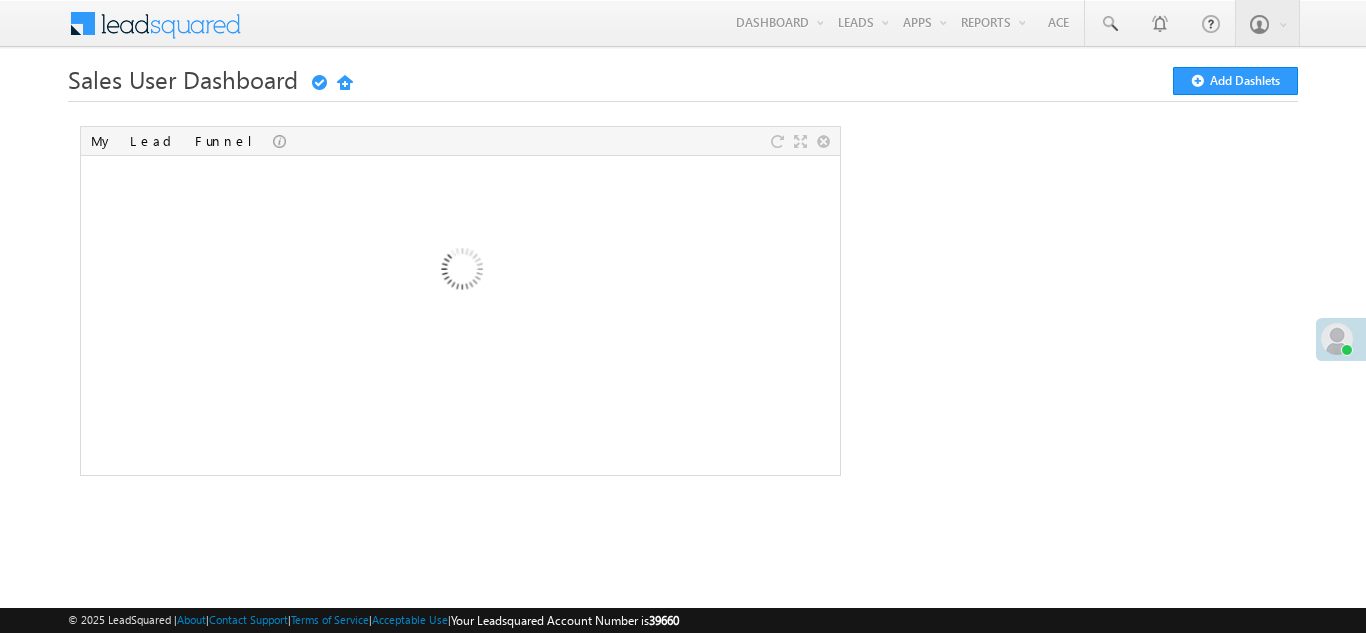 scroll, scrollTop: 0, scrollLeft: 0, axis: both 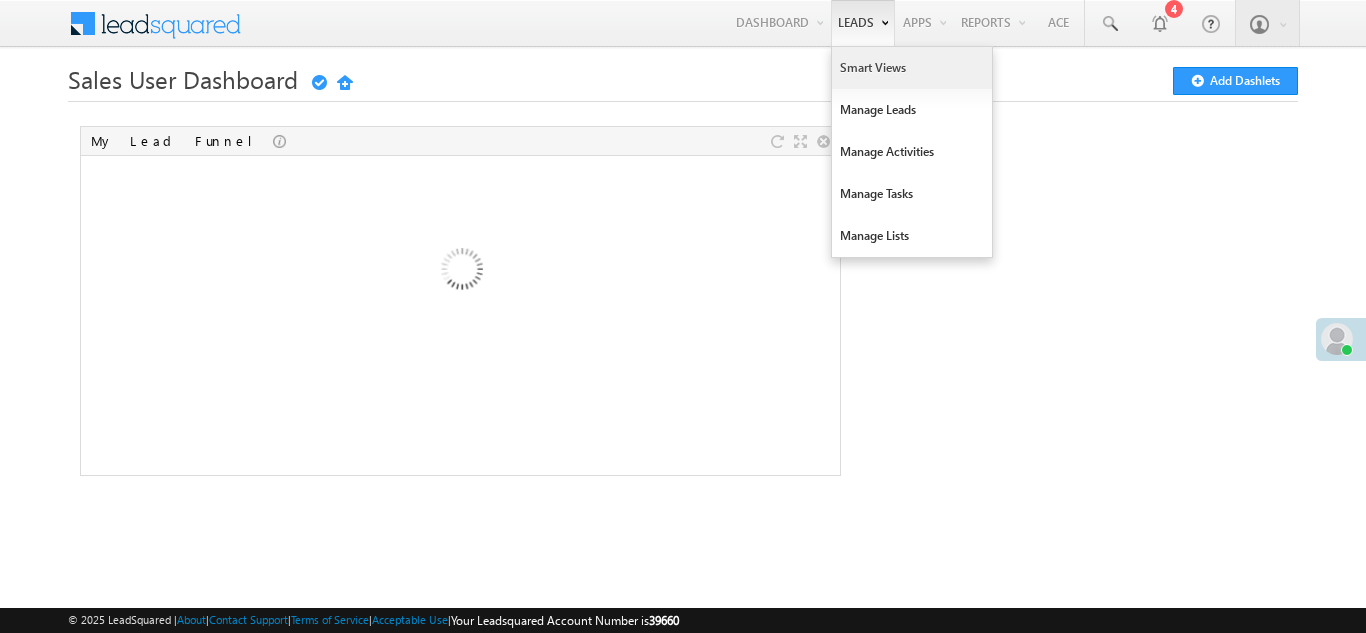 click on "Smart Views" at bounding box center [912, 68] 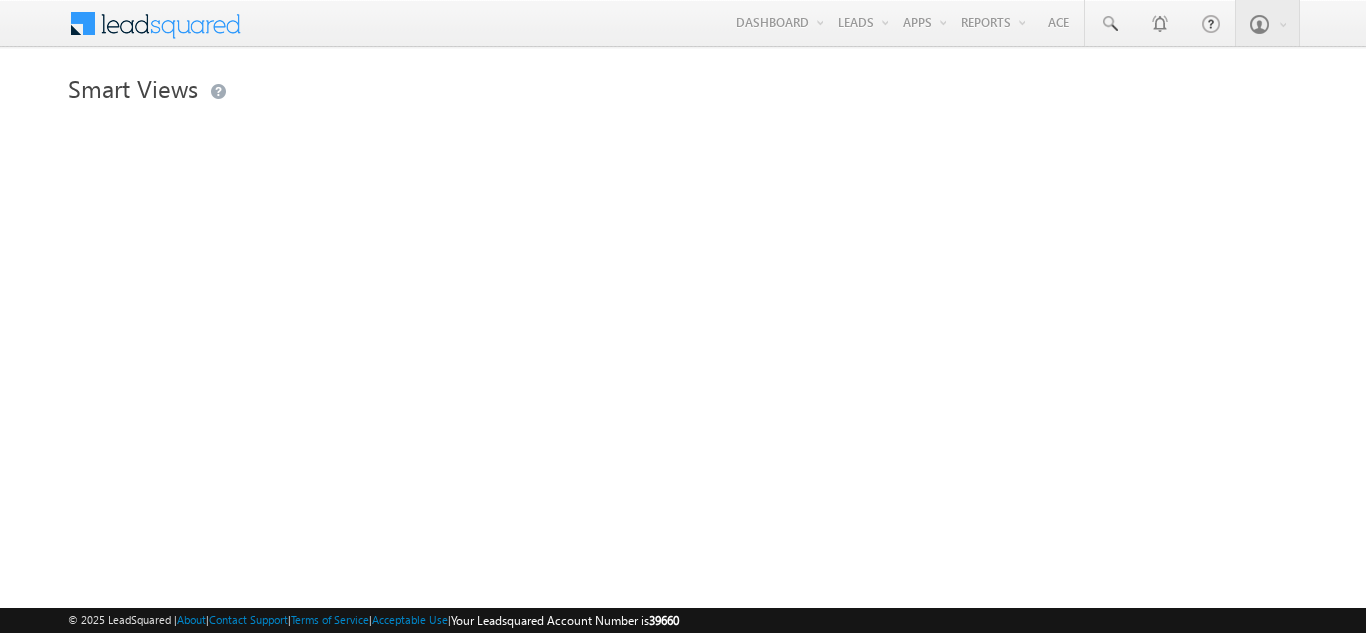 scroll, scrollTop: 0, scrollLeft: 0, axis: both 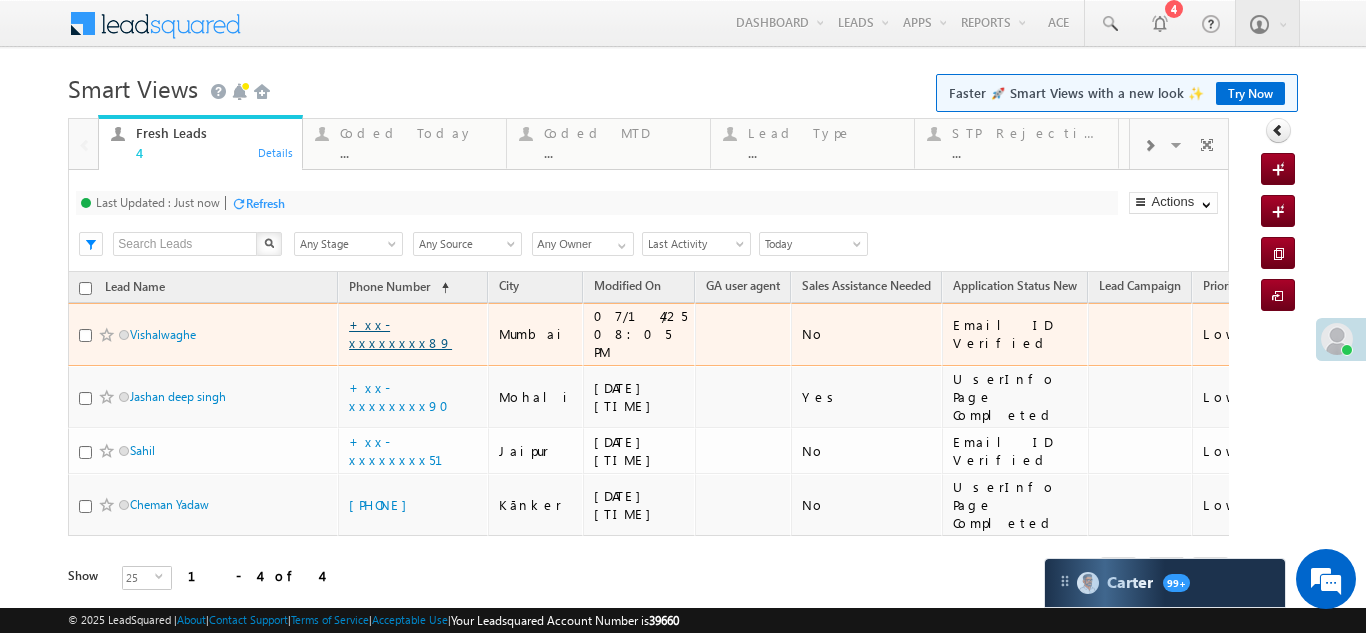 click on "+xx-xxxxxxxx89" at bounding box center (400, 333) 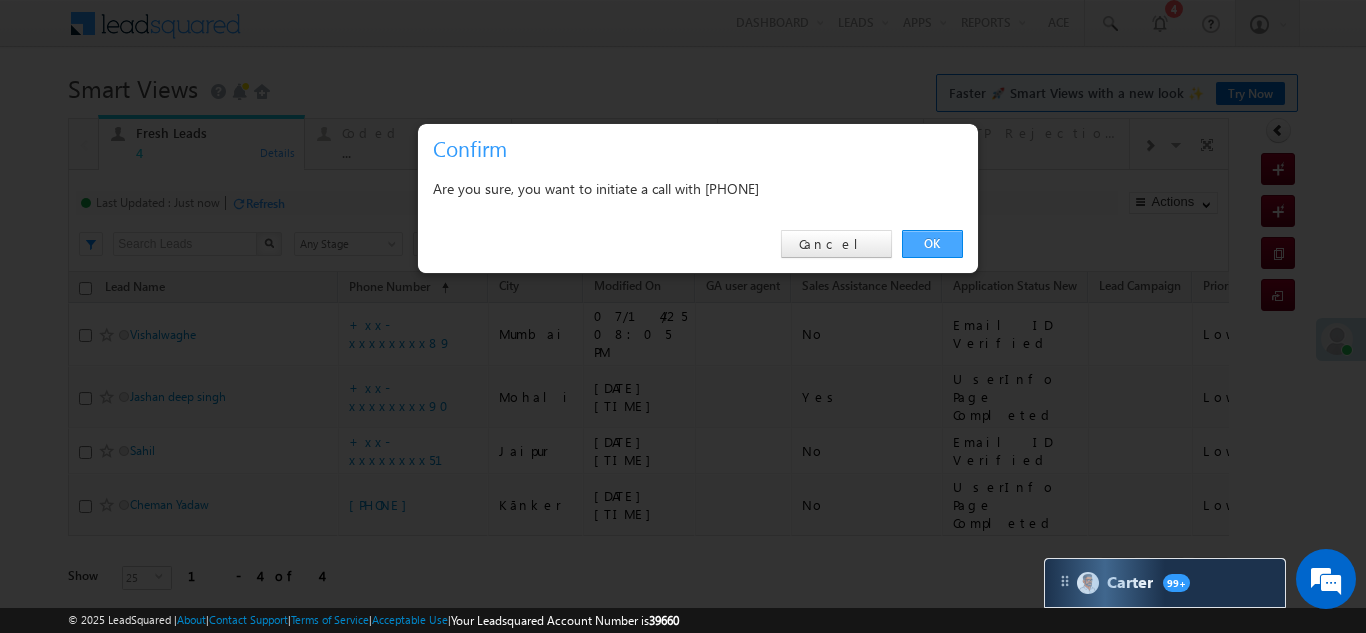click on "OK" at bounding box center (932, 244) 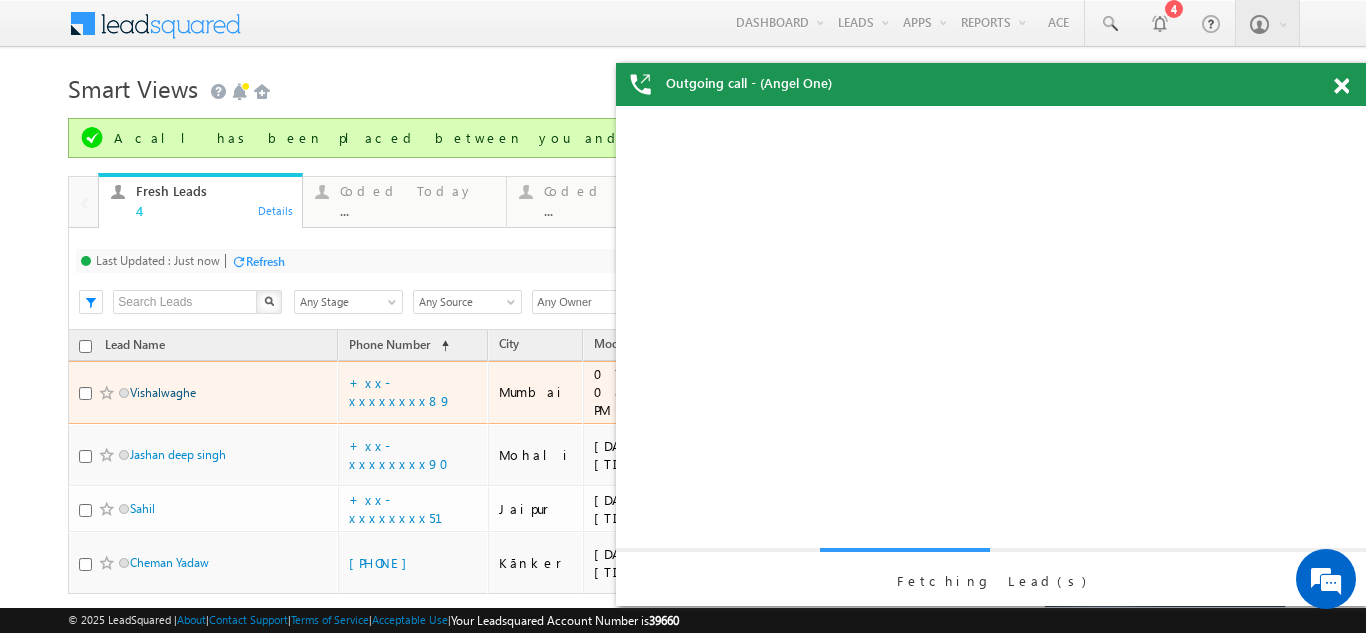 scroll, scrollTop: 0, scrollLeft: 0, axis: both 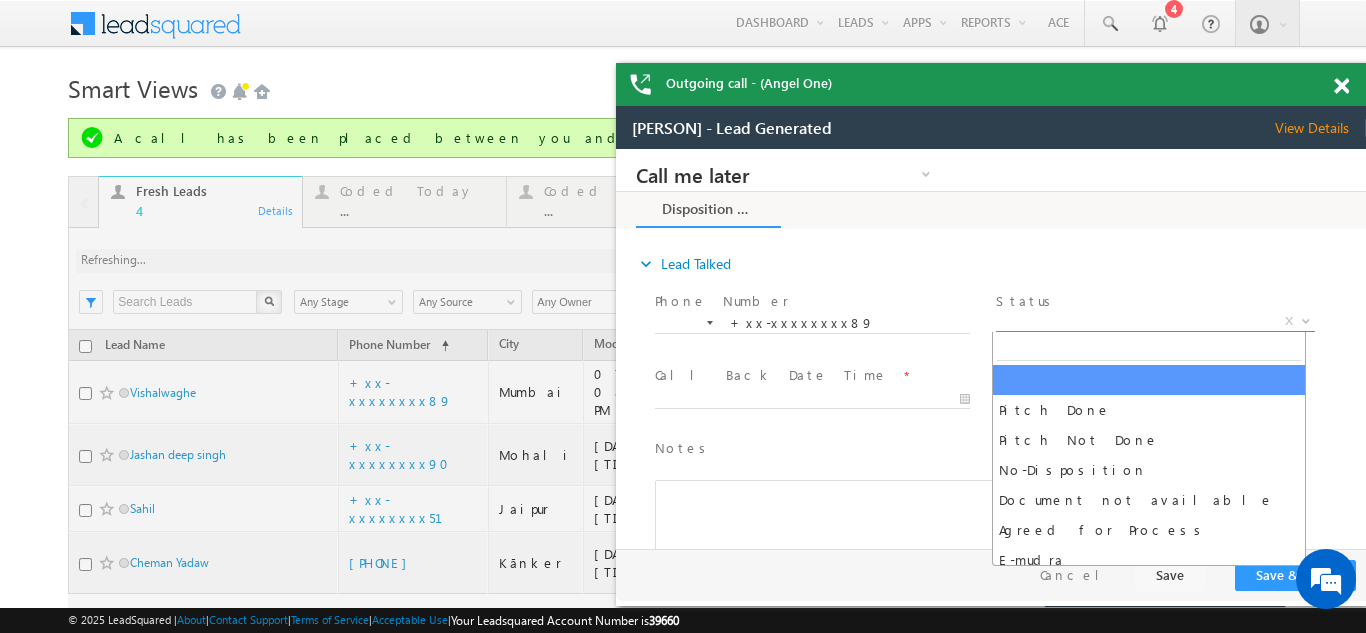 click on "X" at bounding box center (1155, 322) 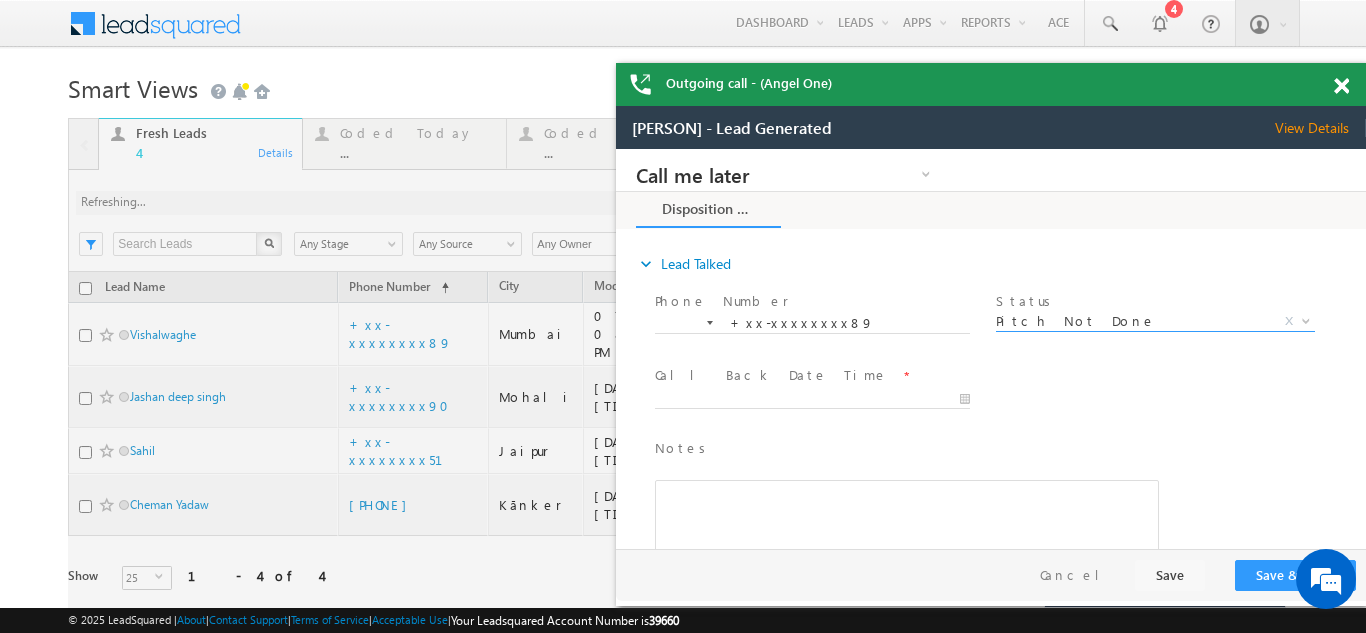 select on "Pitch Not Done" 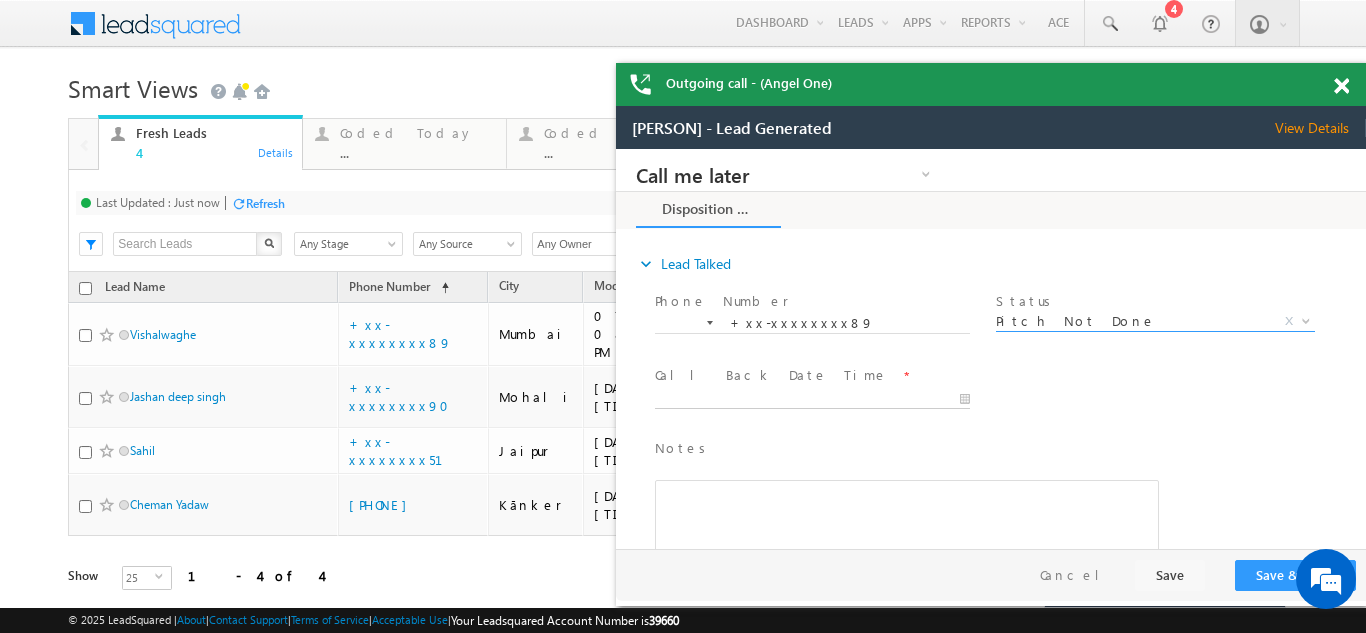click on "Call me later Campaign Success Commitment Cross Sell Customer Drop-off reasons Language Barrier Not Interested Ringing Call me later
Call me later
× Disposition Form *" at bounding box center (991, 349) 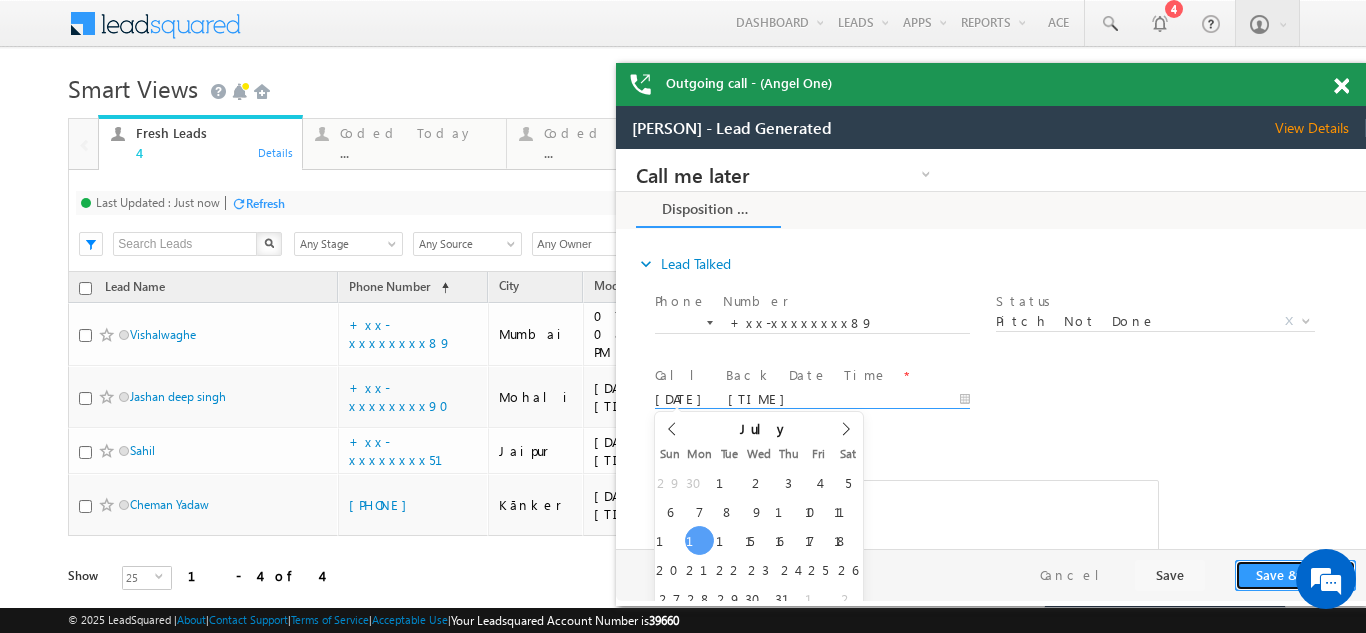 click on "Save & Close" at bounding box center (1295, 575) 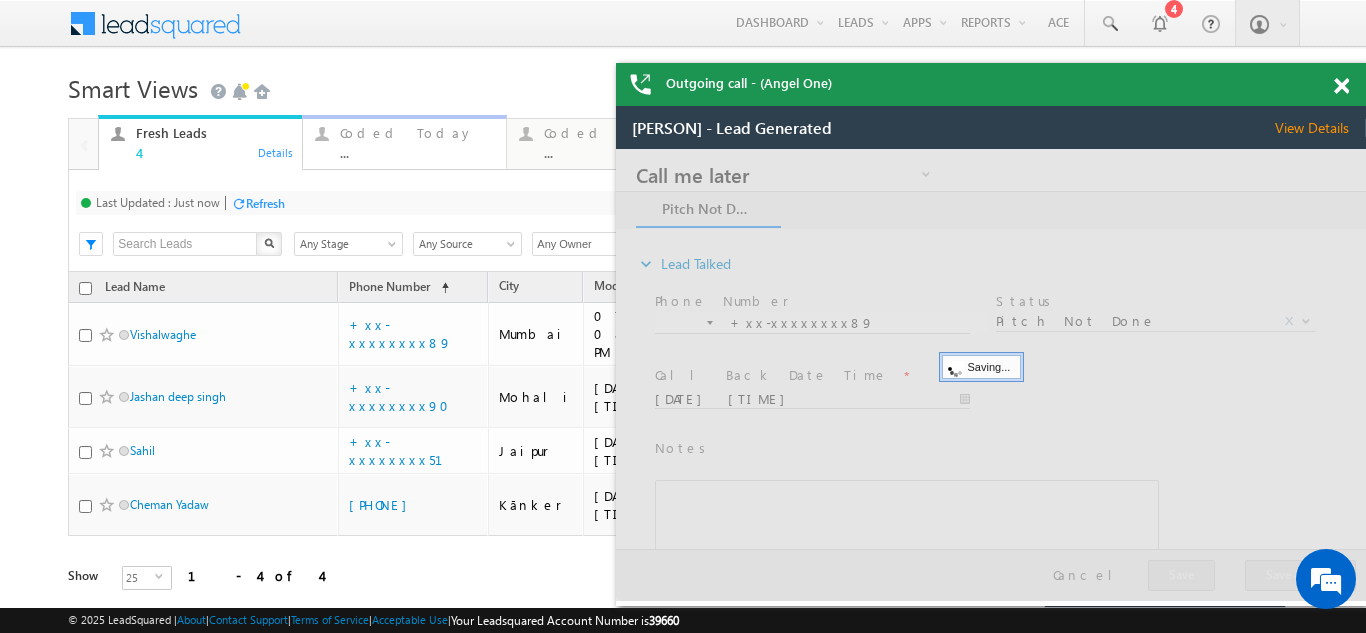 click on "Coded Today ..." at bounding box center (417, 140) 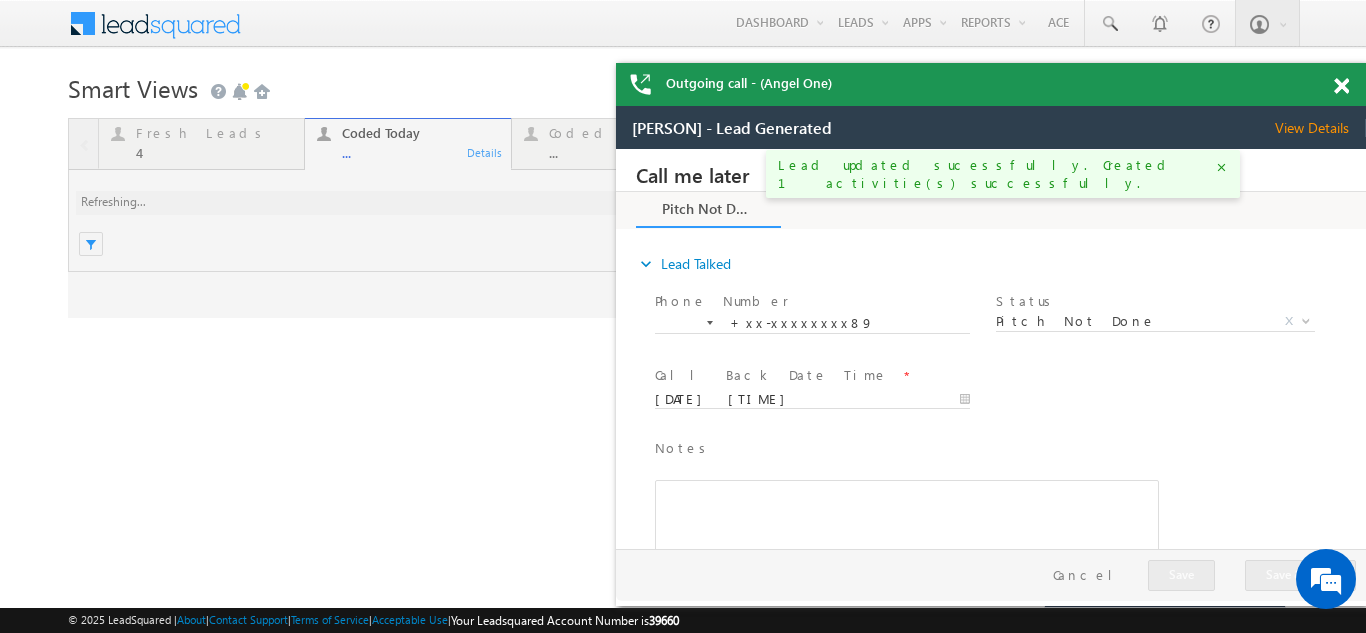 scroll, scrollTop: 0, scrollLeft: 0, axis: both 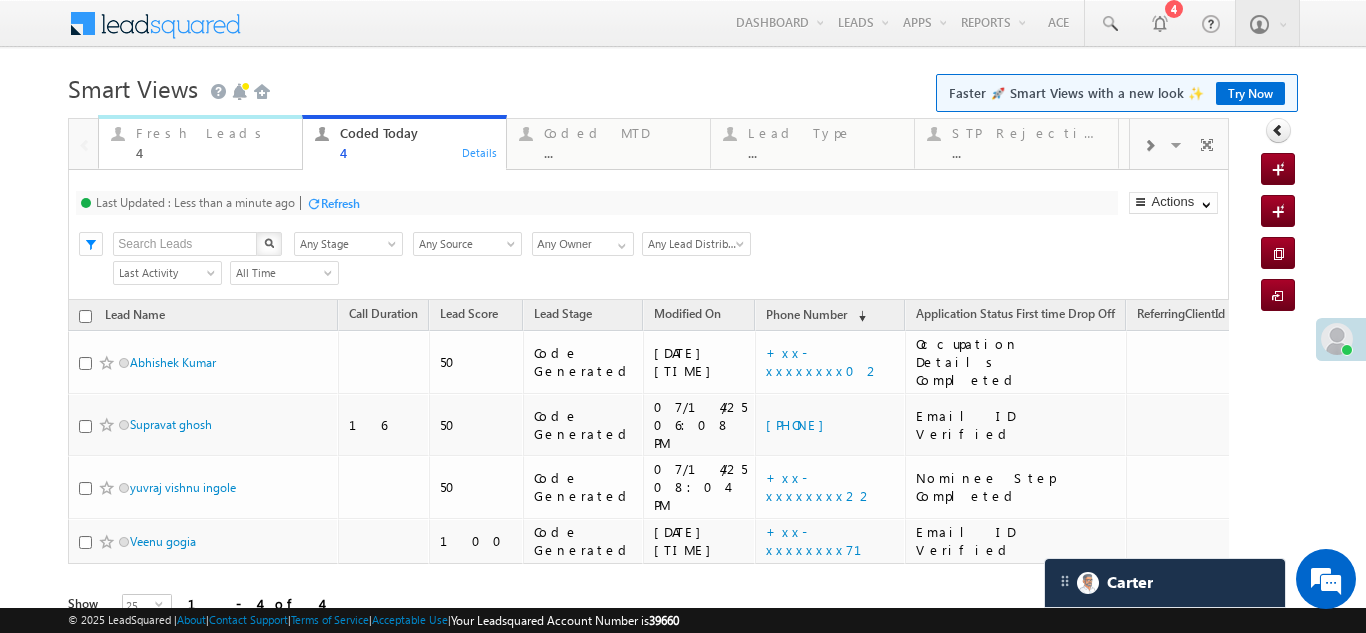 click on "Fresh Leads 4" at bounding box center [213, 140] 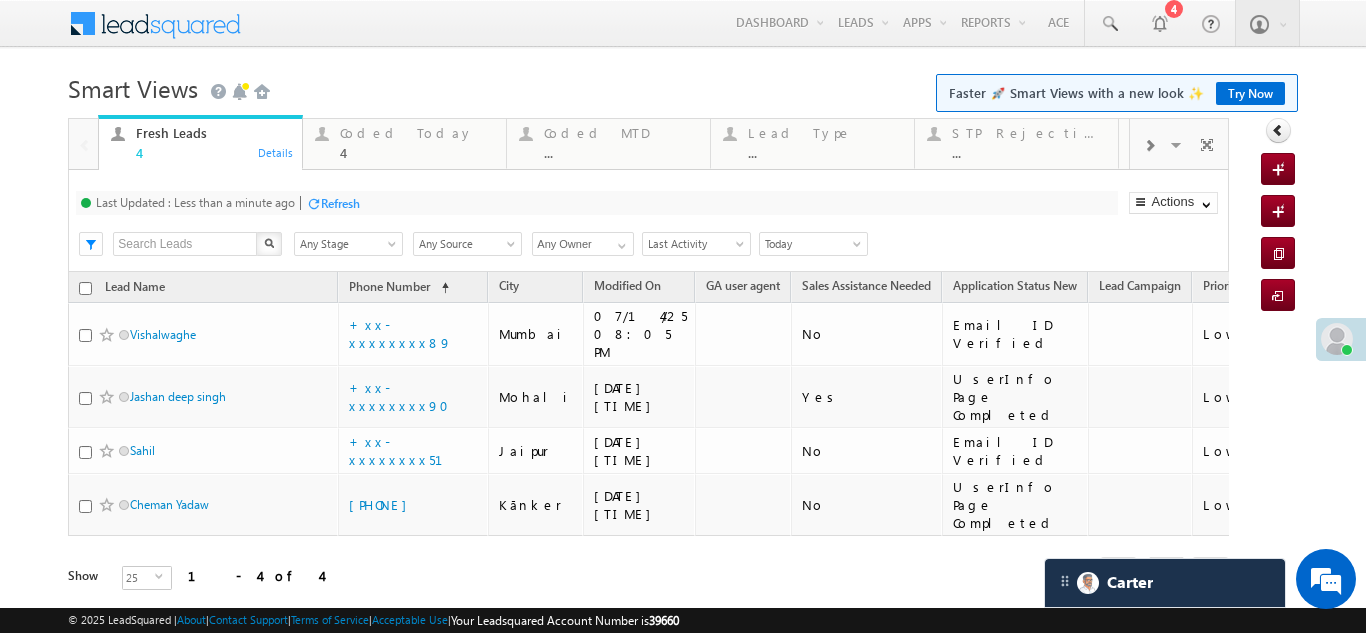 click on "Refresh" at bounding box center (340, 203) 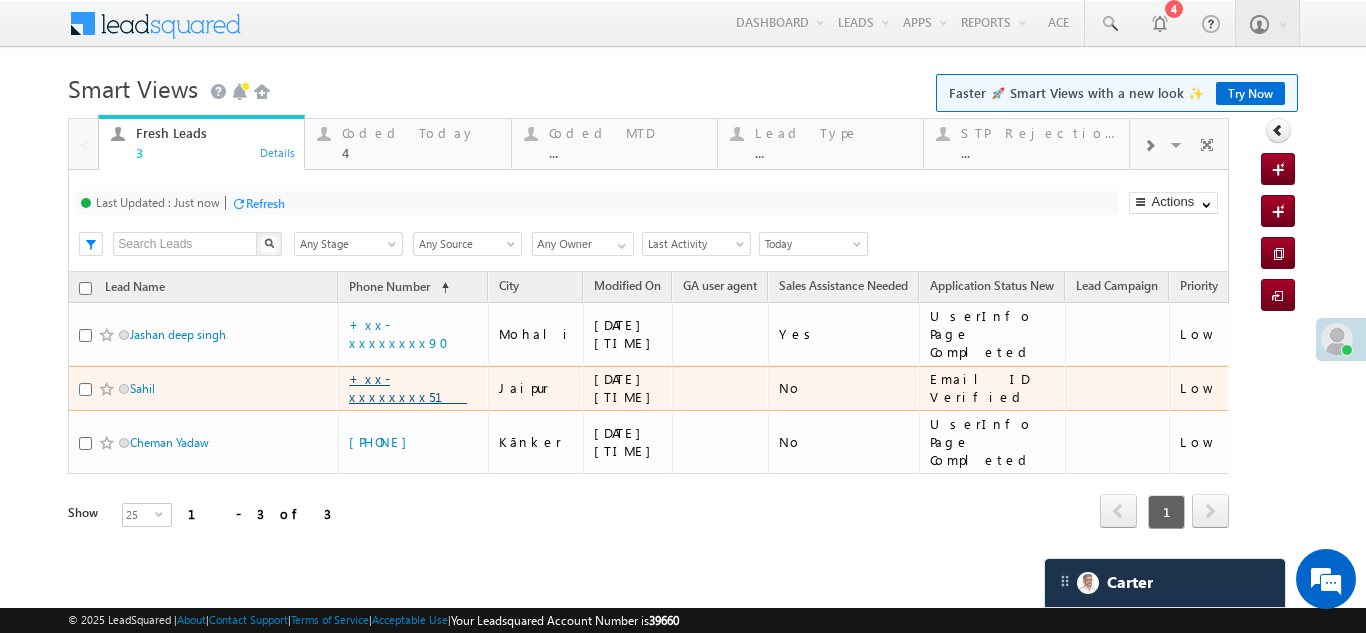click on "+xx-xxxxxxxx51" at bounding box center [408, 387] 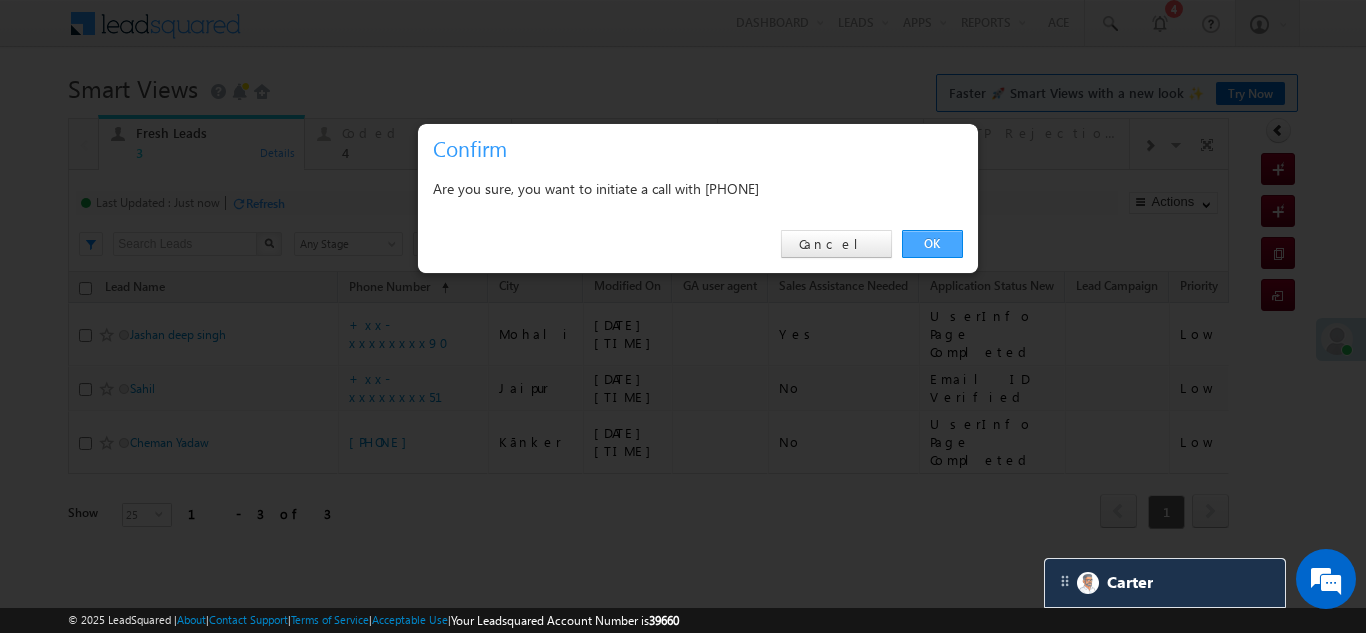 click on "OK" at bounding box center [932, 244] 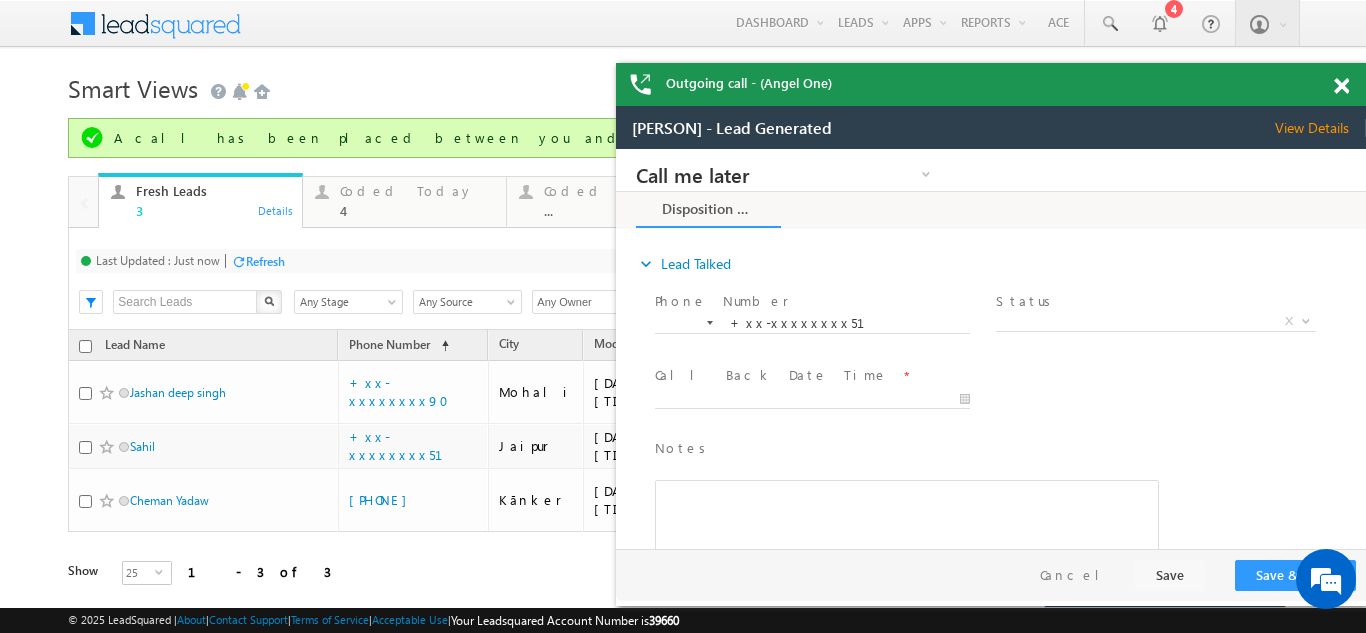 scroll, scrollTop: 0, scrollLeft: 0, axis: both 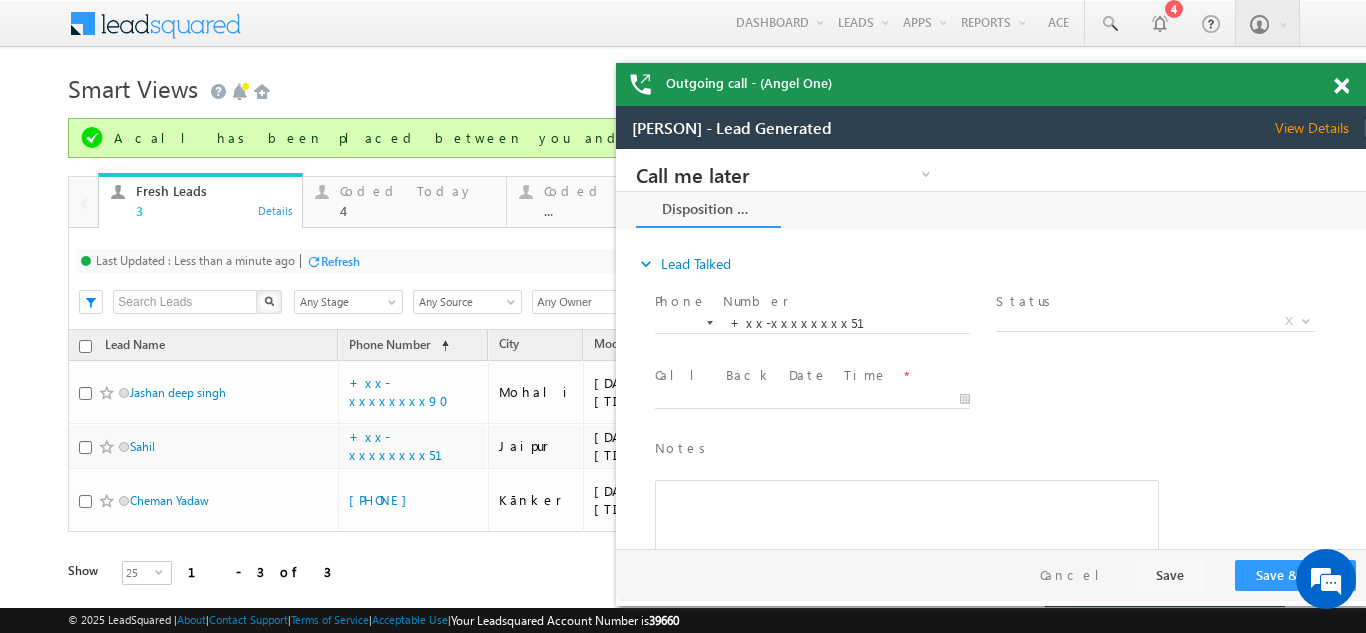 click on "View Details" at bounding box center [1320, 128] 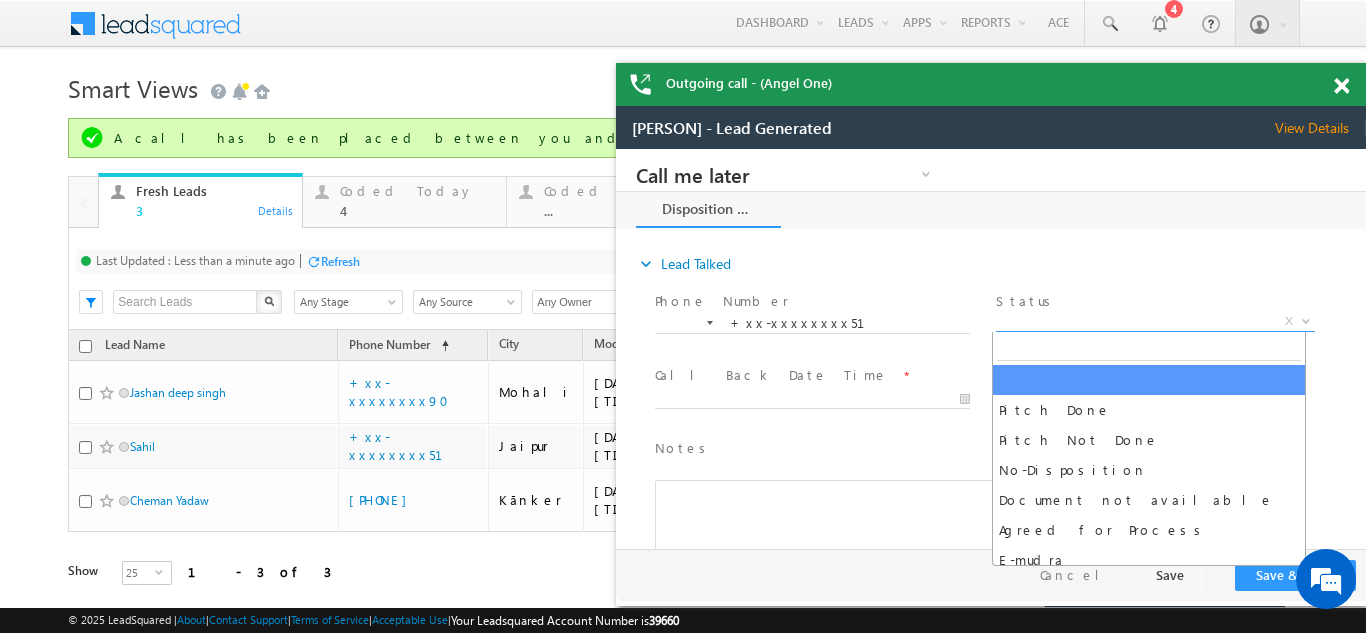 click on "X" at bounding box center (1155, 322) 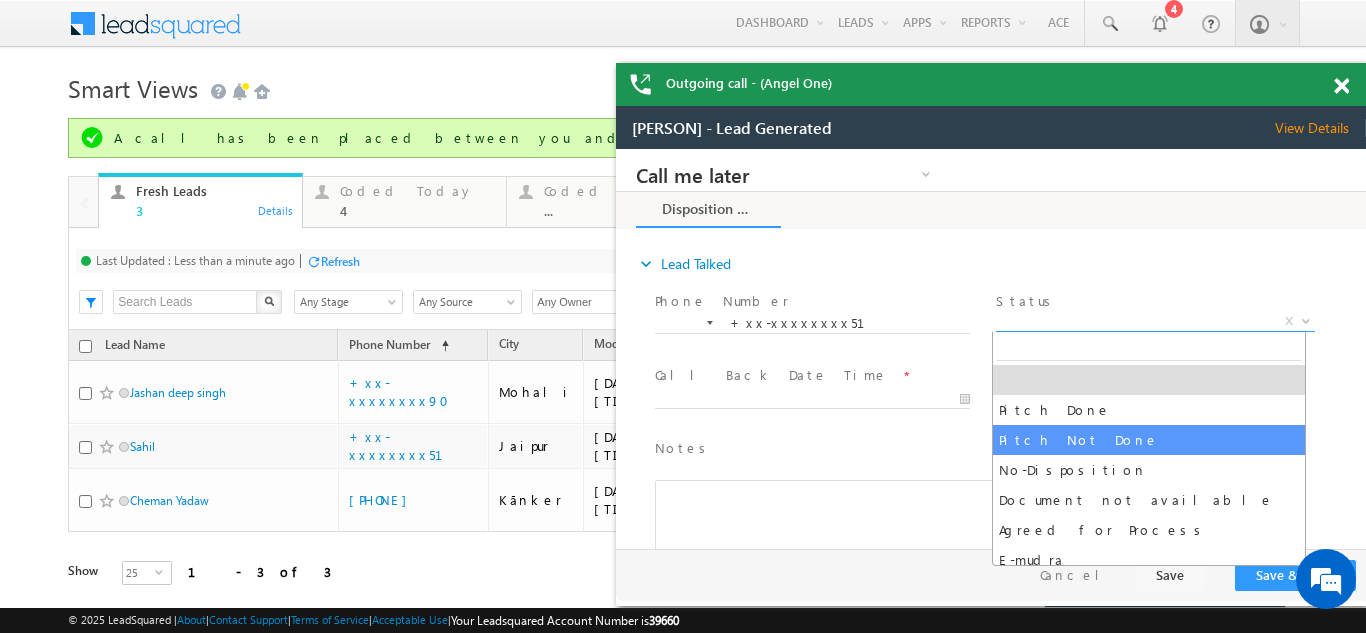 select on "Pitch Not Done" 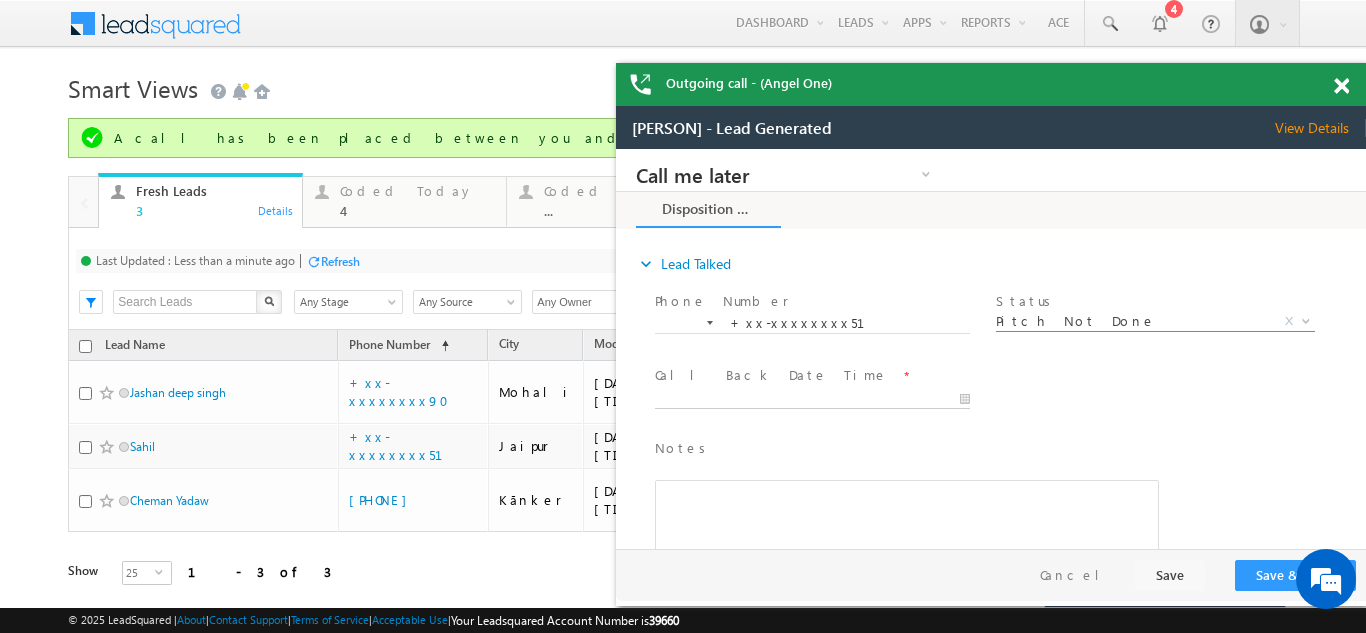 type on "07/14/25 8:17 PM" 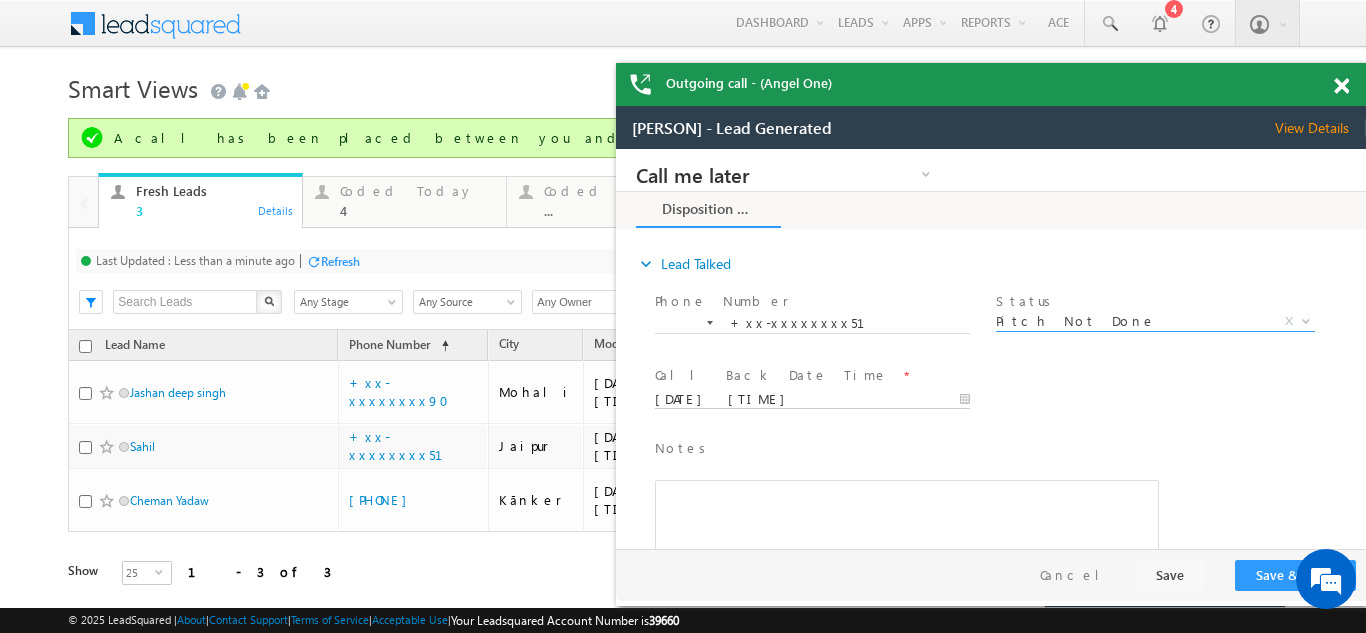 click on "07/14/25 8:17 PM" at bounding box center (812, 400) 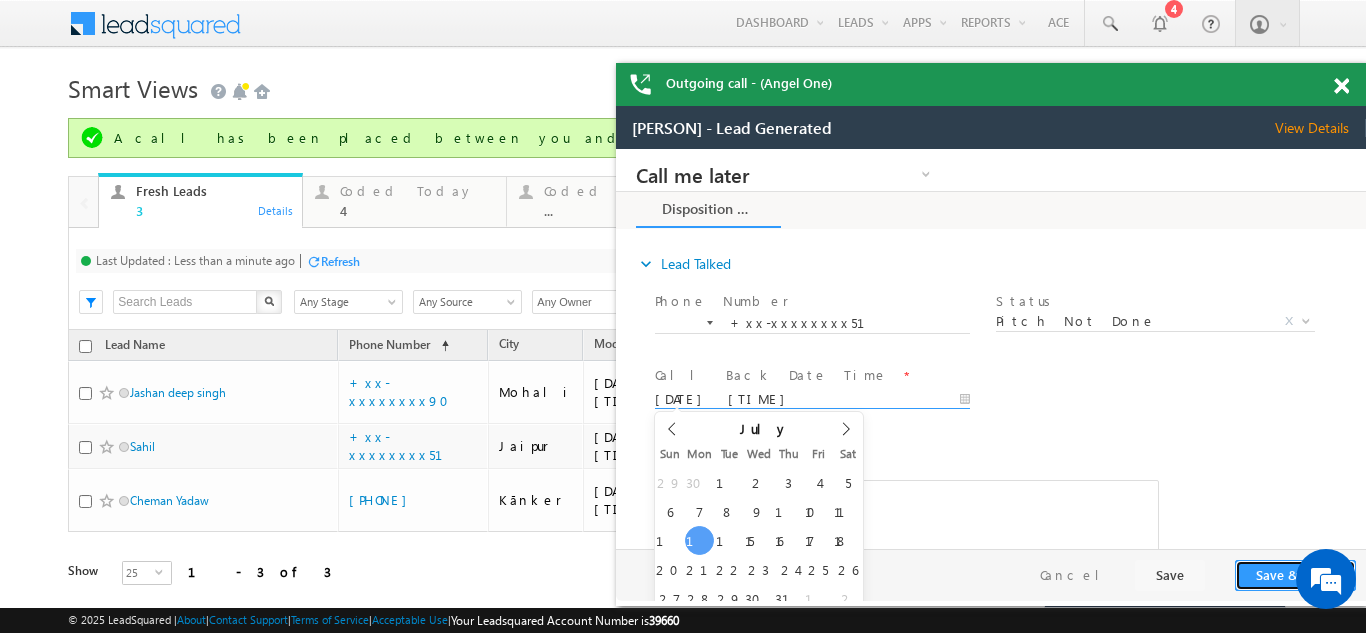 click on "Save & Close" at bounding box center [1295, 575] 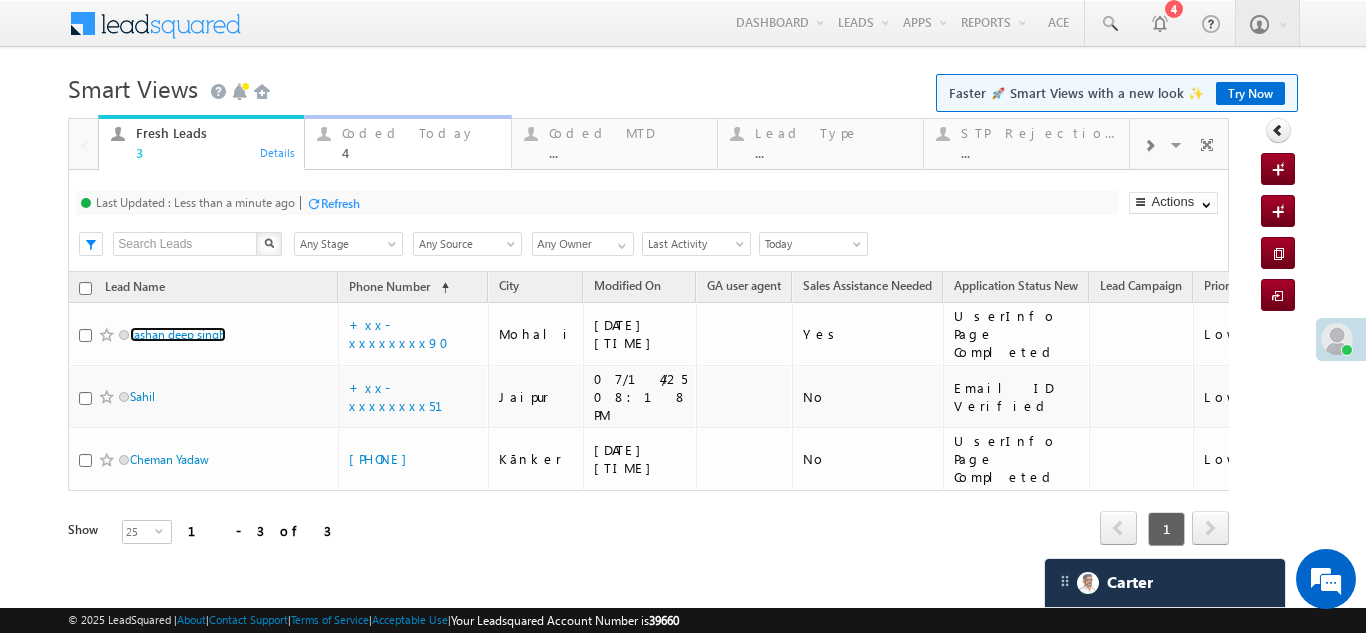 click on "Coded Today" at bounding box center (420, 133) 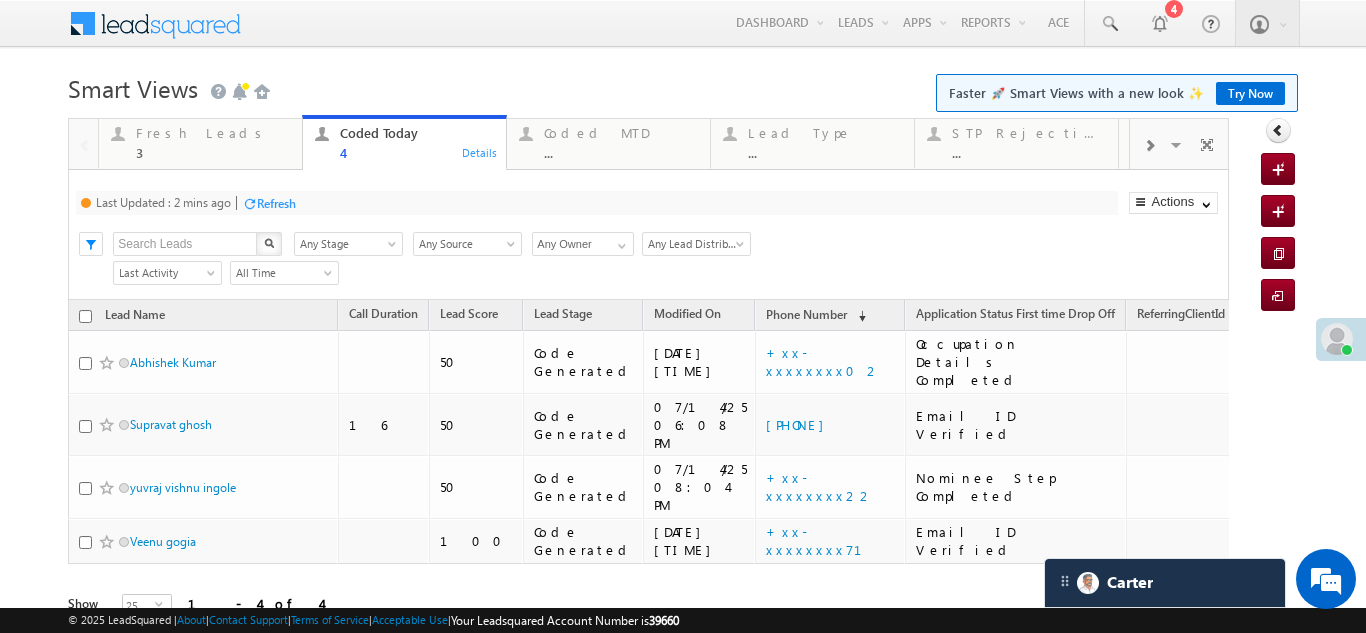 click on "Refresh" at bounding box center [276, 203] 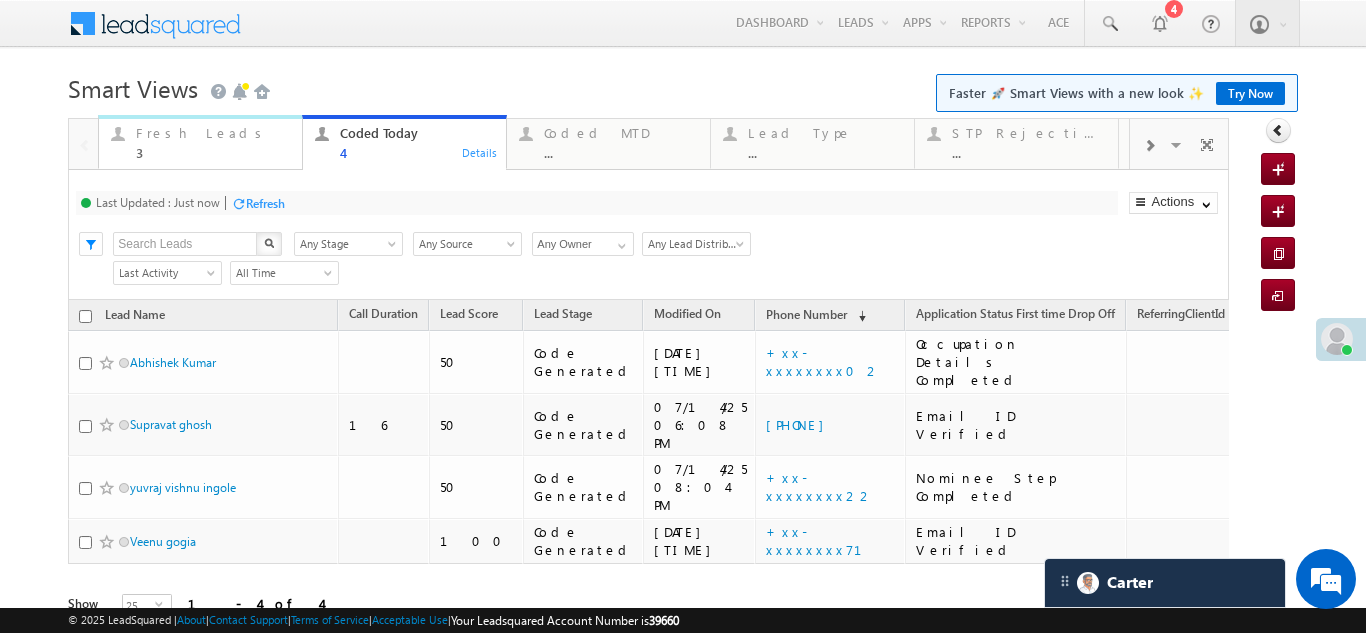 click on "Fresh Leads" at bounding box center (213, 133) 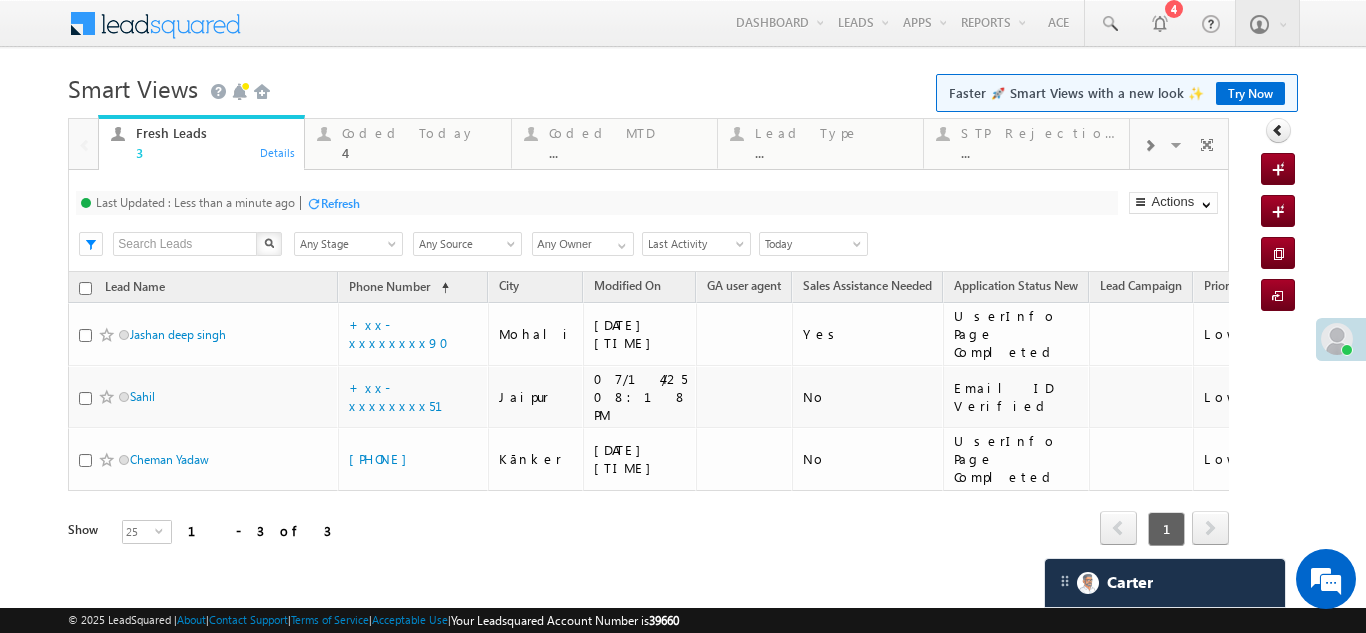 click on "Refresh" at bounding box center (340, 203) 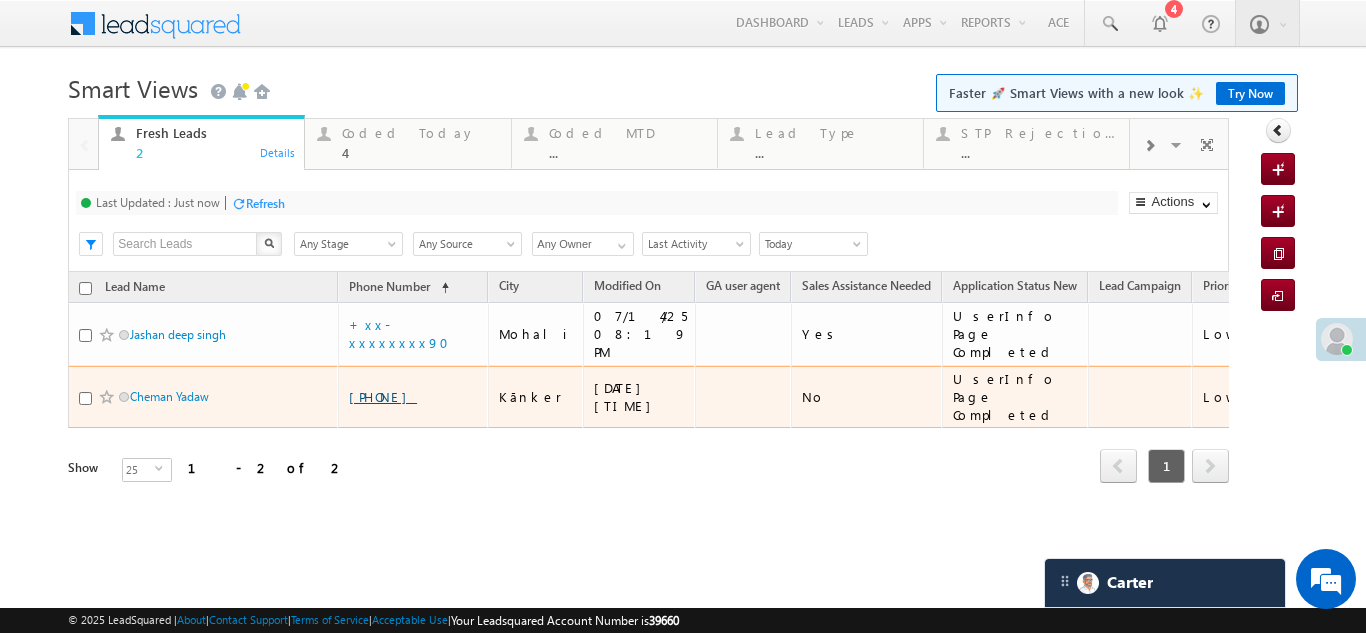 click on "+xx-xxxxxxxx98" at bounding box center (383, 396) 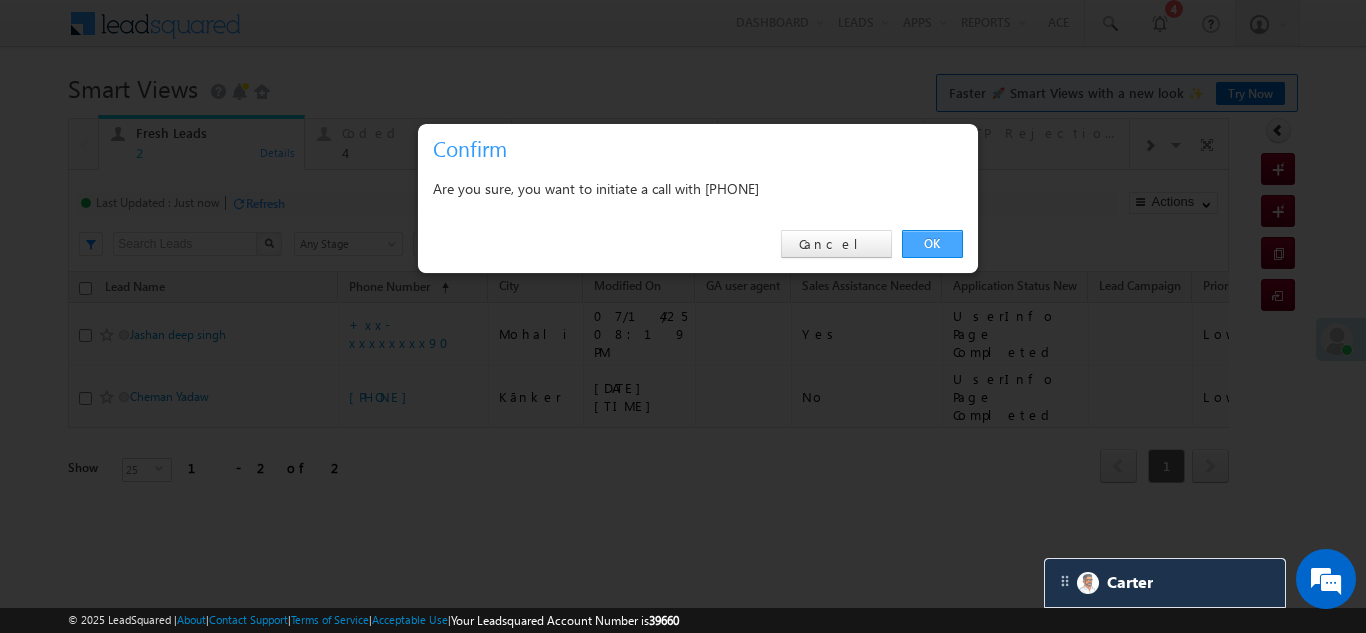 click on "OK" at bounding box center (932, 244) 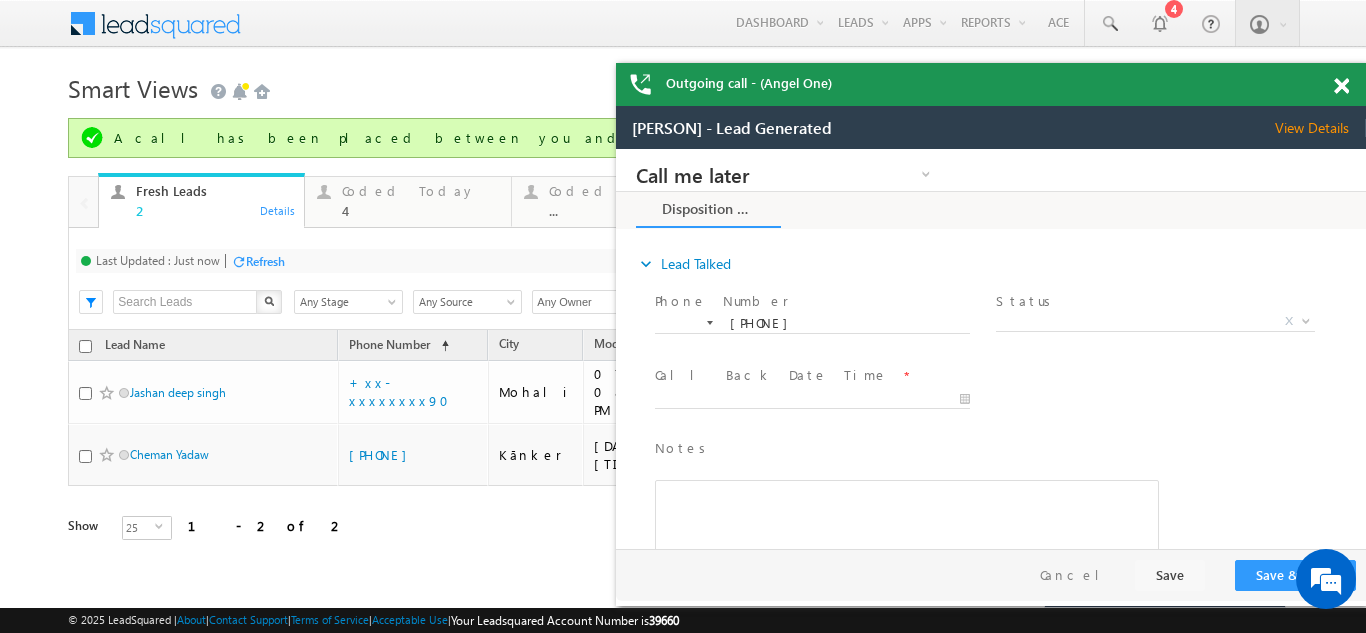 scroll, scrollTop: 0, scrollLeft: 0, axis: both 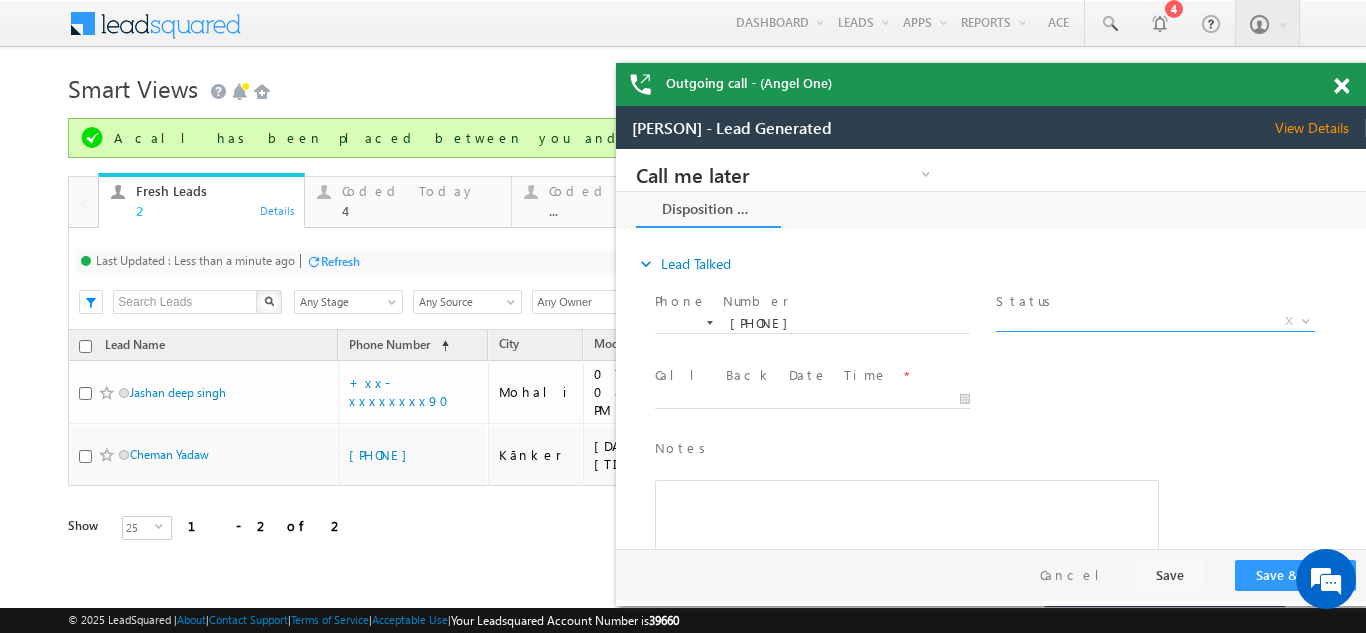 click on "X" at bounding box center [1155, 322] 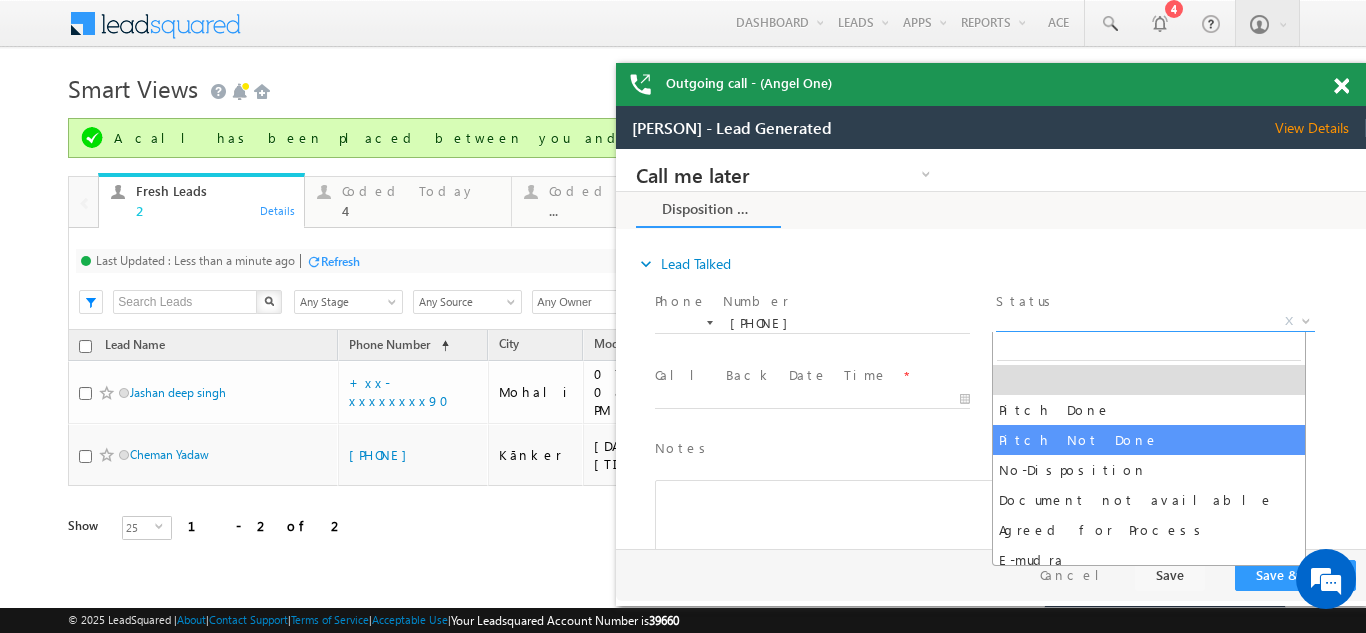 select on "Pitch Not Done" 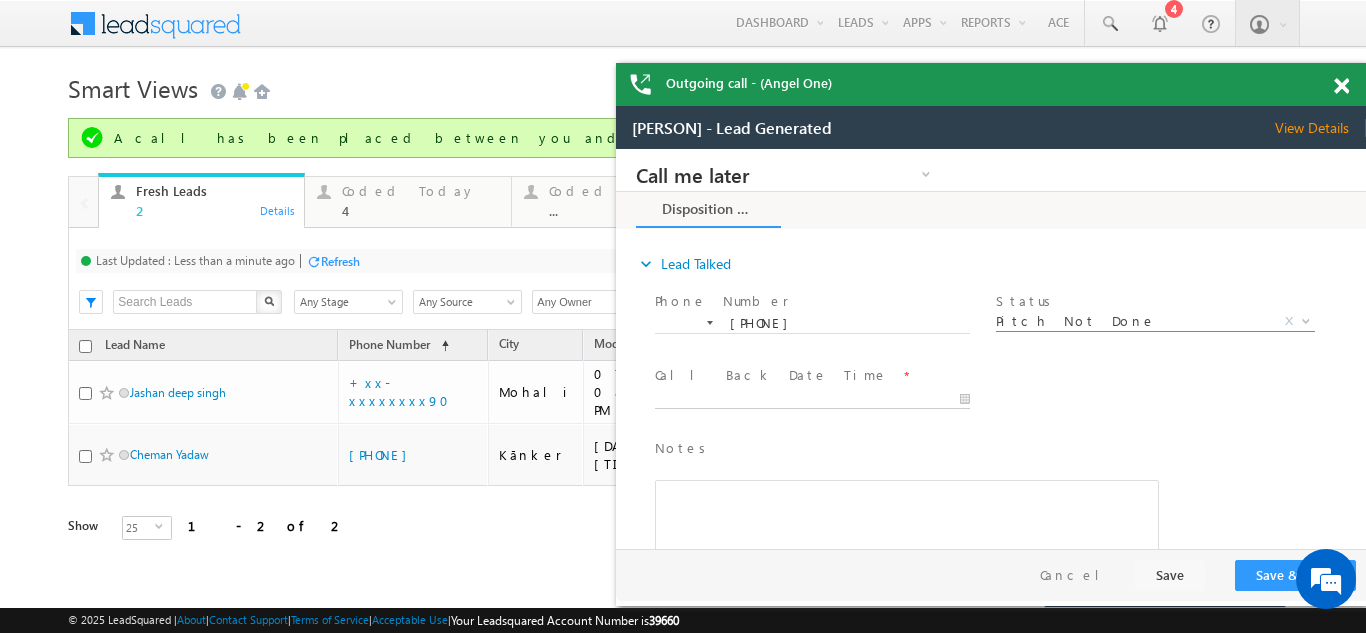 type on "07/14/25 8:19 PM" 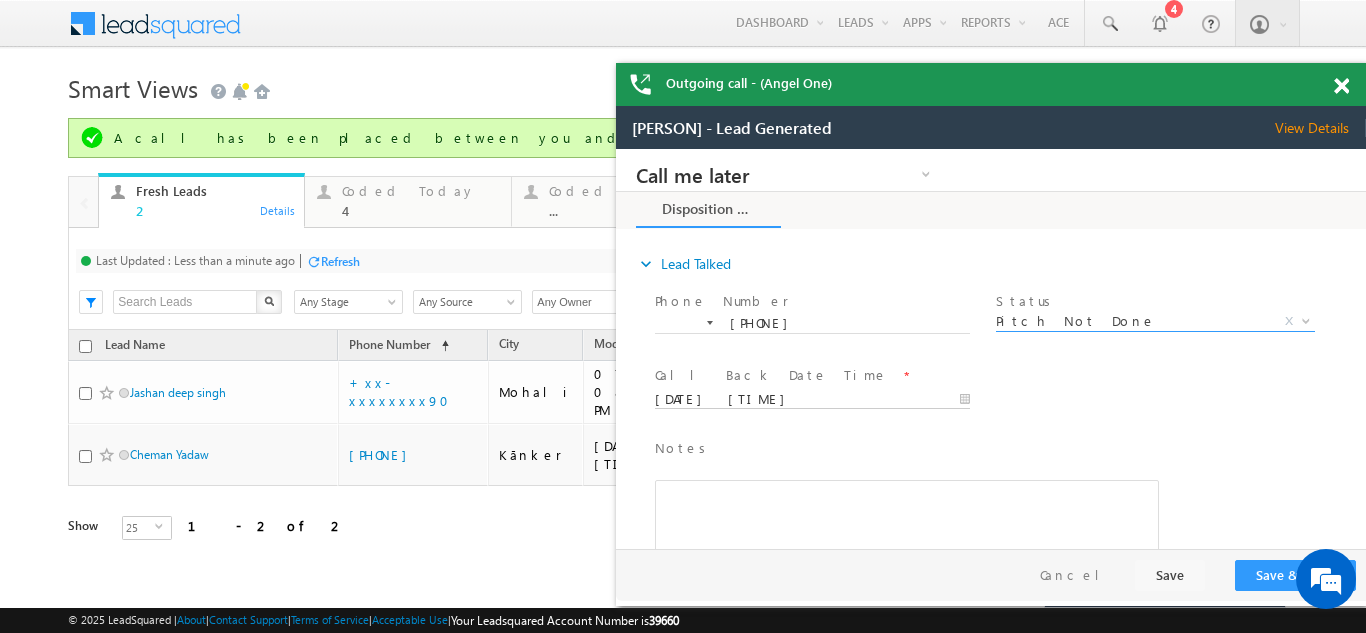 click on "07/14/25 8:19 PM" at bounding box center [812, 400] 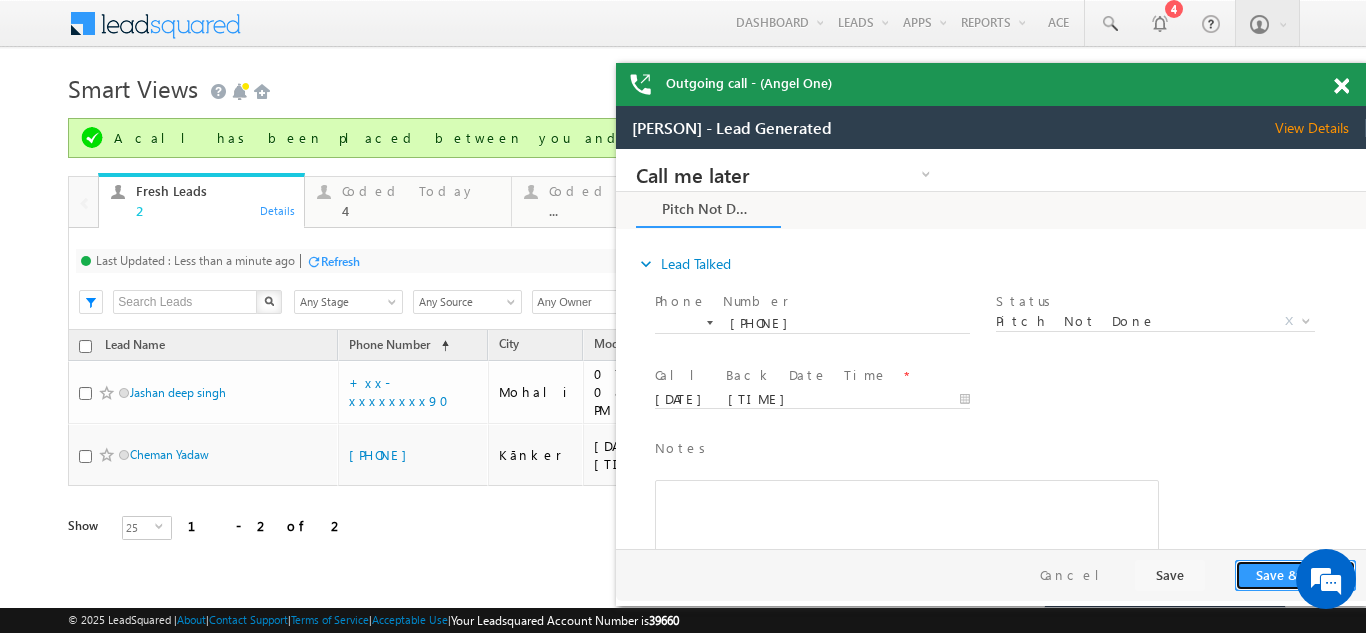click on "Save & Close" at bounding box center [1295, 575] 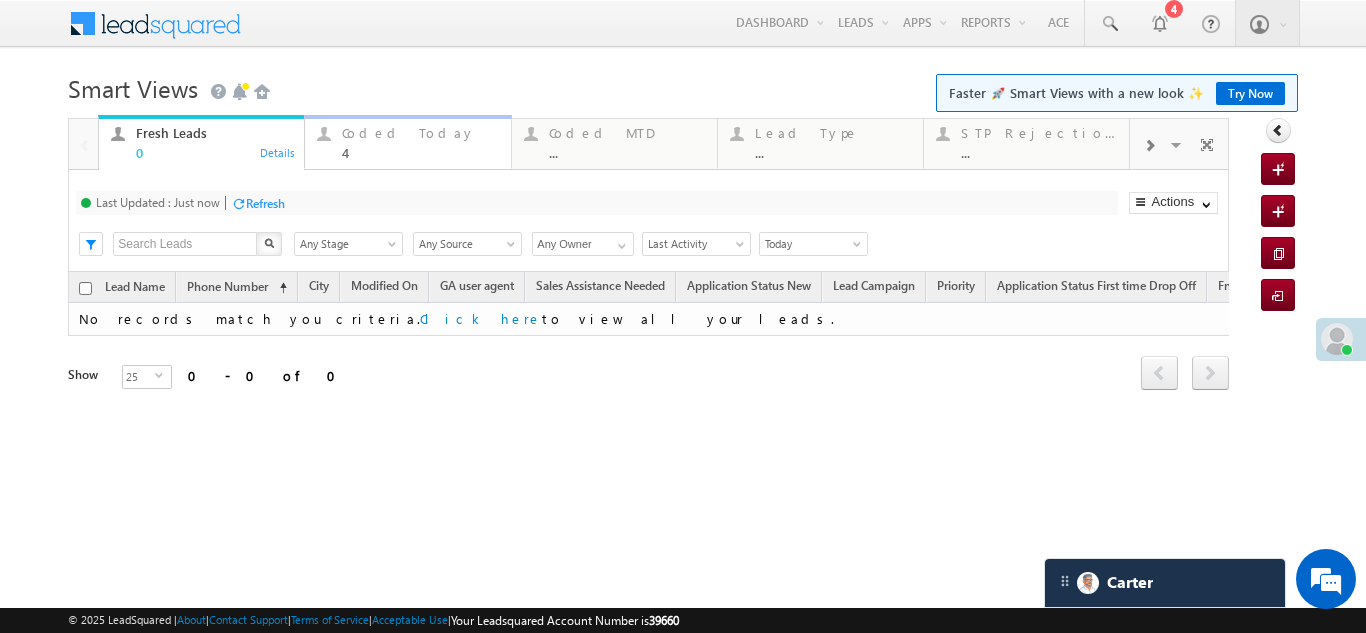 drag, startPoint x: 393, startPoint y: 135, endPoint x: 391, endPoint y: 124, distance: 11.18034 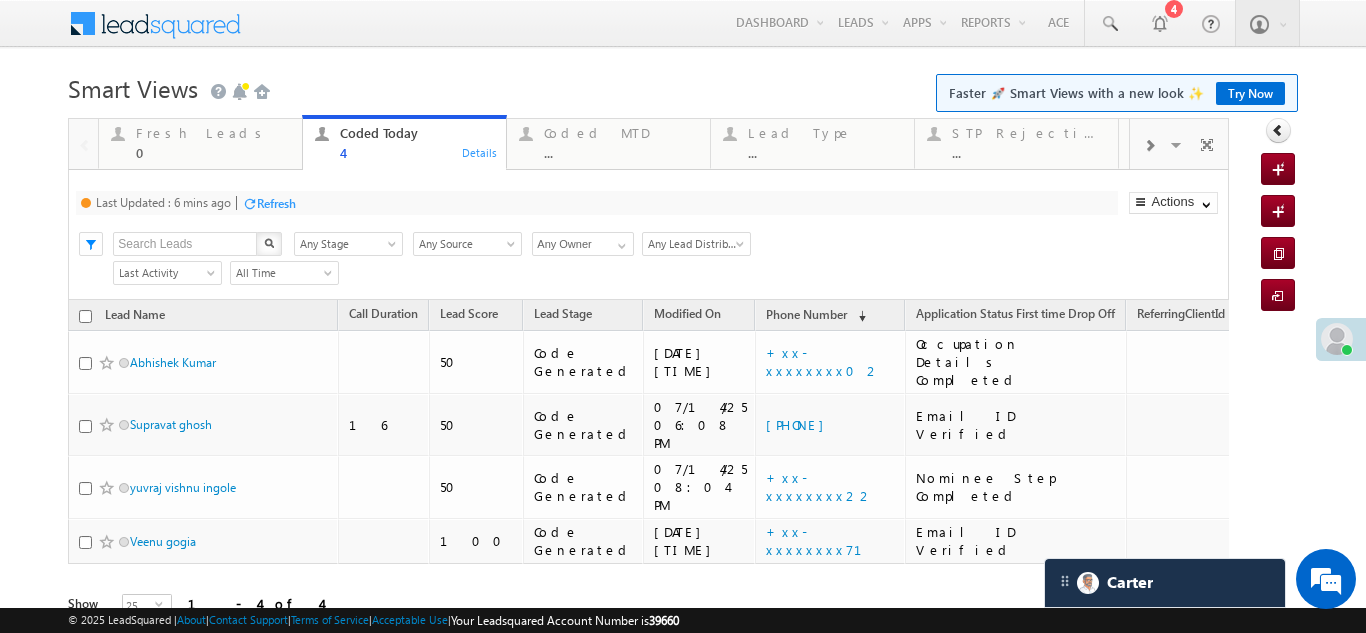 click on "Refresh" at bounding box center (276, 203) 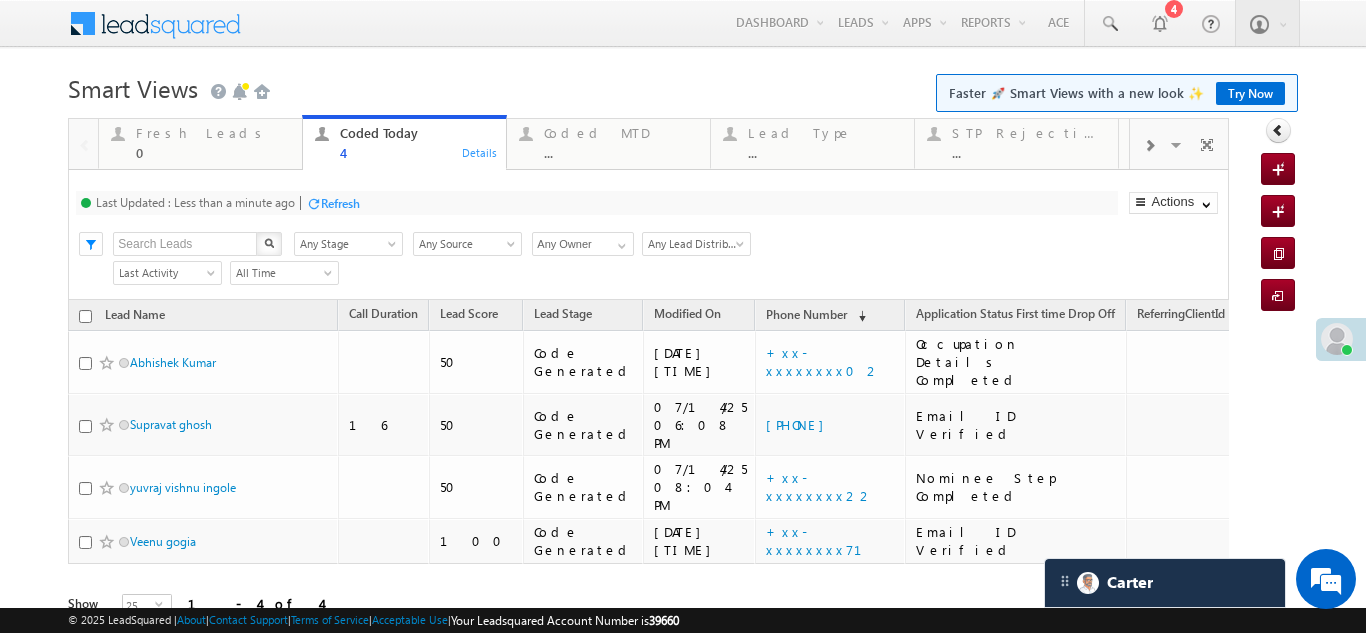 click on "Refresh" at bounding box center (340, 203) 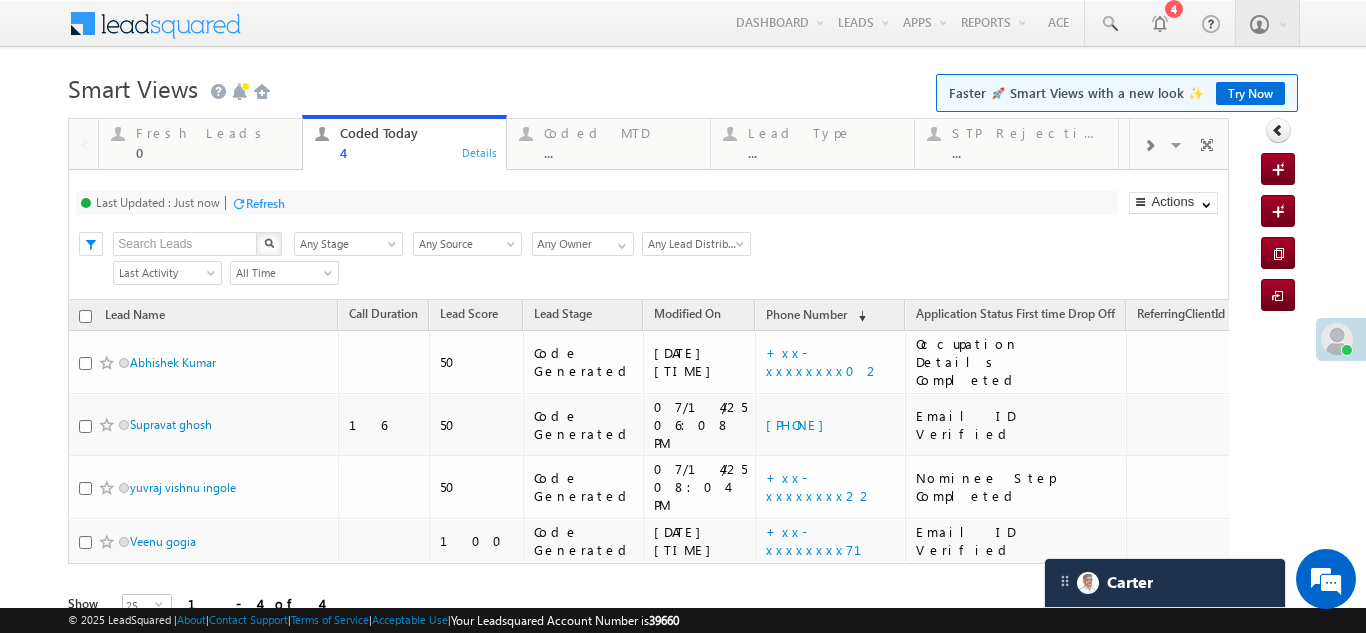 click on "Refresh" at bounding box center [265, 203] 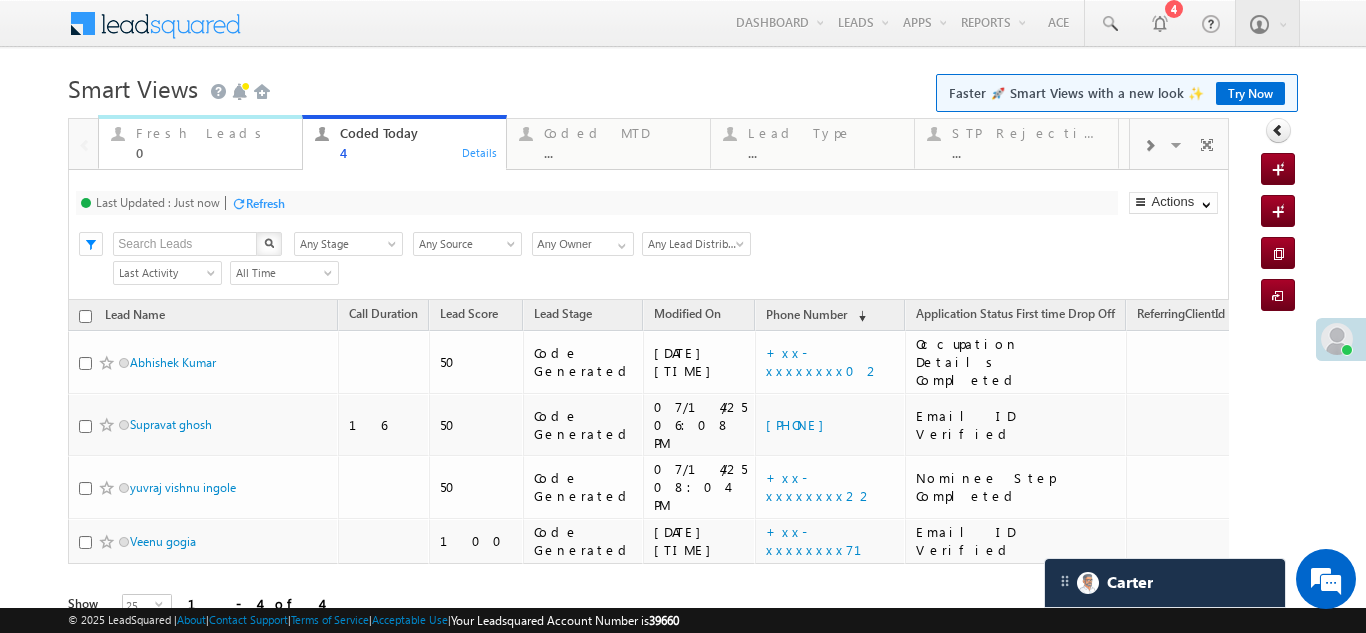 click on "Fresh Leads" at bounding box center (213, 133) 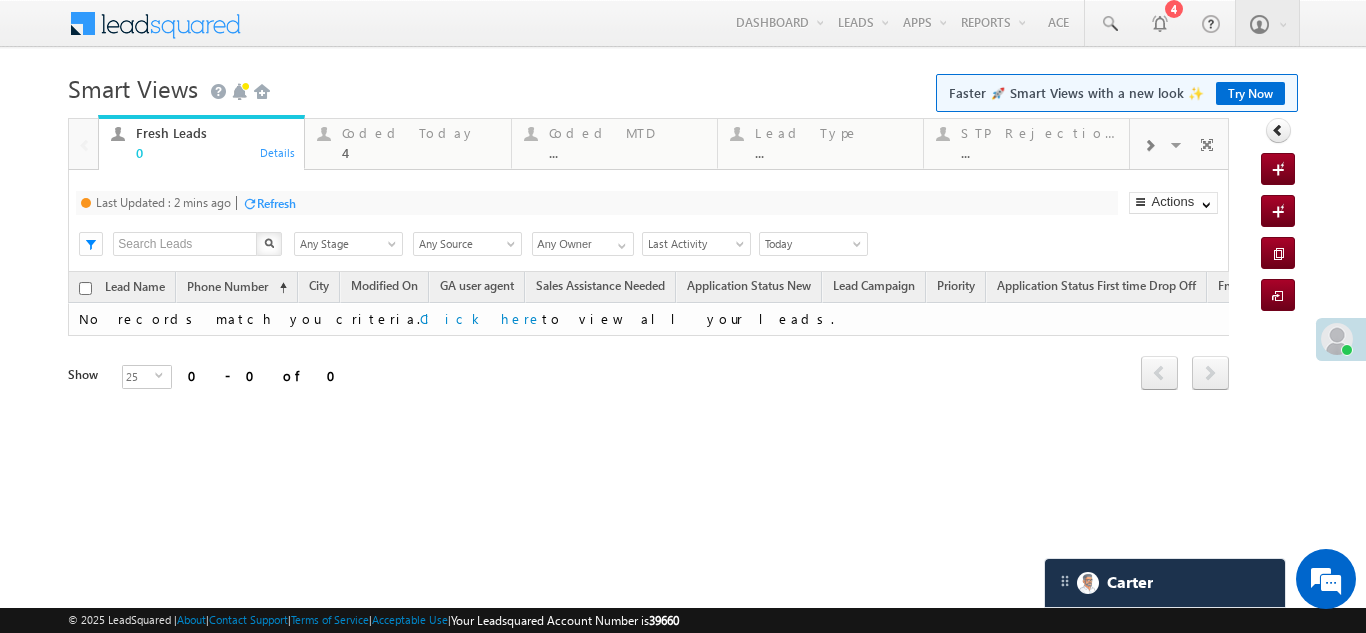click on "Refresh" at bounding box center [276, 203] 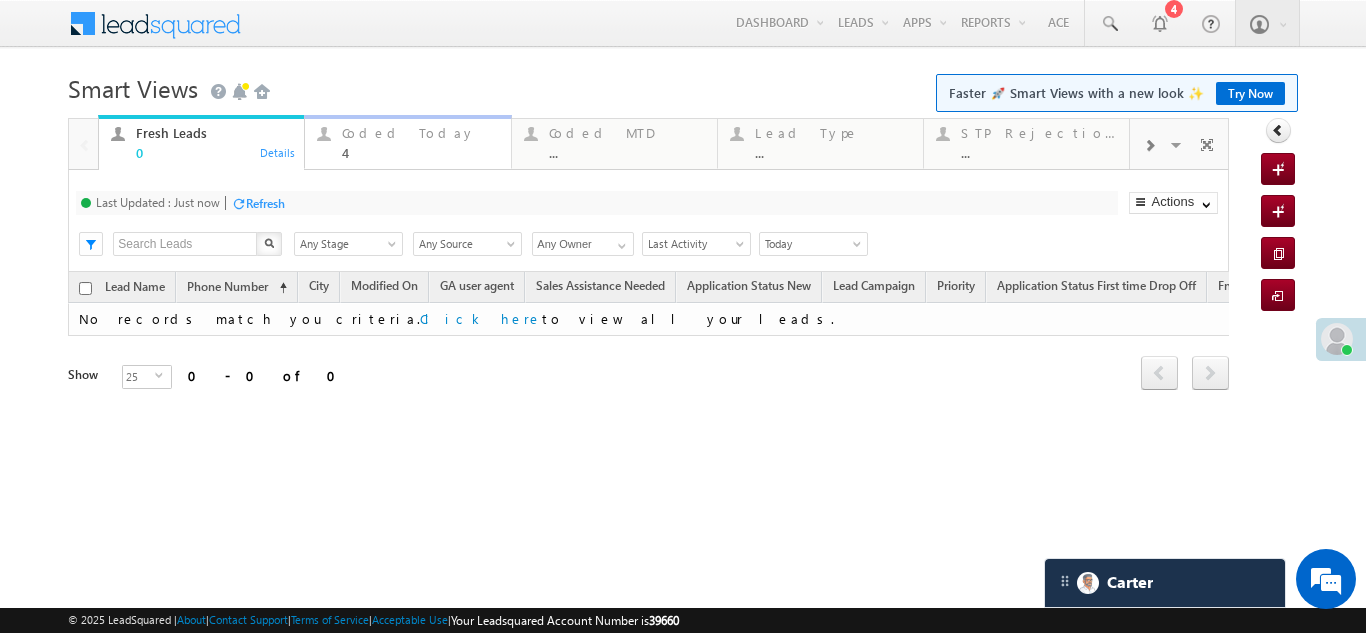 click on "Coded Today" at bounding box center (420, 133) 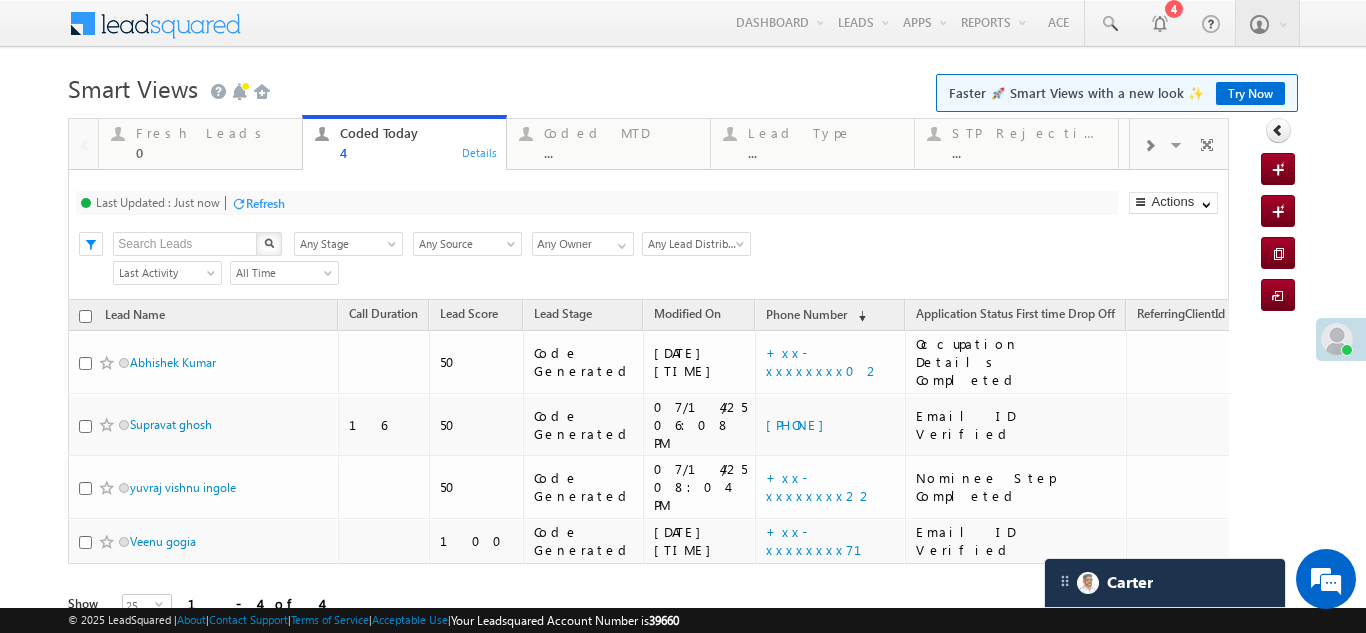 click on "Refresh" at bounding box center (265, 203) 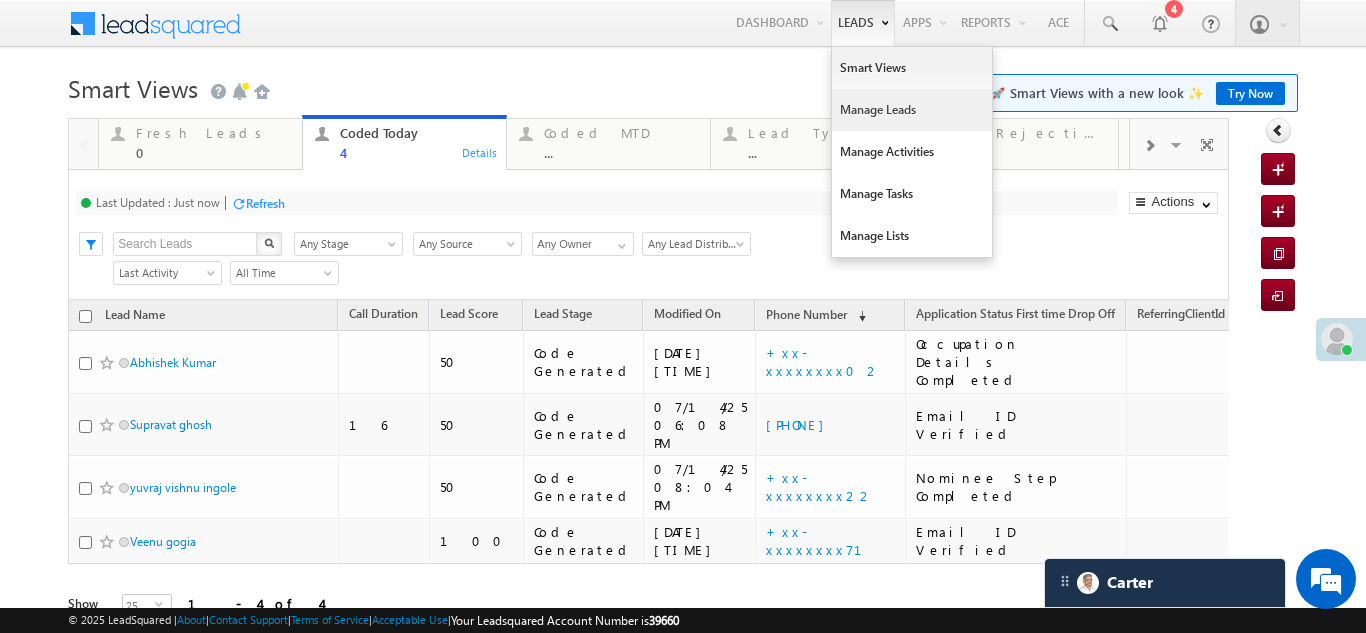 click on "Manage Leads" at bounding box center [912, 110] 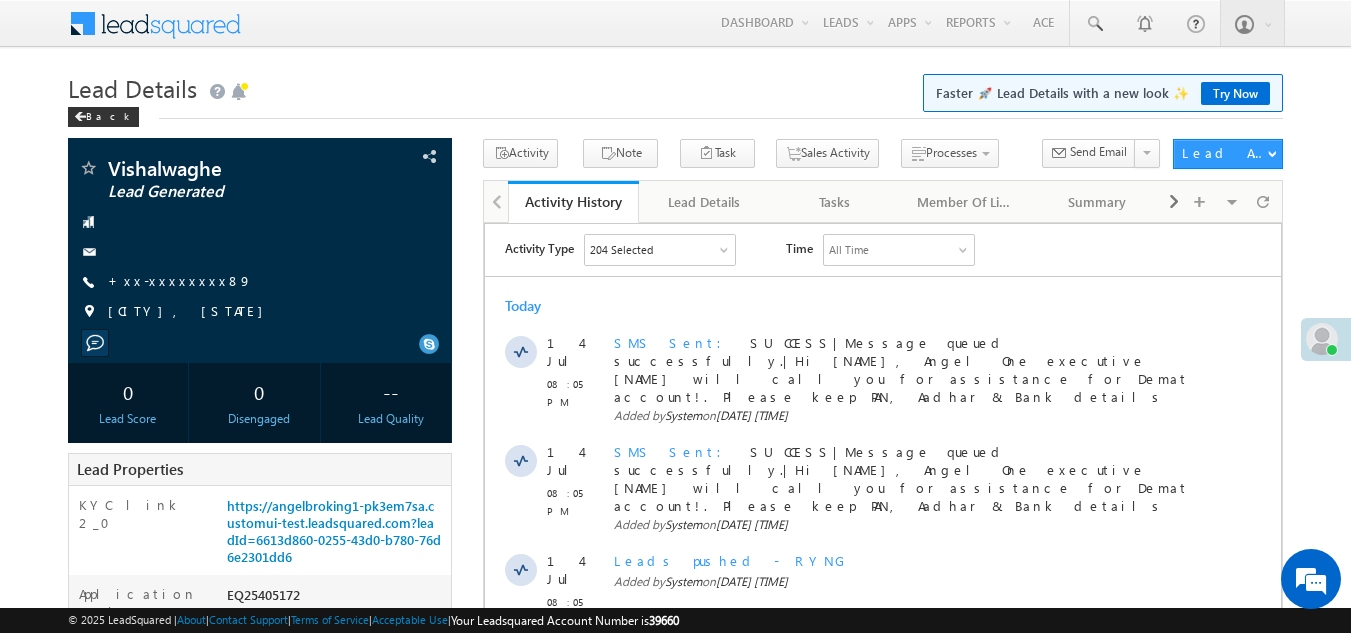 scroll, scrollTop: 0, scrollLeft: 0, axis: both 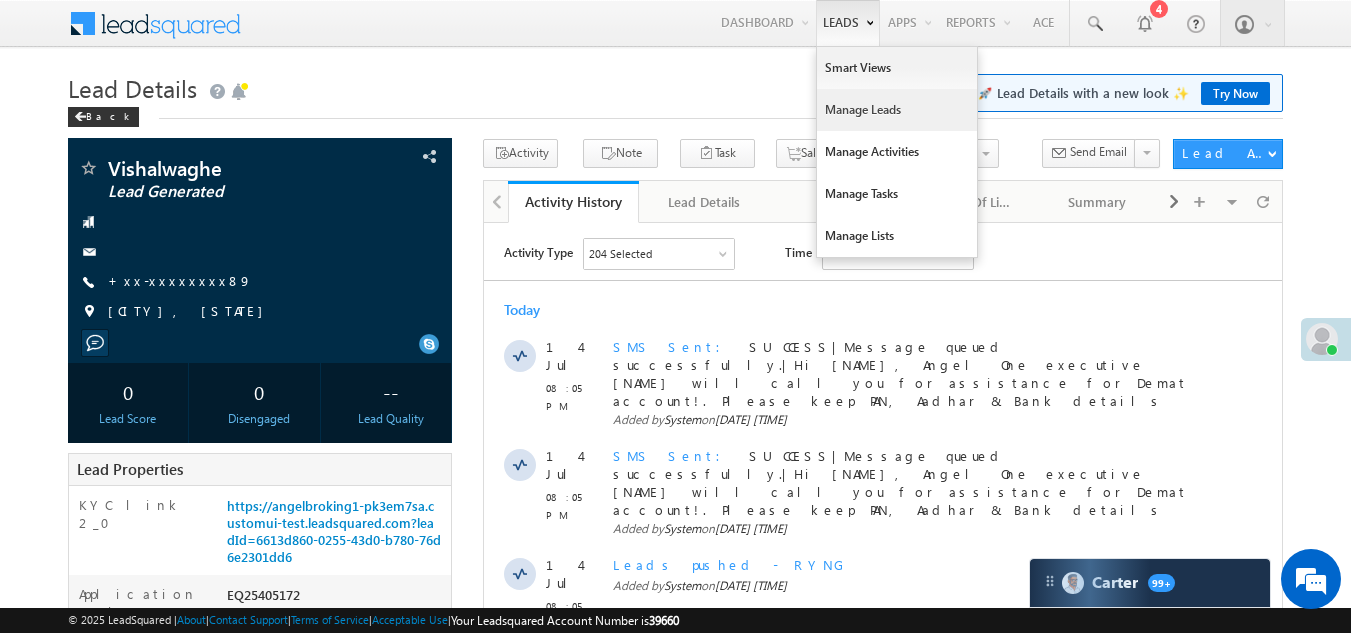 click on "Manage Leads" at bounding box center [897, 110] 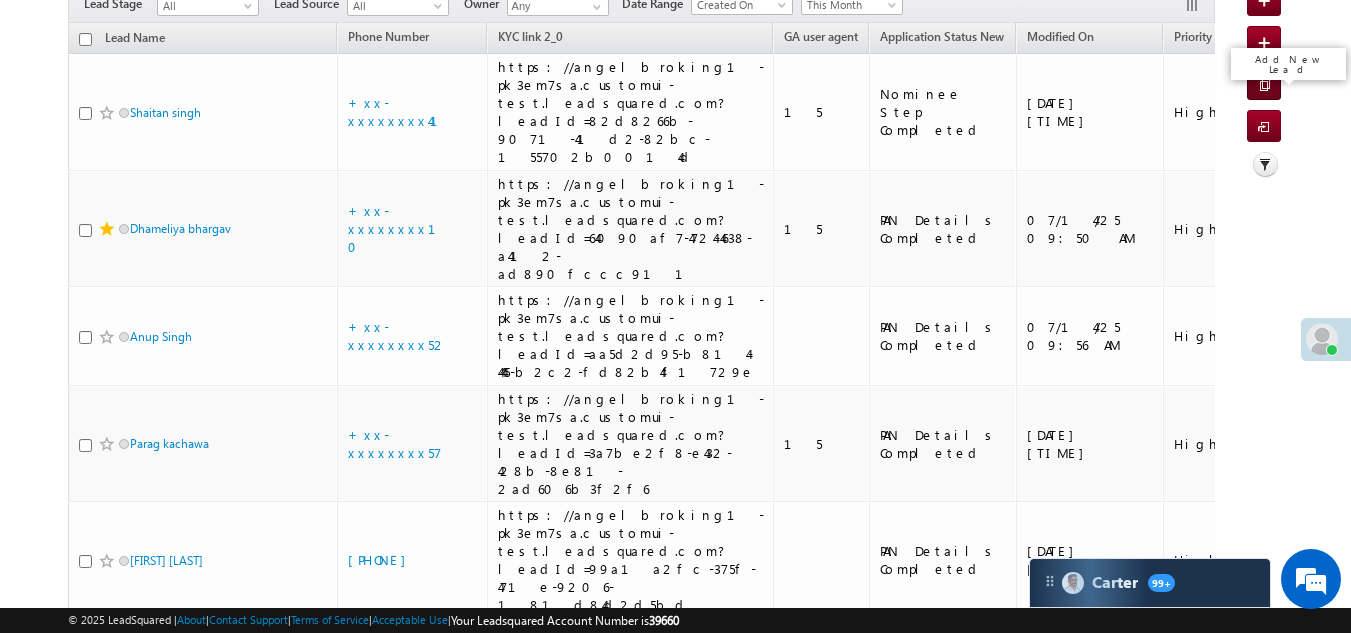 scroll, scrollTop: 0, scrollLeft: 0, axis: both 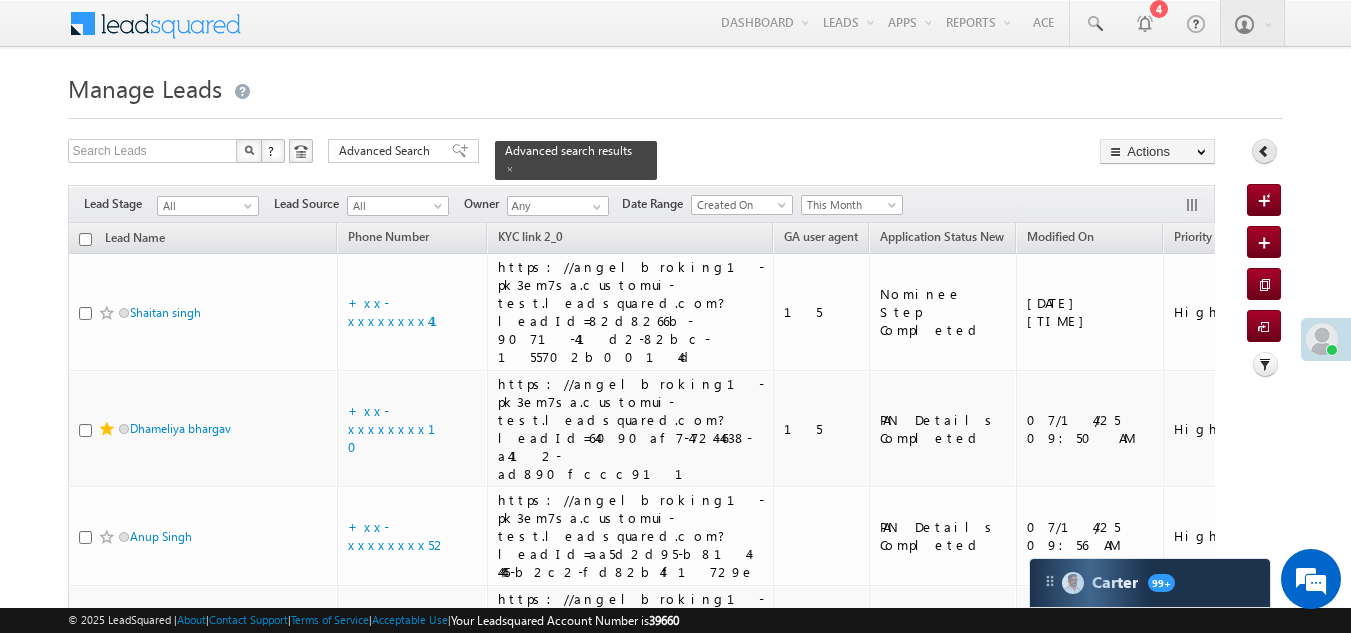 click at bounding box center [1264, 151] 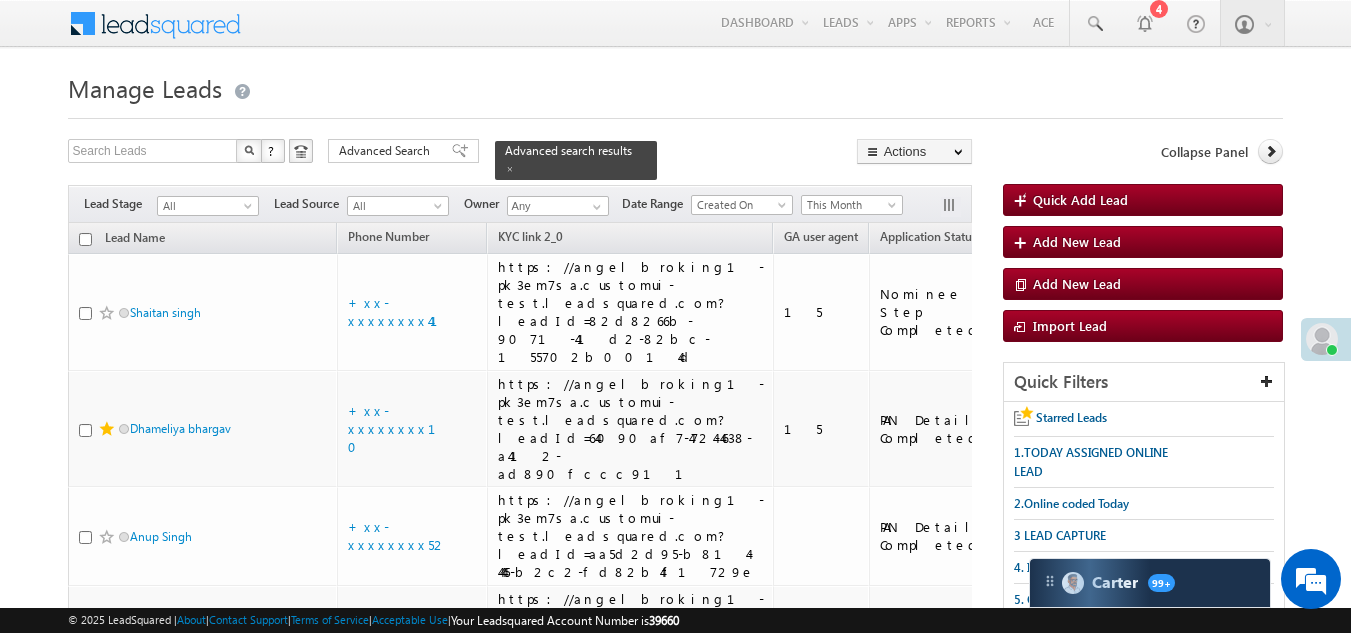 scroll, scrollTop: 200, scrollLeft: 0, axis: vertical 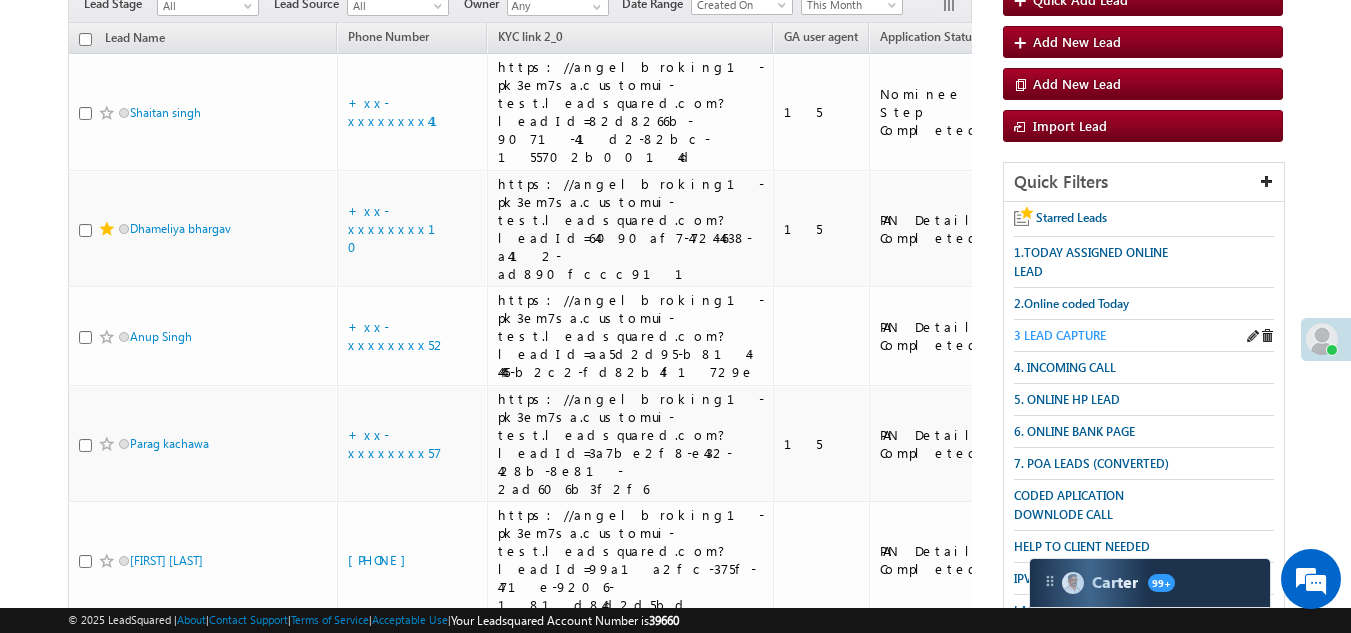 click on "3 LEAD CAPTURE" at bounding box center [1060, 335] 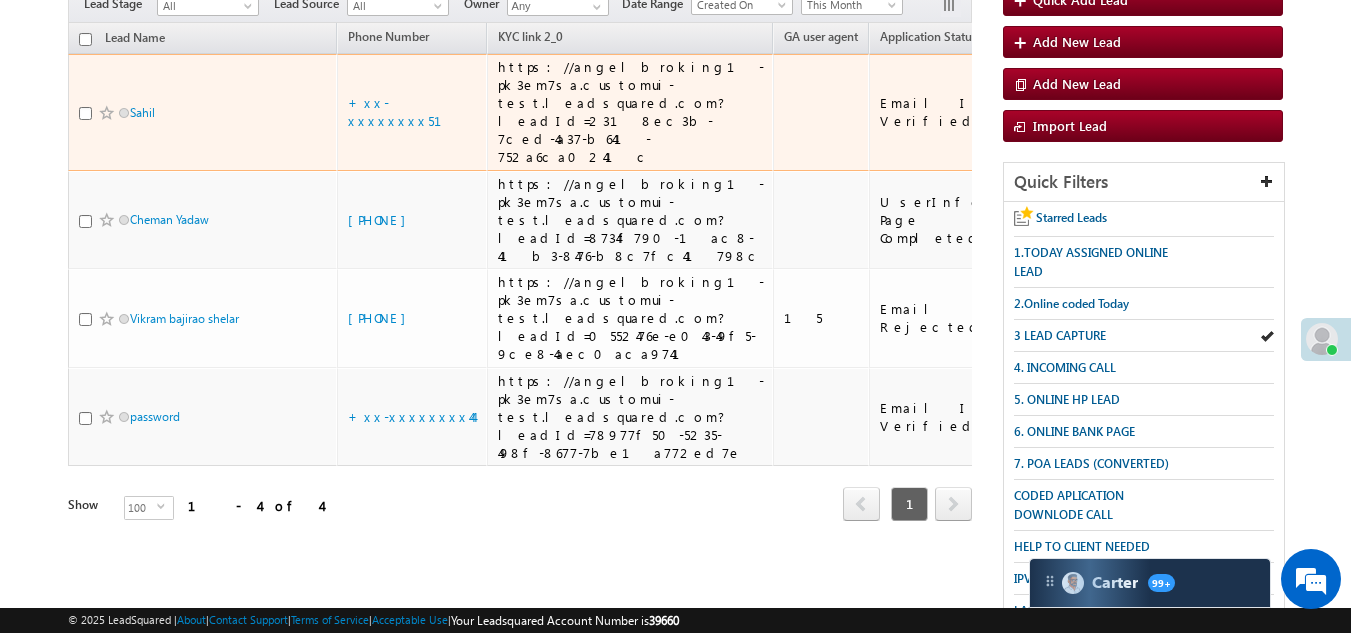 scroll, scrollTop: 0, scrollLeft: 0, axis: both 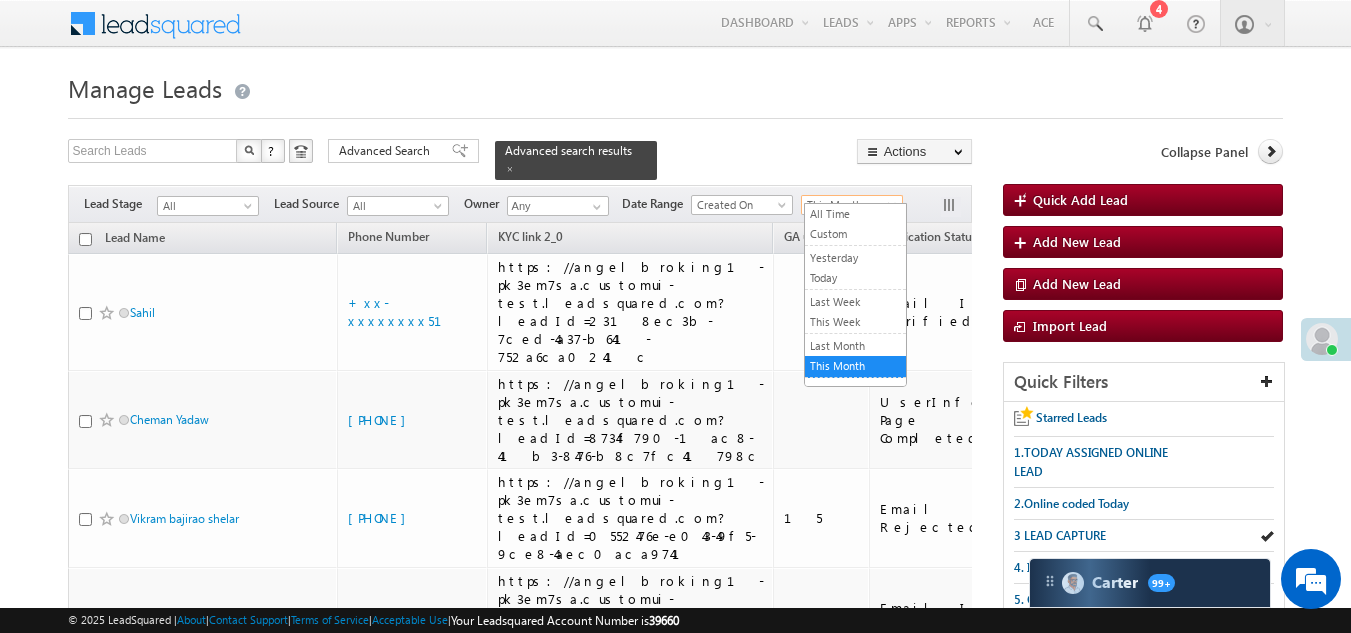 click on "This Month" at bounding box center [849, 205] 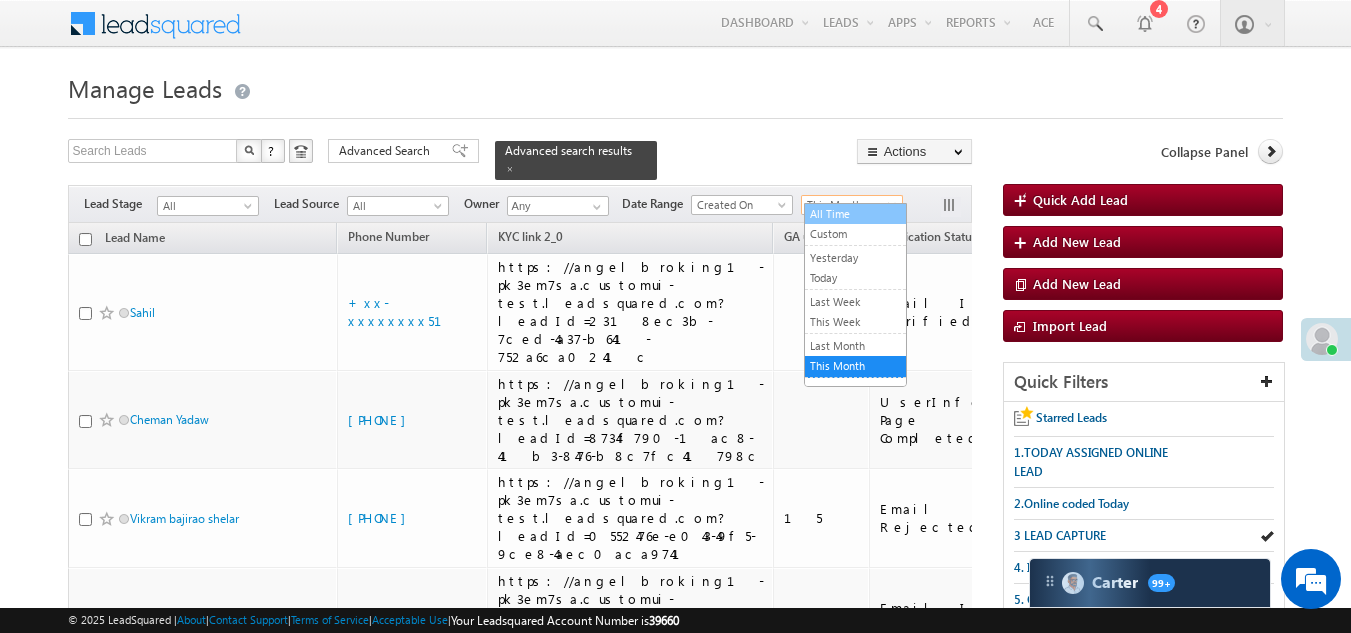 click on "All Time" at bounding box center [855, 214] 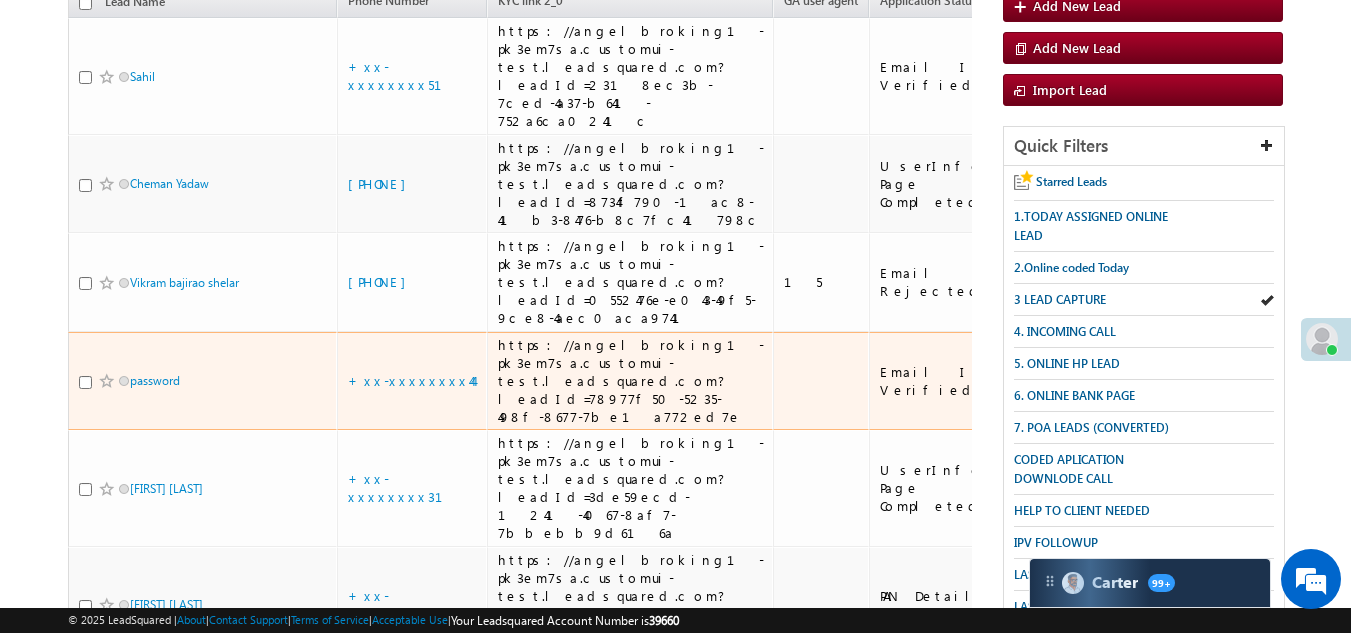 scroll, scrollTop: 200, scrollLeft: 0, axis: vertical 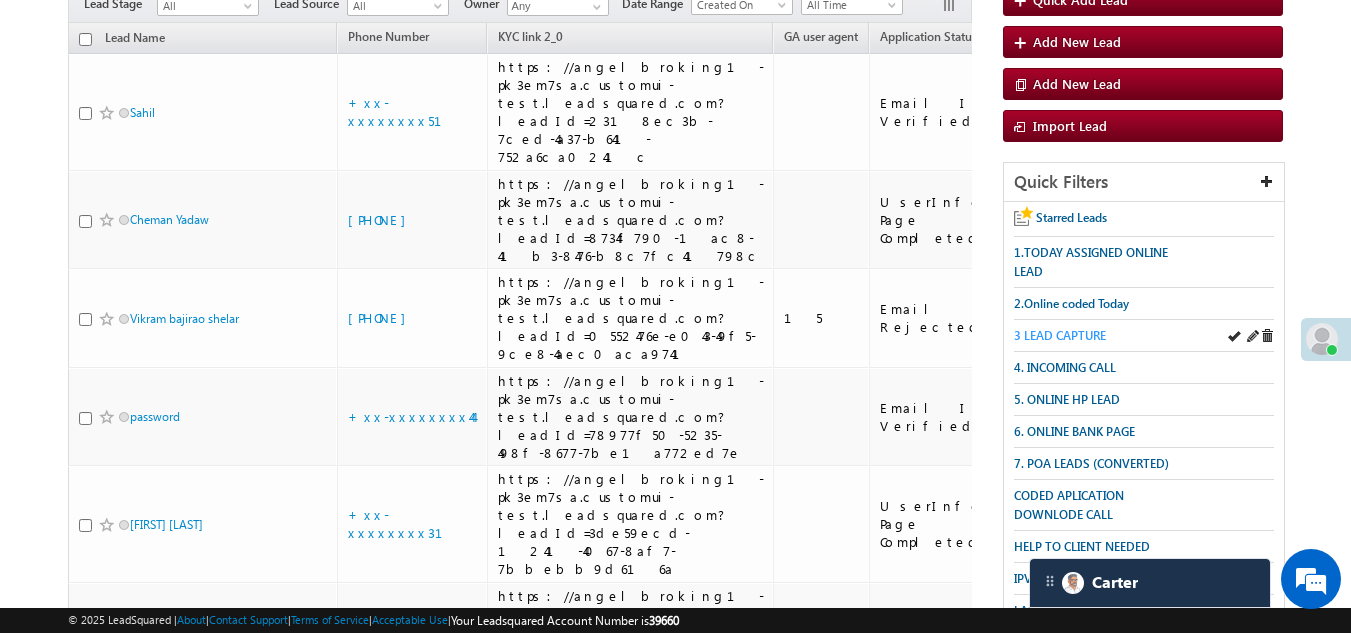 click on "3 LEAD CAPTURE" at bounding box center [1060, 335] 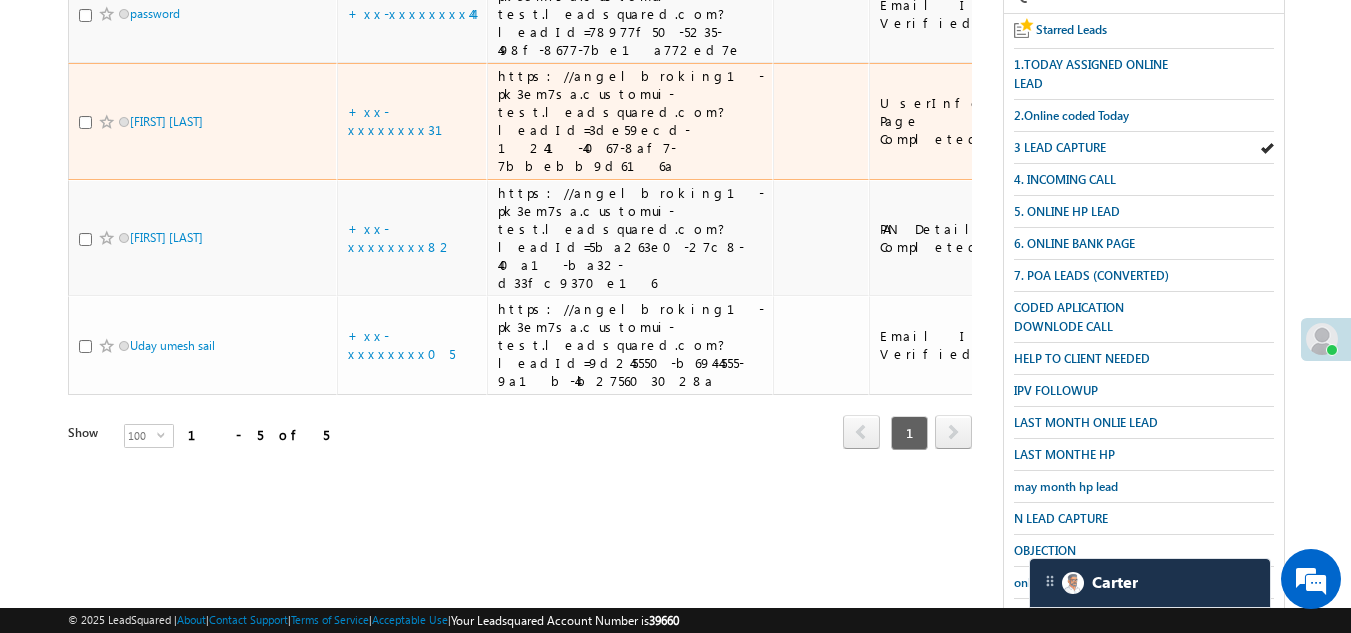 scroll, scrollTop: 399, scrollLeft: 0, axis: vertical 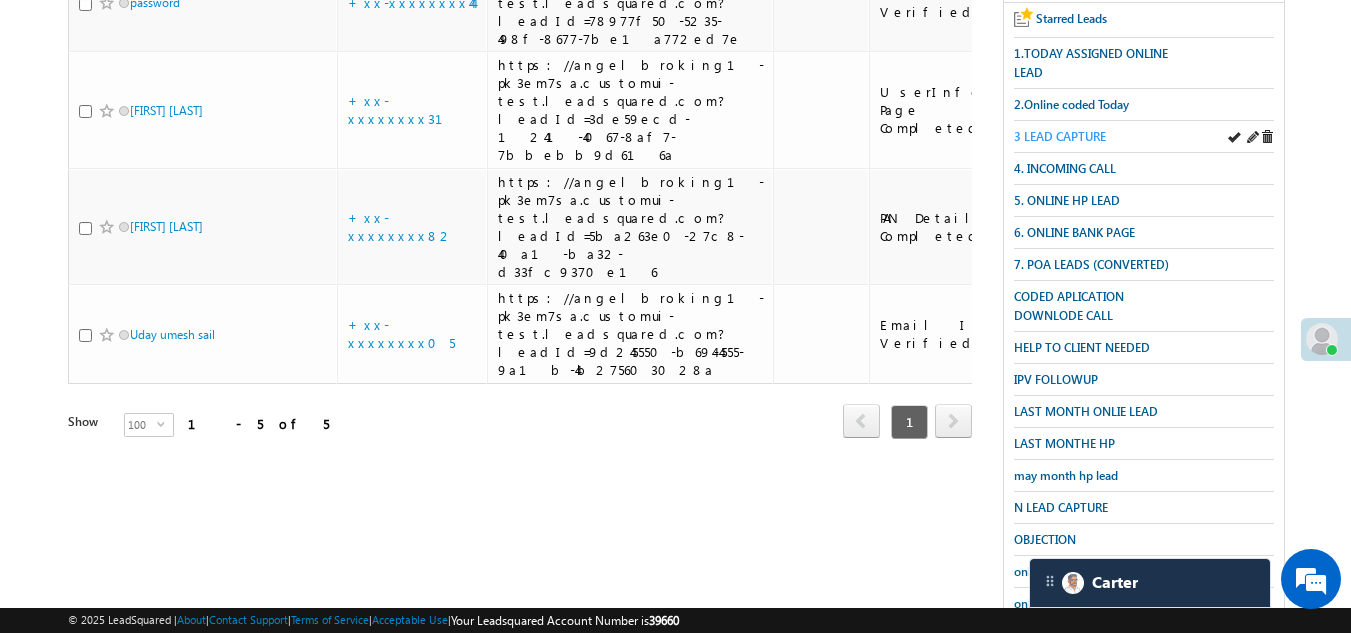 click on "3 LEAD CAPTURE" at bounding box center [1060, 136] 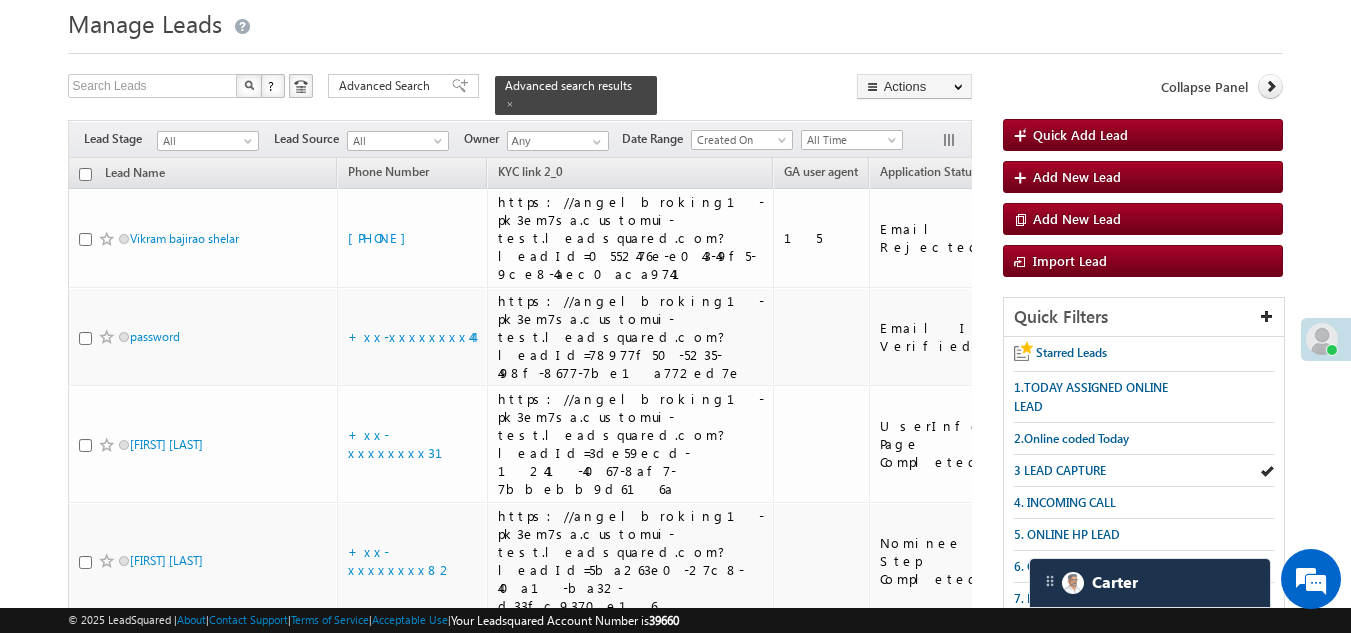 scroll, scrollTop: 100, scrollLeft: 0, axis: vertical 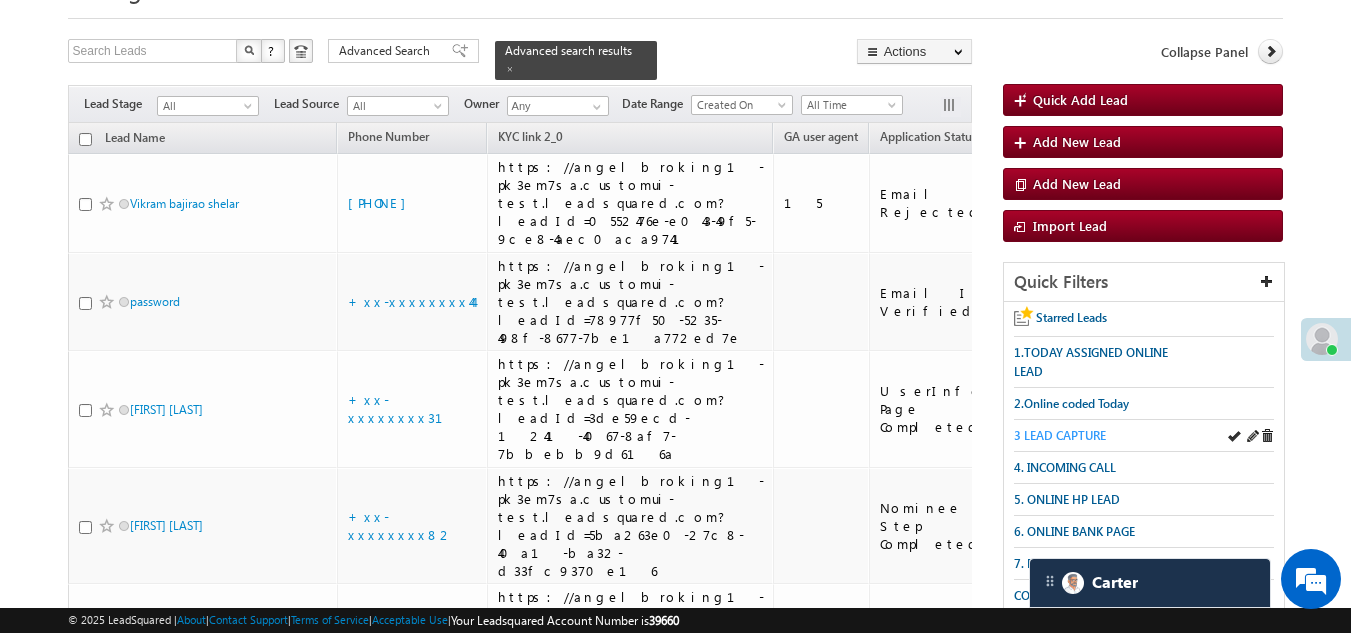 click on "3 LEAD CAPTURE" at bounding box center [1060, 435] 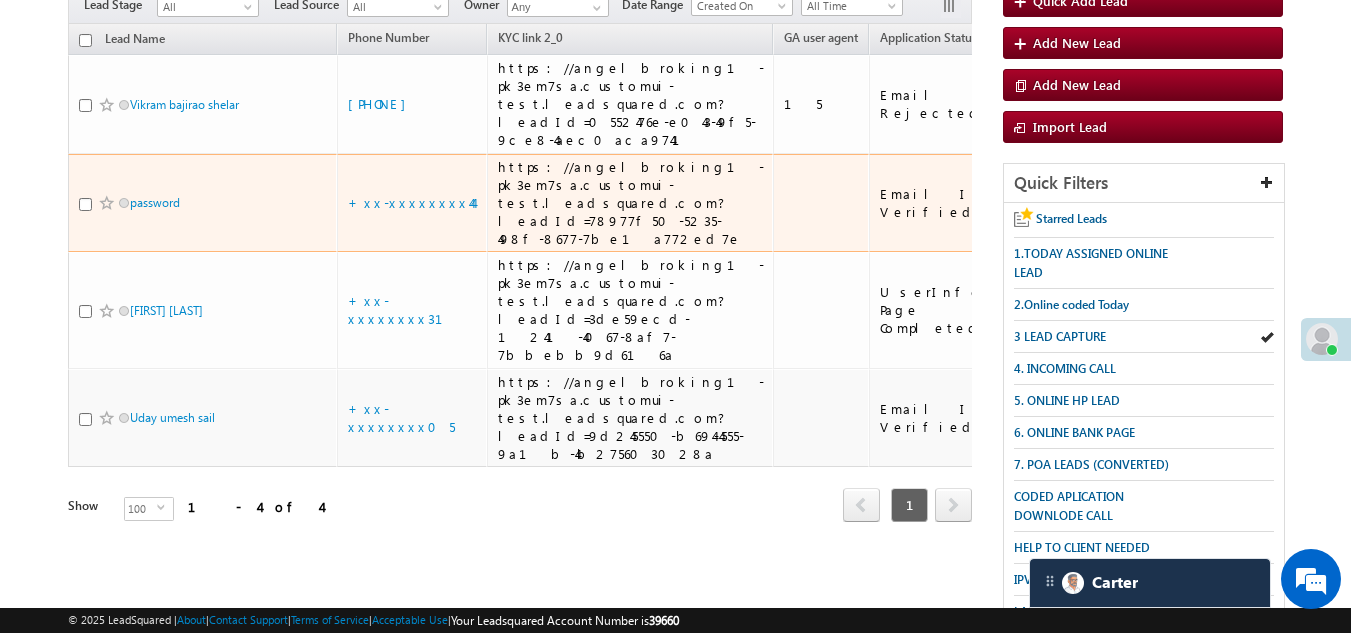 scroll, scrollTop: 0, scrollLeft: 0, axis: both 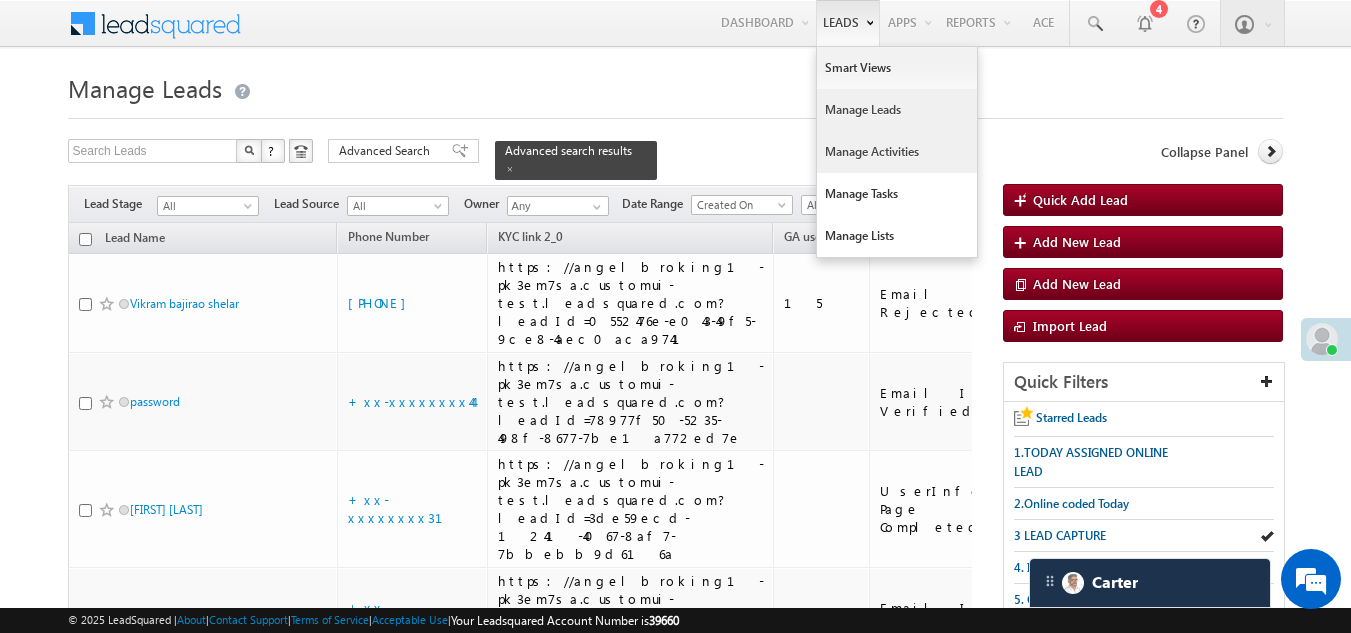 click on "Manage Activities" at bounding box center (897, 152) 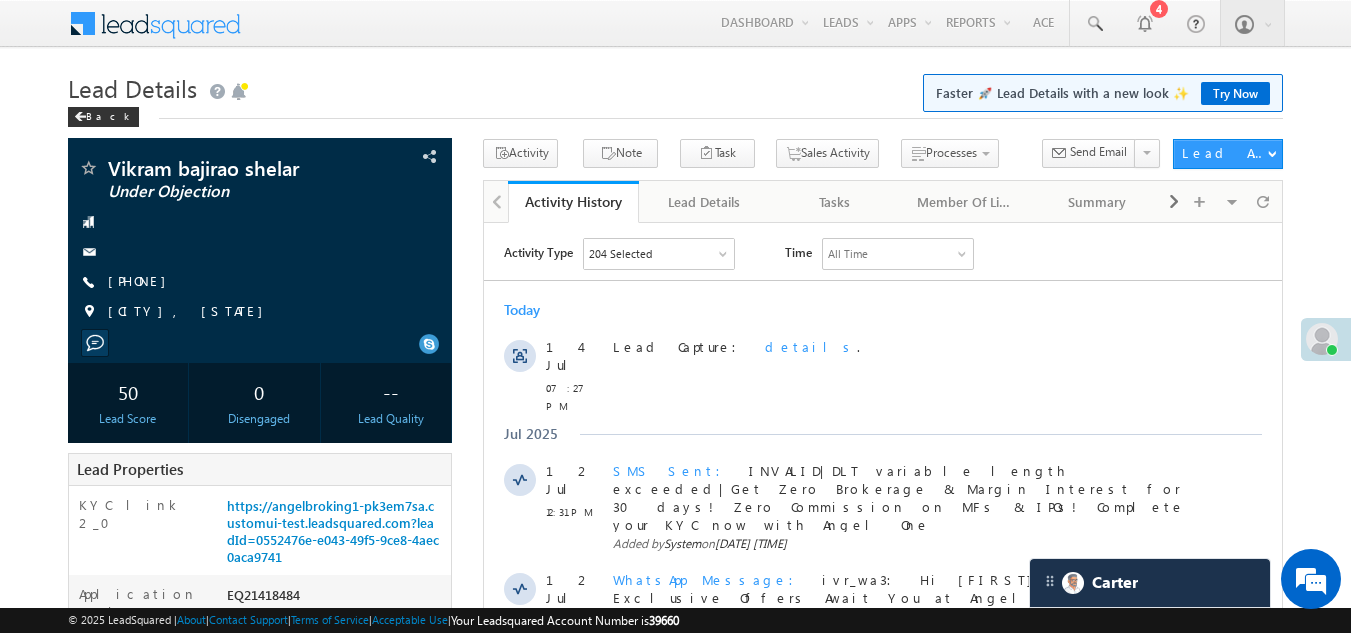 scroll, scrollTop: 0, scrollLeft: 0, axis: both 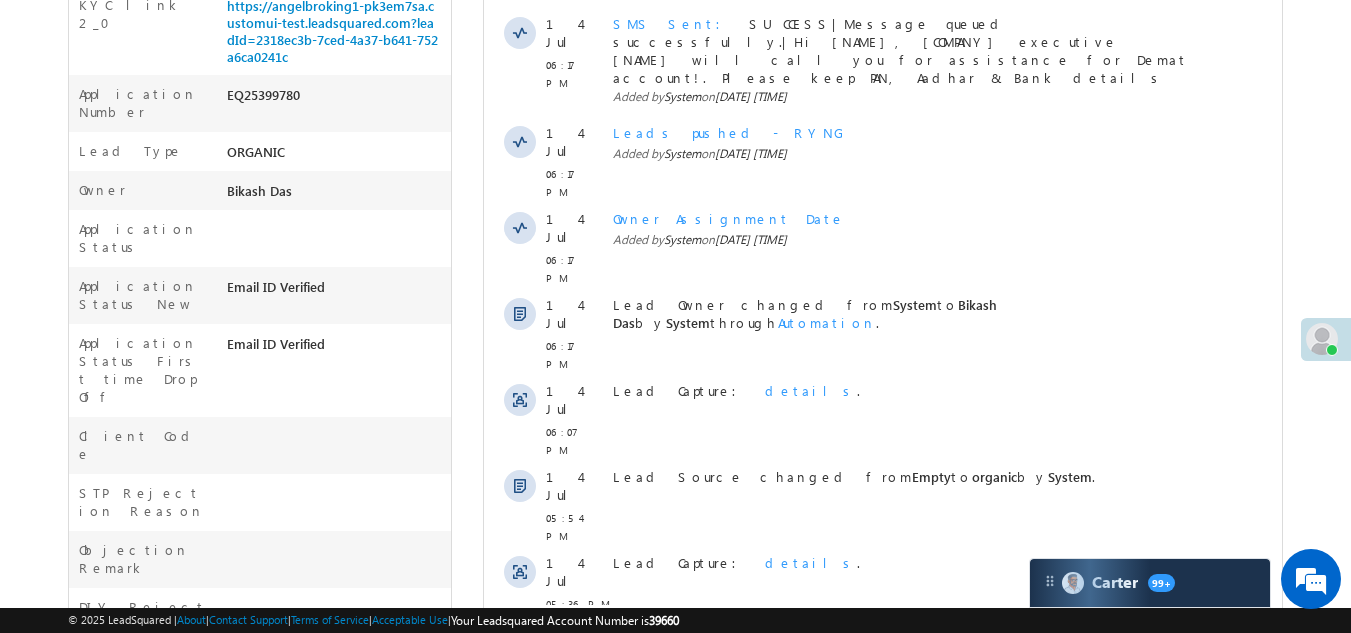 click on "Show More" at bounding box center [883, 716] 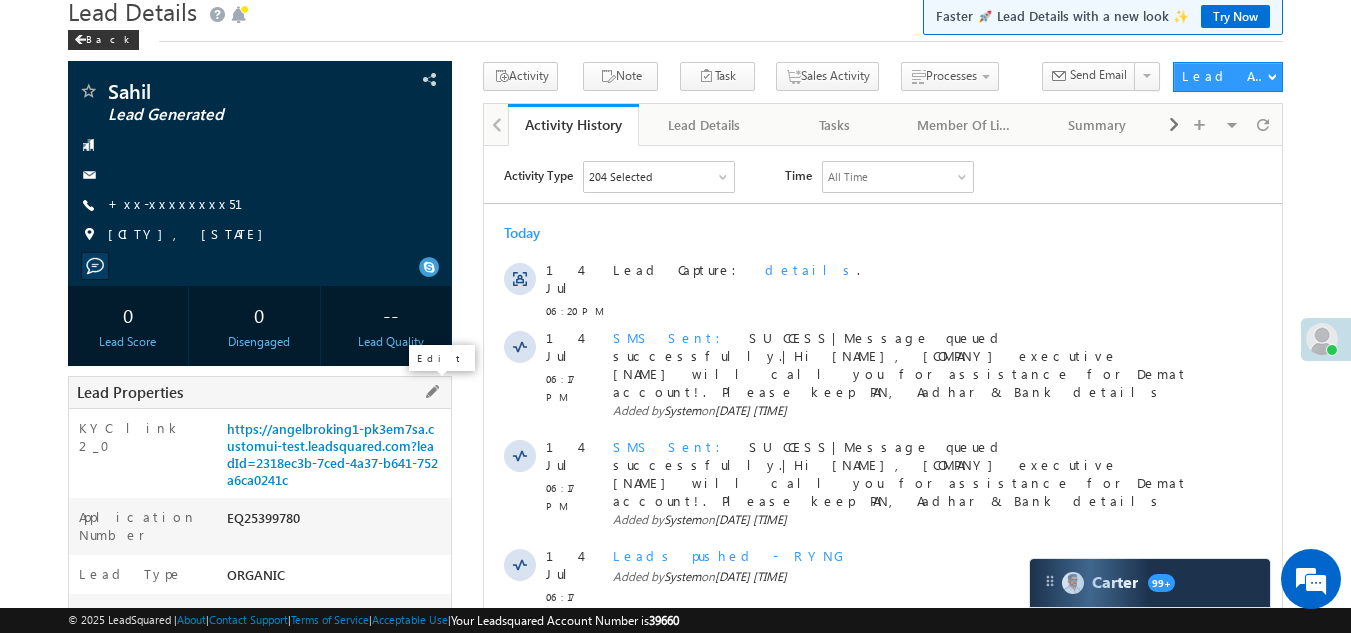 scroll, scrollTop: 0, scrollLeft: 0, axis: both 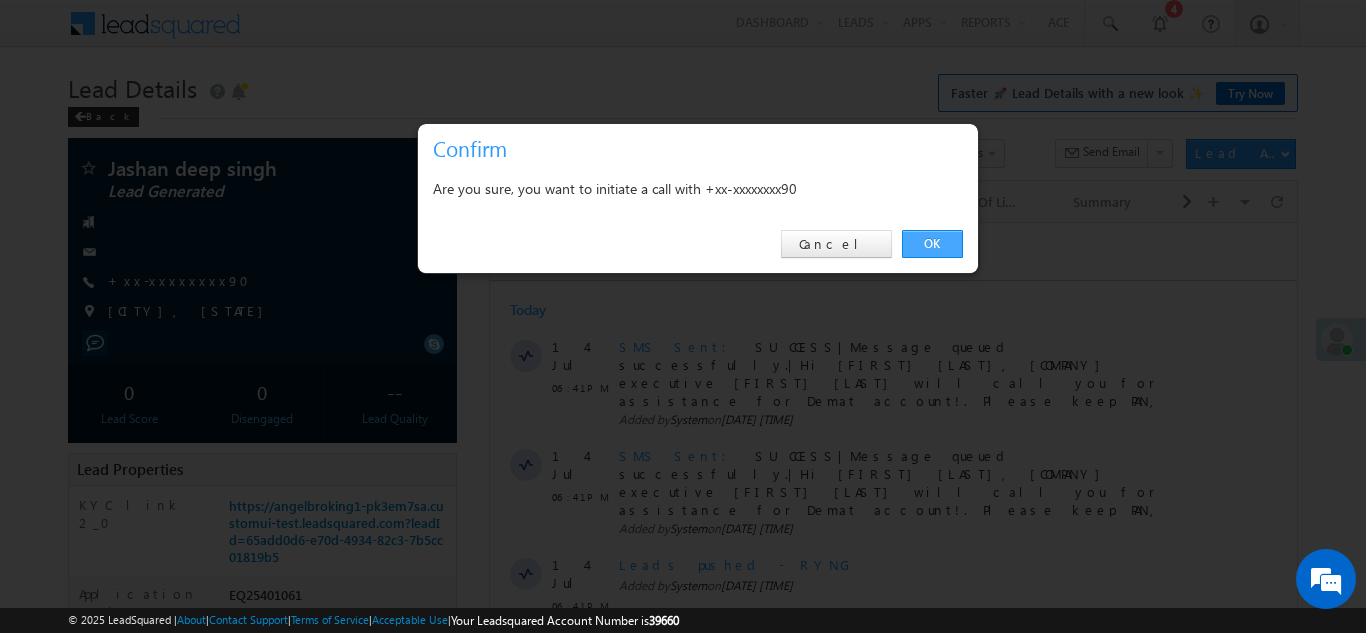 click on "OK" at bounding box center (932, 244) 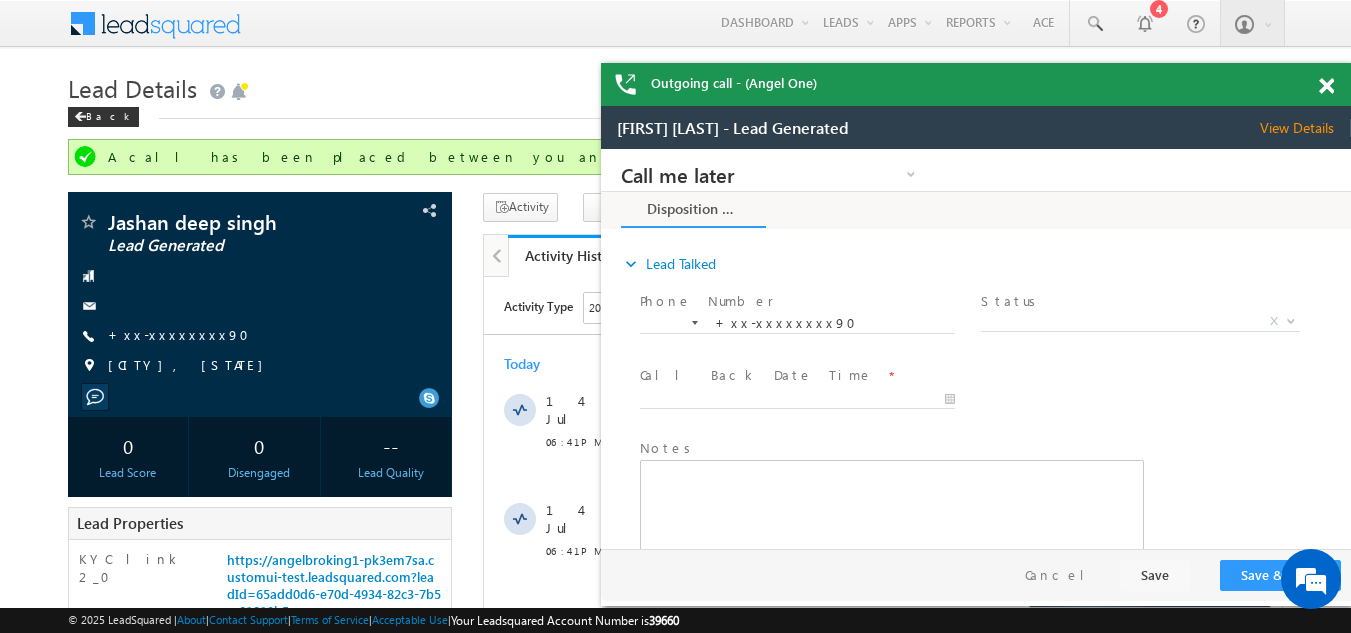 scroll, scrollTop: 0, scrollLeft: 0, axis: both 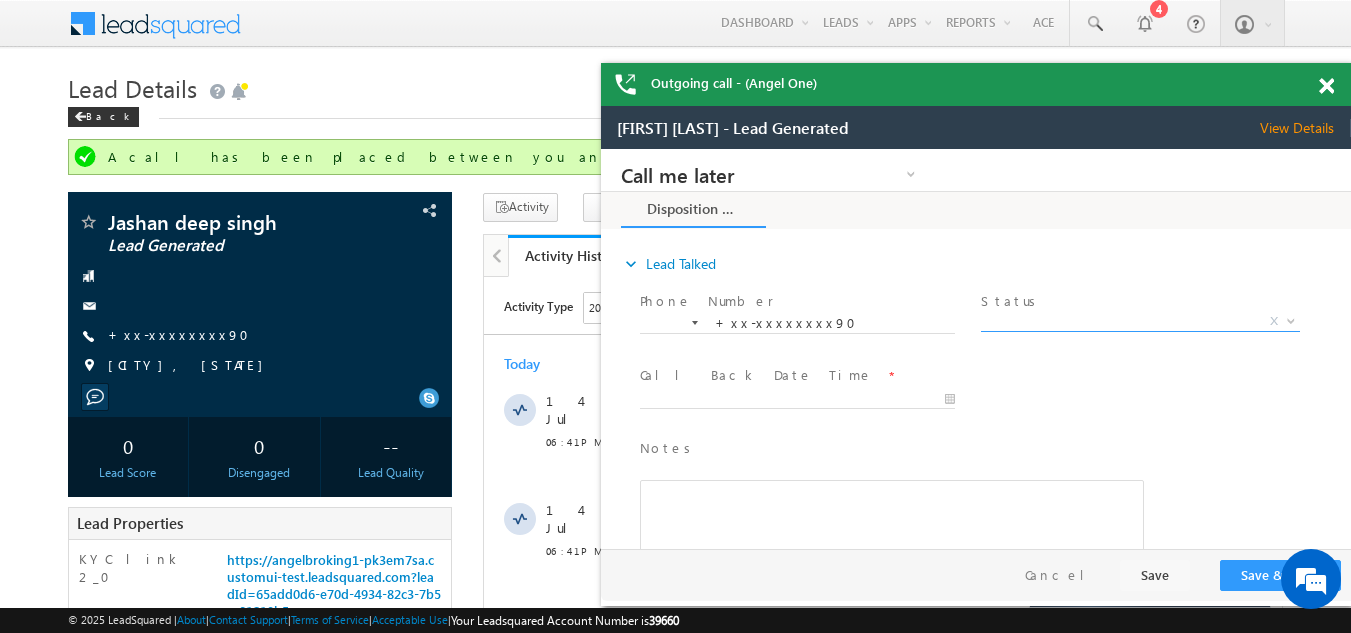 click on "X" at bounding box center [1140, 322] 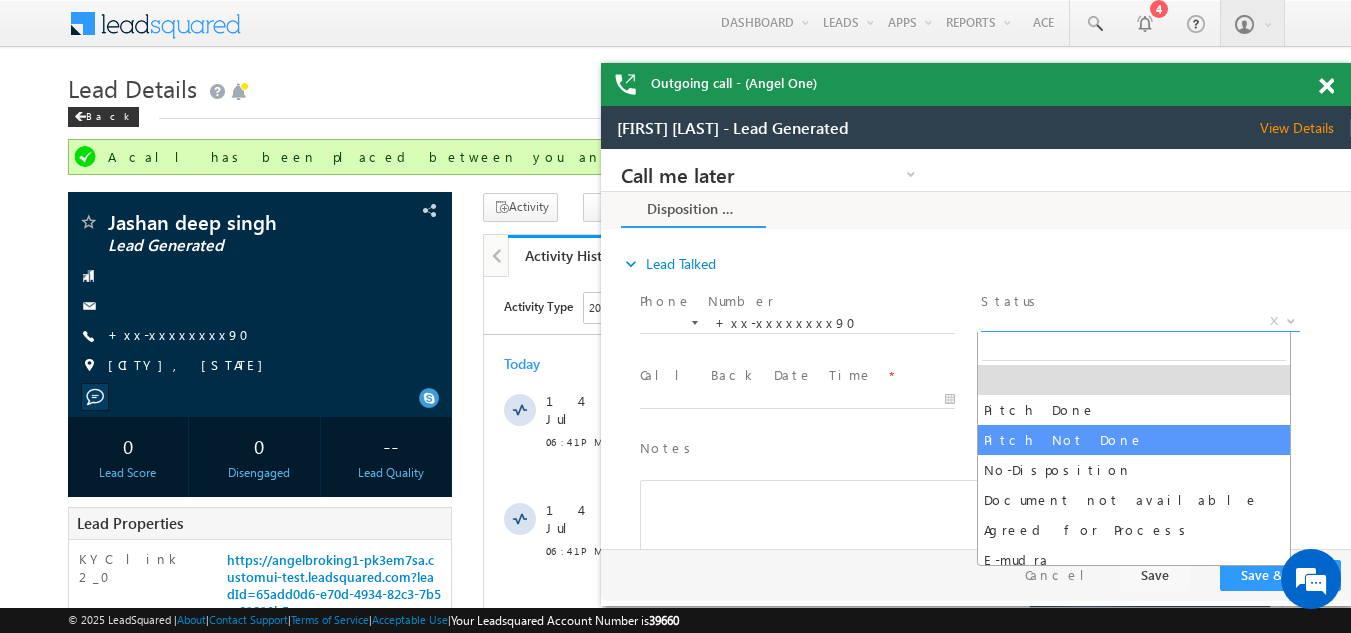 select on "Pitch Not Done" 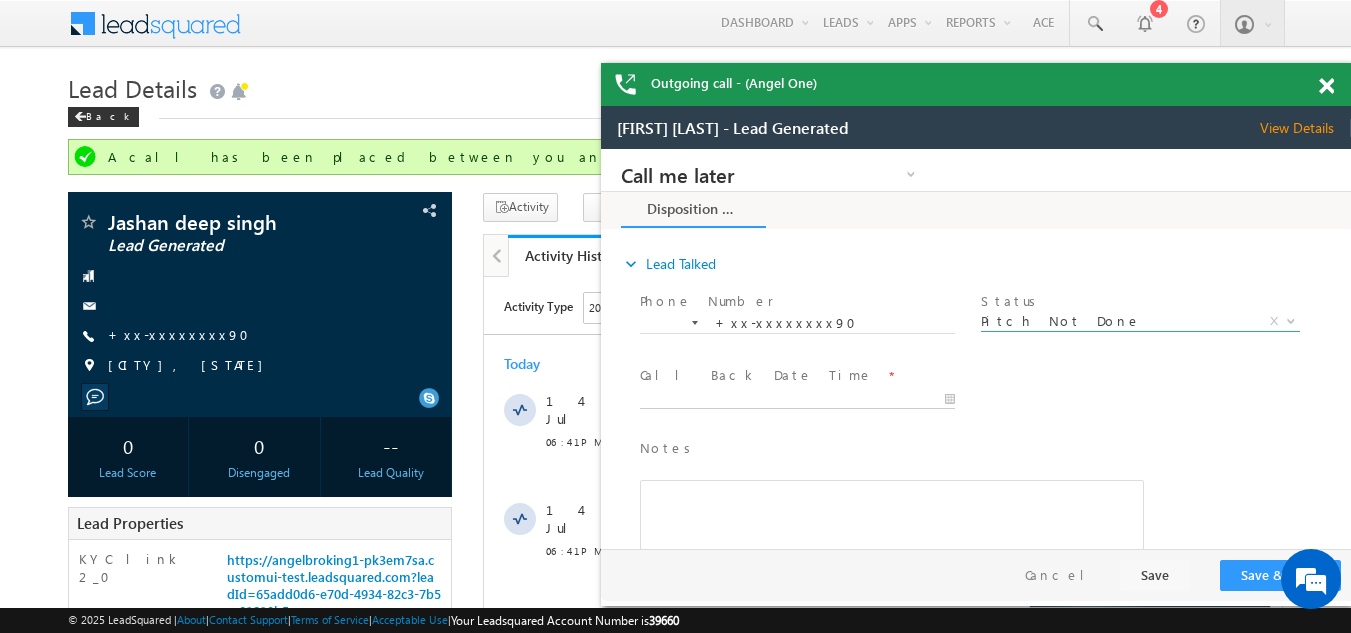 type on "07/14/25 8:18 PM" 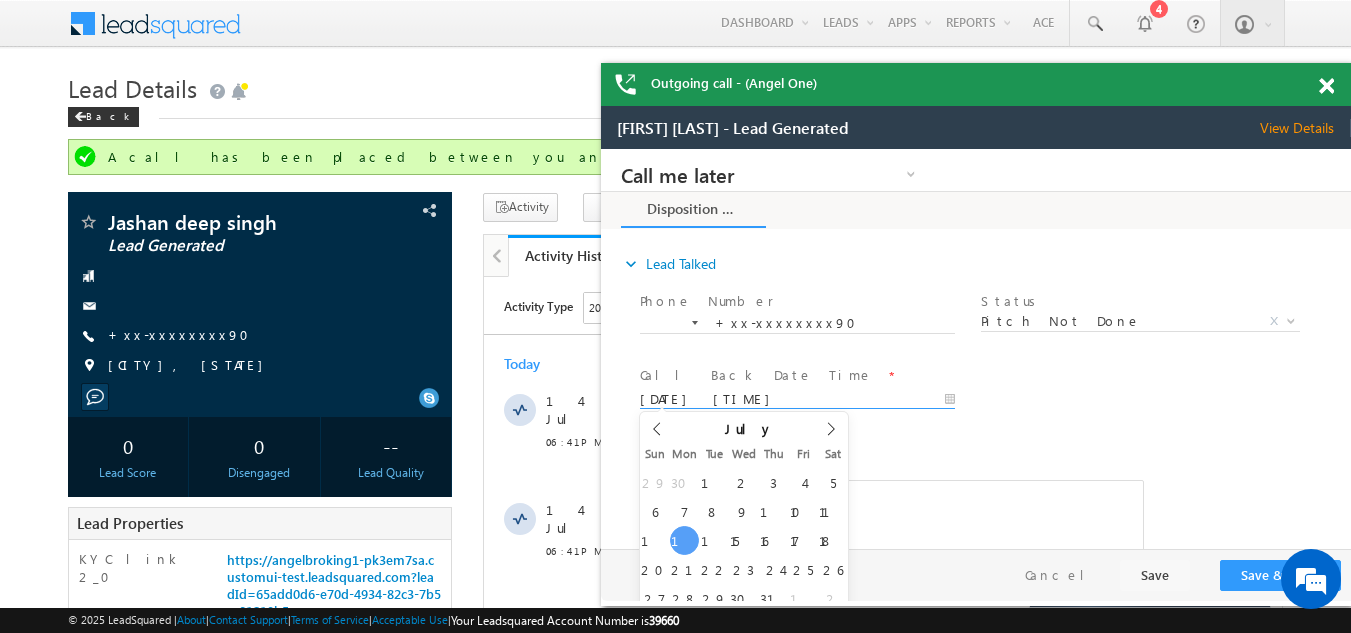 click on "Call me later Campaign Success Commitment Cross Sell Customer Drop-off reasons Language Barrier Not Interested Ringing Call me later
Call me later
× Disposition Form *" at bounding box center [976, 349] 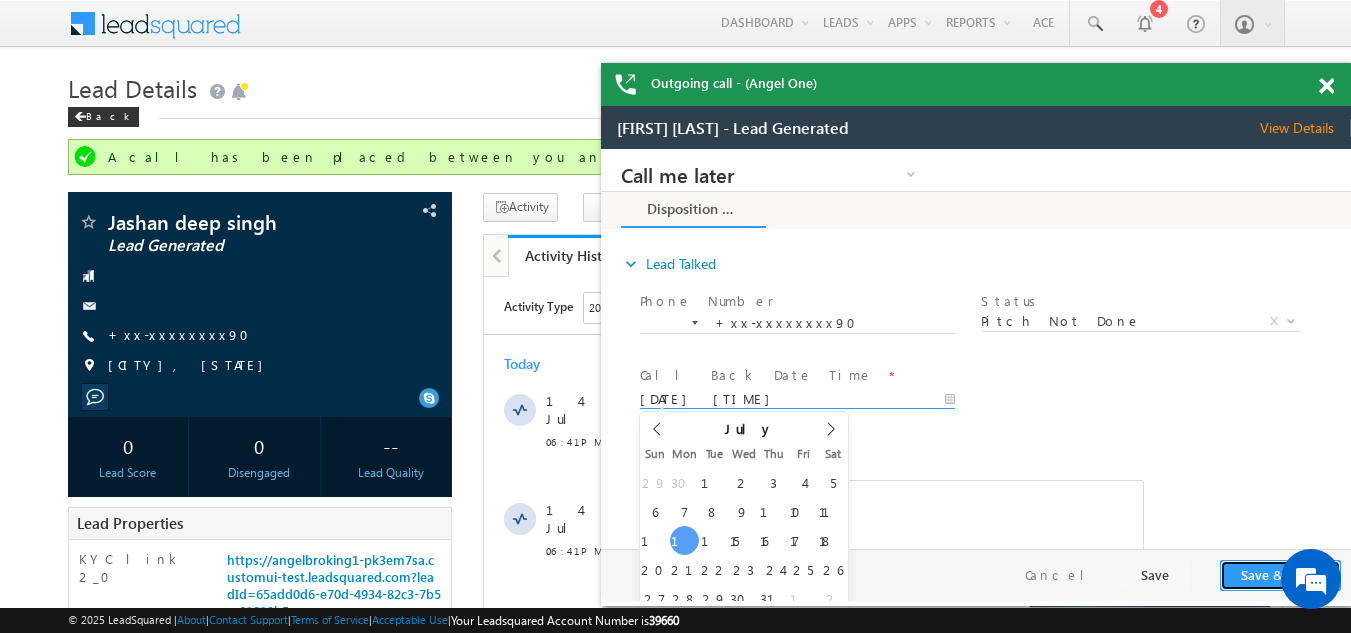 click on "Save & Close" at bounding box center [1280, 575] 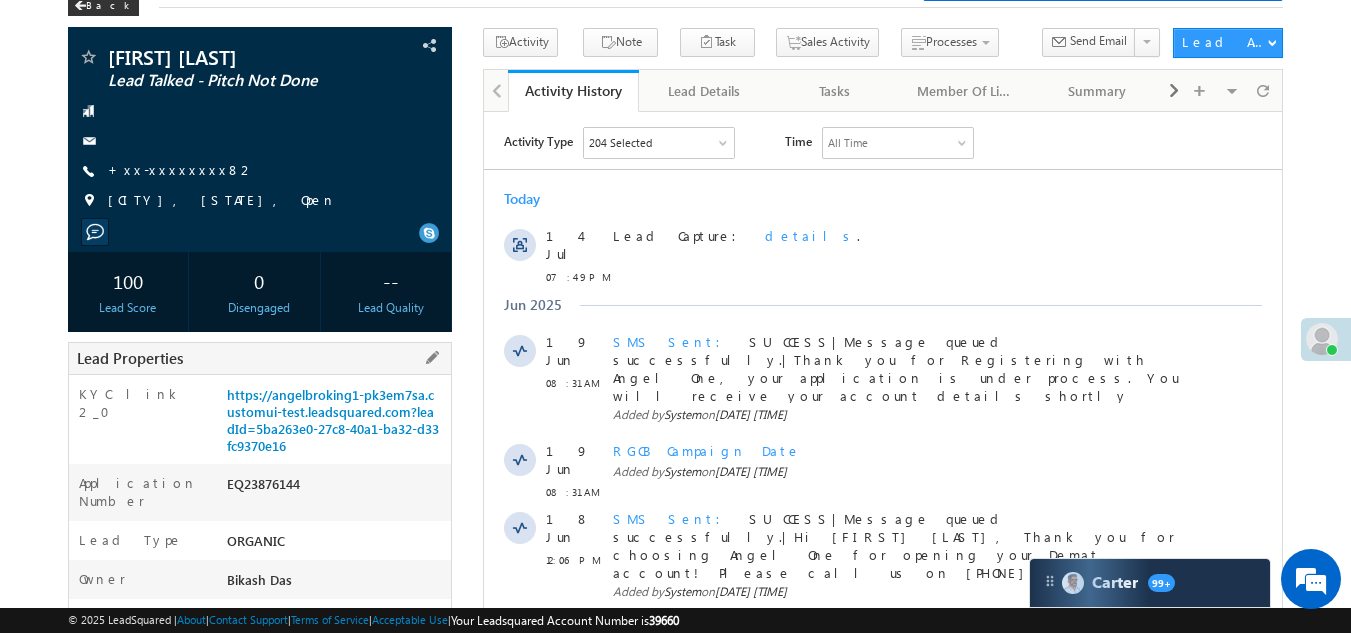 scroll, scrollTop: 100, scrollLeft: 0, axis: vertical 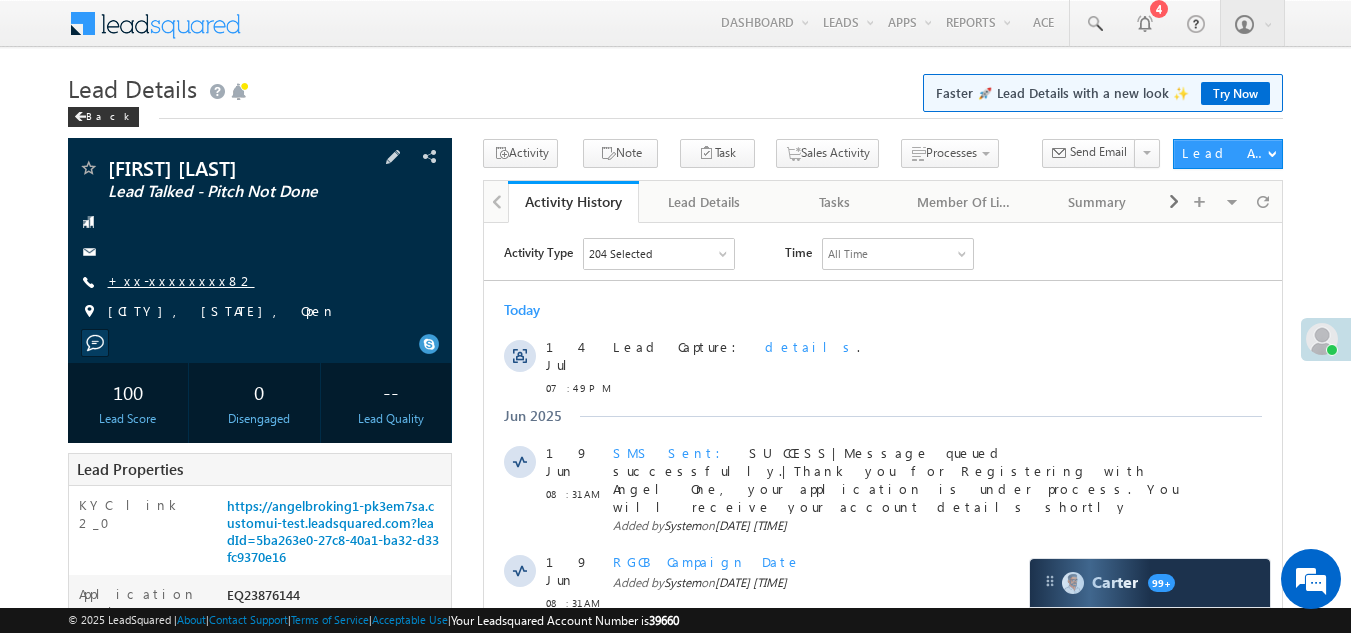 click on "+xx-xxxxxxxx82" at bounding box center [181, 280] 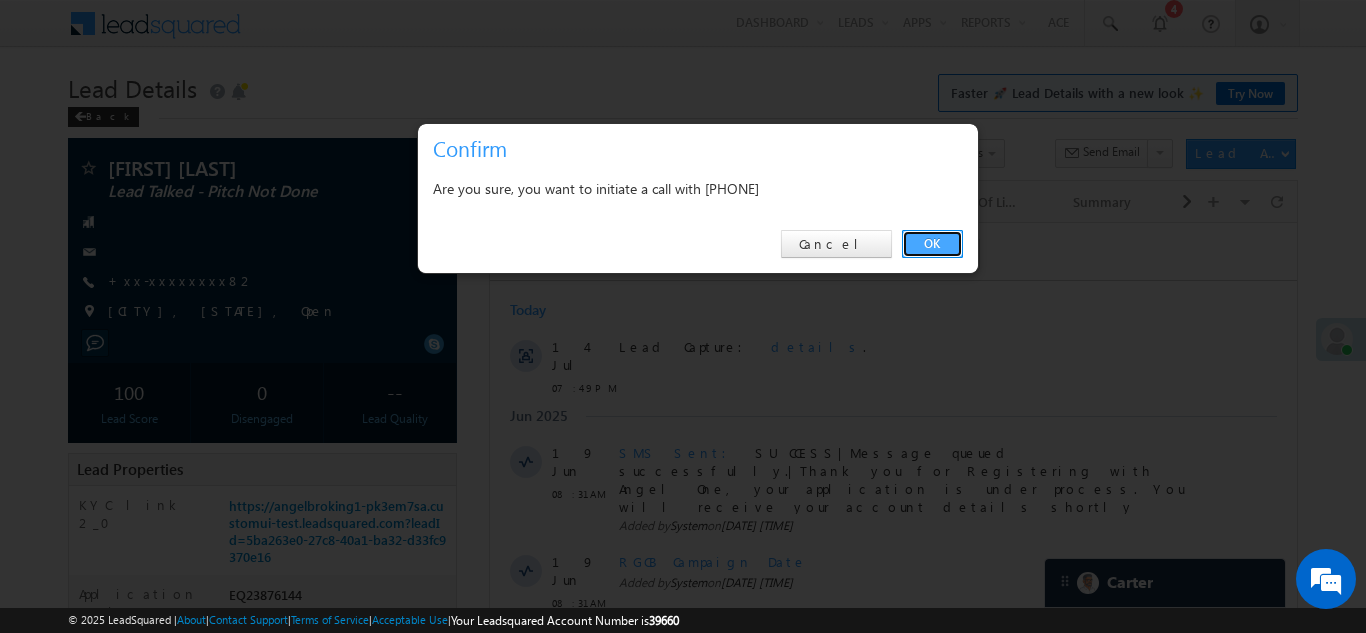 click on "OK" at bounding box center (932, 244) 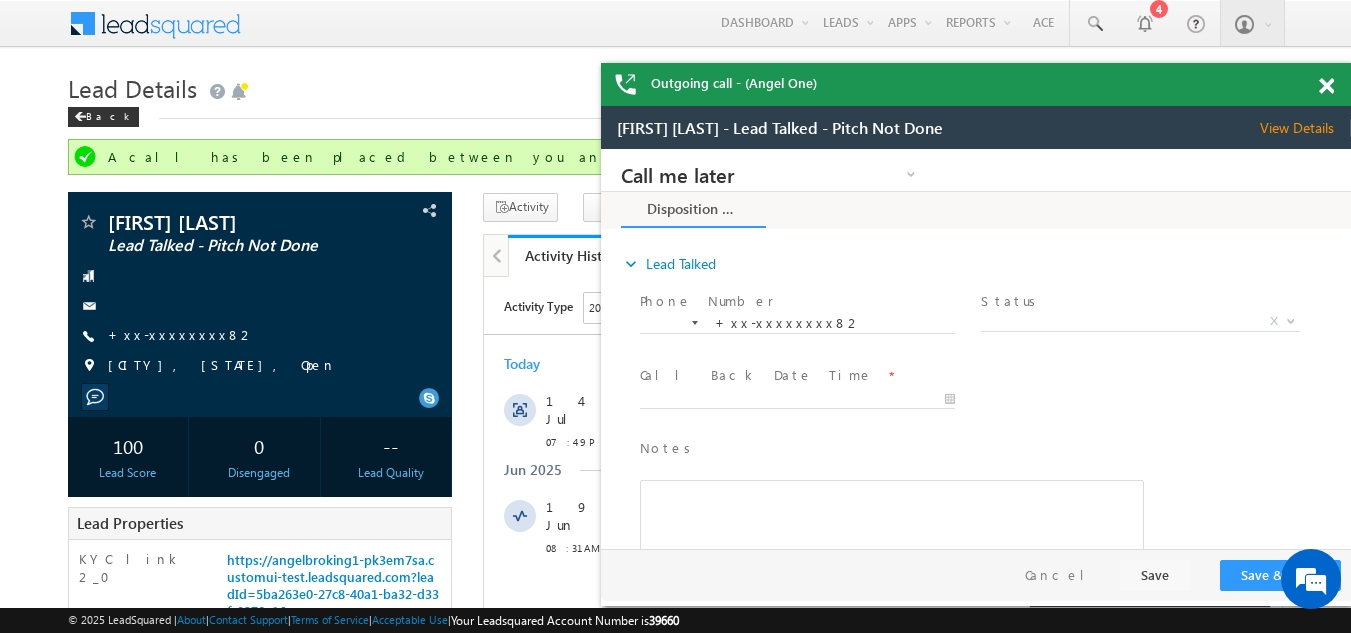 scroll, scrollTop: 0, scrollLeft: 0, axis: both 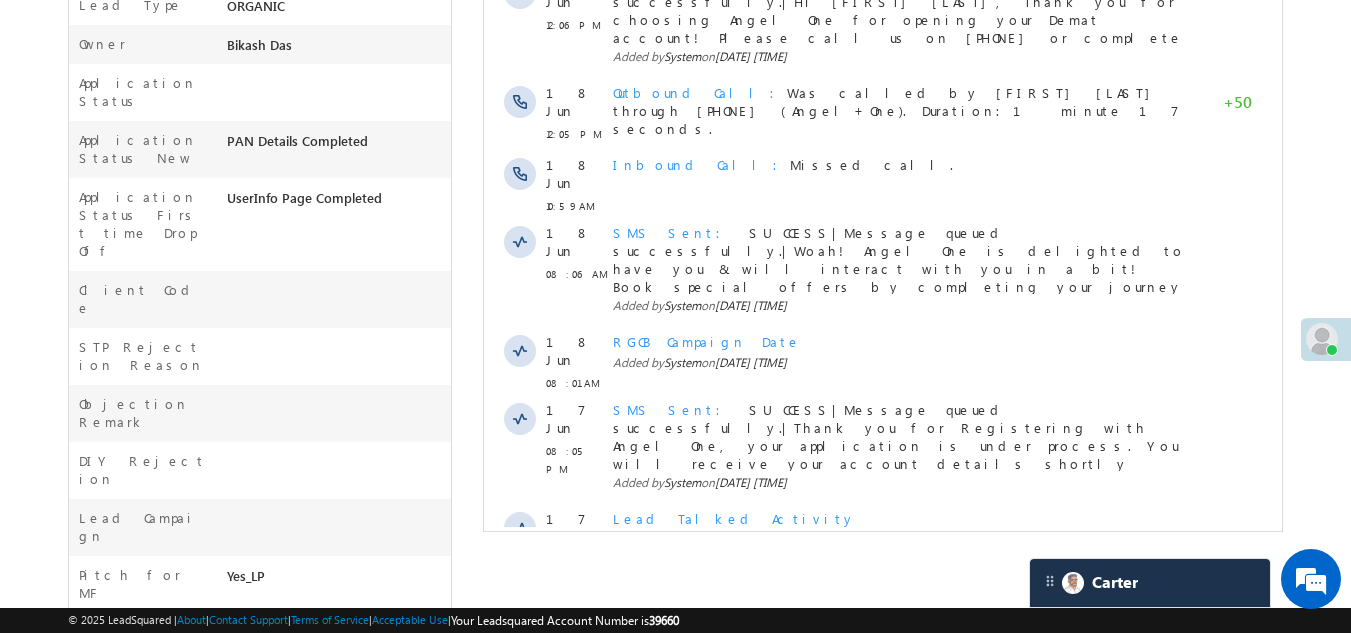 click on "Show More" at bounding box center (883, 622) 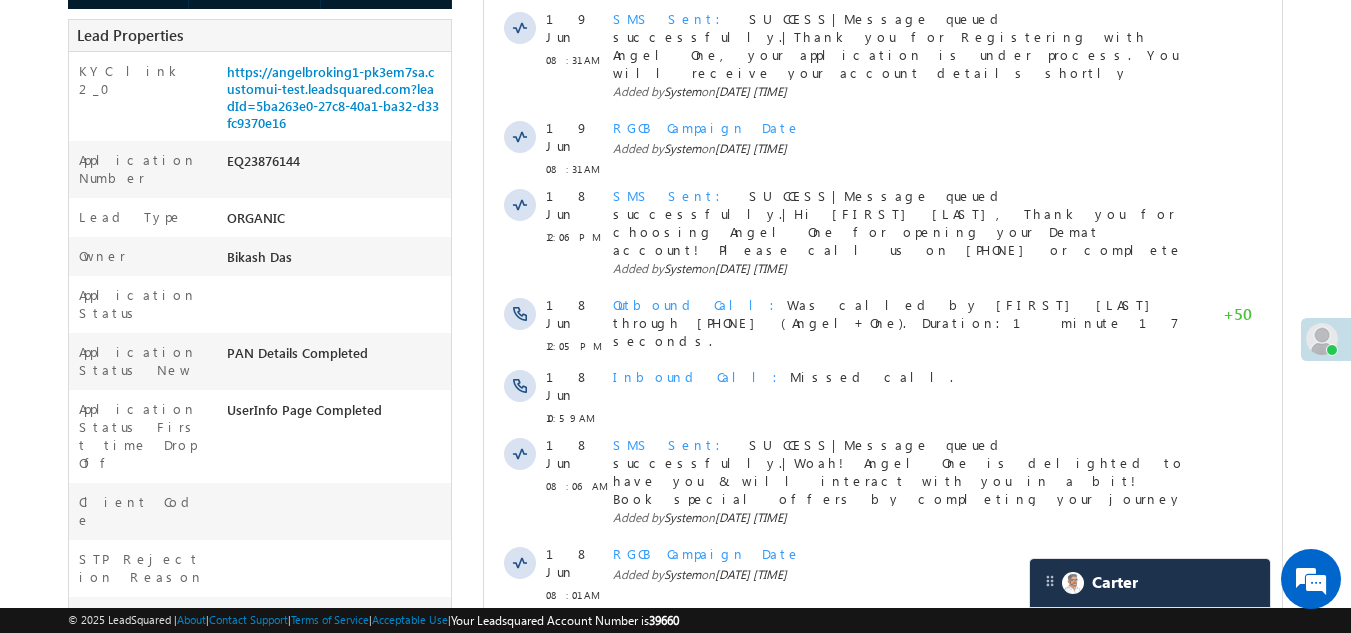 scroll, scrollTop: 88, scrollLeft: 0, axis: vertical 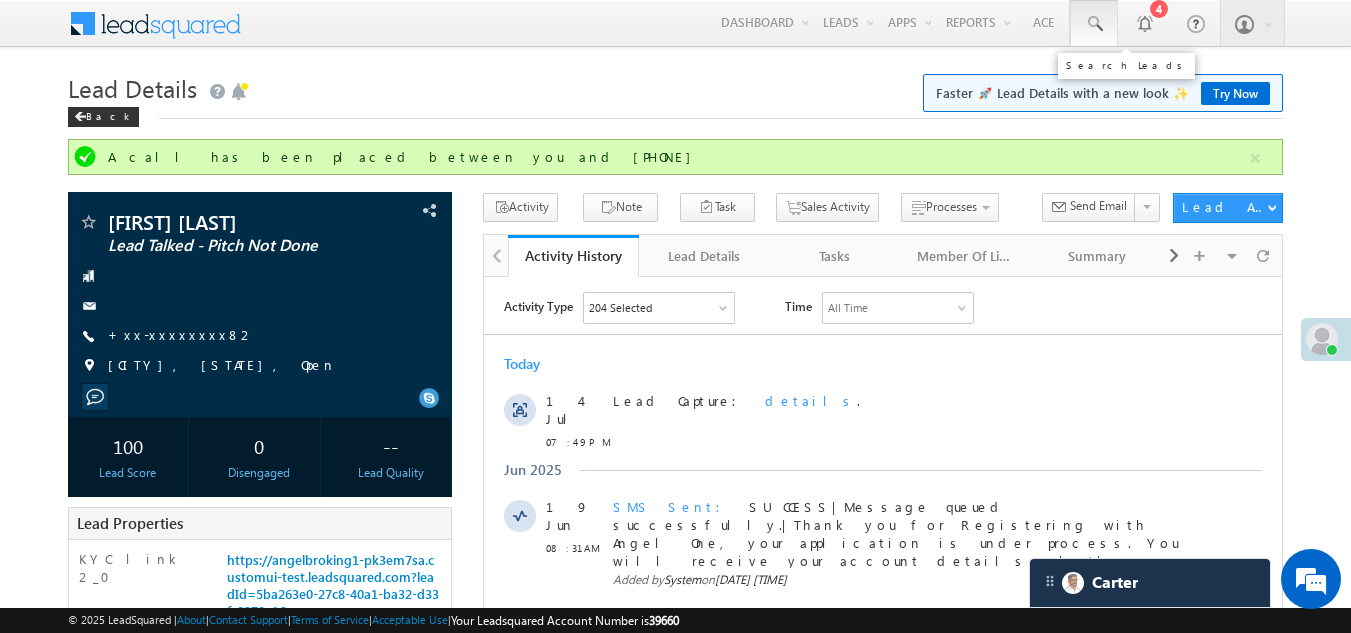 click at bounding box center (1094, 24) 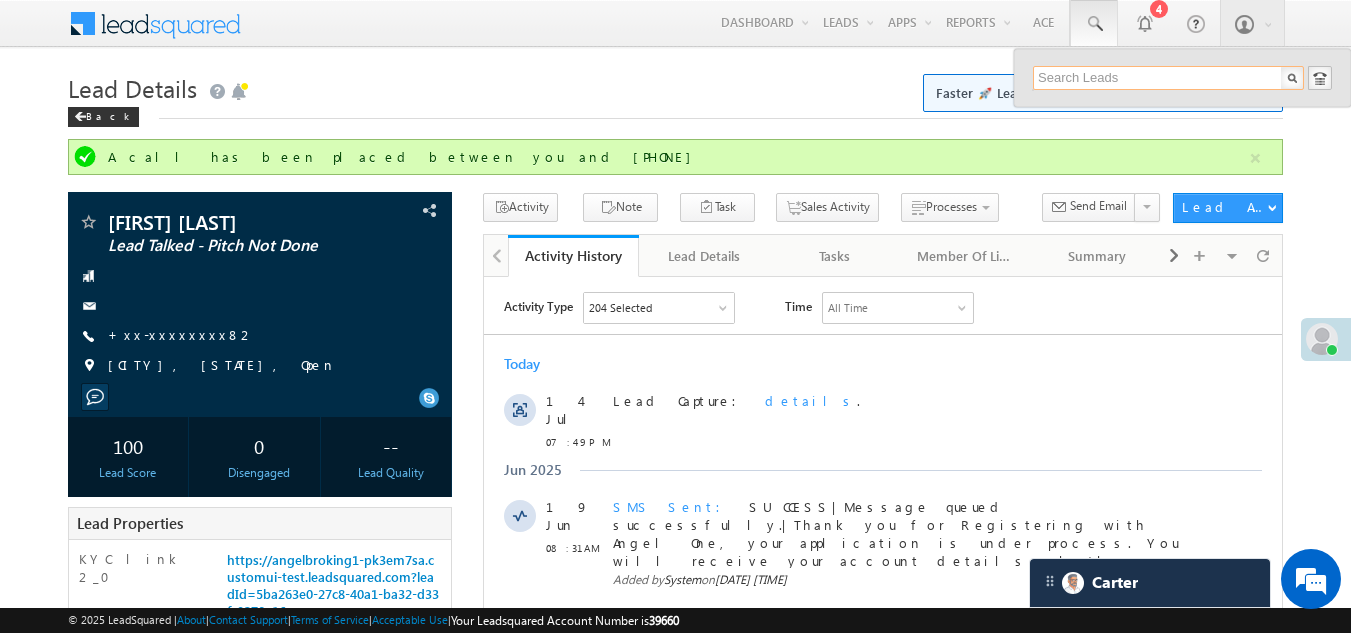 paste on "EQ25366018" 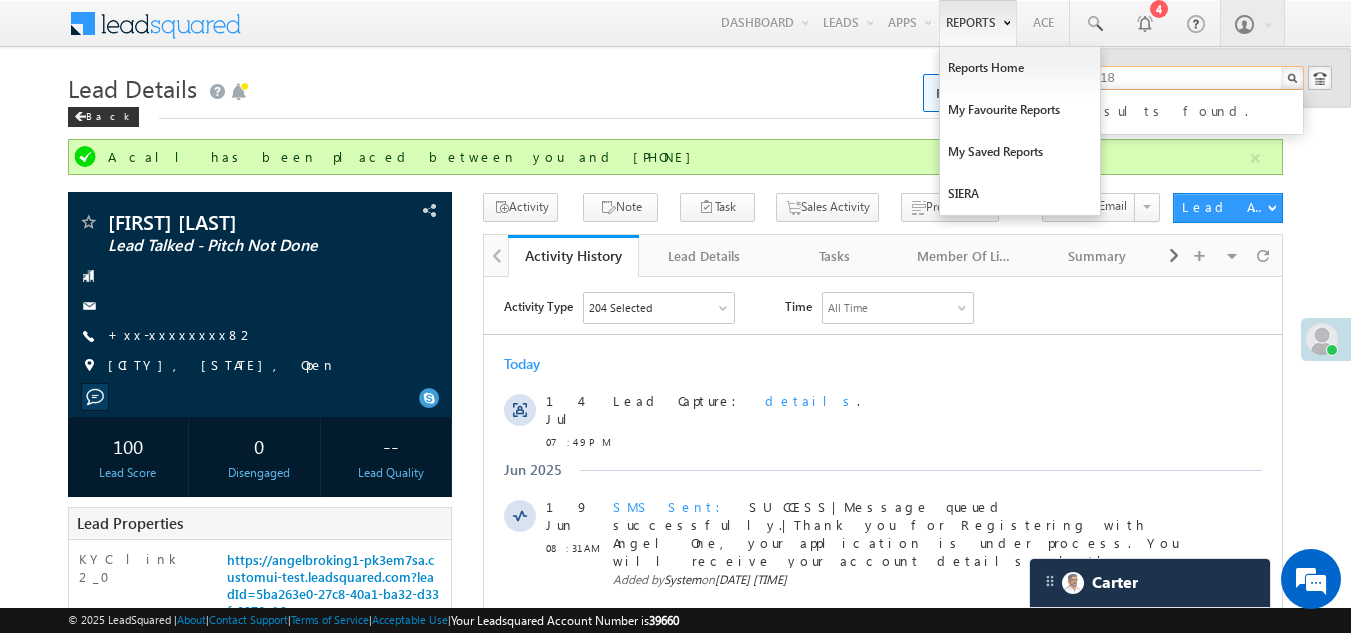 type on "EQ25366018" 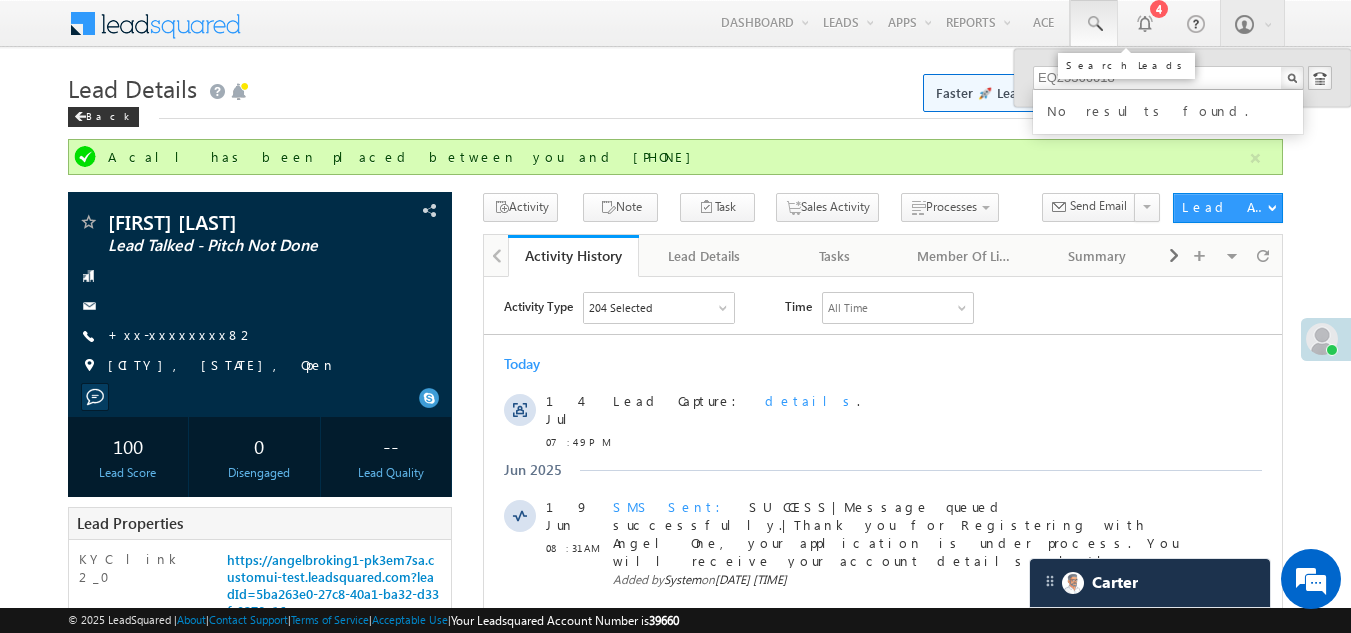 click at bounding box center (1094, 24) 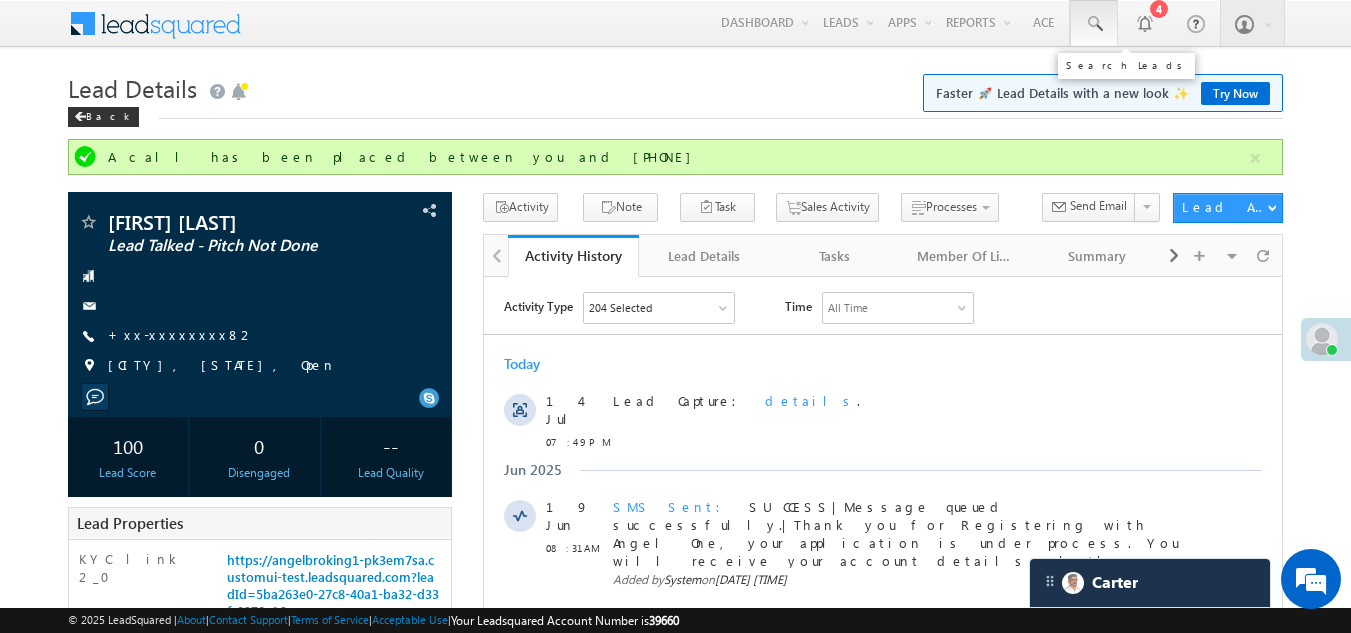 click at bounding box center [1094, 24] 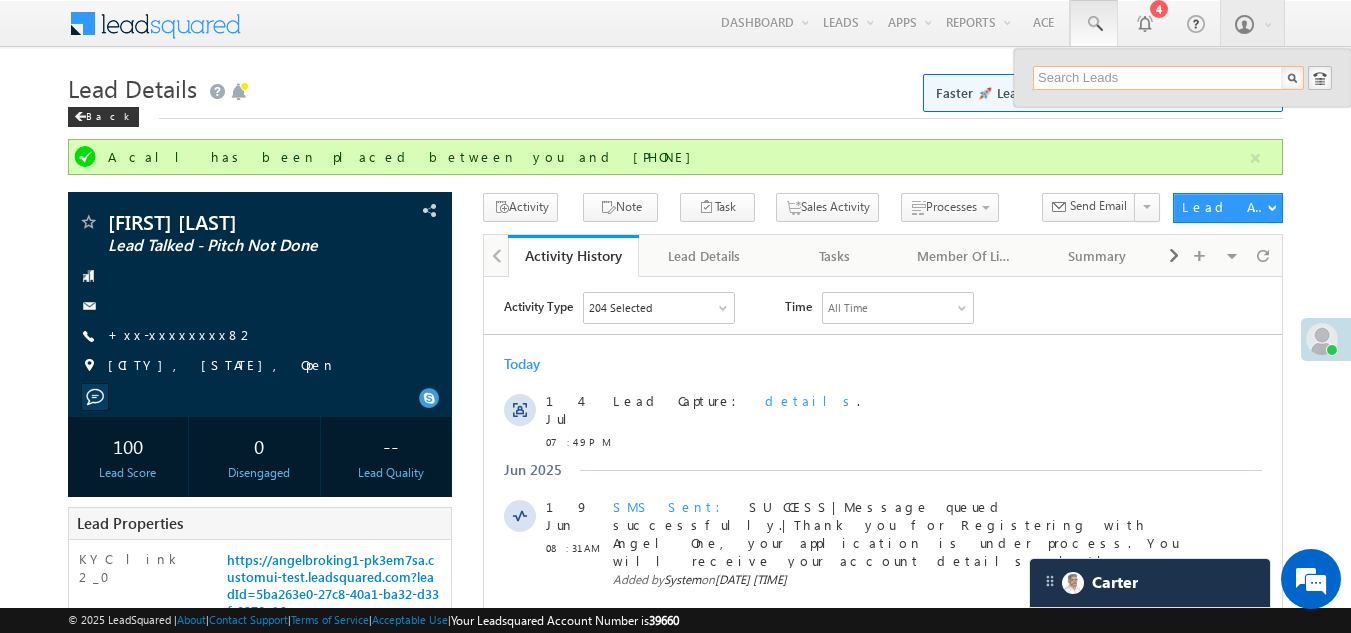paste on "EQ25305576" 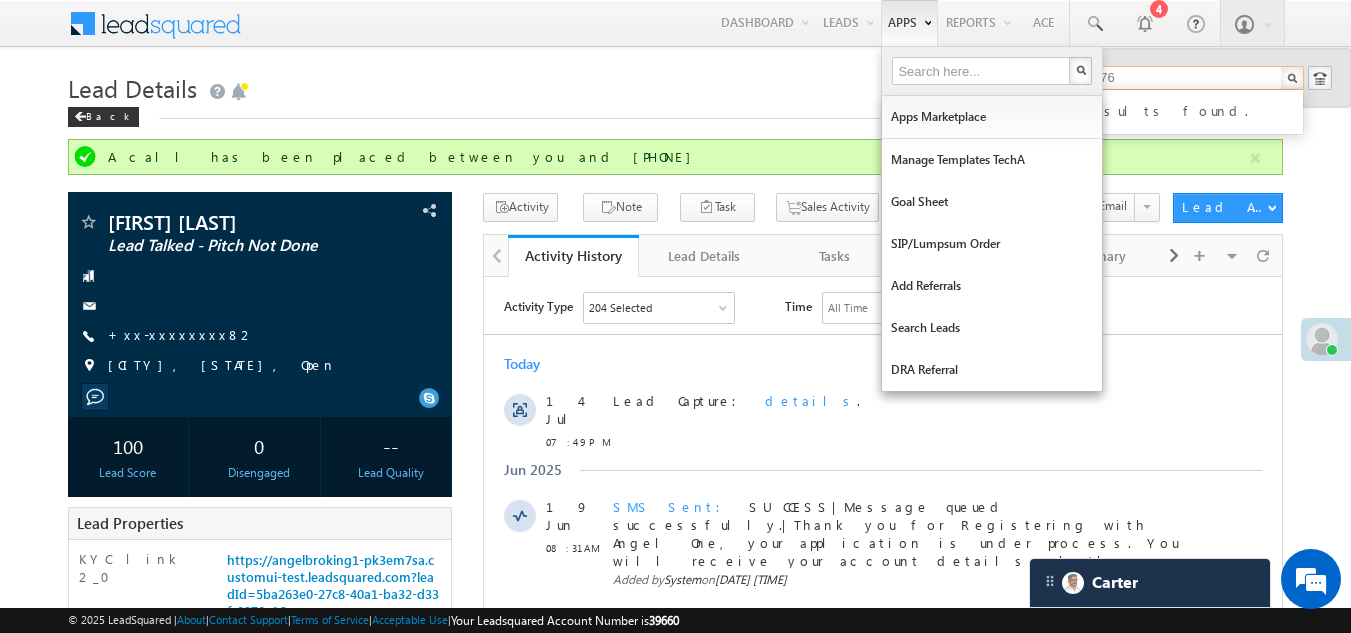 type on "EQ25305576" 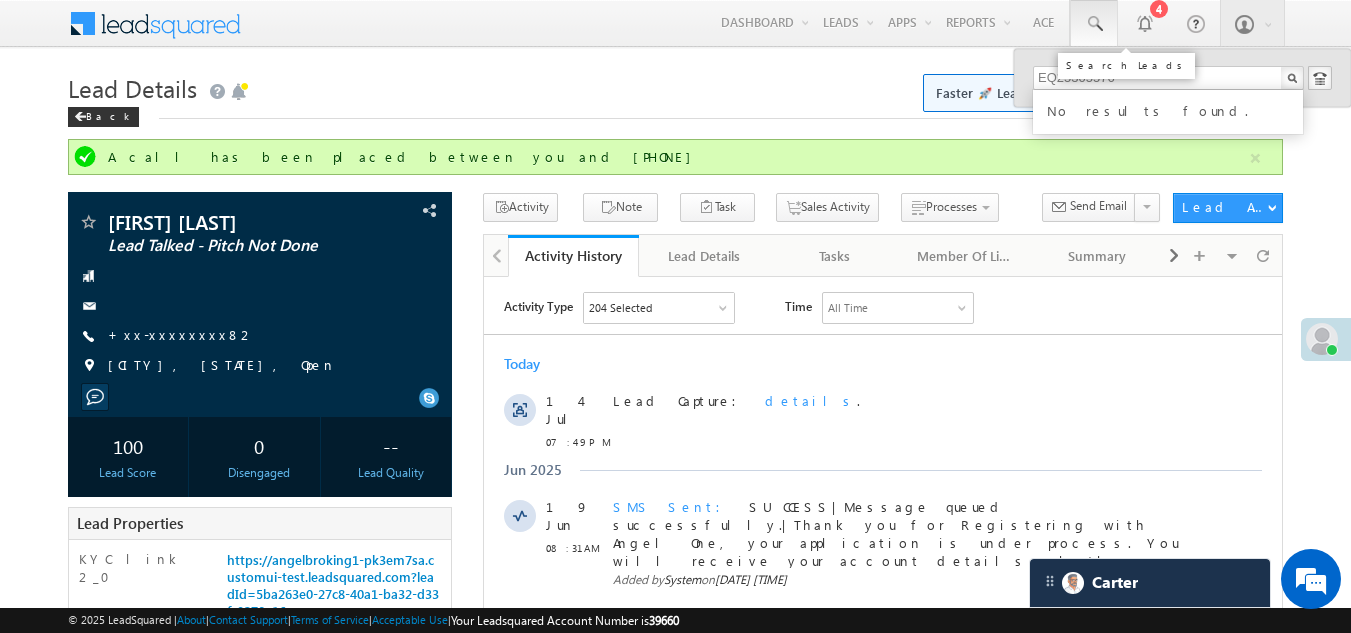 click at bounding box center (1094, 24) 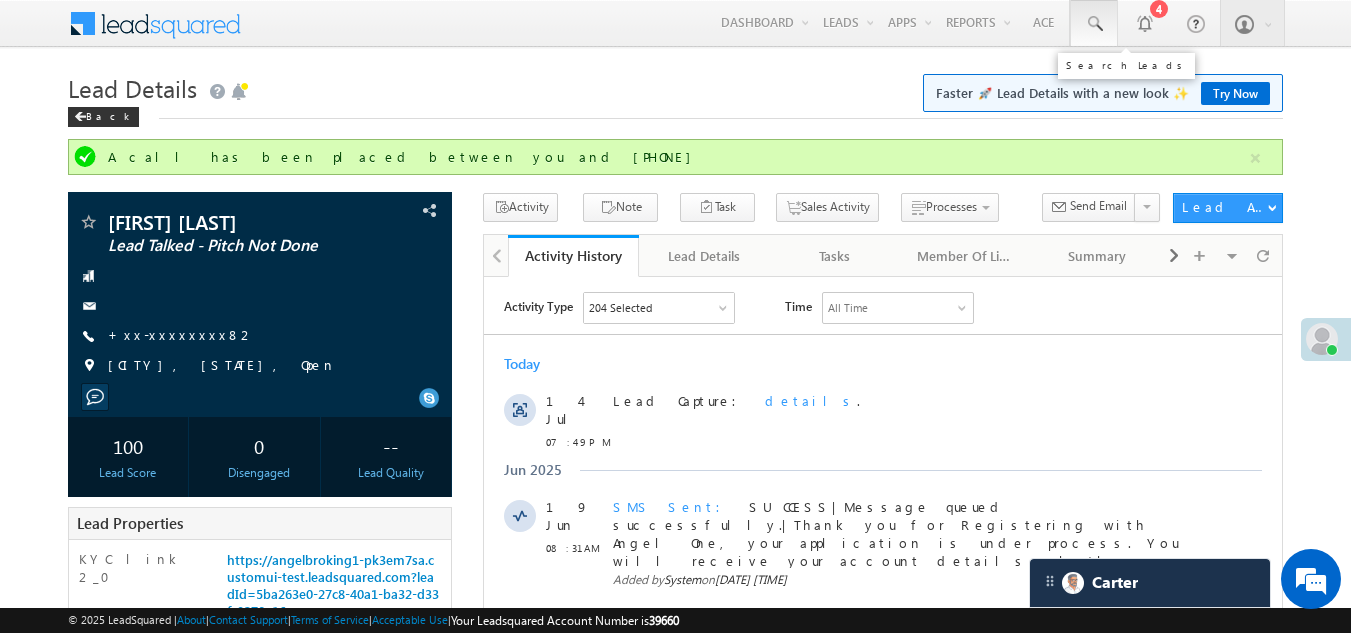 click at bounding box center (1094, 24) 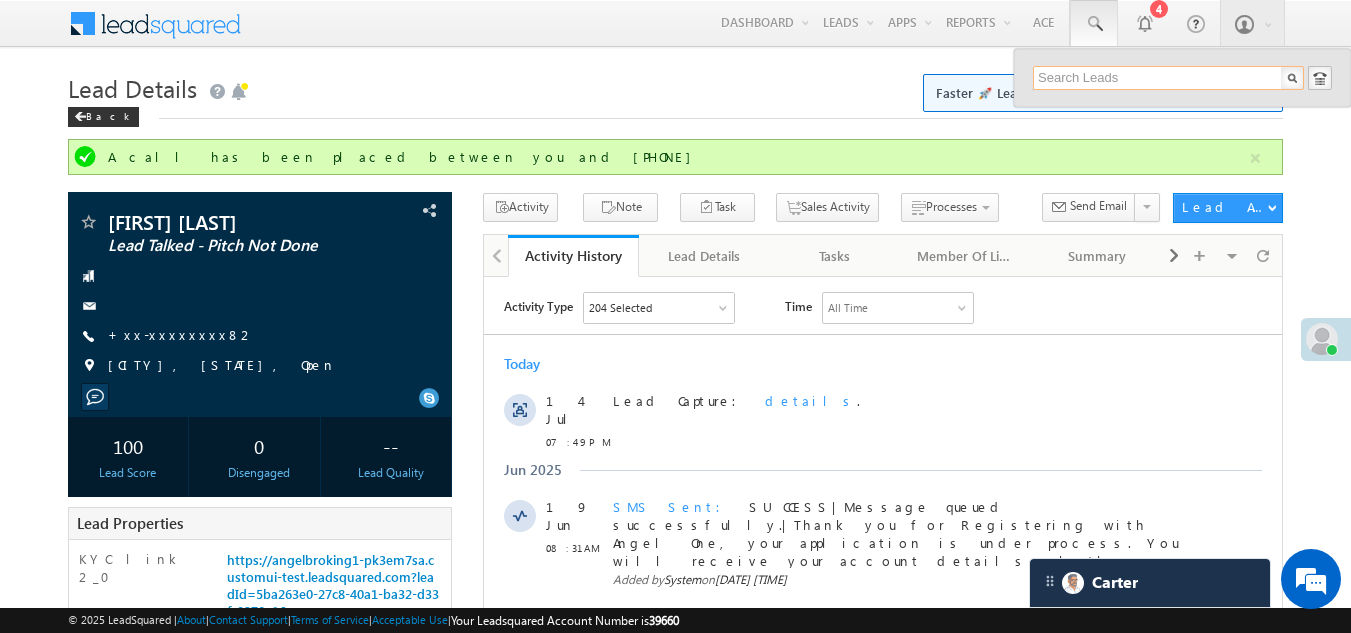 paste on "EQ25374610" 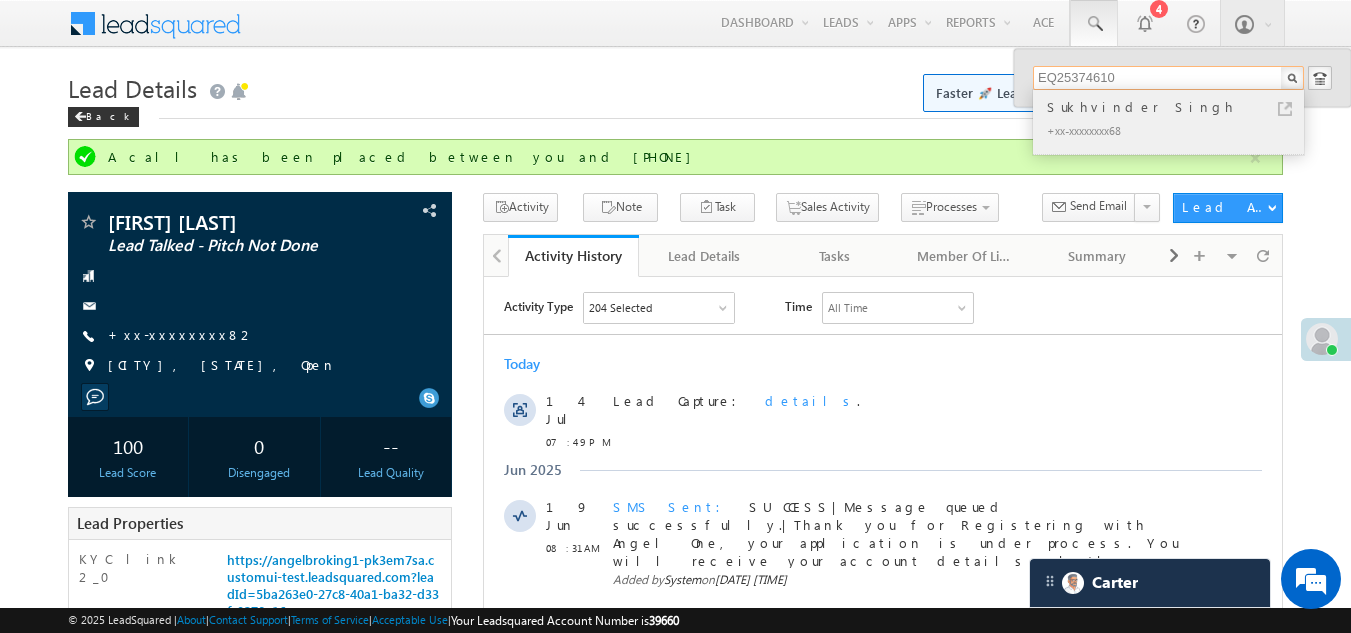 type on "EQ25374610" 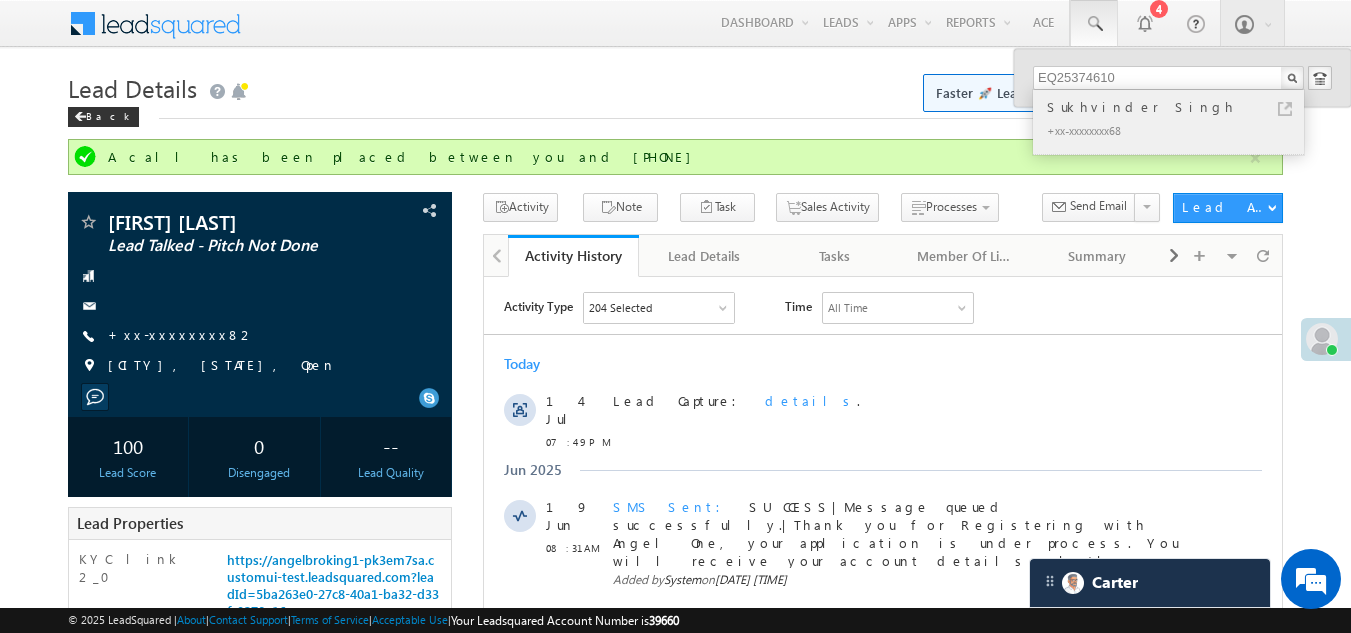 click on "+xx-xxxxxxxx68" at bounding box center (1177, 130) 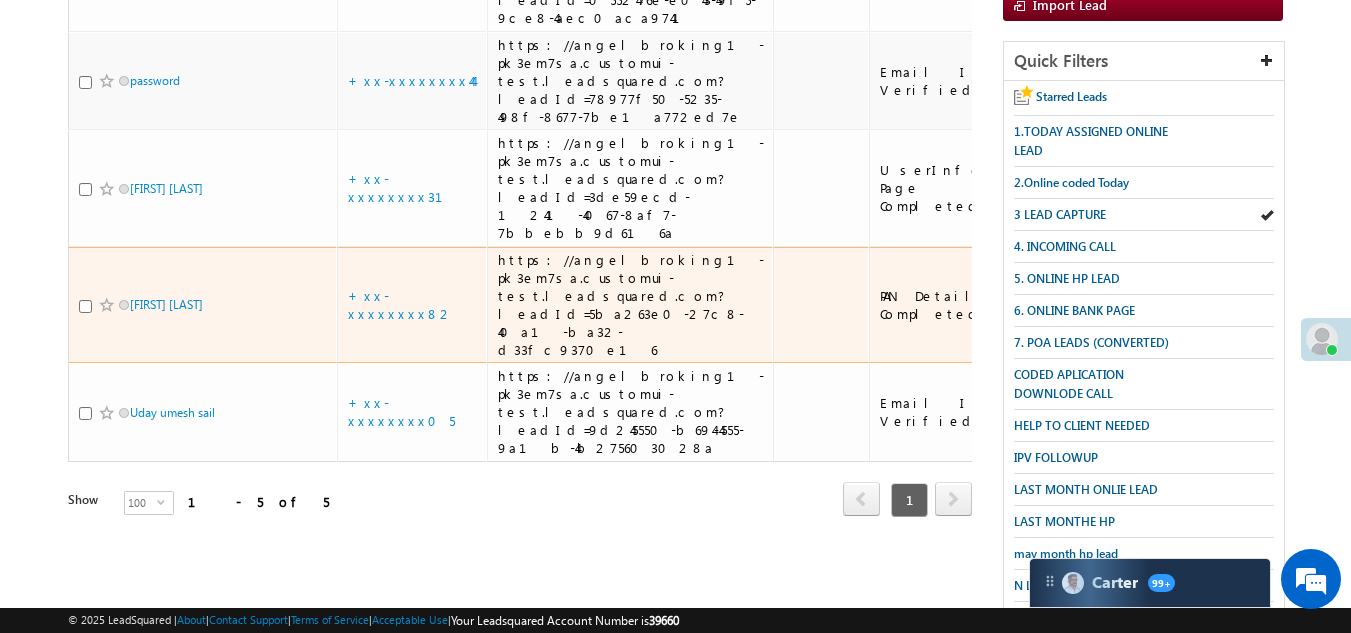 scroll, scrollTop: 199, scrollLeft: 0, axis: vertical 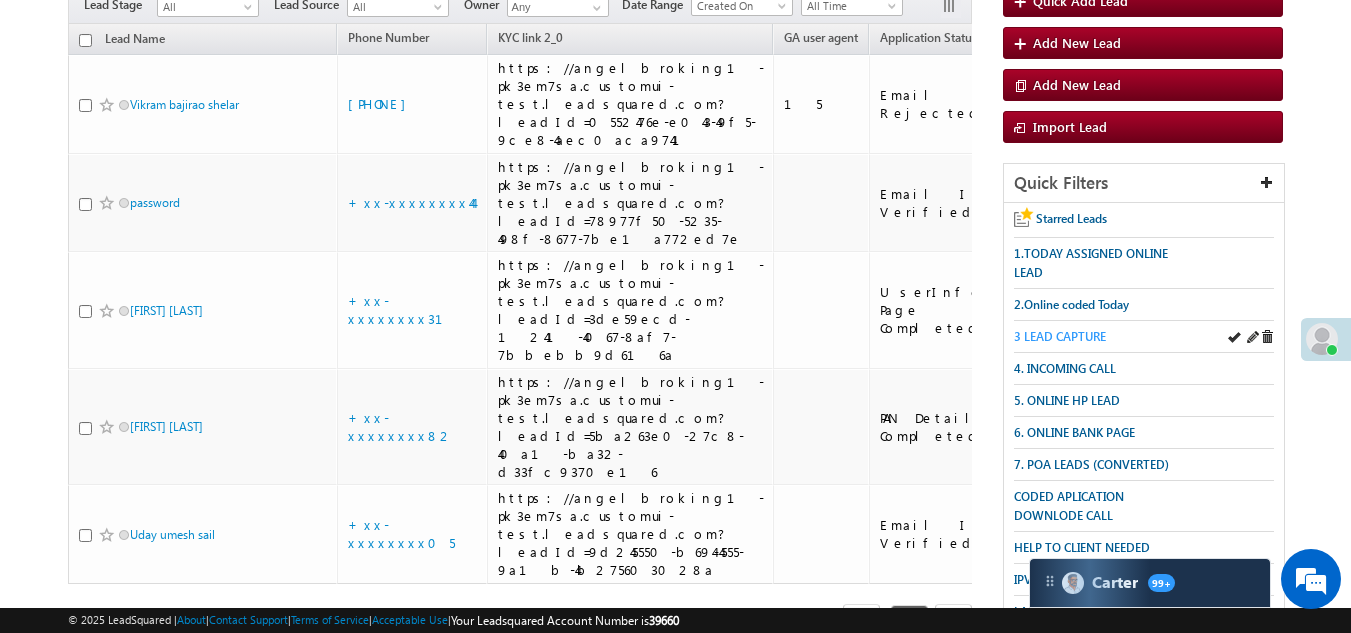 click on "3 LEAD CAPTURE" at bounding box center [1060, 336] 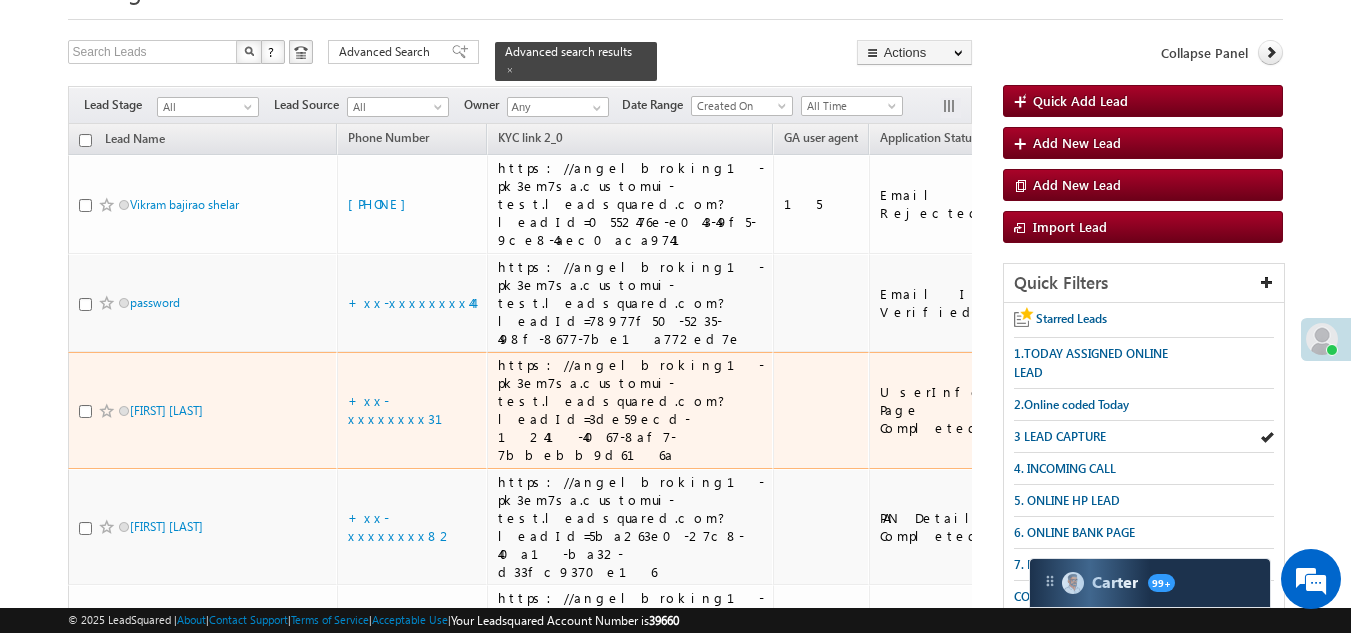 scroll, scrollTop: 399, scrollLeft: 0, axis: vertical 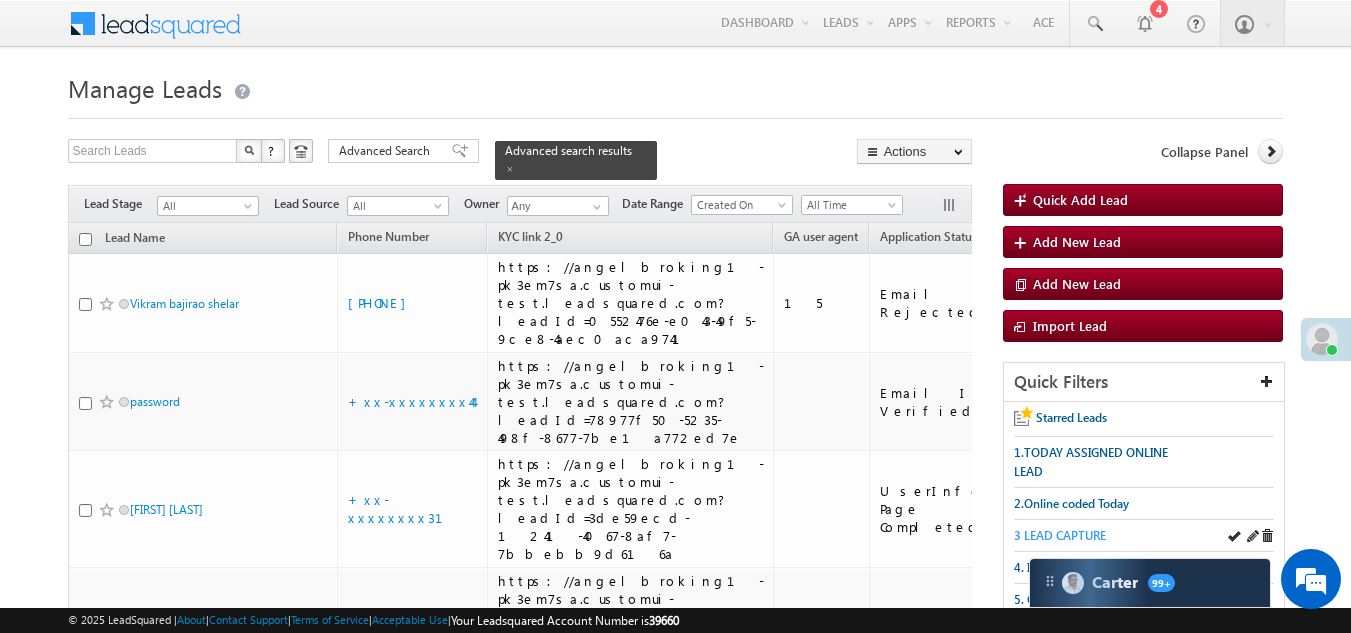 click on "3 LEAD CAPTURE" at bounding box center (1060, 535) 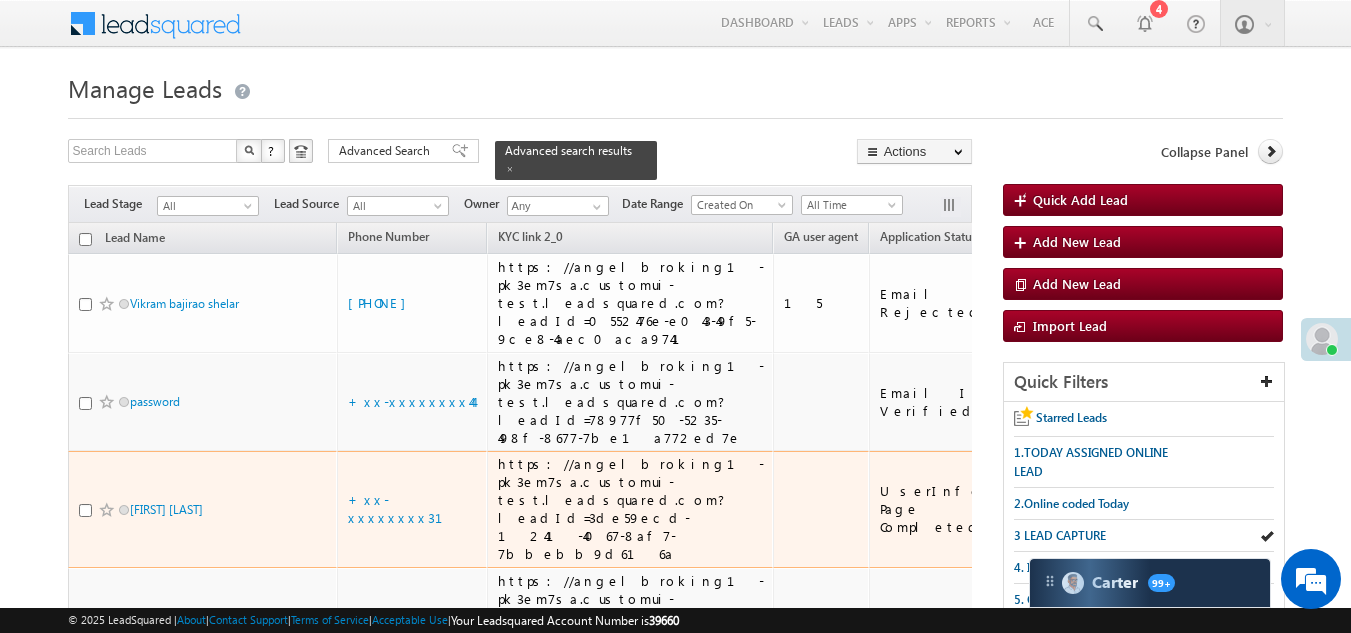 scroll, scrollTop: 499, scrollLeft: 0, axis: vertical 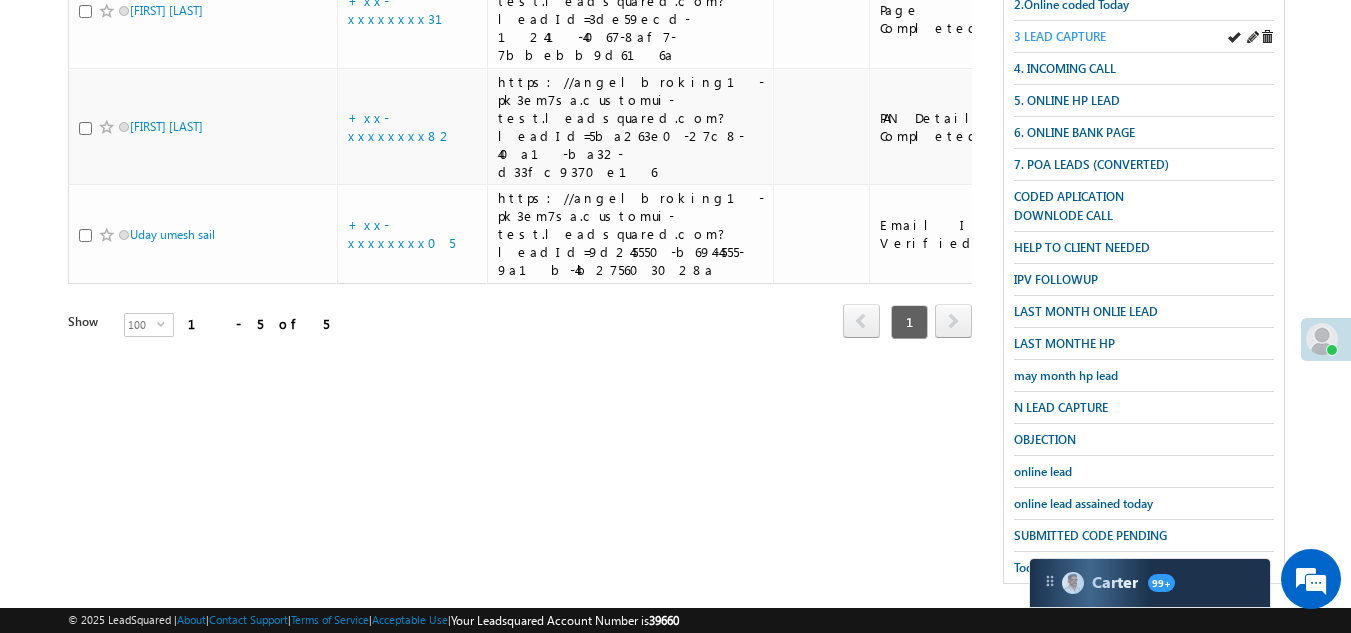 click on "3 LEAD CAPTURE" at bounding box center (1060, 36) 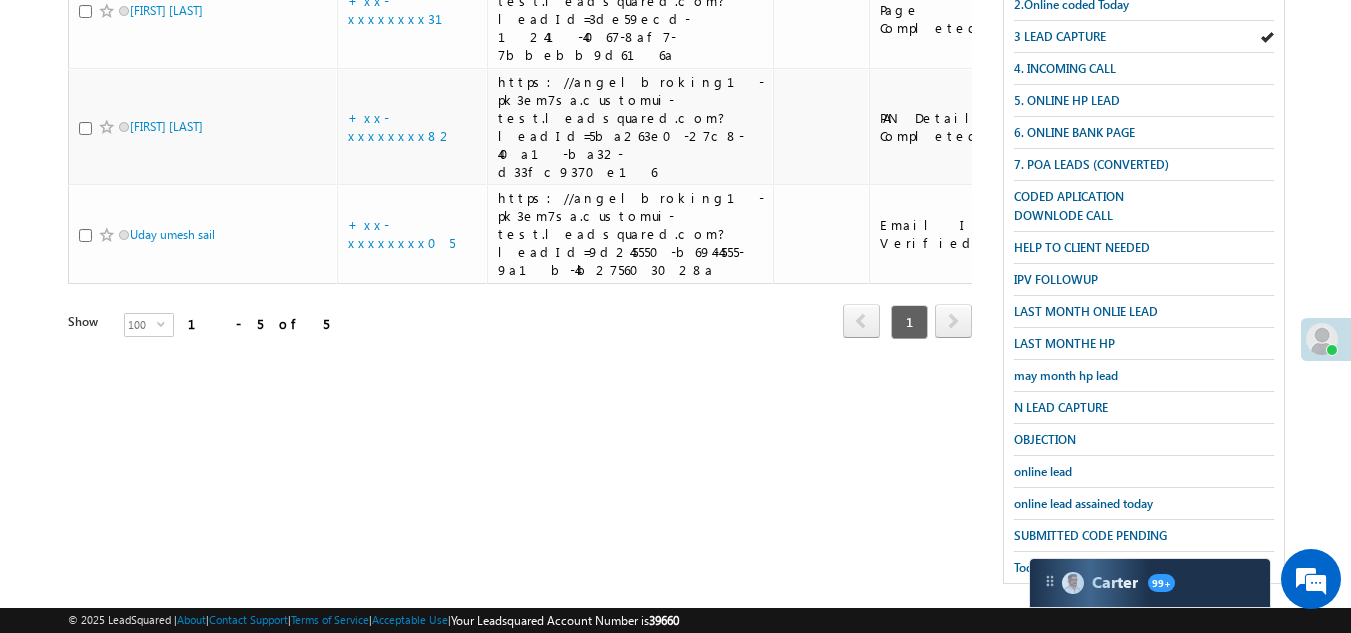 scroll, scrollTop: 299, scrollLeft: 0, axis: vertical 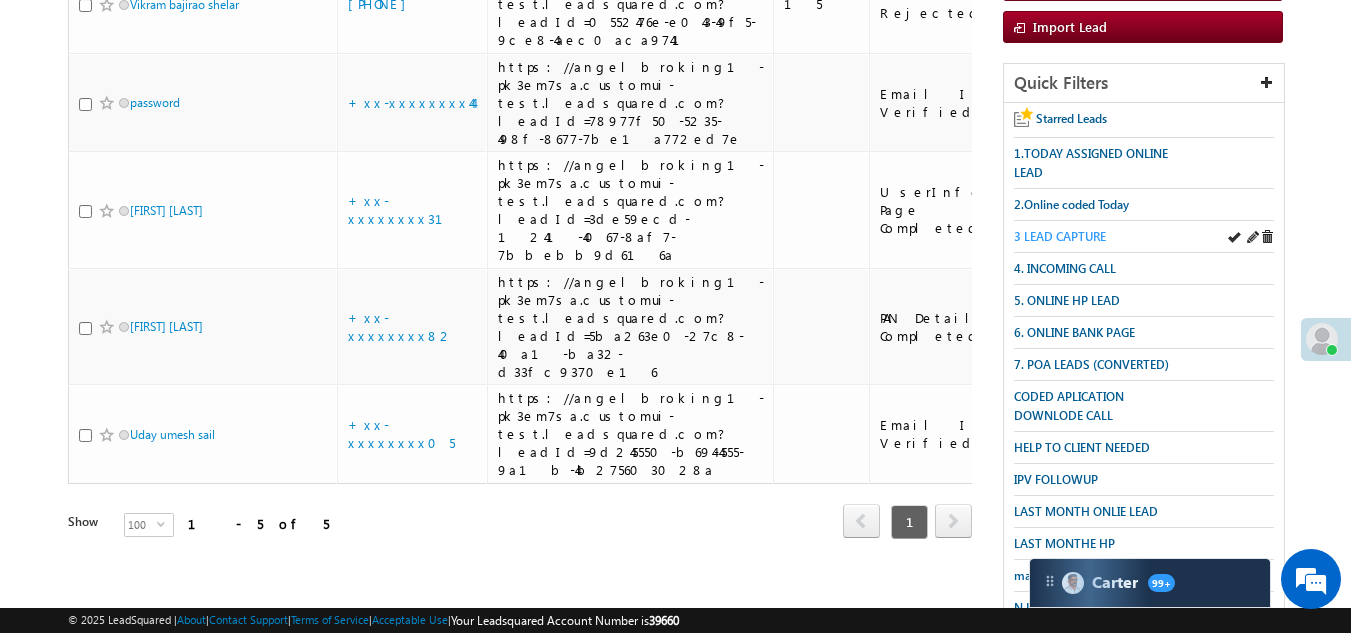 click on "3 LEAD CAPTURE" at bounding box center (1060, 236) 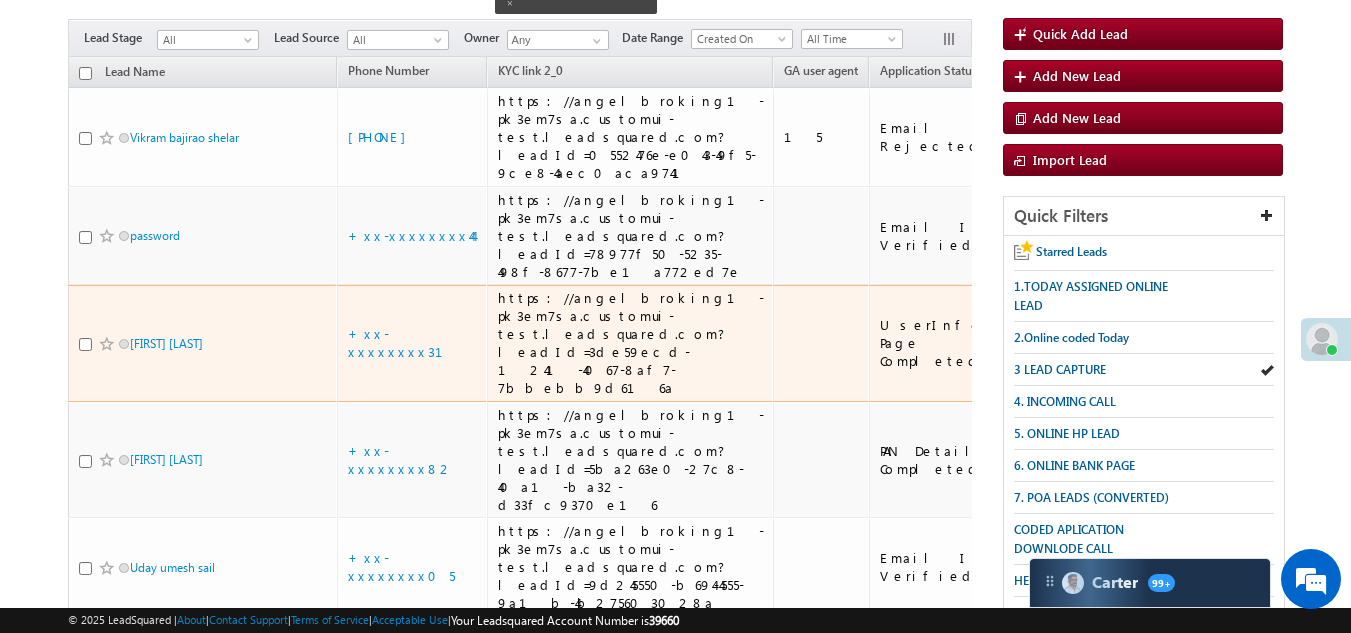 scroll, scrollTop: 0, scrollLeft: 0, axis: both 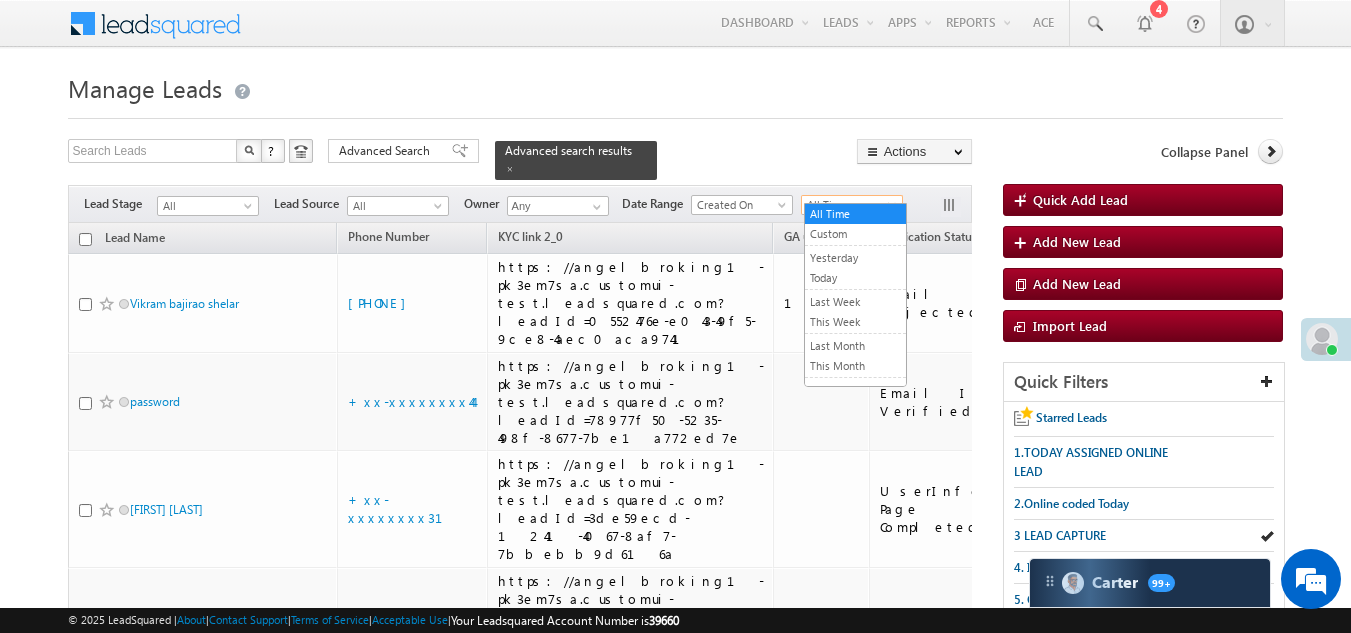 click on "All Time" at bounding box center [849, 205] 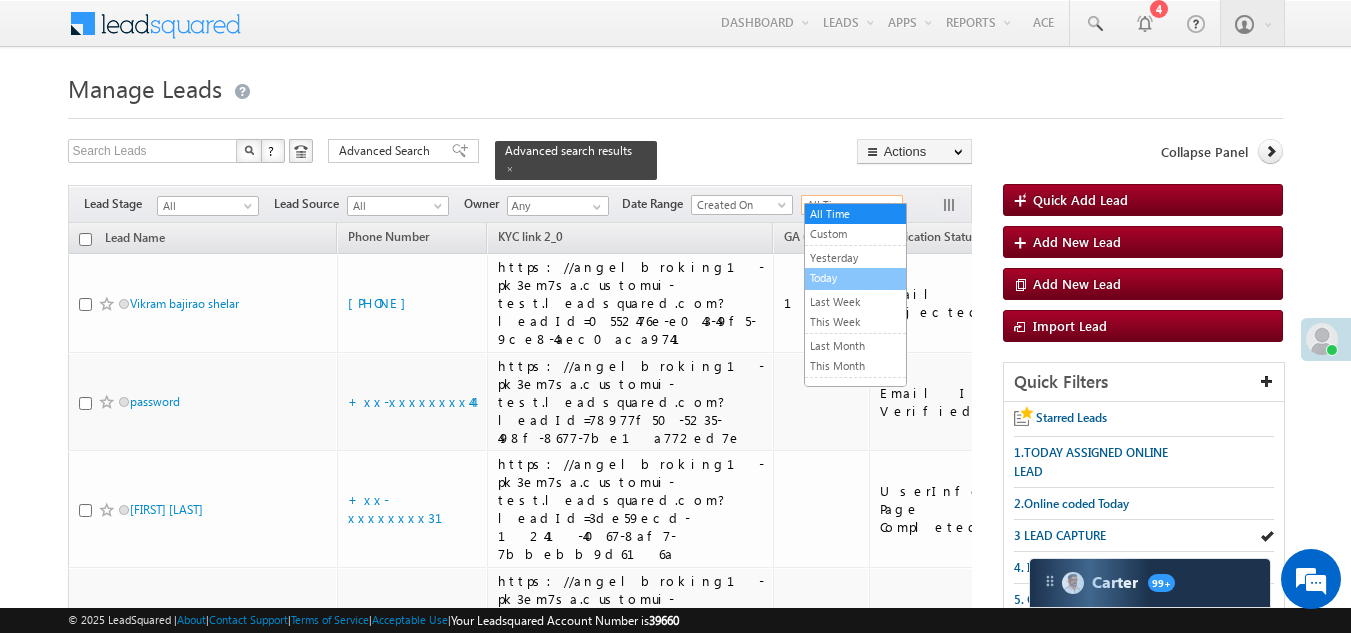 click on "Today" at bounding box center (855, 278) 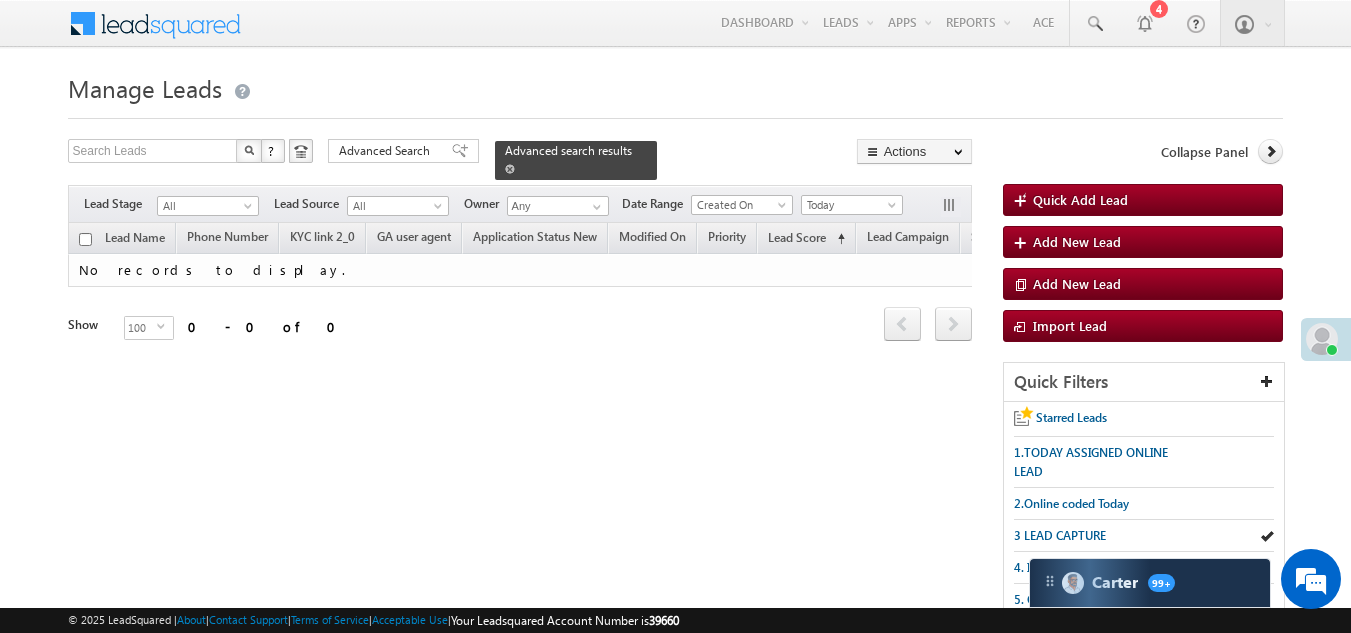 click at bounding box center (510, 169) 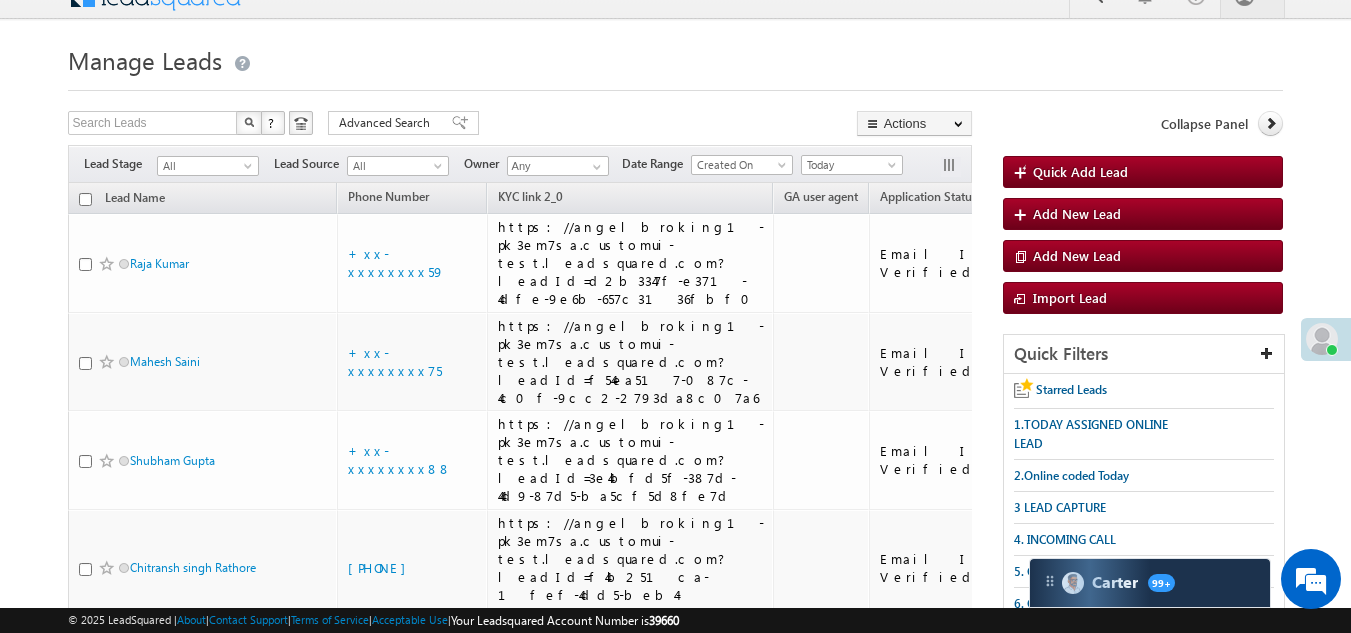 scroll, scrollTop: 14, scrollLeft: 0, axis: vertical 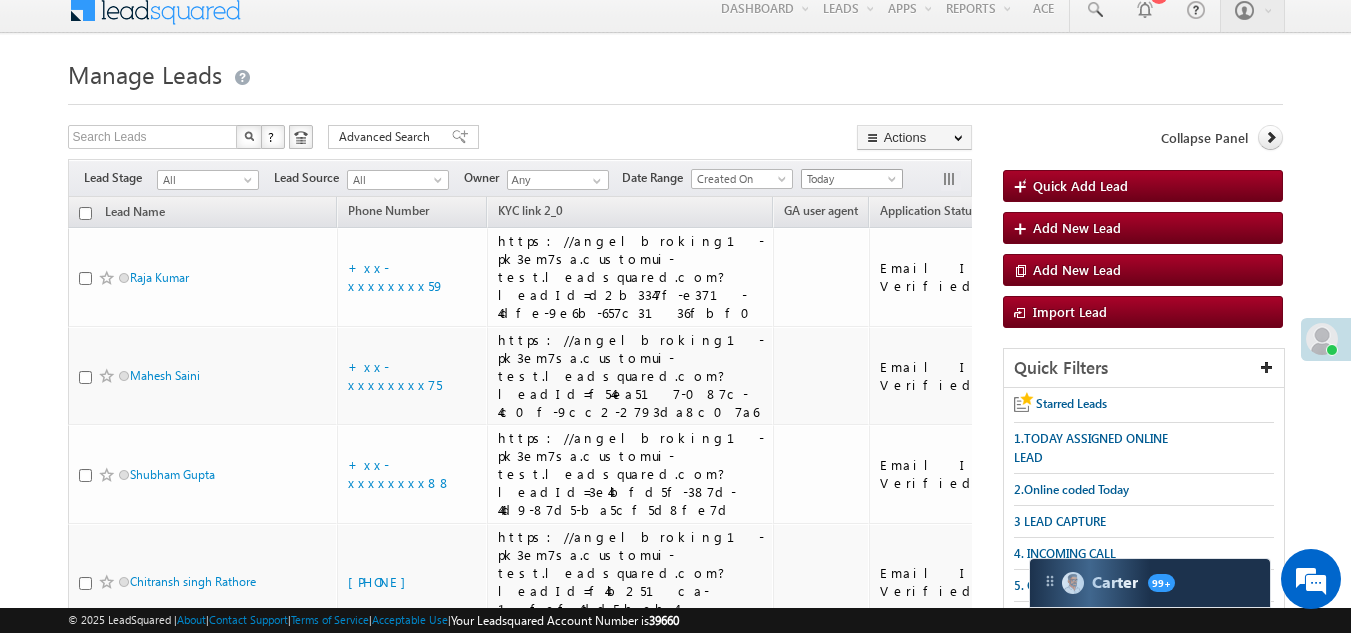 click on "Today" at bounding box center (849, 179) 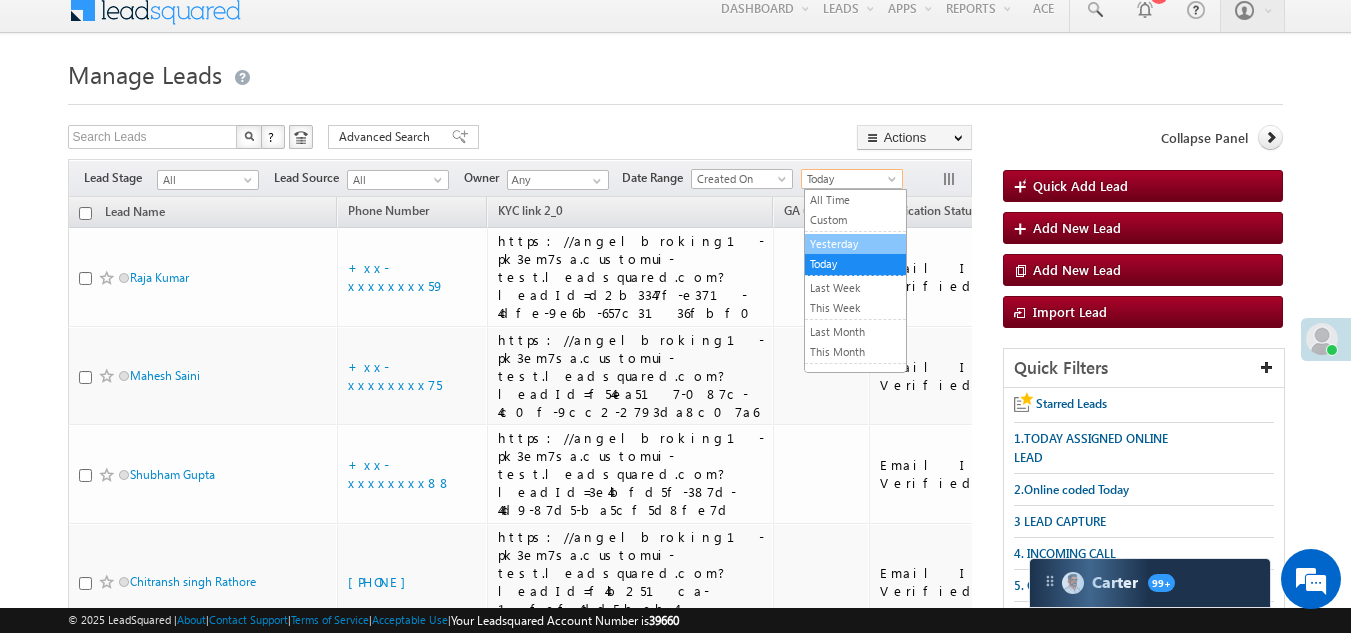 click on "Yesterday" at bounding box center [855, 244] 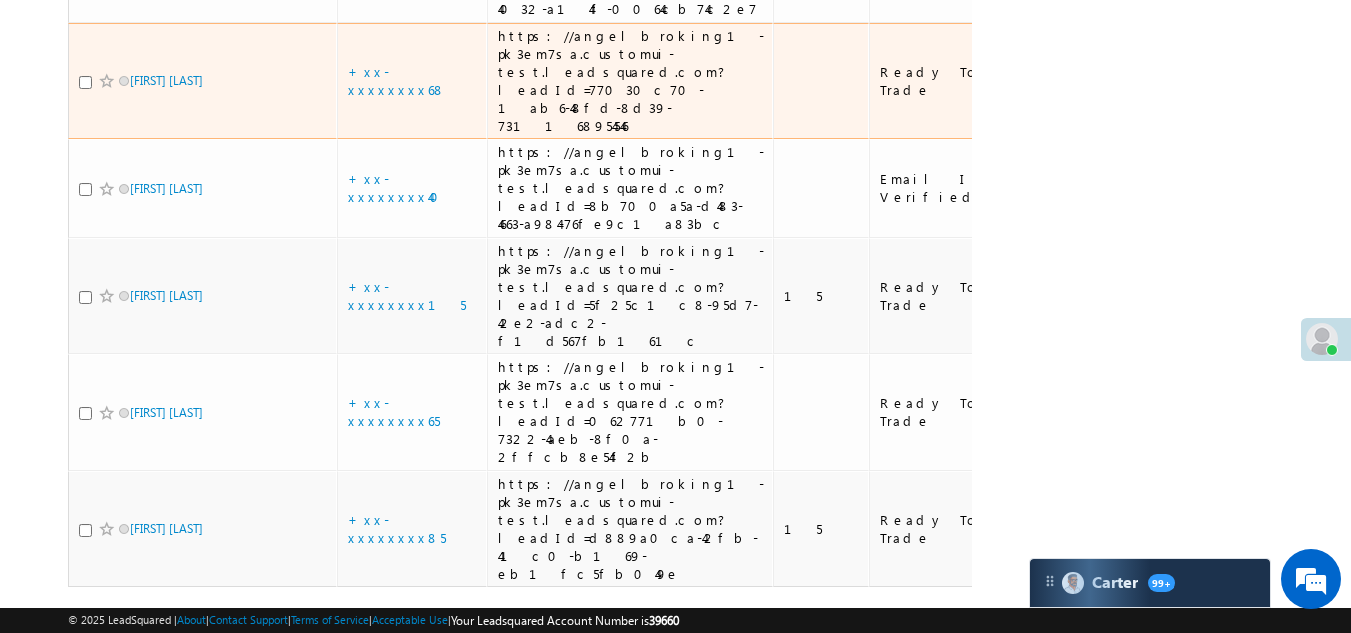 scroll, scrollTop: 2447, scrollLeft: 0, axis: vertical 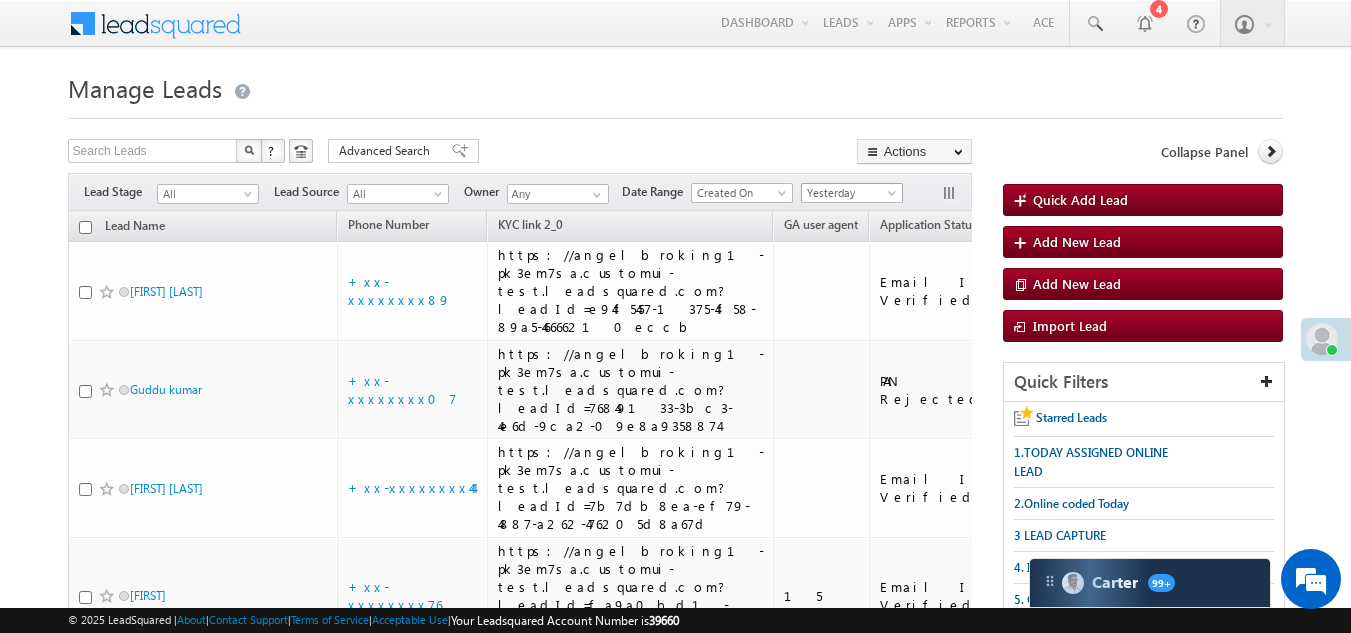 click on "Yesterday" at bounding box center (849, 193) 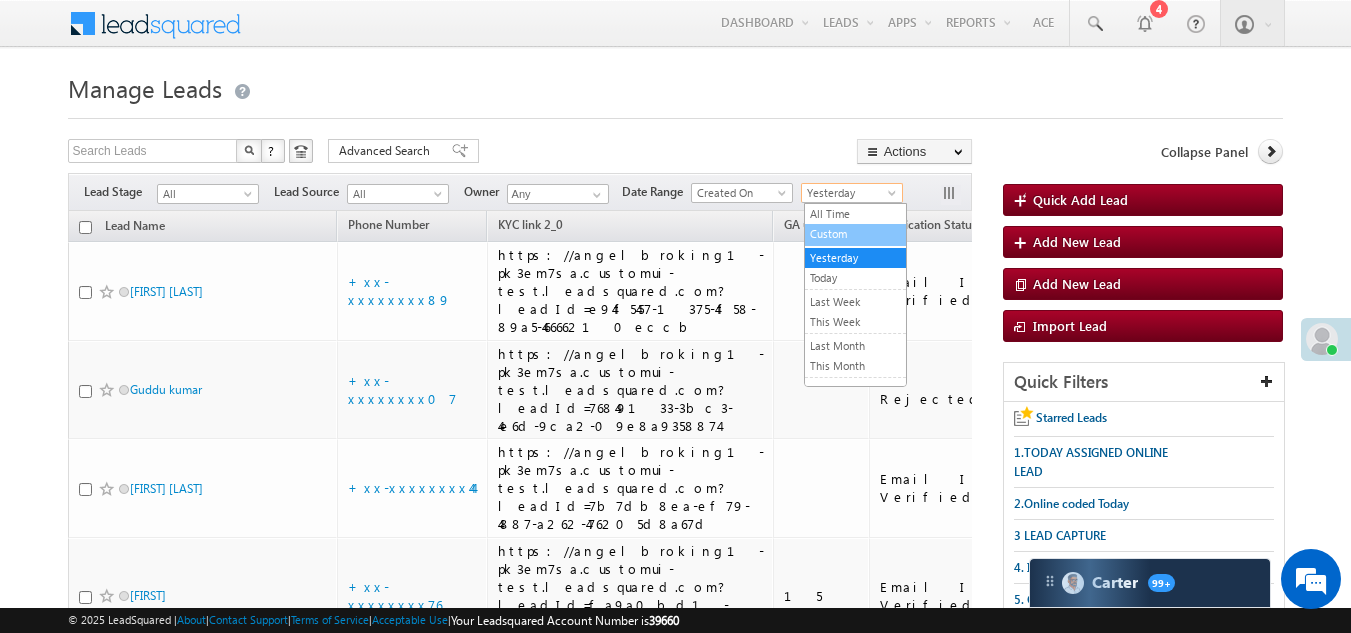click on "Custom" at bounding box center [855, 234] 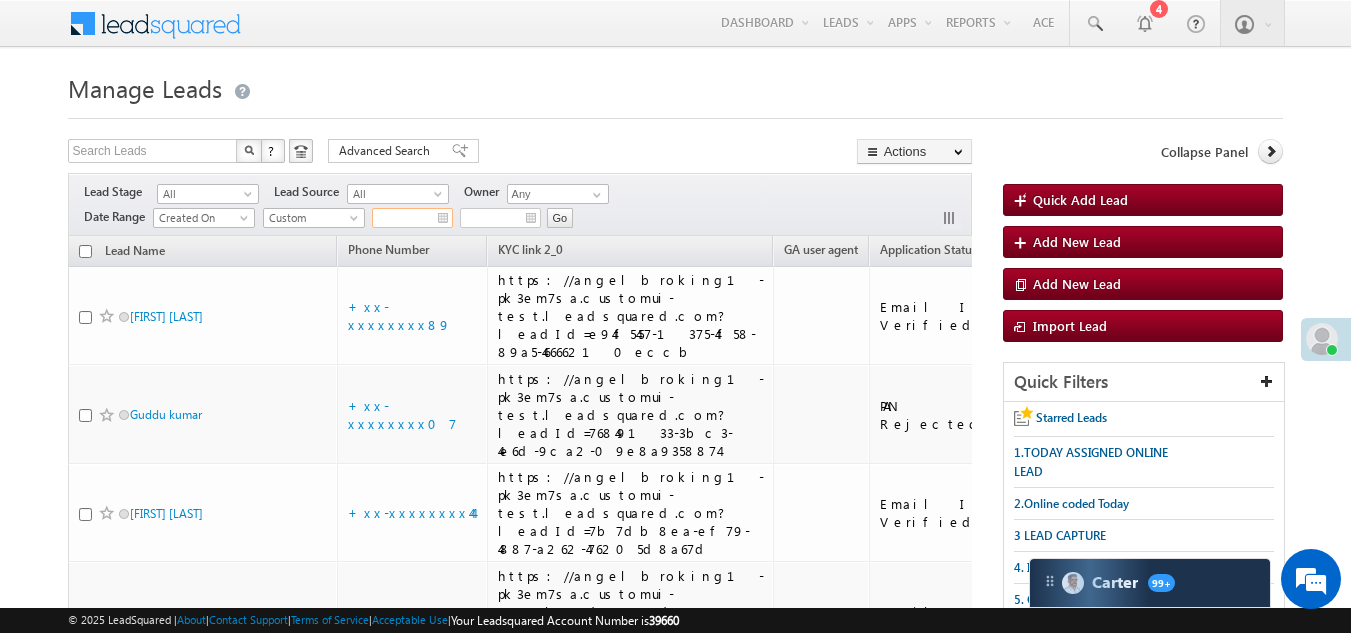 click at bounding box center [412, 218] 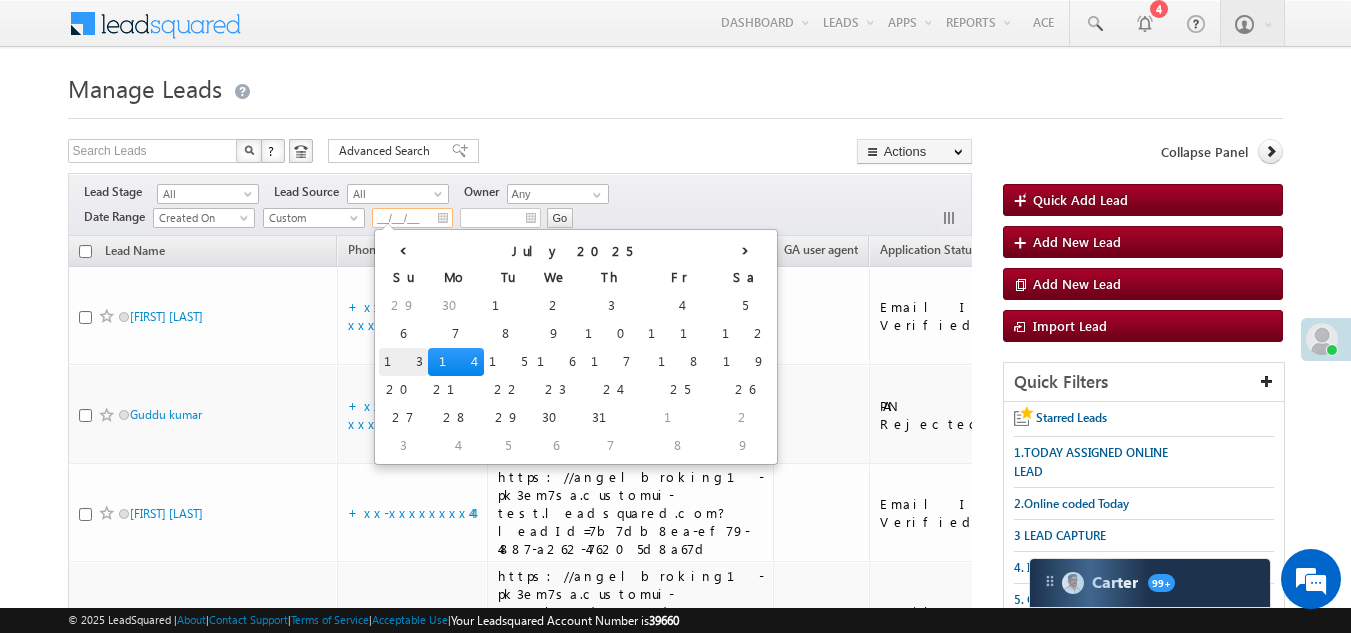 click on "13" at bounding box center [403, 362] 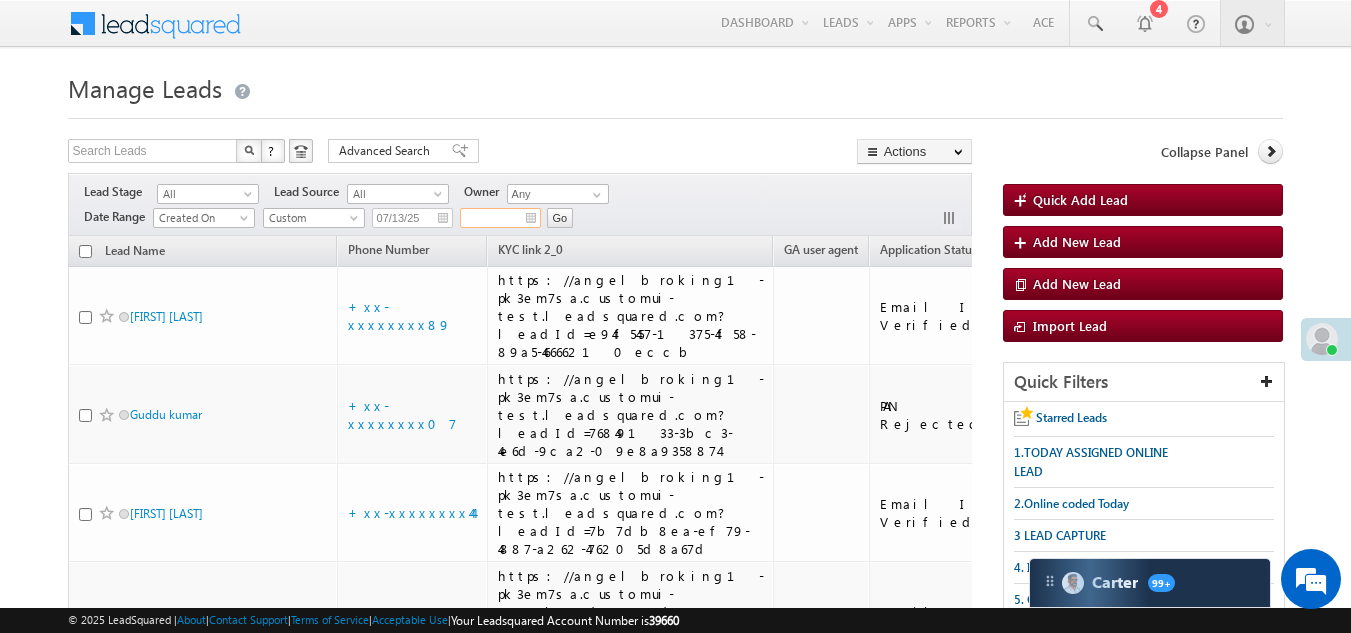 click at bounding box center (500, 218) 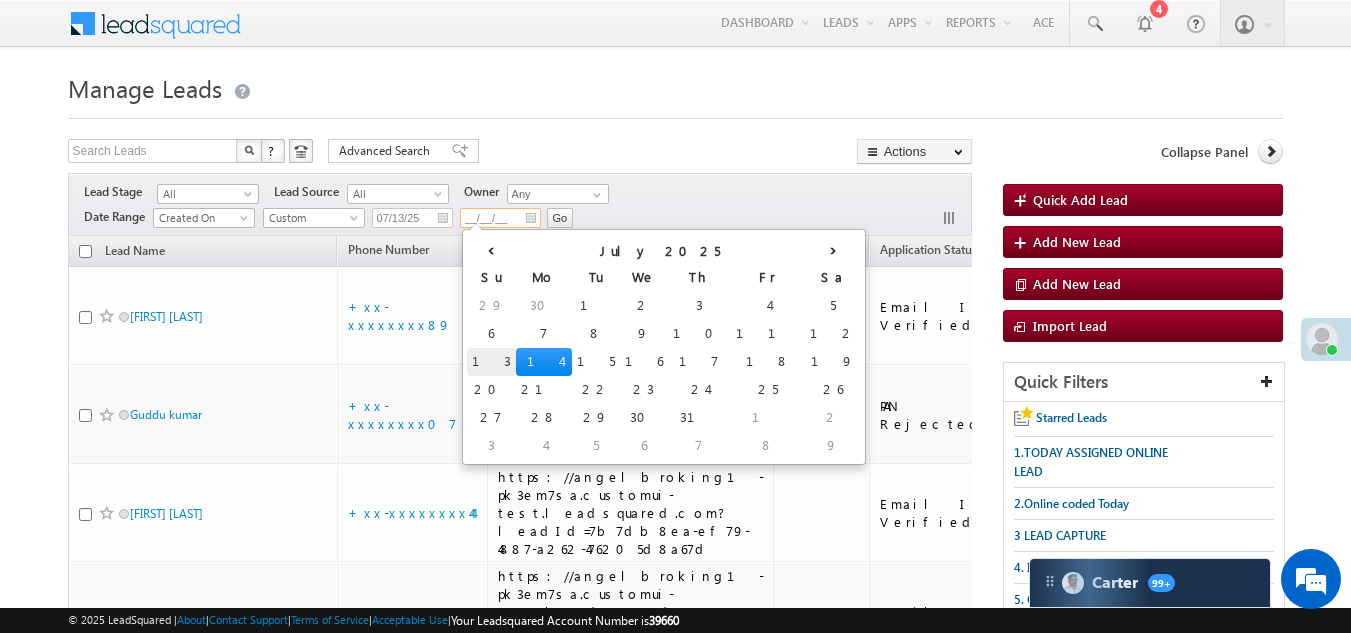 click on "13" at bounding box center [491, 362] 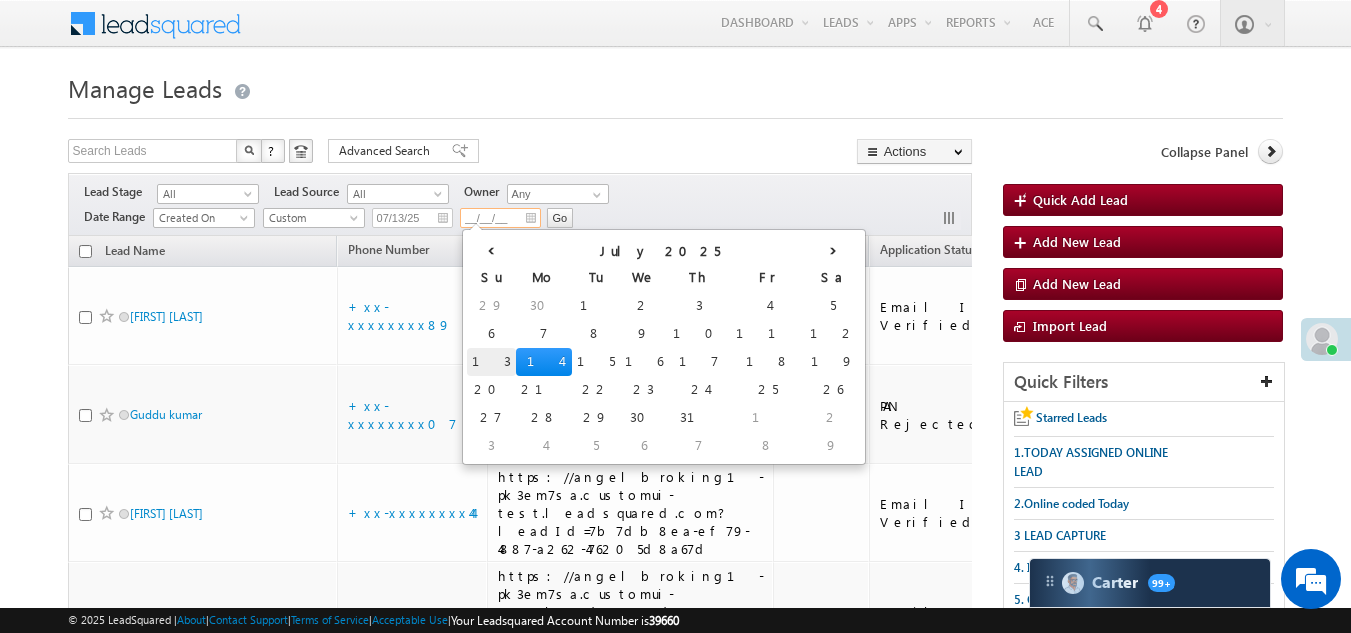 type on "07/13/25" 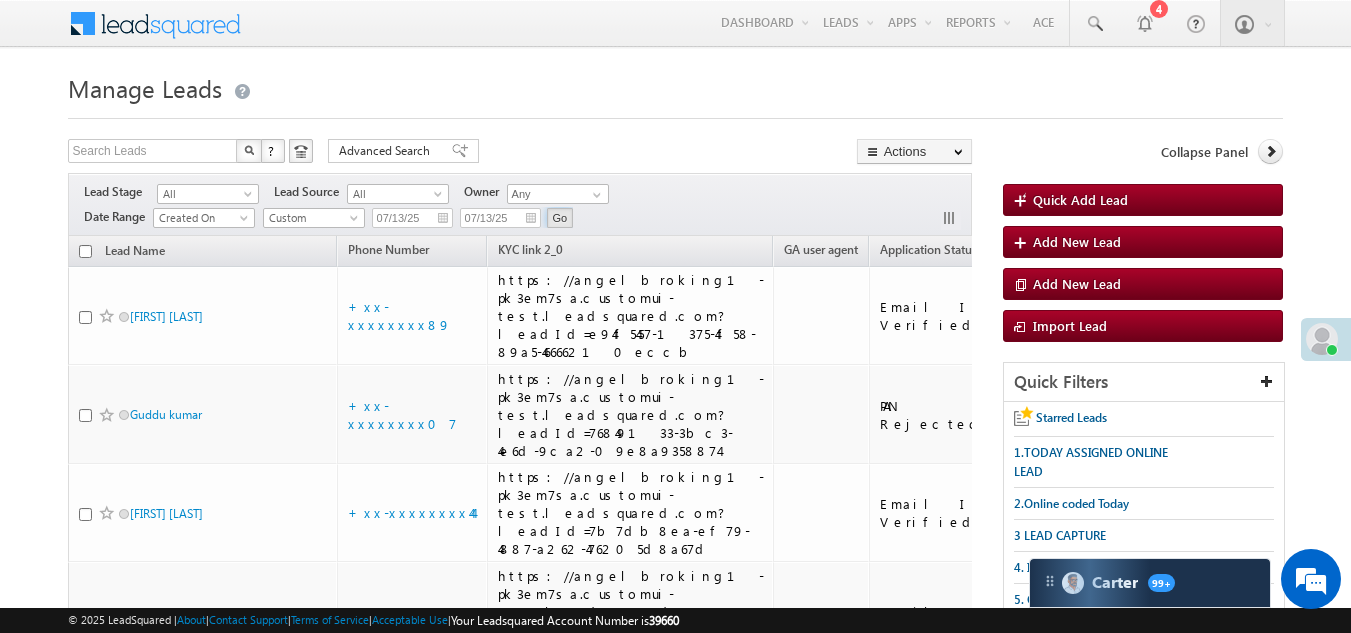 click on "Go" at bounding box center (560, 218) 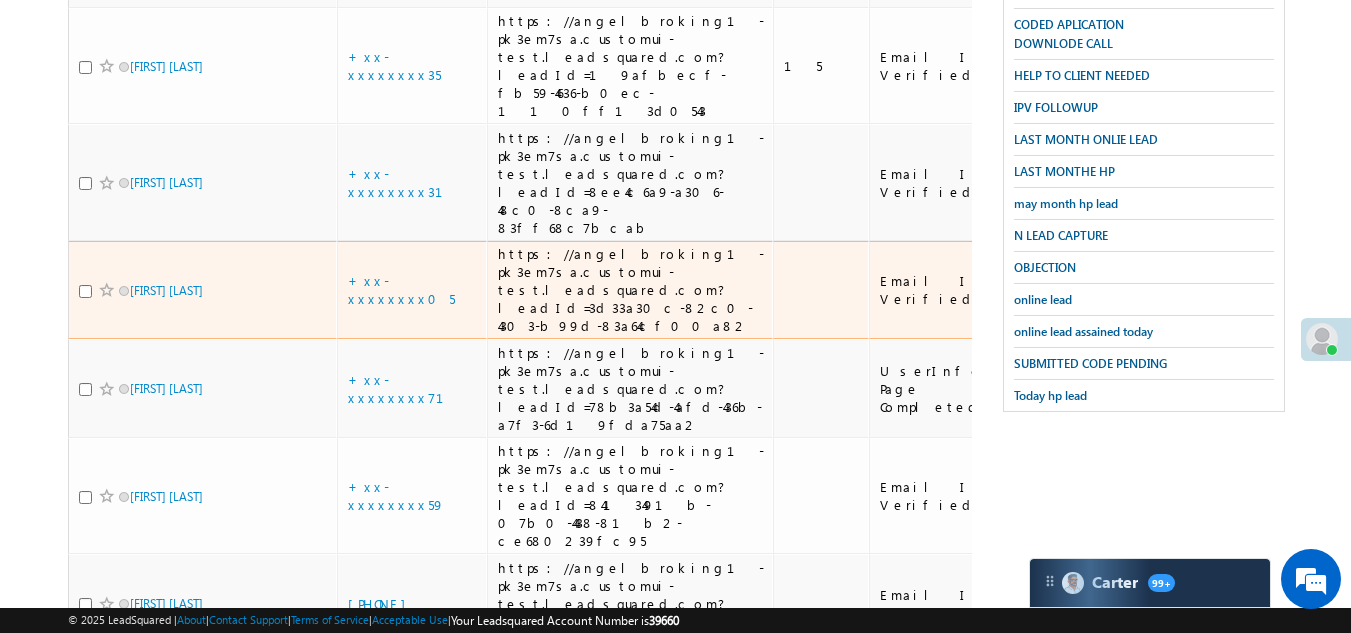 scroll, scrollTop: 171, scrollLeft: 0, axis: vertical 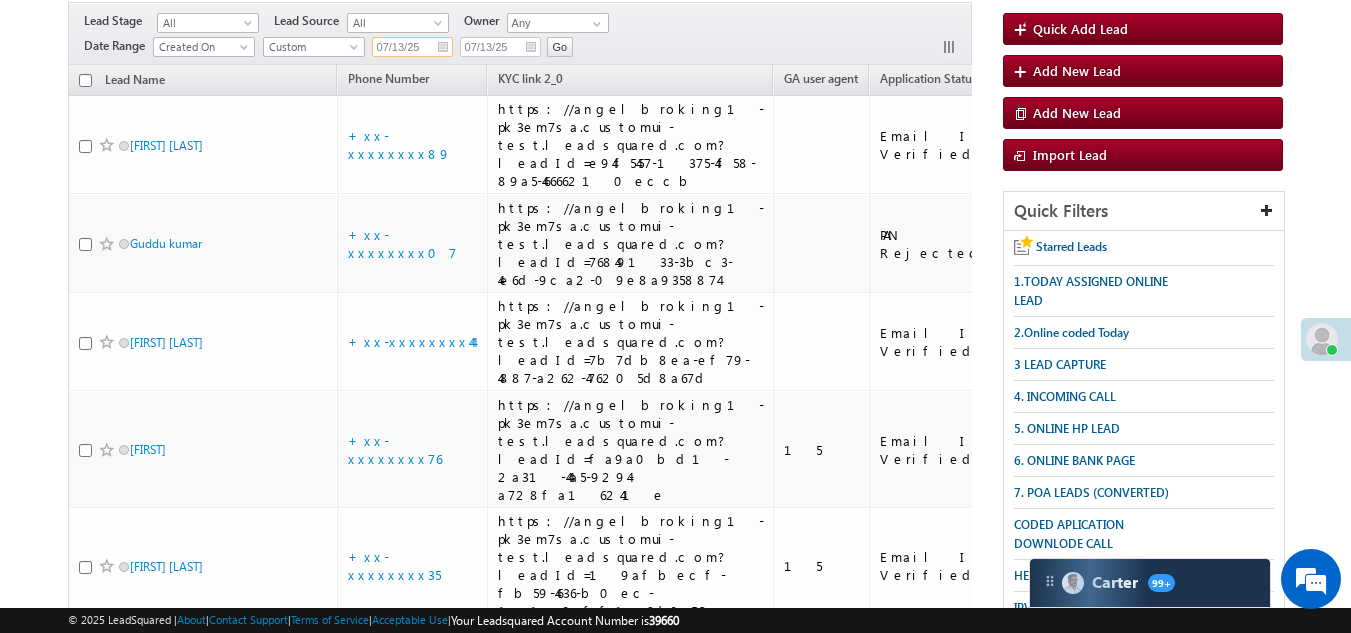 click on "07/13/25" at bounding box center [412, 47] 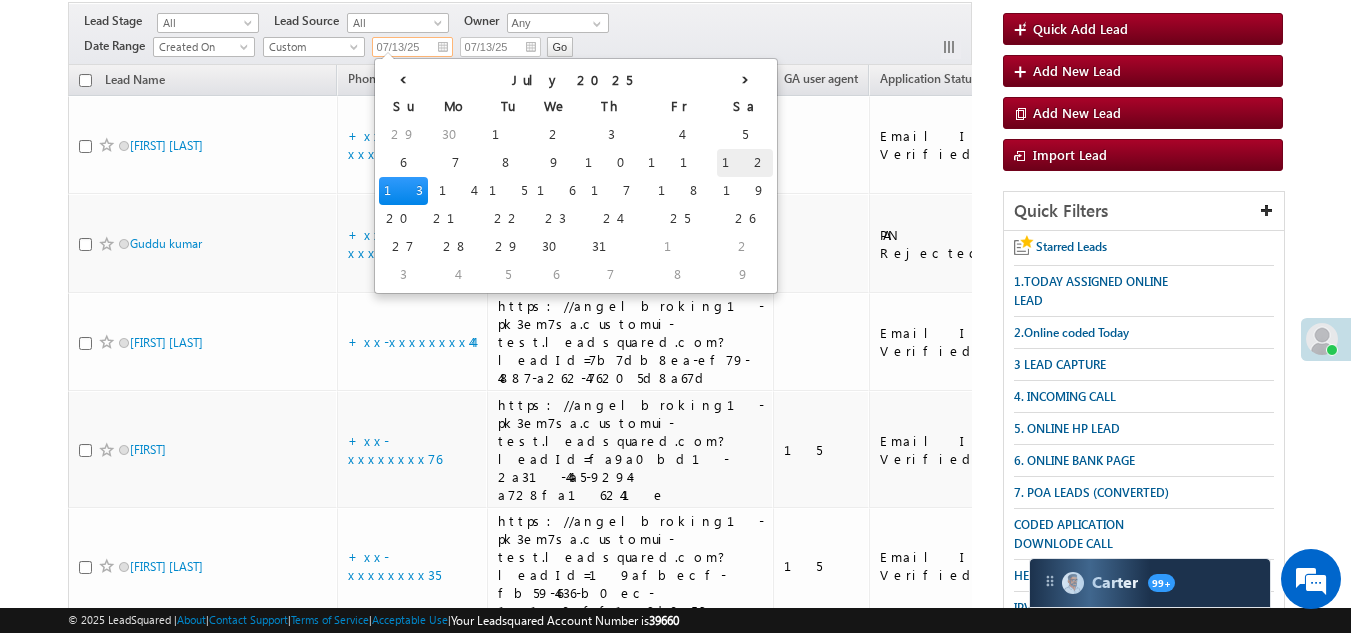 click on "12" at bounding box center [745, 163] 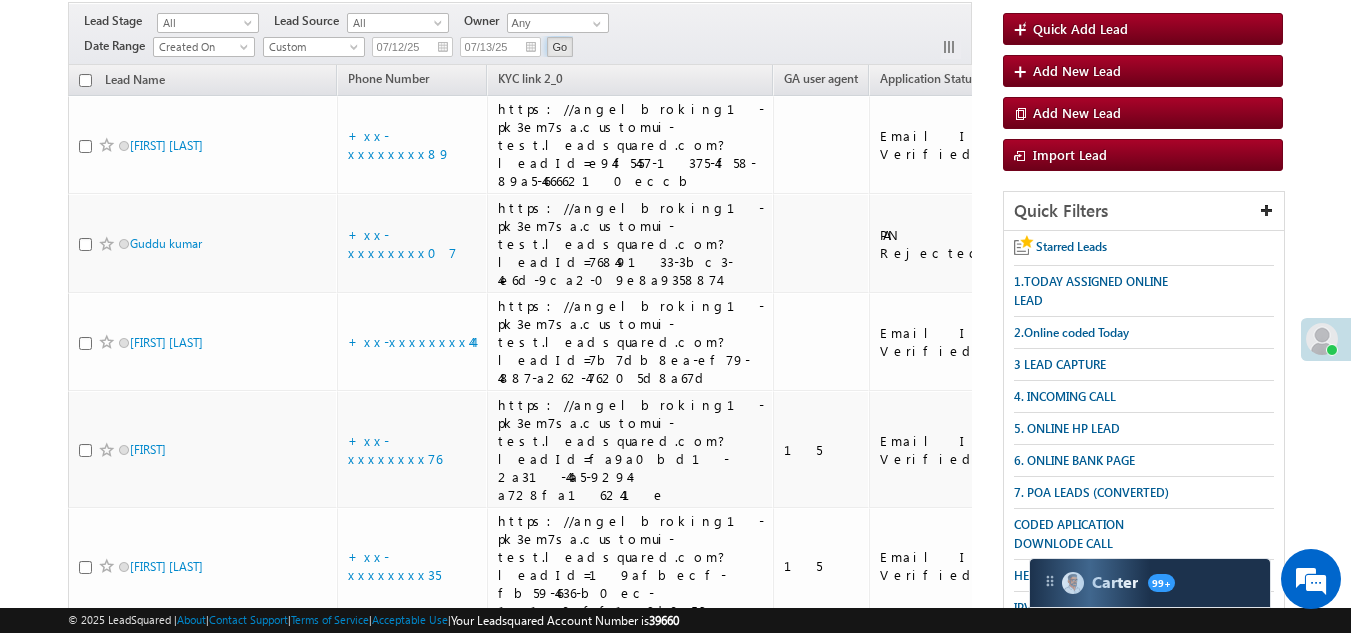 click on "Go" at bounding box center [560, 47] 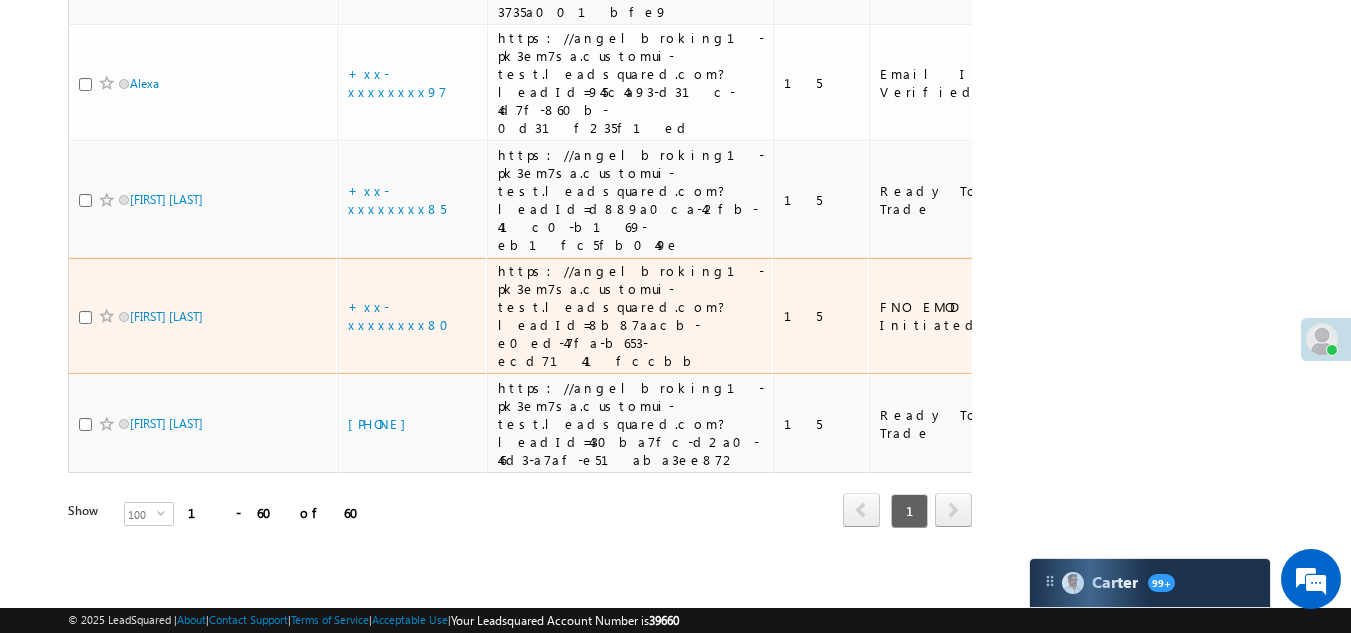scroll, scrollTop: 6799, scrollLeft: 0, axis: vertical 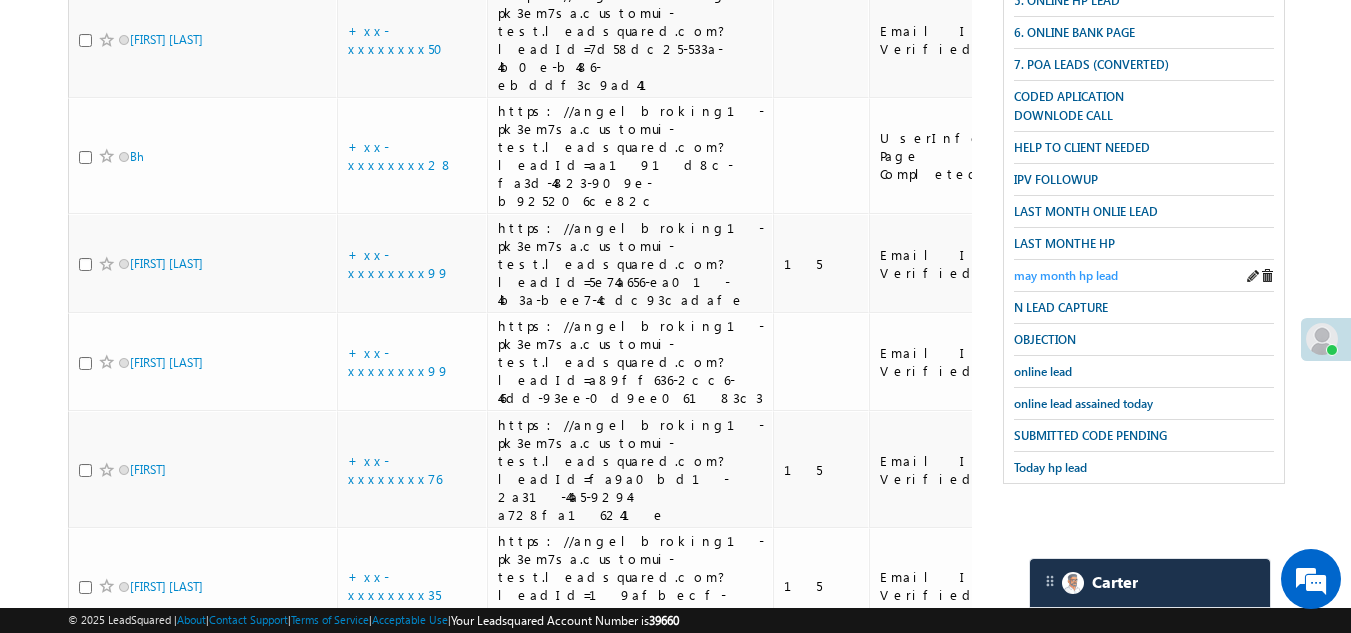 click on "may month hp lead" at bounding box center [1066, 275] 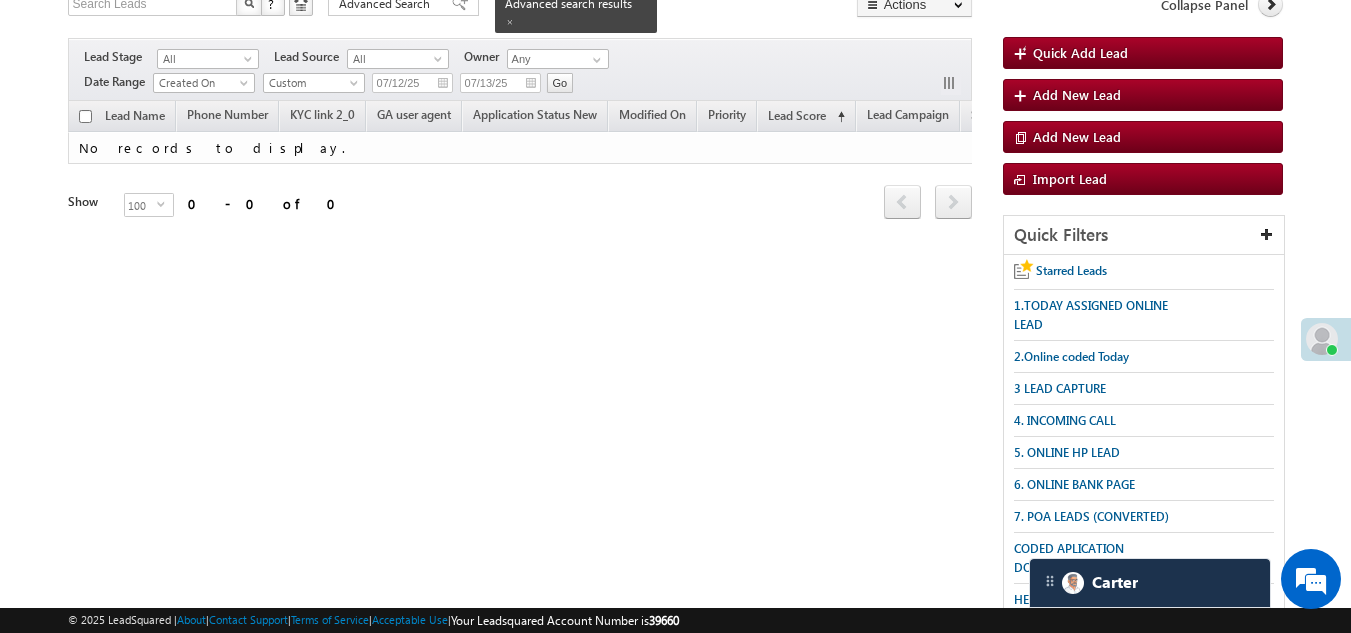 scroll, scrollTop: 0, scrollLeft: 0, axis: both 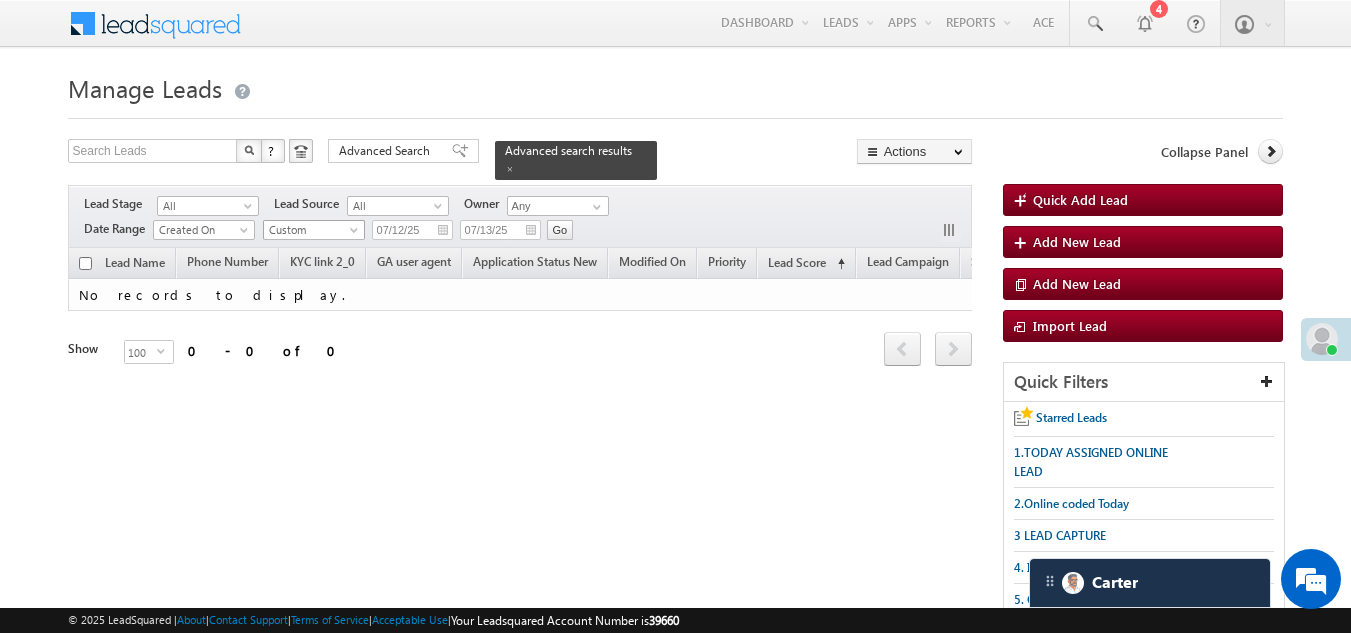 click on "Custom" at bounding box center [311, 230] 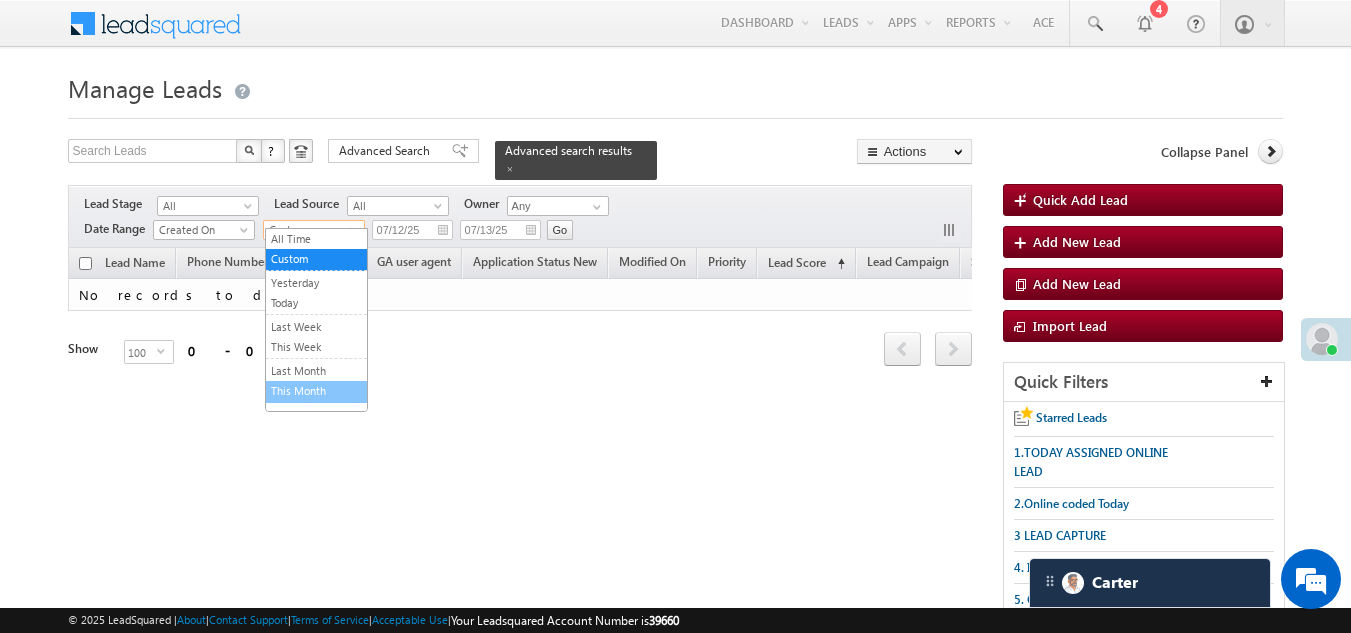 click on "This Month" at bounding box center (316, 391) 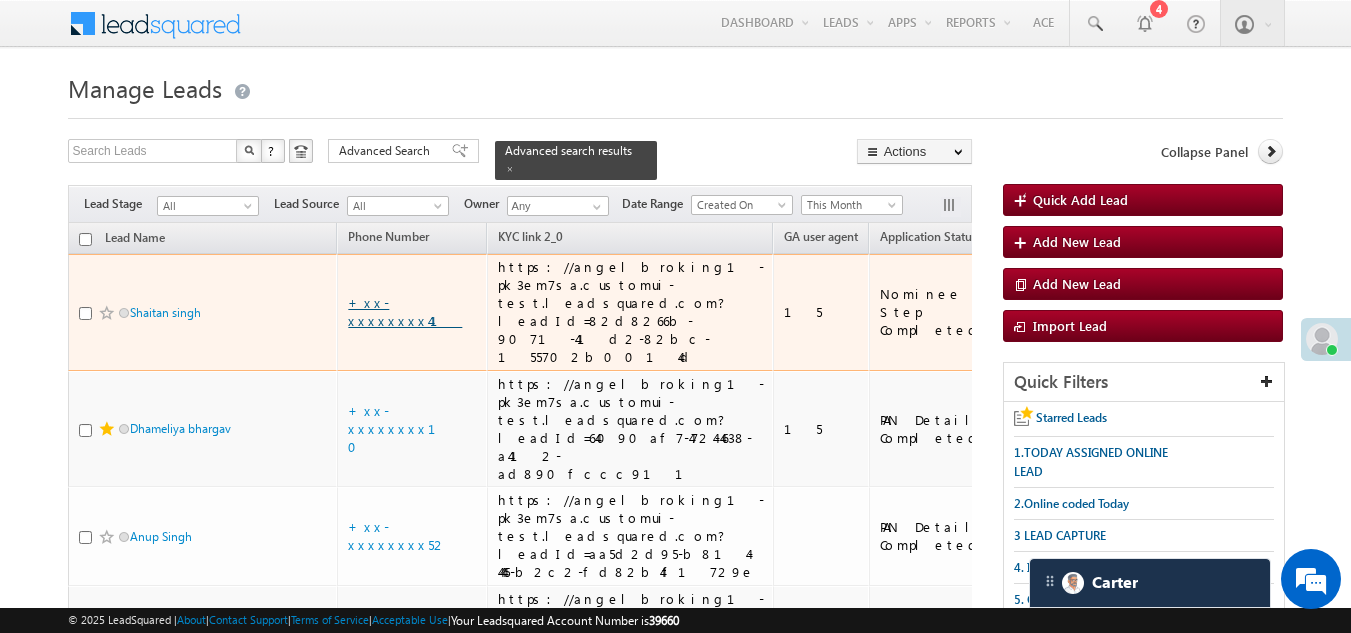 click on "+xx-xxxxxxxx41" at bounding box center (405, 311) 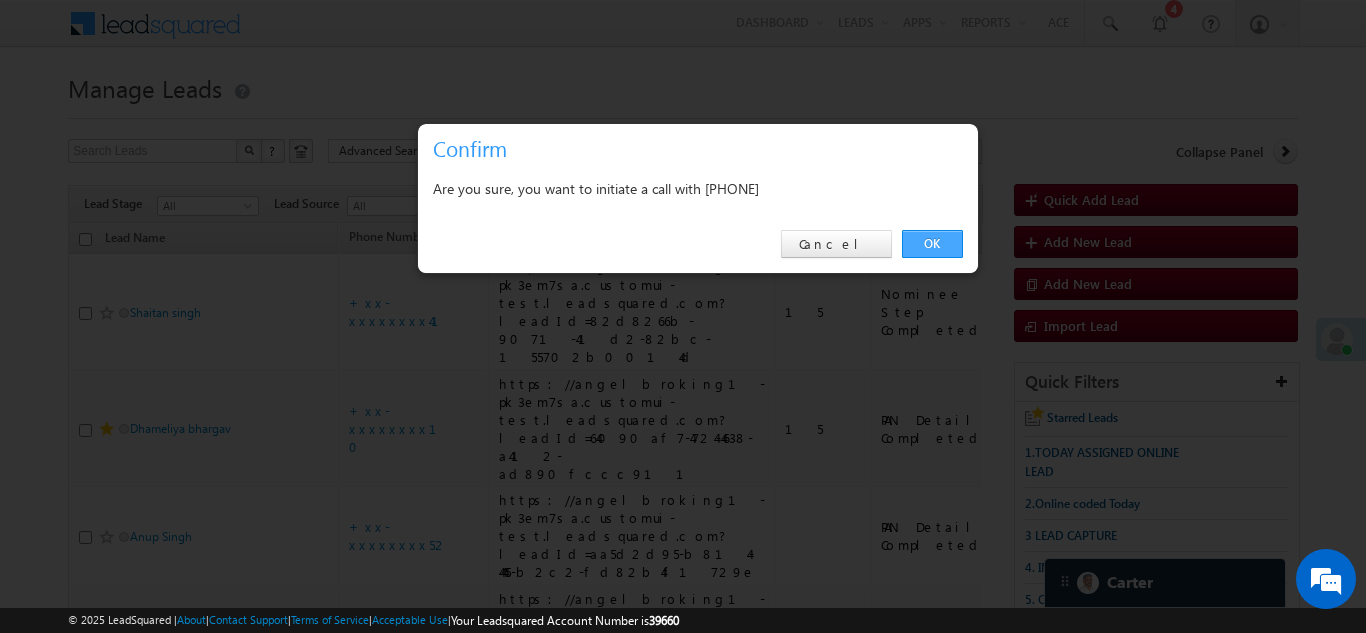 click on "OK" at bounding box center (932, 244) 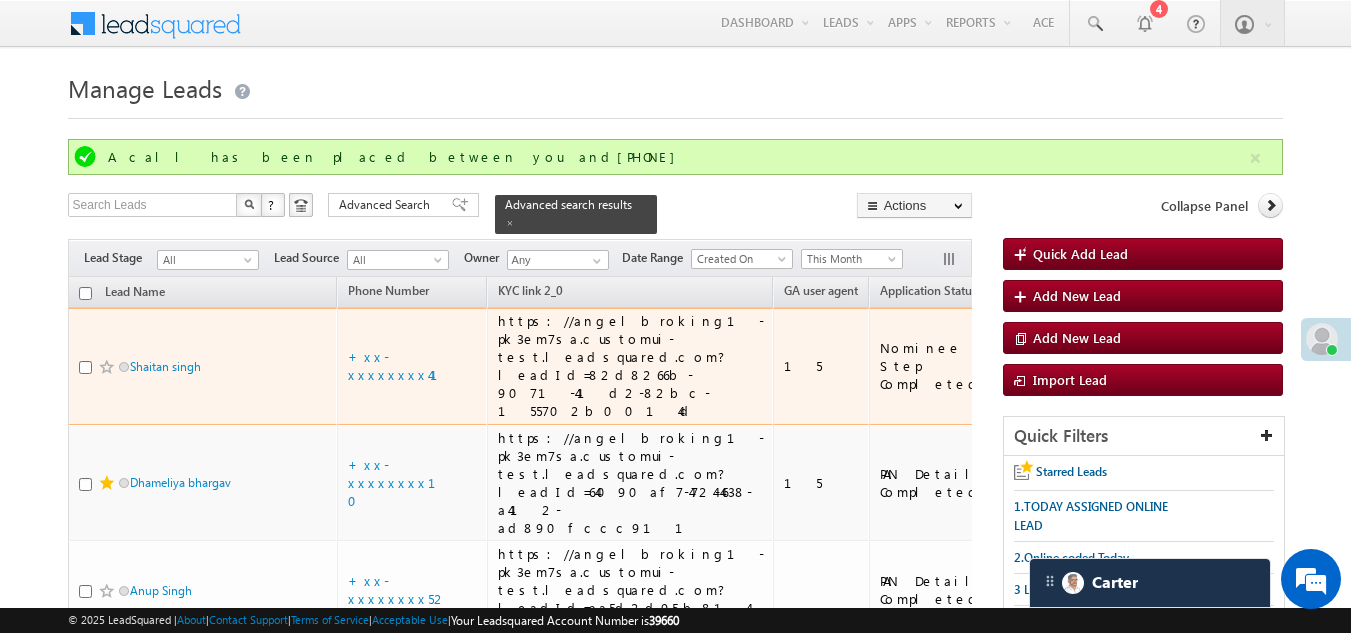 click on "Shaitan singh" at bounding box center [203, 366] 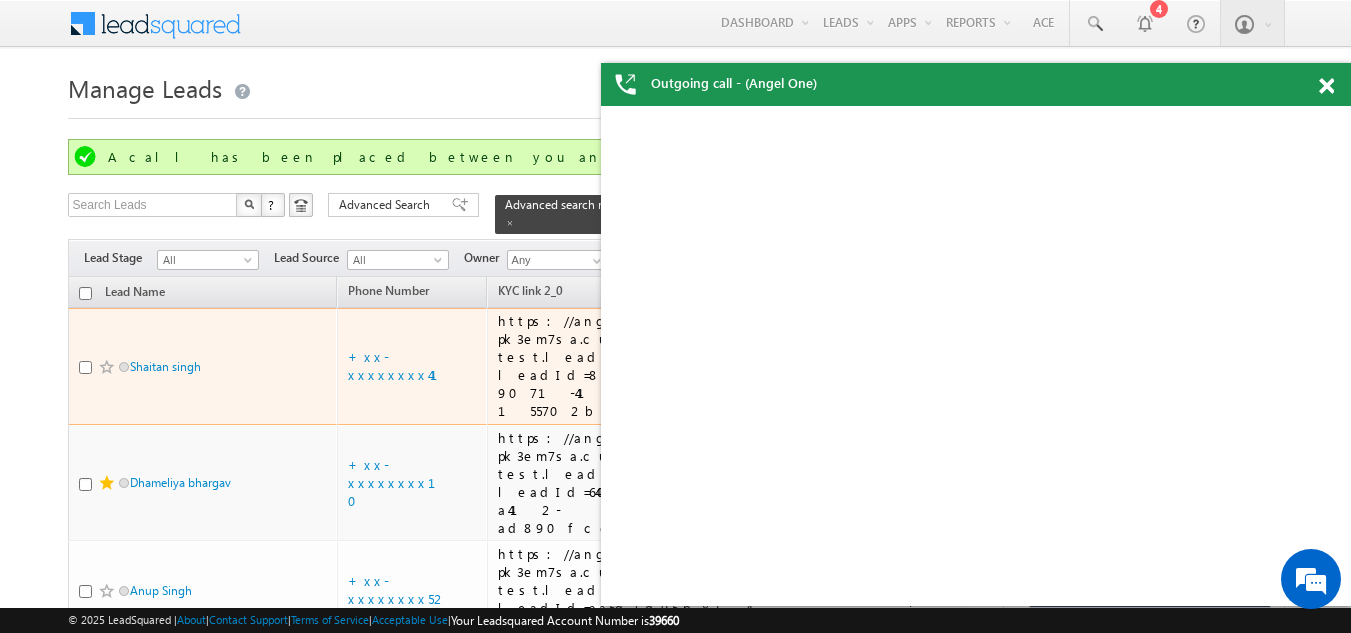 click at bounding box center (85, 367) 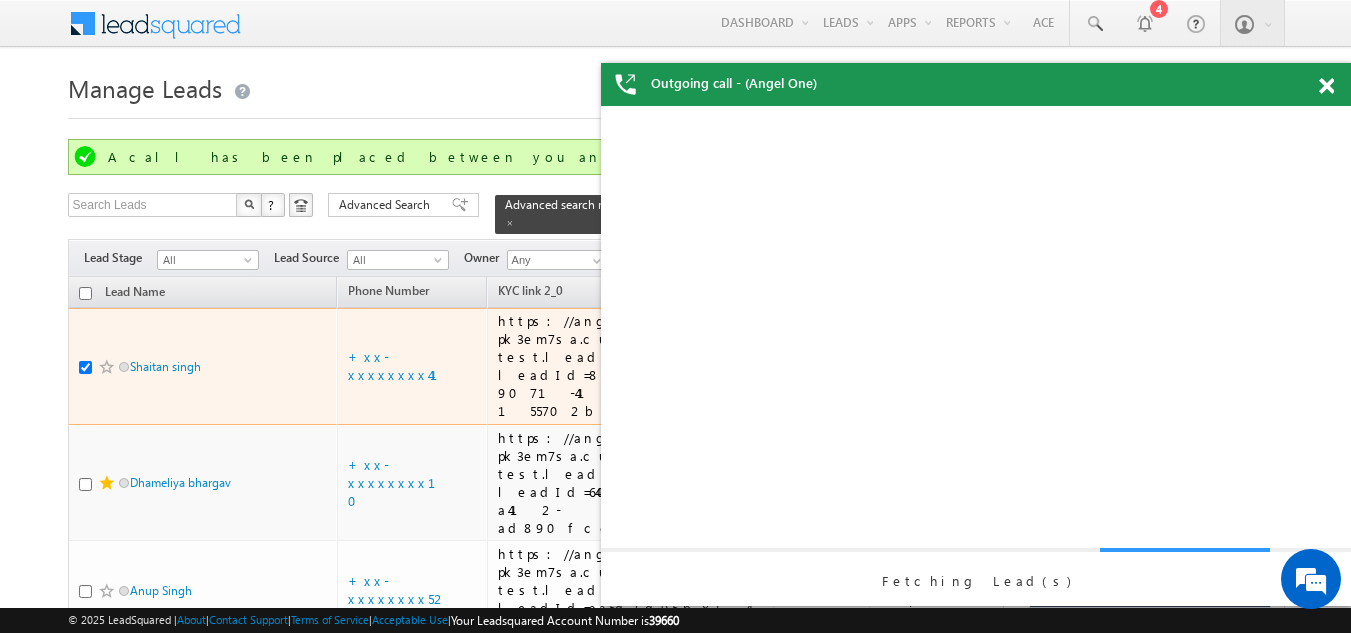 scroll, scrollTop: 0, scrollLeft: 0, axis: both 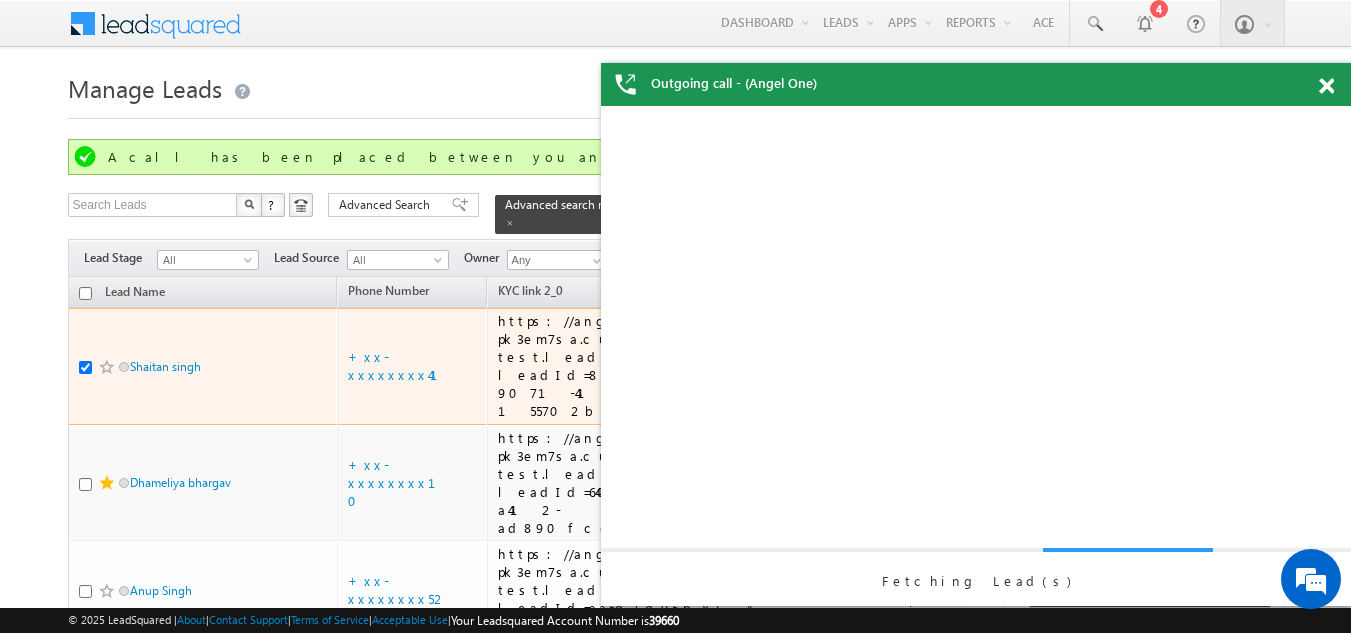 click at bounding box center [107, 367] 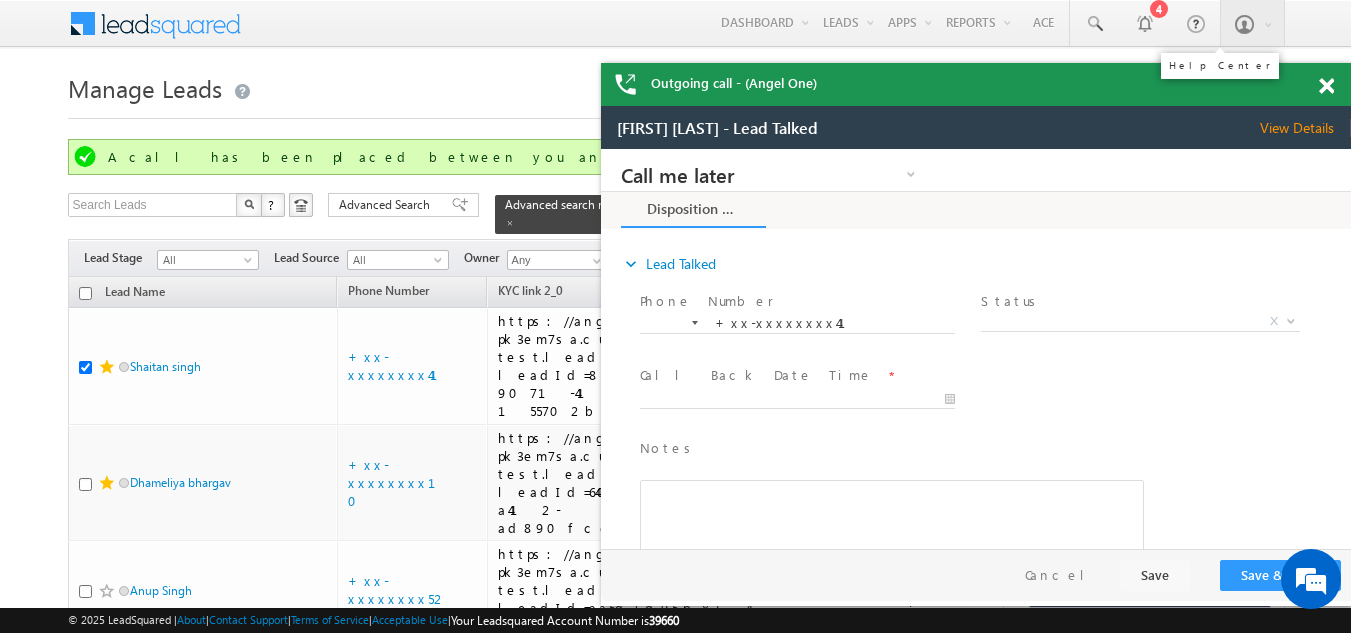 scroll, scrollTop: 0, scrollLeft: 0, axis: both 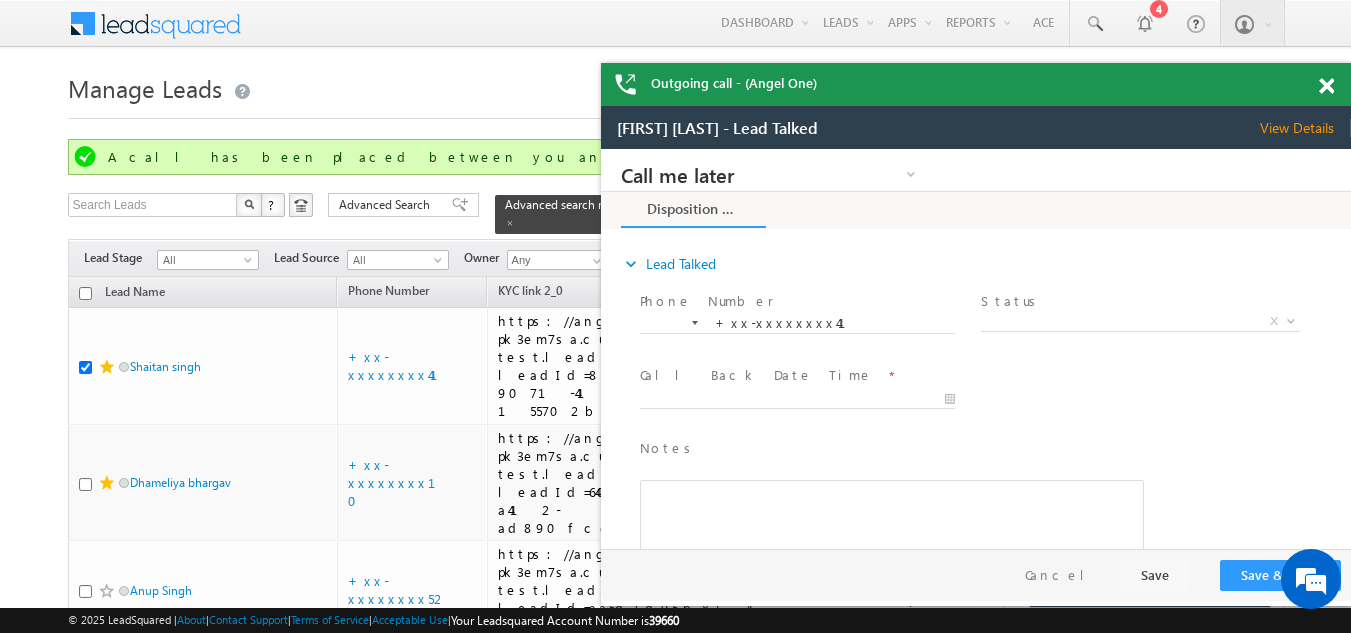 click at bounding box center [1326, 86] 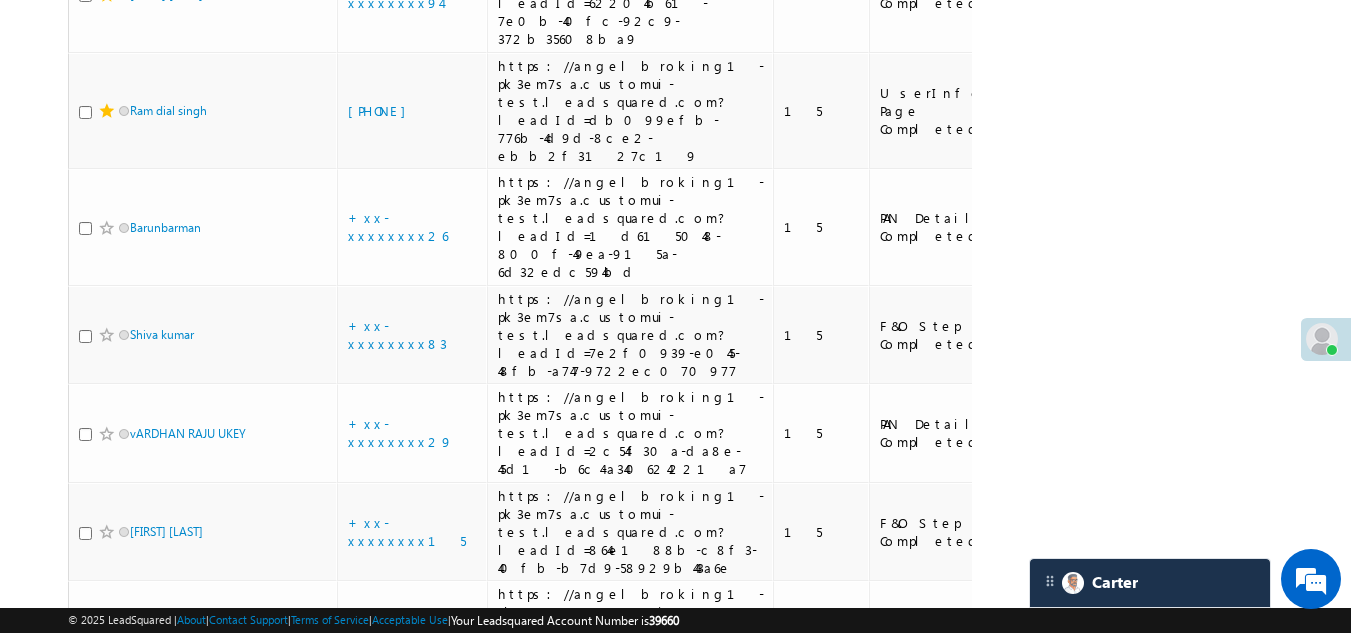 scroll, scrollTop: 1400, scrollLeft: 0, axis: vertical 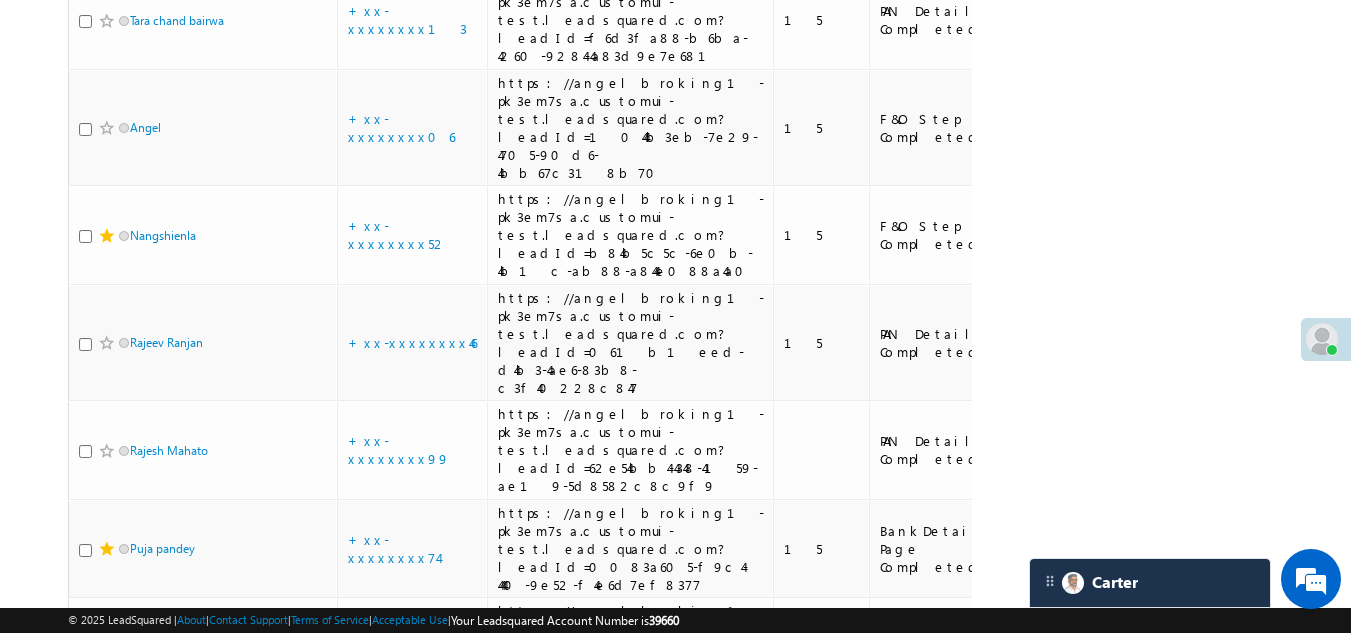 click on "+xx-xxxxxxxx80" at bounding box center (404, -79) 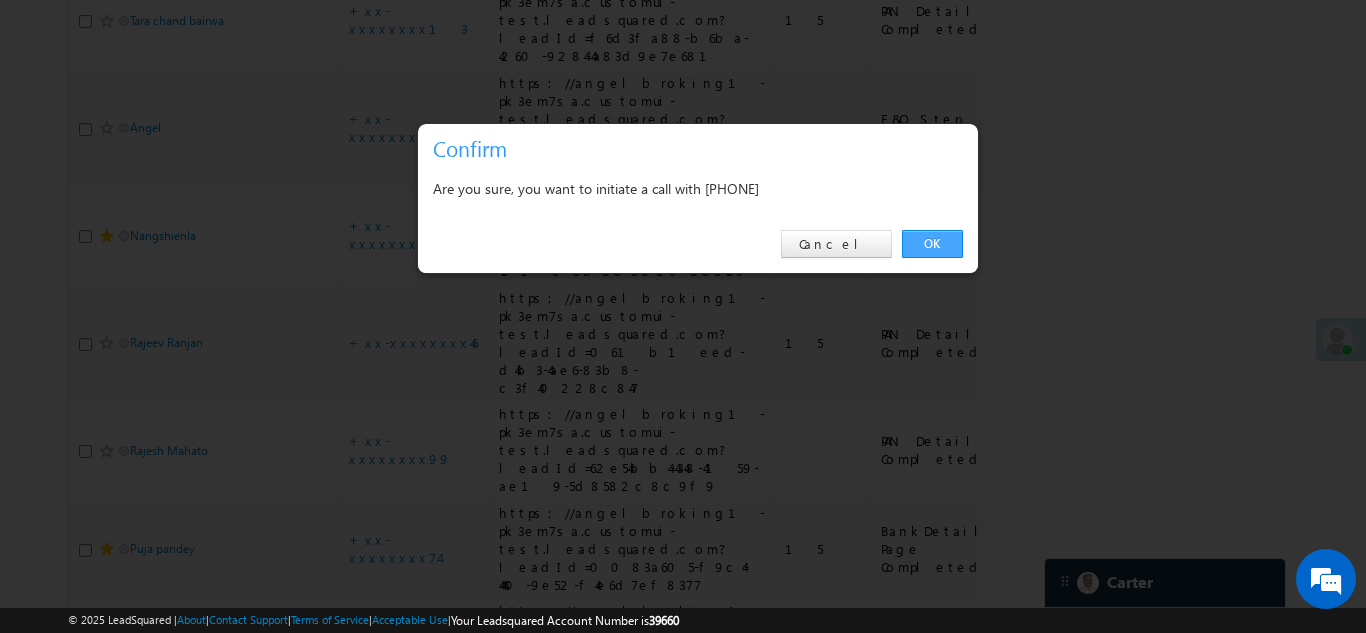 click on "OK" at bounding box center [932, 244] 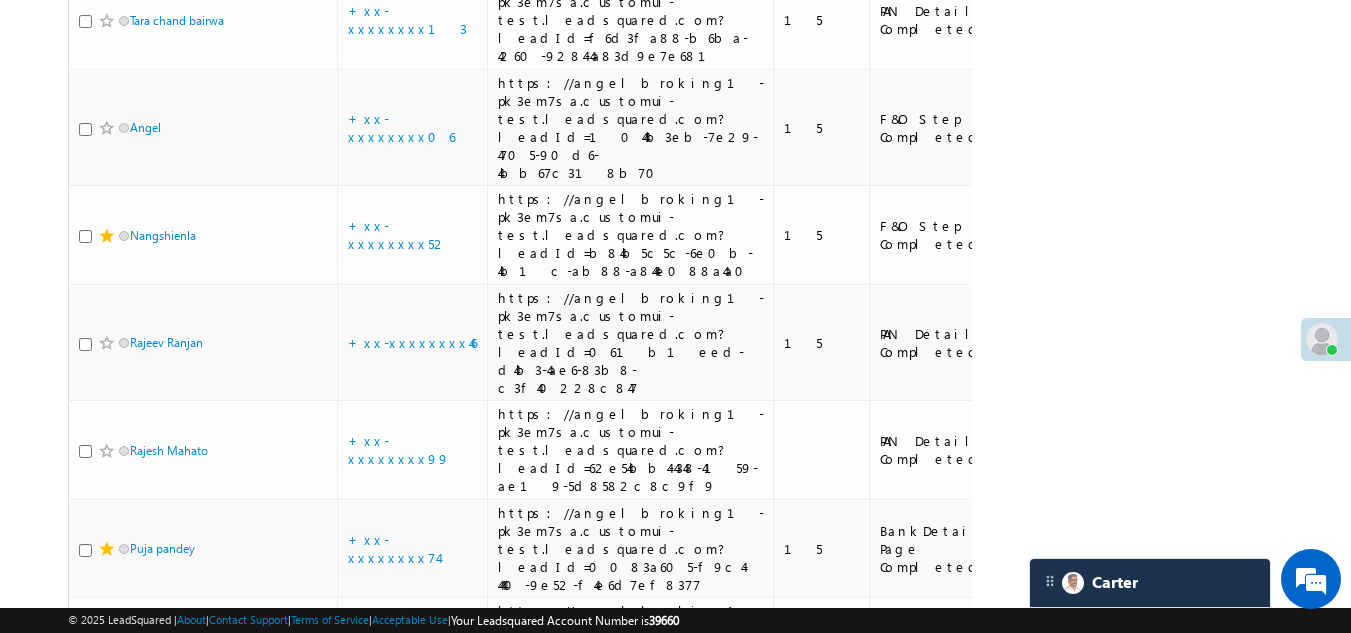 click at bounding box center (85, -77) 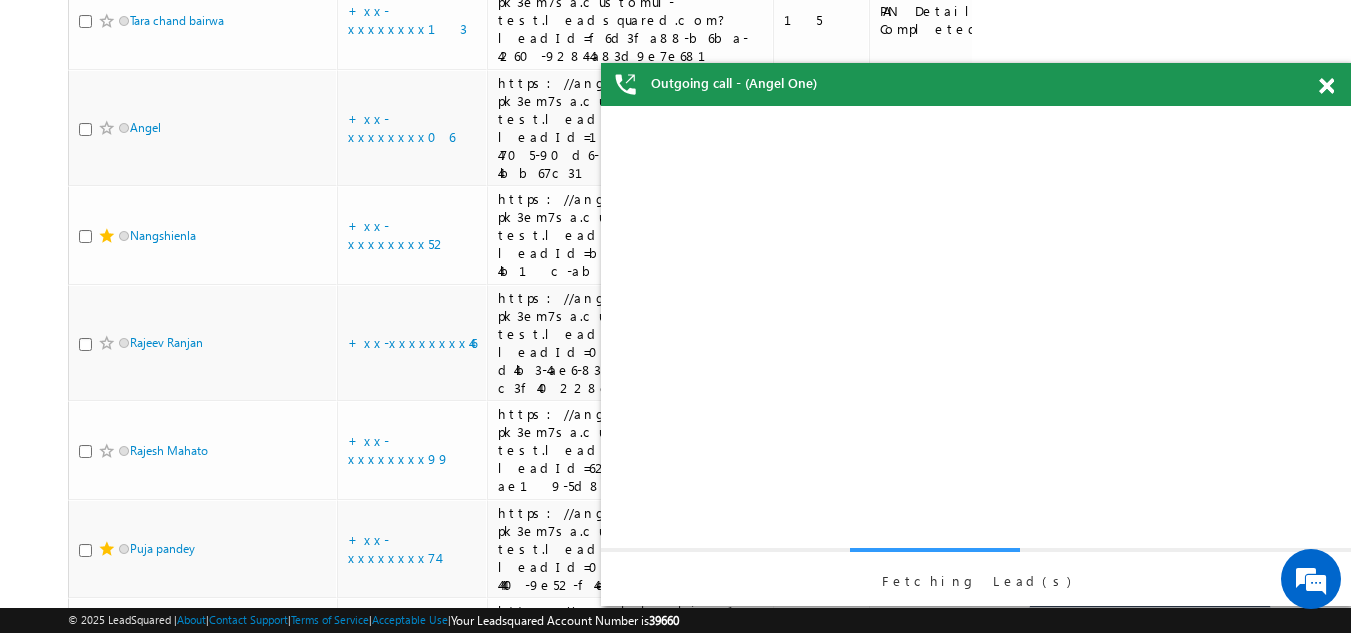 scroll, scrollTop: 0, scrollLeft: 0, axis: both 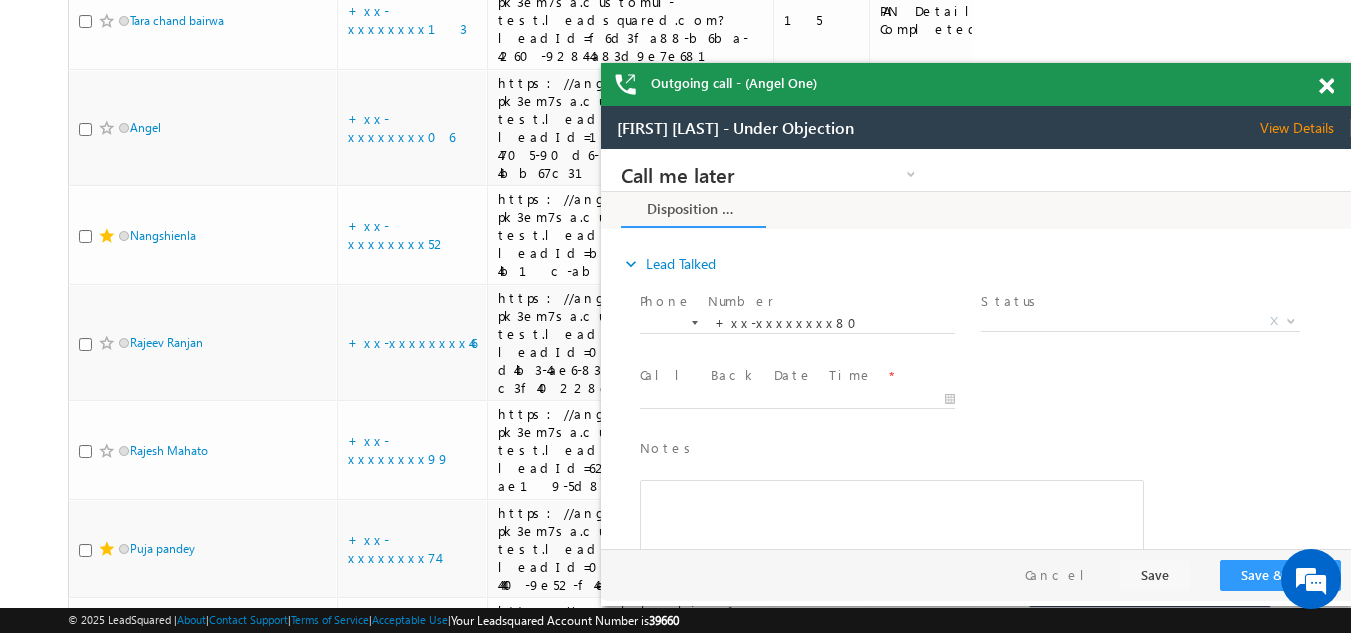 click at bounding box center (1326, 86) 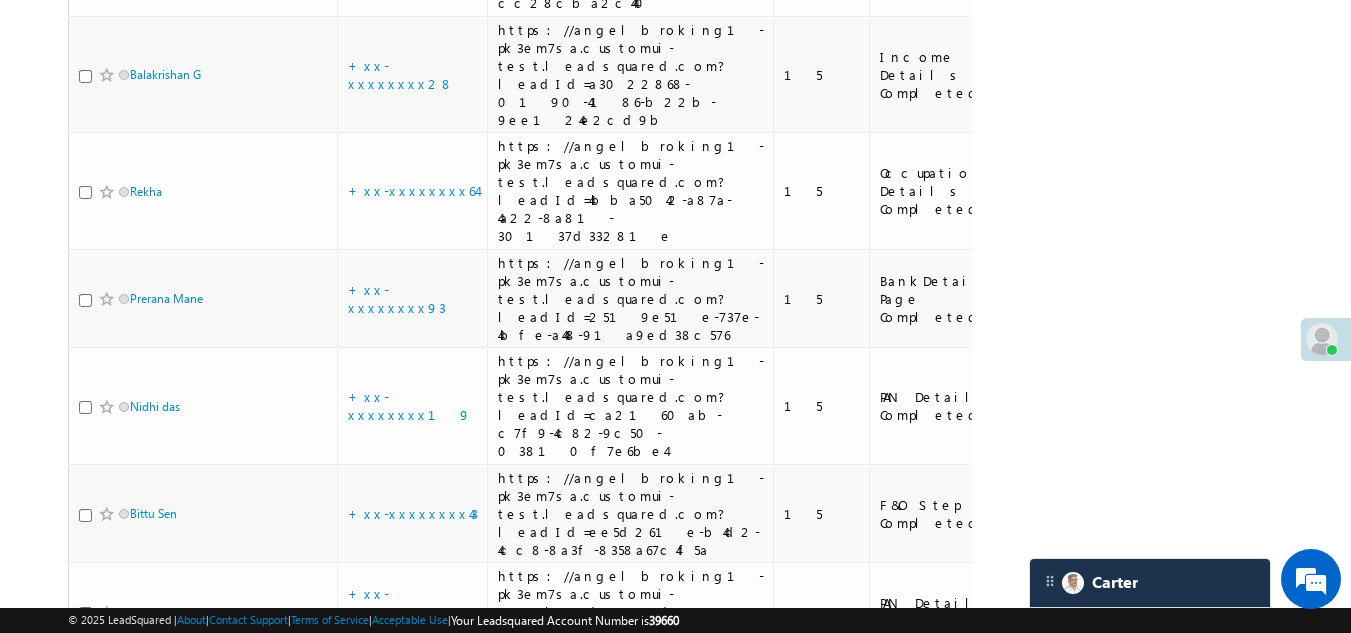 scroll, scrollTop: 6100, scrollLeft: 0, axis: vertical 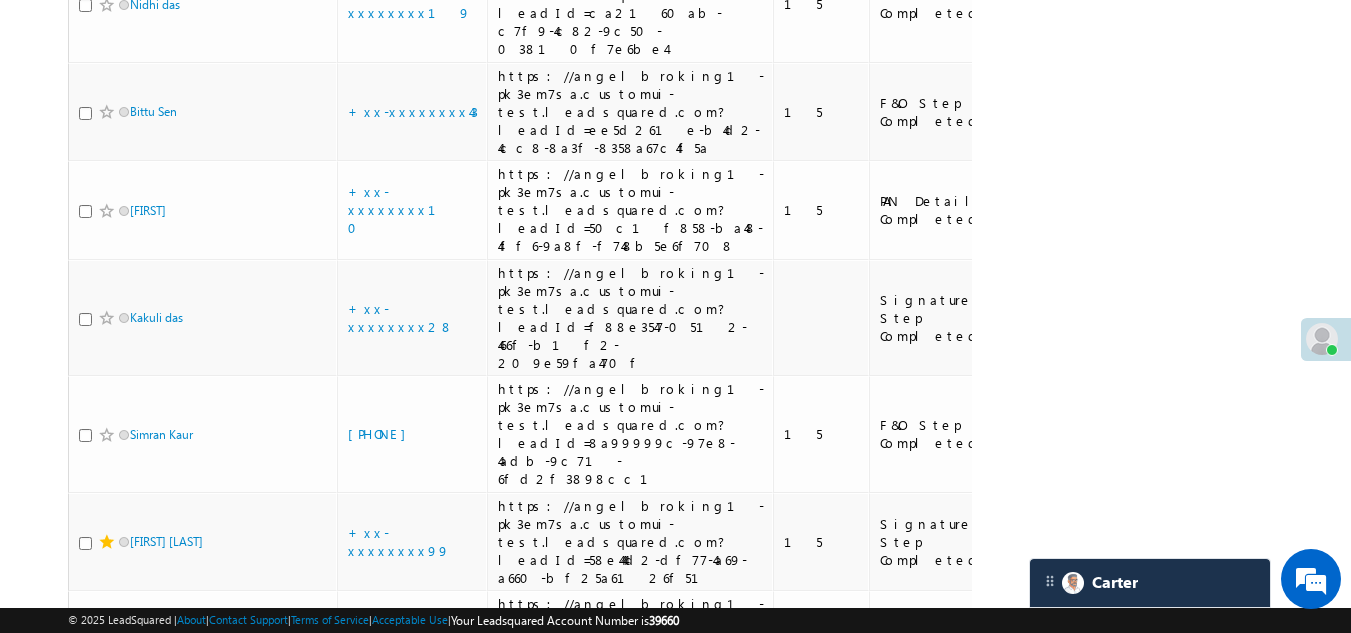 click on "+xx-xxxxxxxx64" at bounding box center [412, -212] 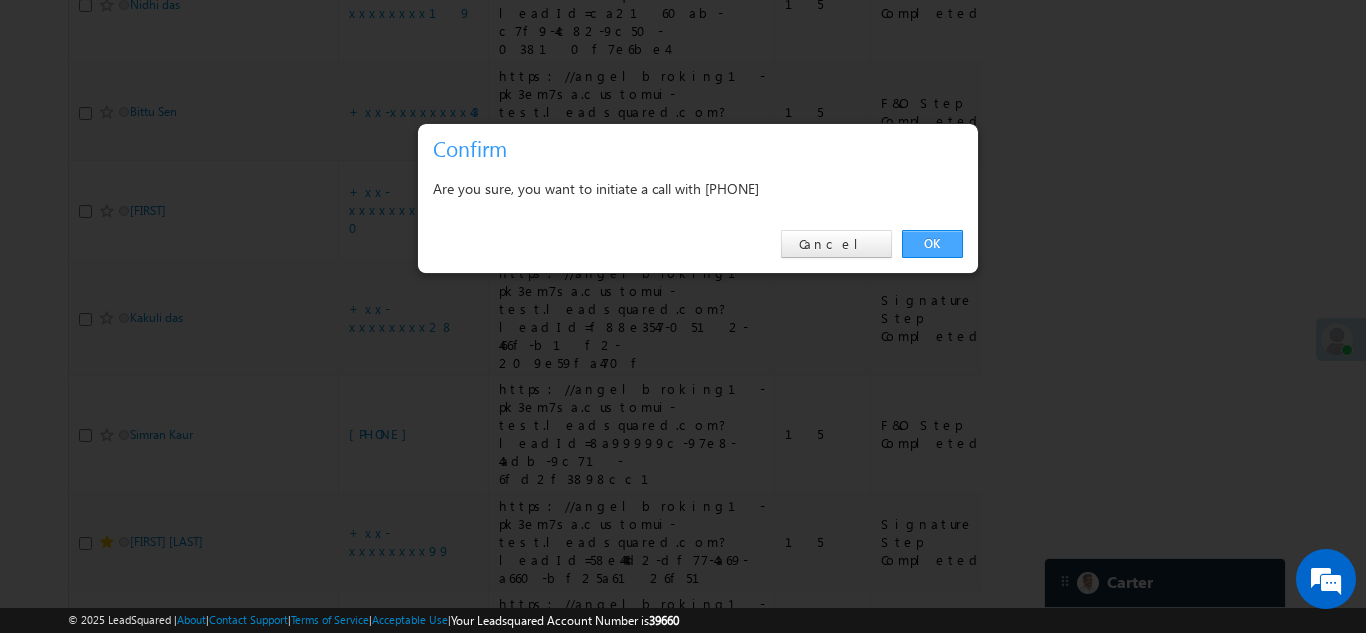 click on "OK" at bounding box center [932, 244] 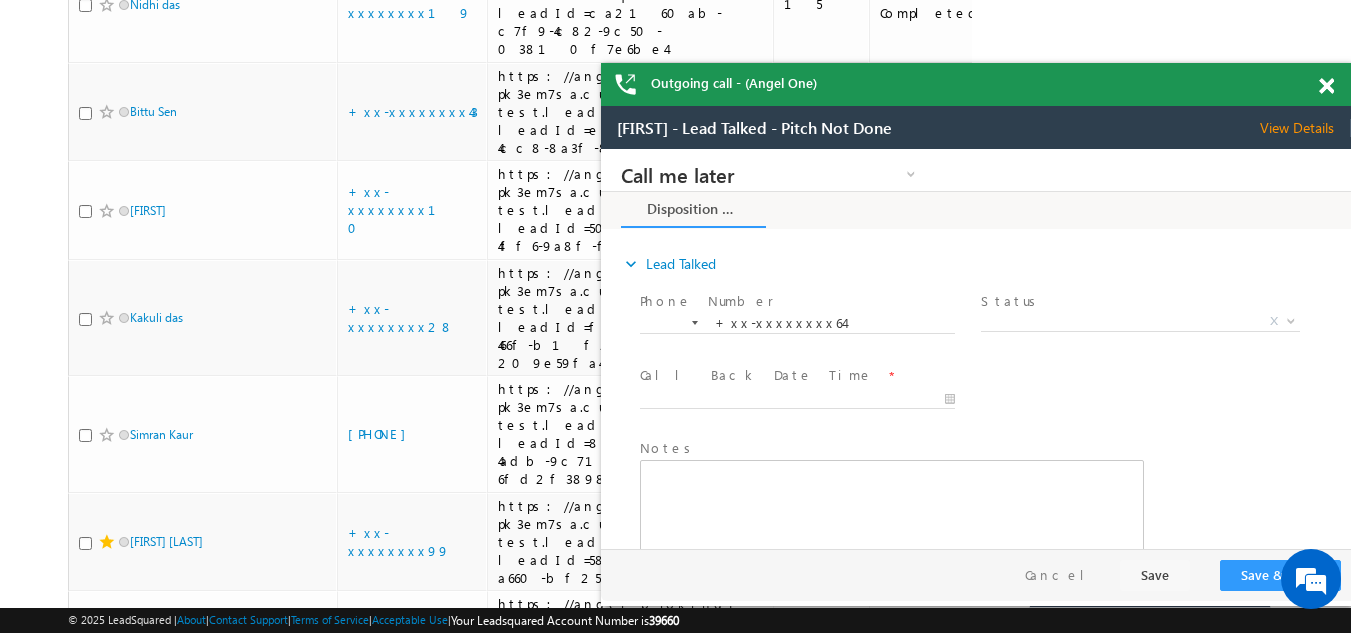 scroll, scrollTop: 0, scrollLeft: 0, axis: both 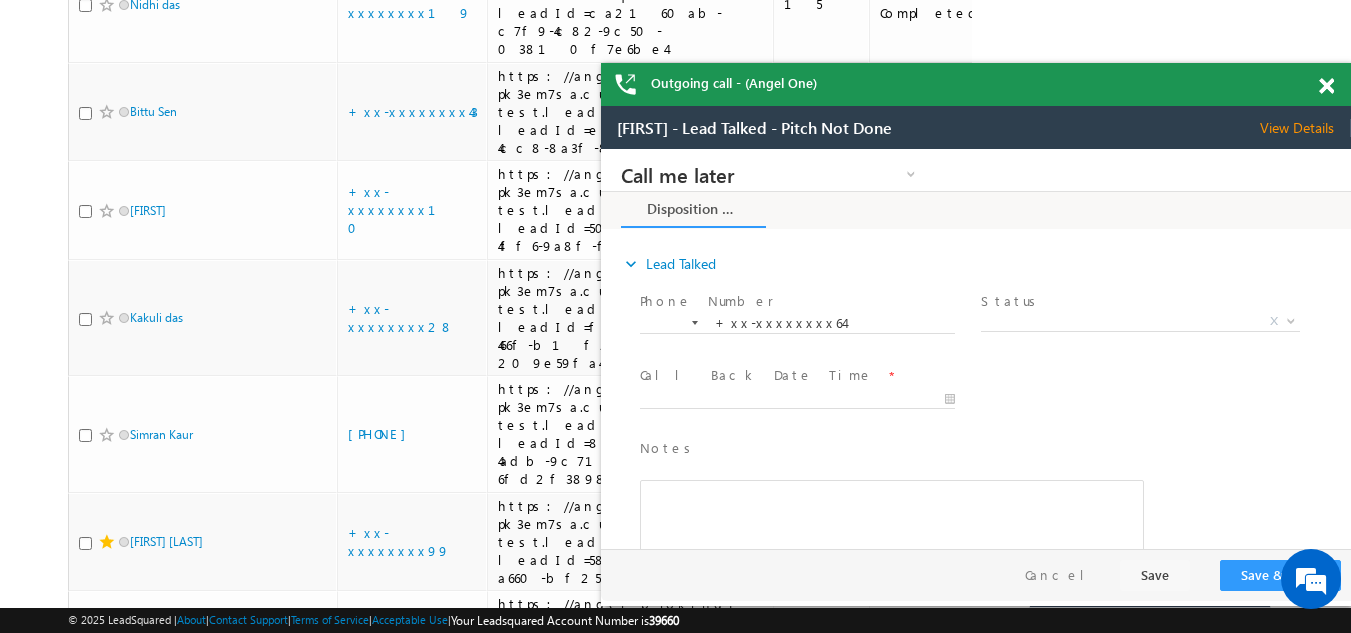 drag, startPoint x: 1325, startPoint y: 82, endPoint x: 1281, endPoint y: 106, distance: 50.119858 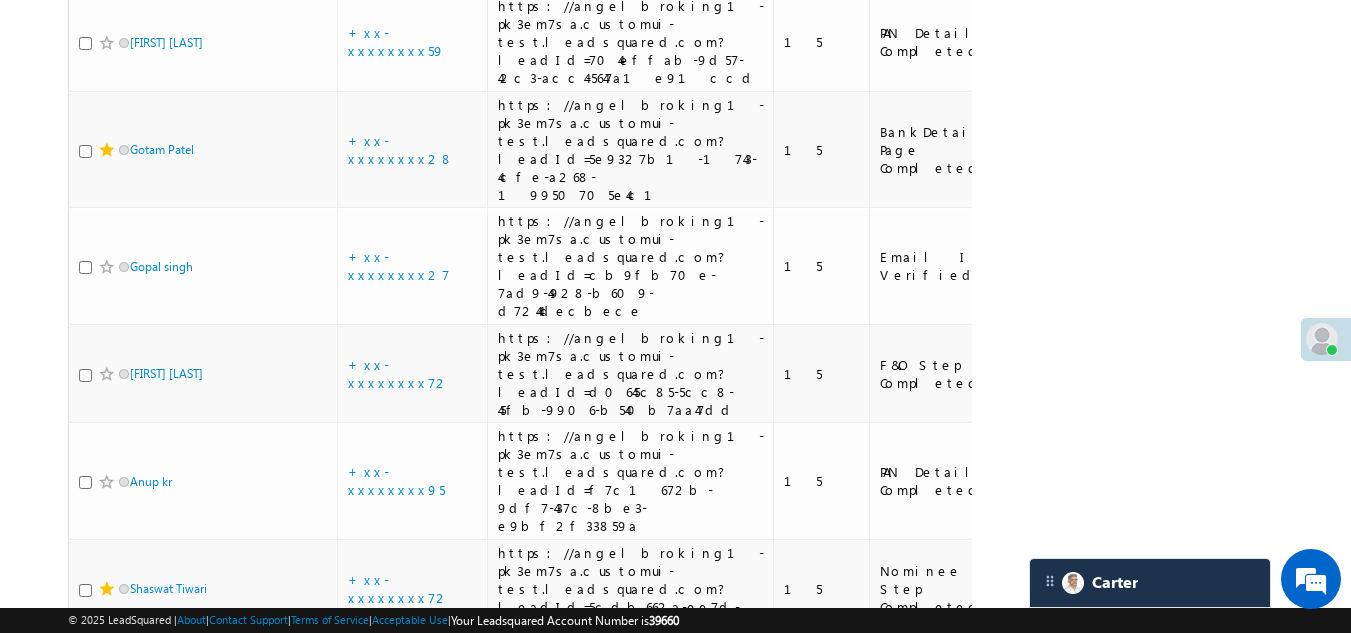 scroll, scrollTop: 7000, scrollLeft: 0, axis: vertical 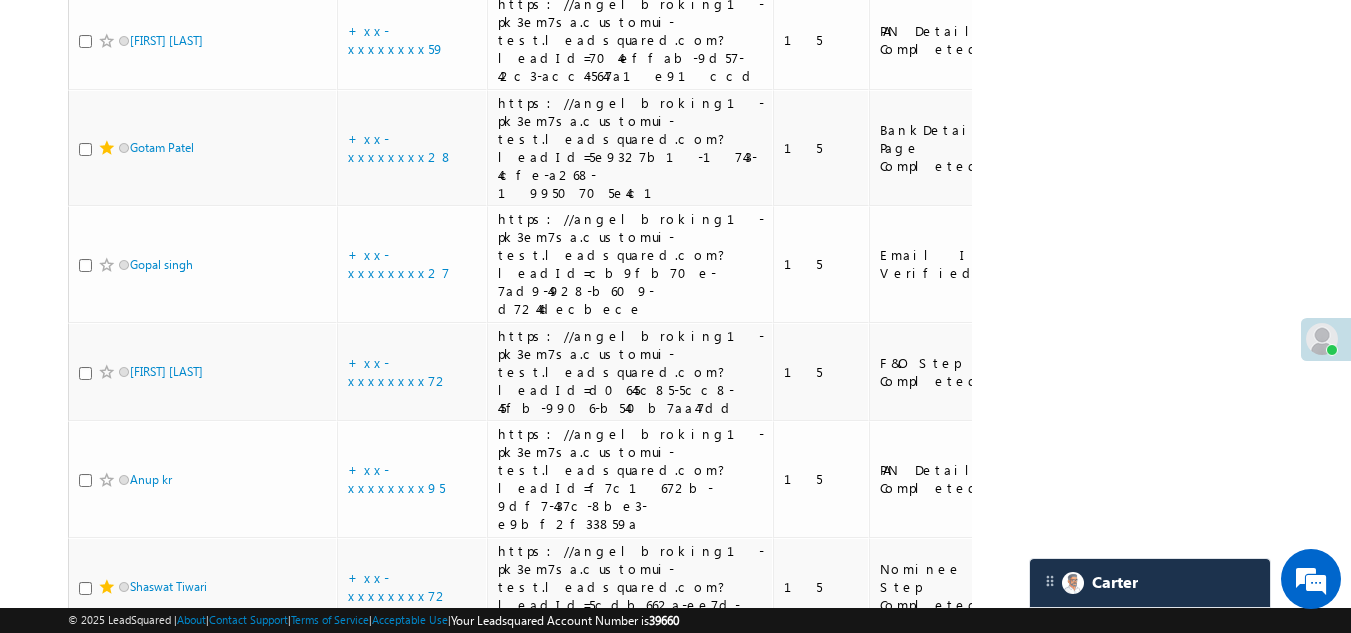 click on "+xx-xxxxxxxx28" at bounding box center (401, -283) 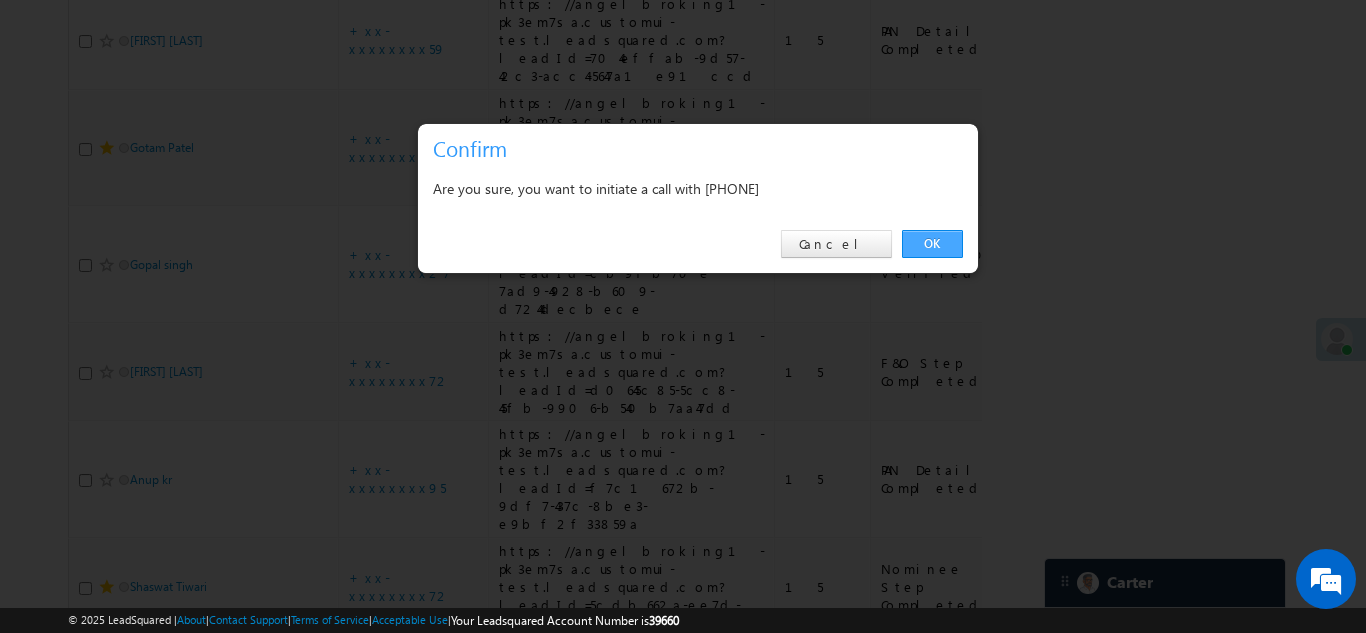 click on "OK" at bounding box center [932, 244] 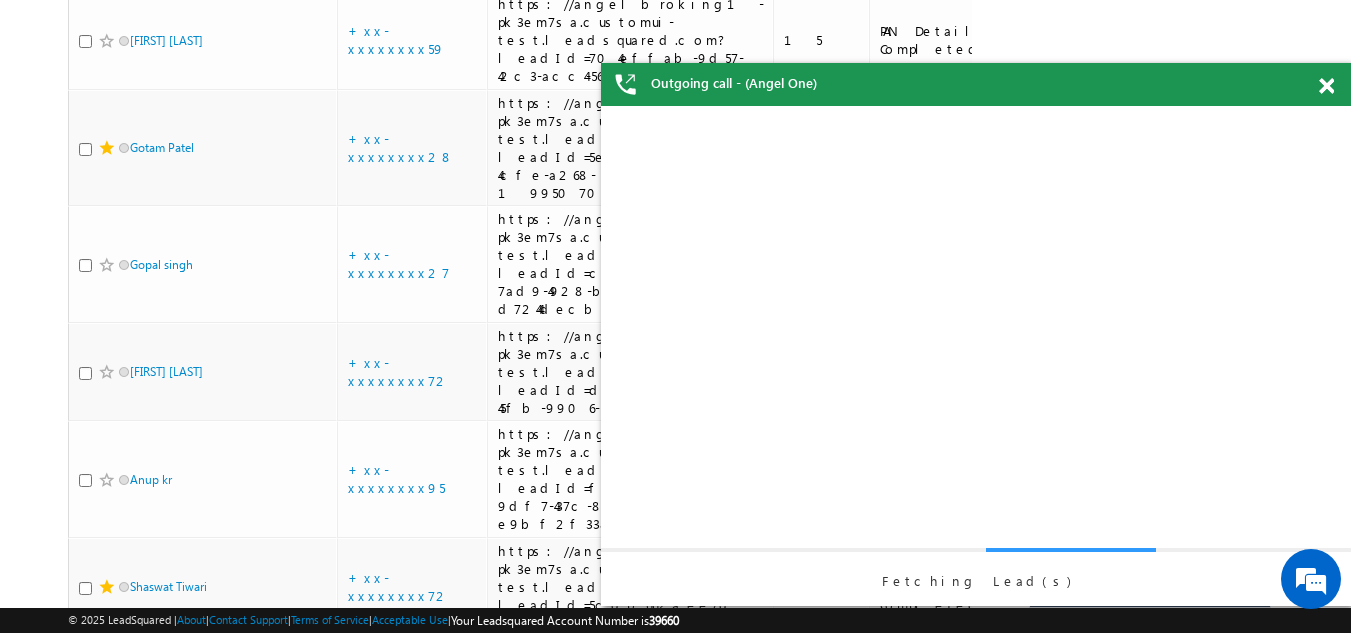 scroll, scrollTop: 0, scrollLeft: 0, axis: both 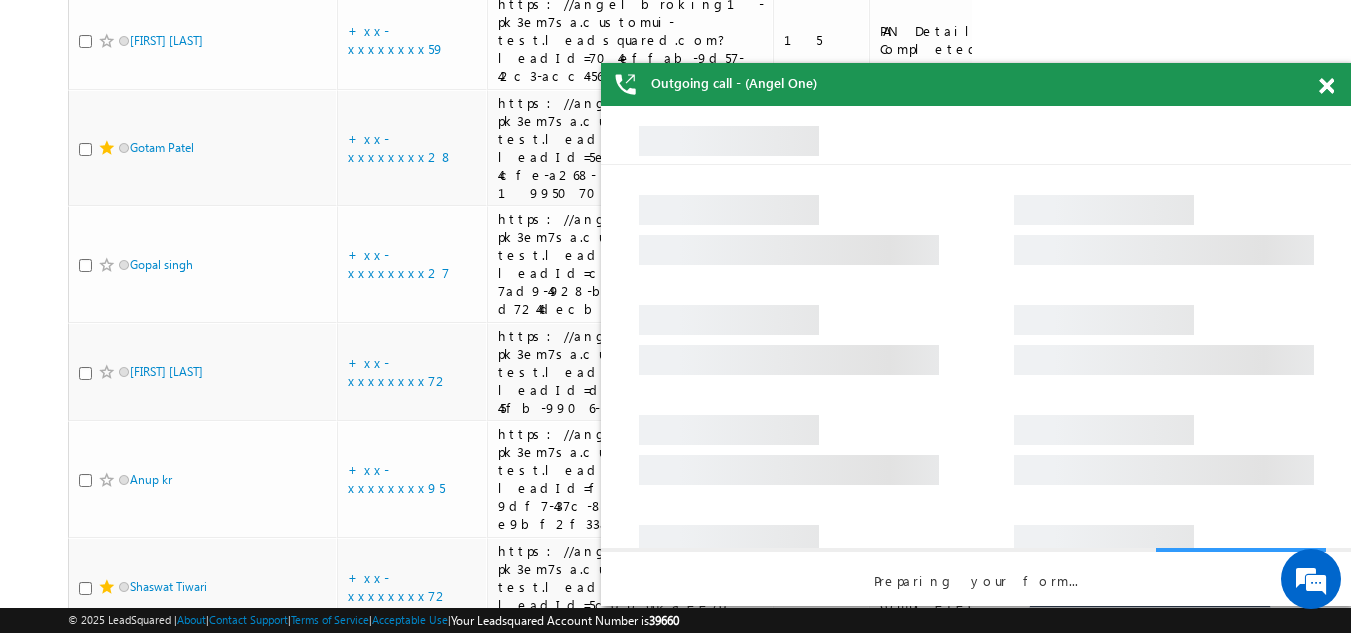 click at bounding box center [1326, 86] 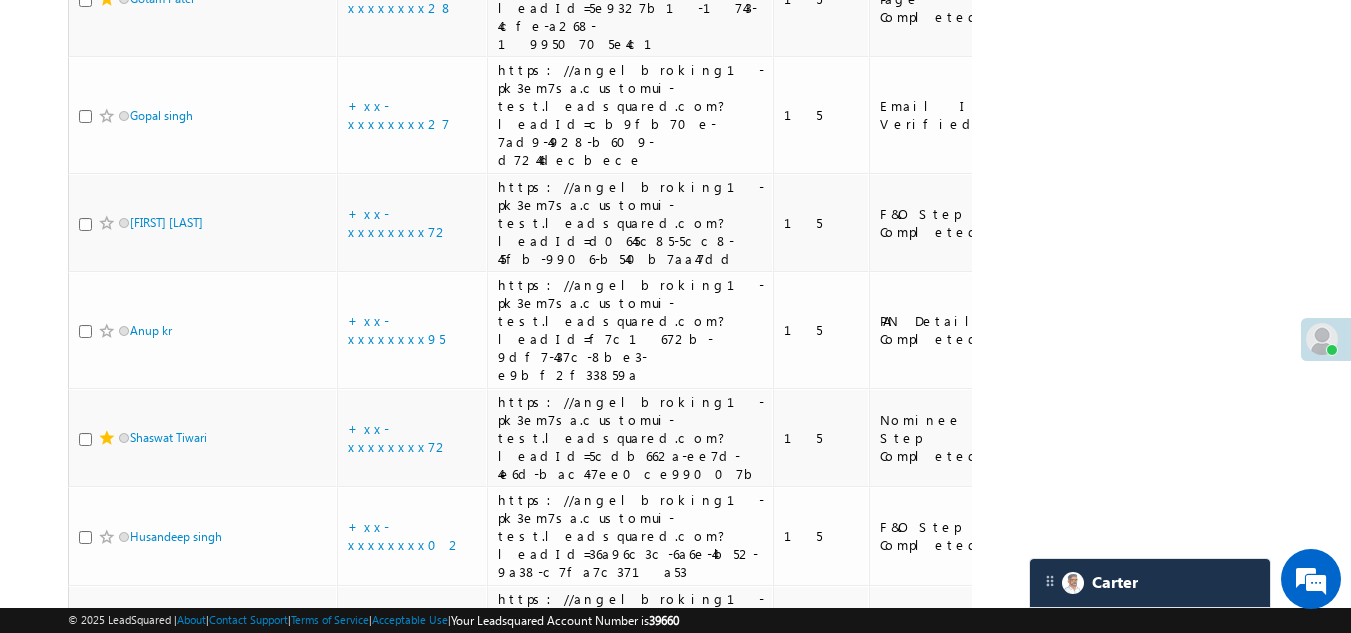 scroll, scrollTop: 7300, scrollLeft: 0, axis: vertical 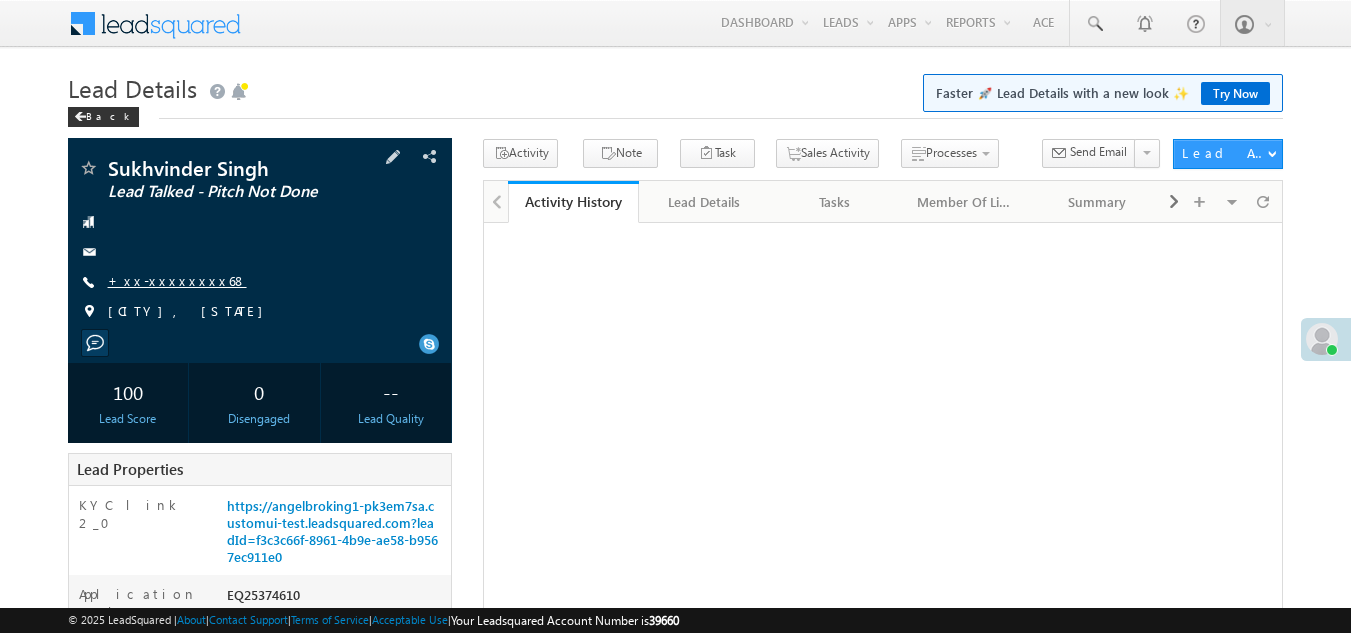 click on "+xx-xxxxxxxx68" at bounding box center (177, 280) 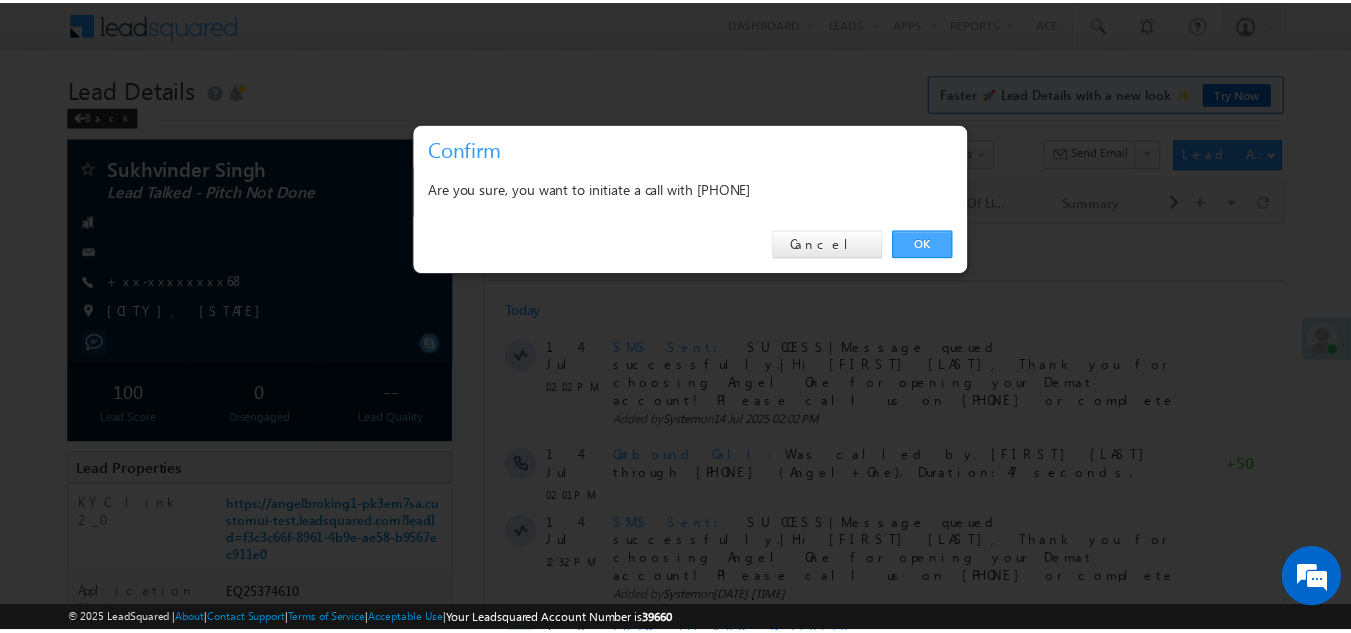 scroll, scrollTop: 0, scrollLeft: 0, axis: both 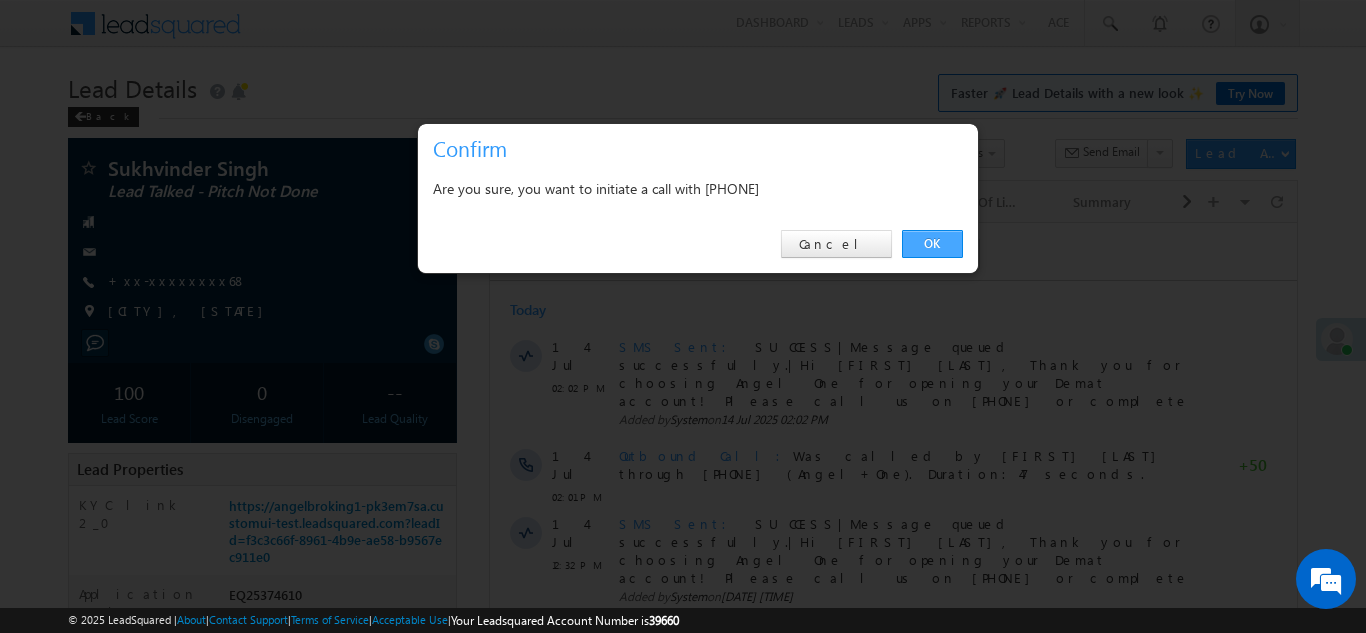 click on "OK" at bounding box center (932, 244) 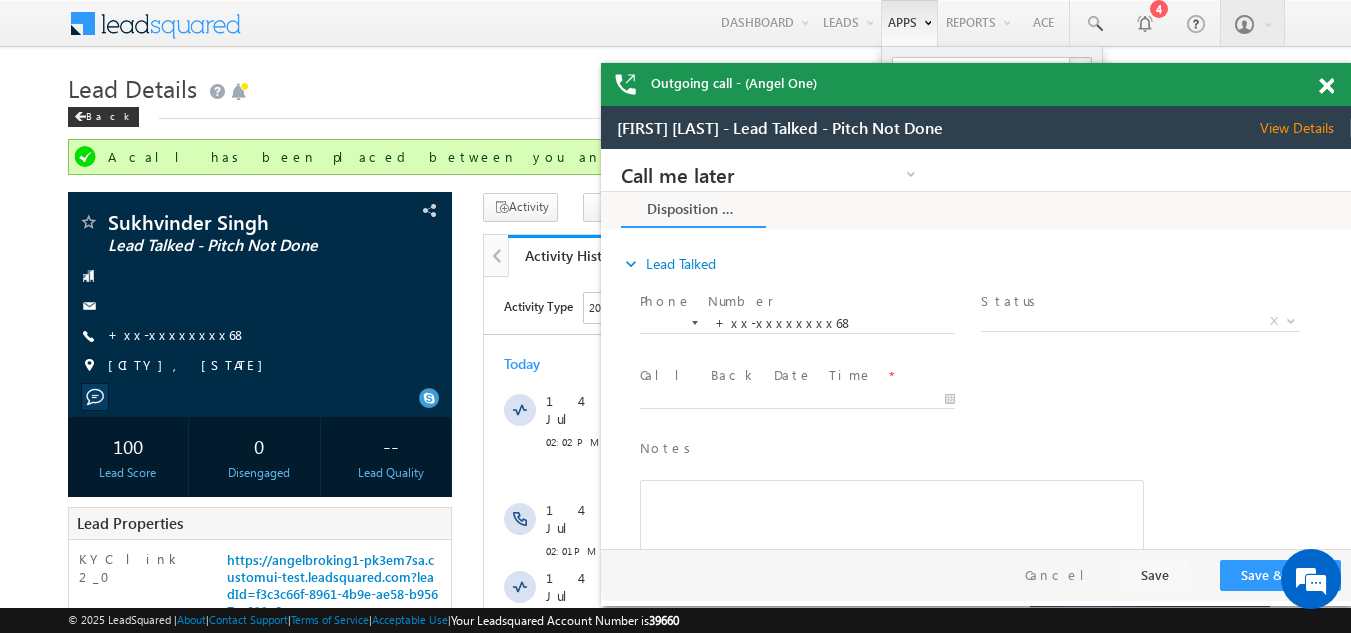 scroll, scrollTop: 0, scrollLeft: 0, axis: both 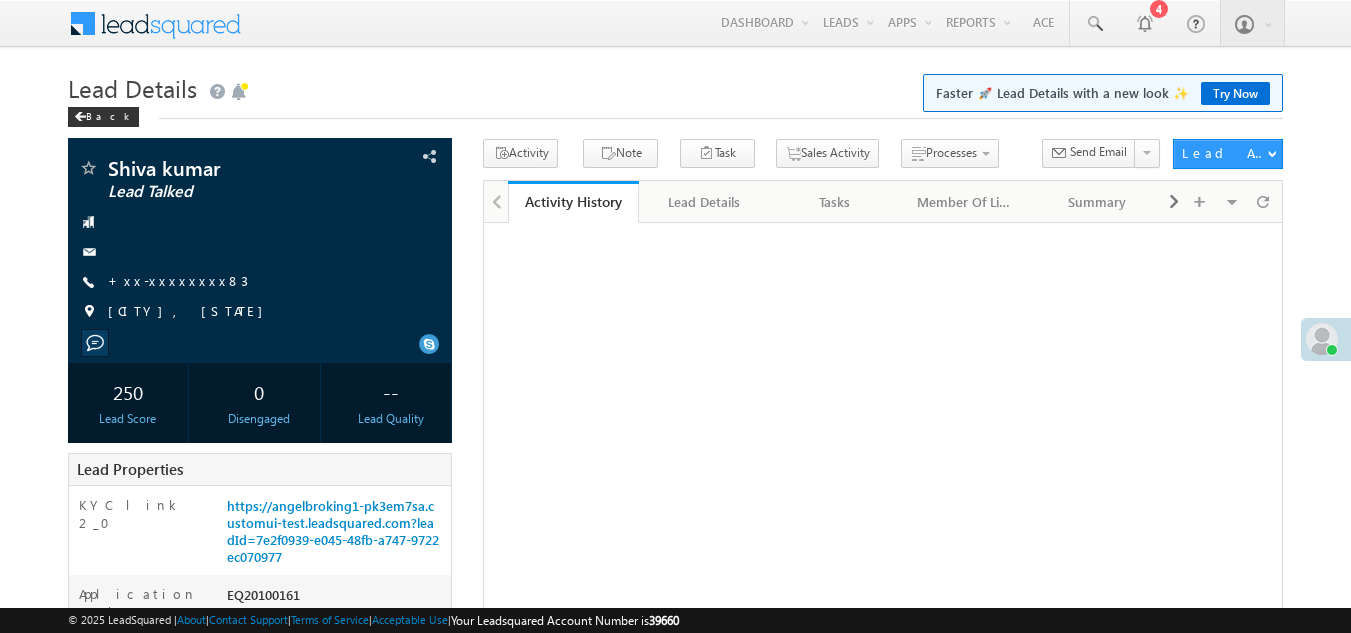 click on "+xx-xxxxxxxx83" at bounding box center (178, 280) 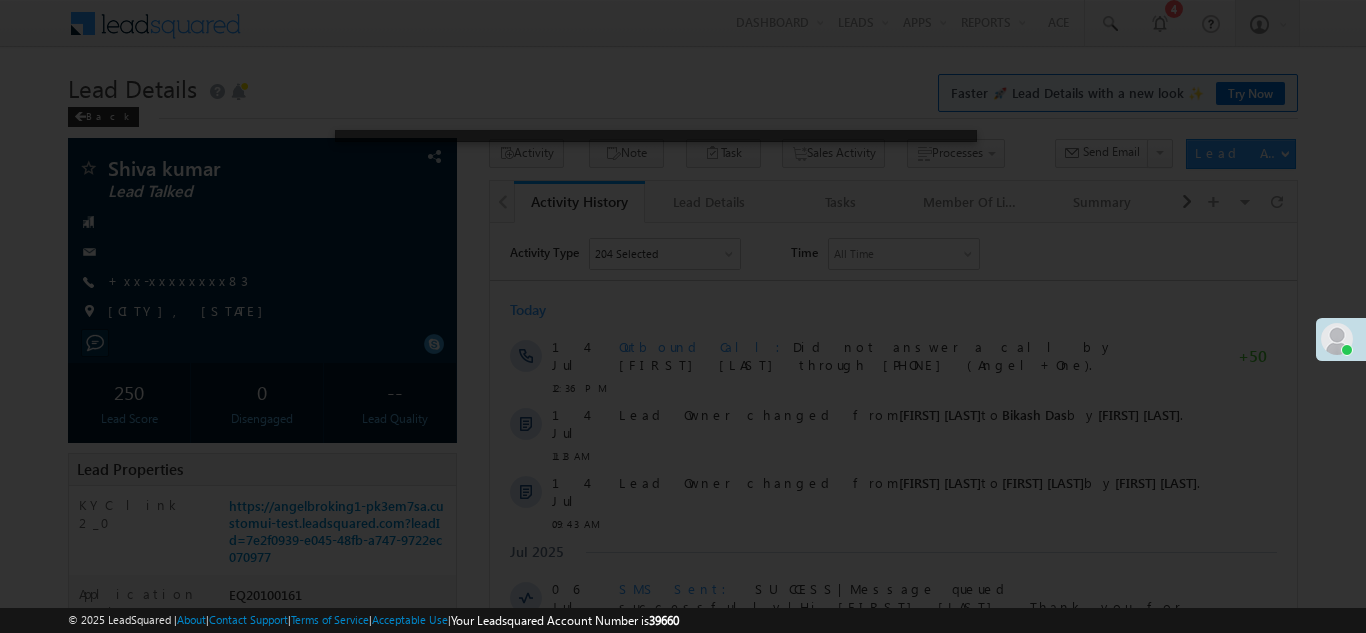 scroll, scrollTop: 0, scrollLeft: 0, axis: both 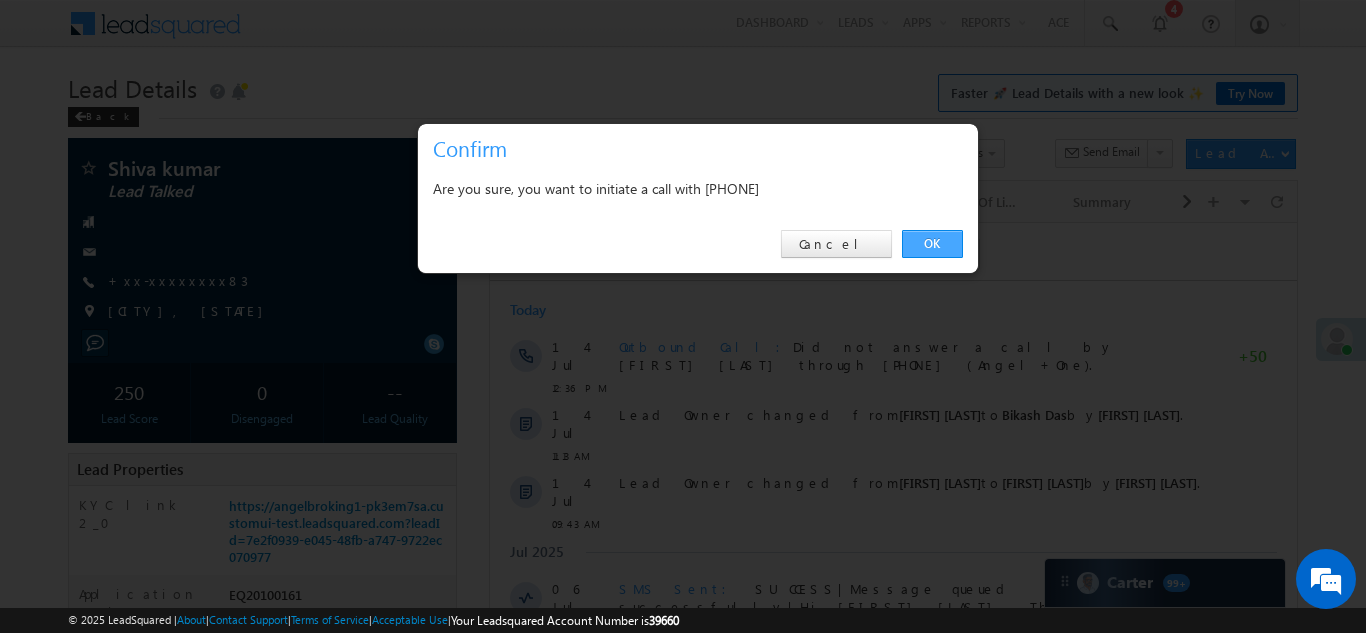 click on "OK" at bounding box center [932, 244] 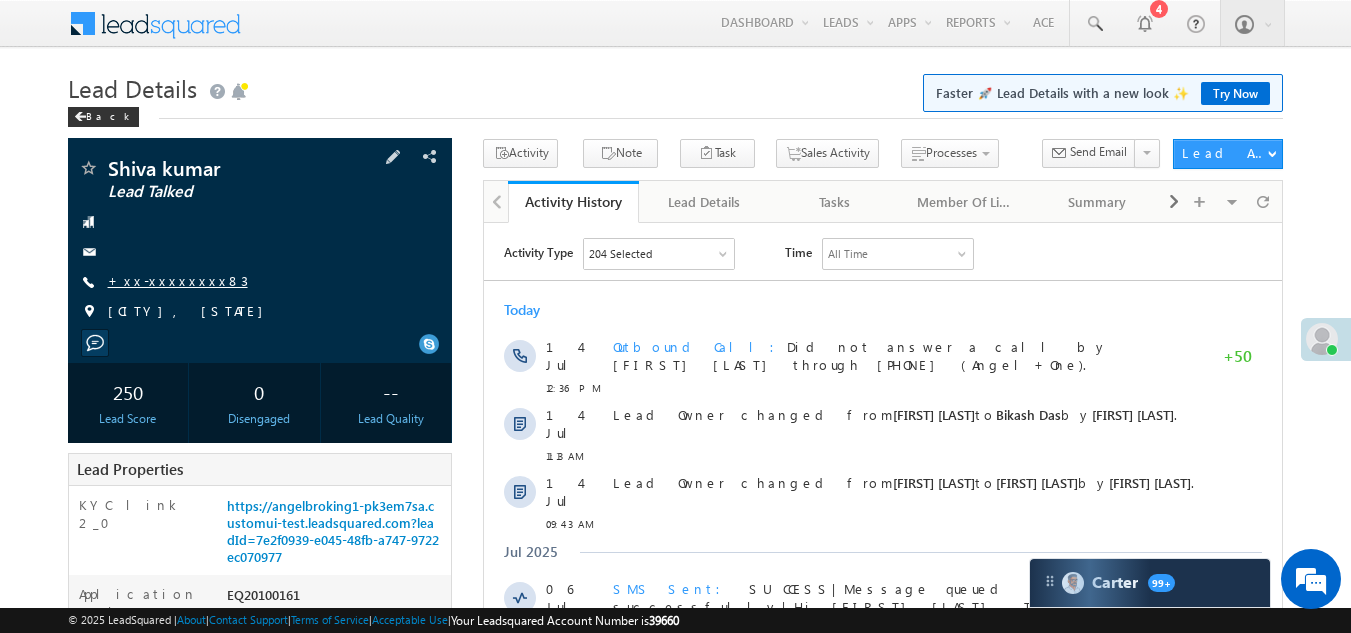 click on "+xx-xxxxxxxx83" at bounding box center (178, 280) 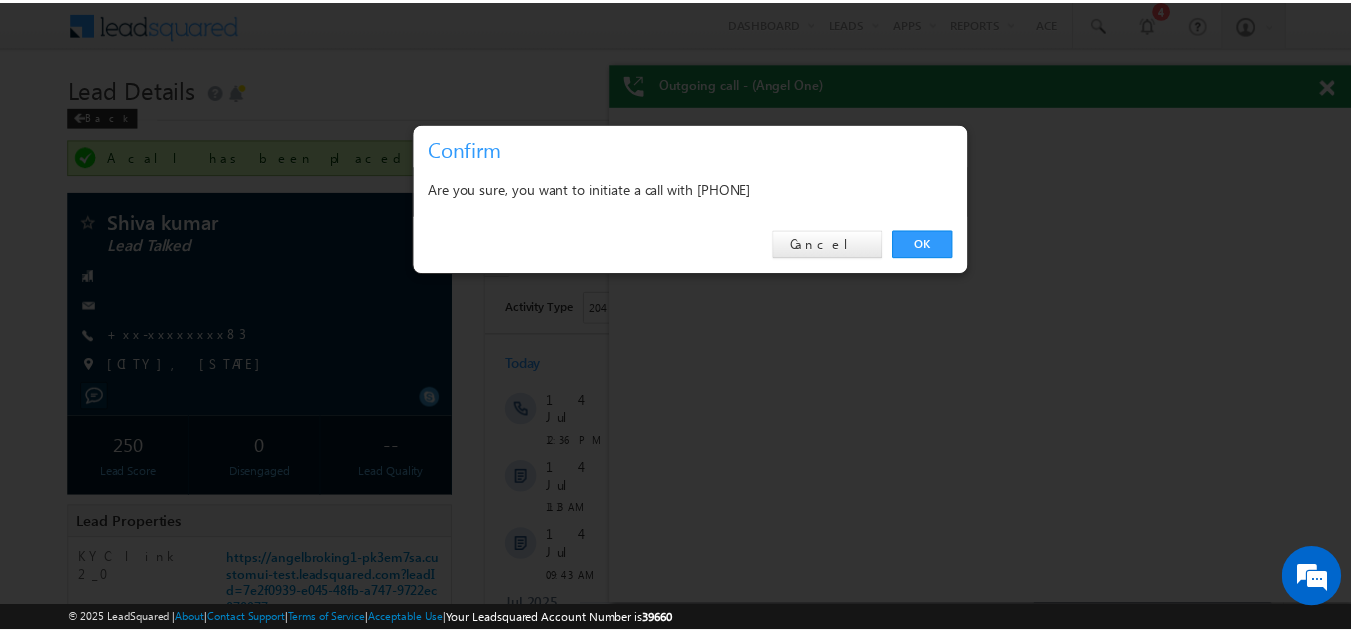 scroll, scrollTop: 0, scrollLeft: 0, axis: both 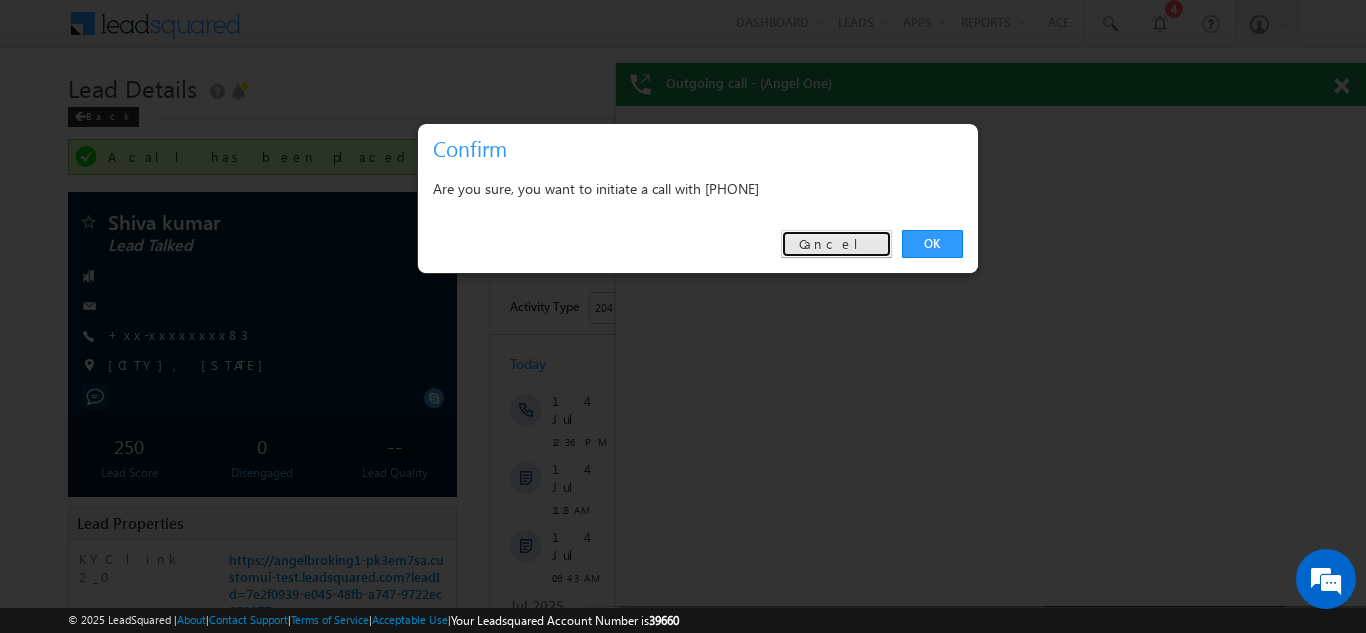 click on "Cancel" at bounding box center [836, 244] 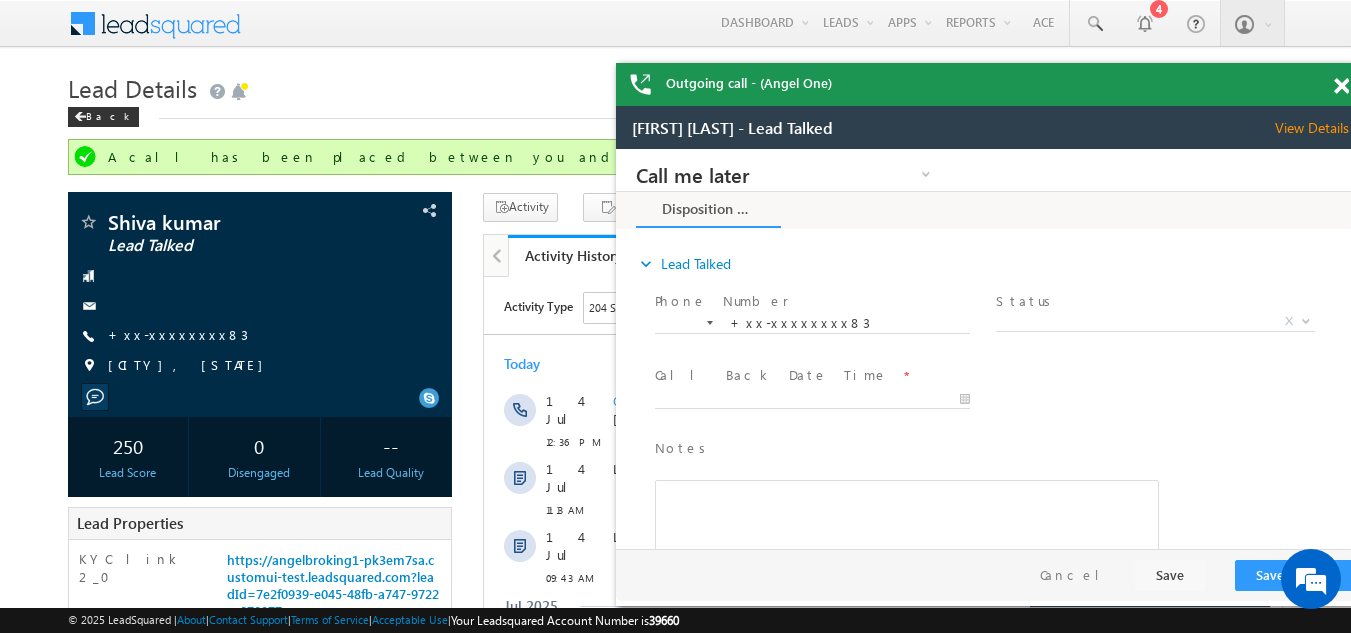 scroll, scrollTop: 0, scrollLeft: 0, axis: both 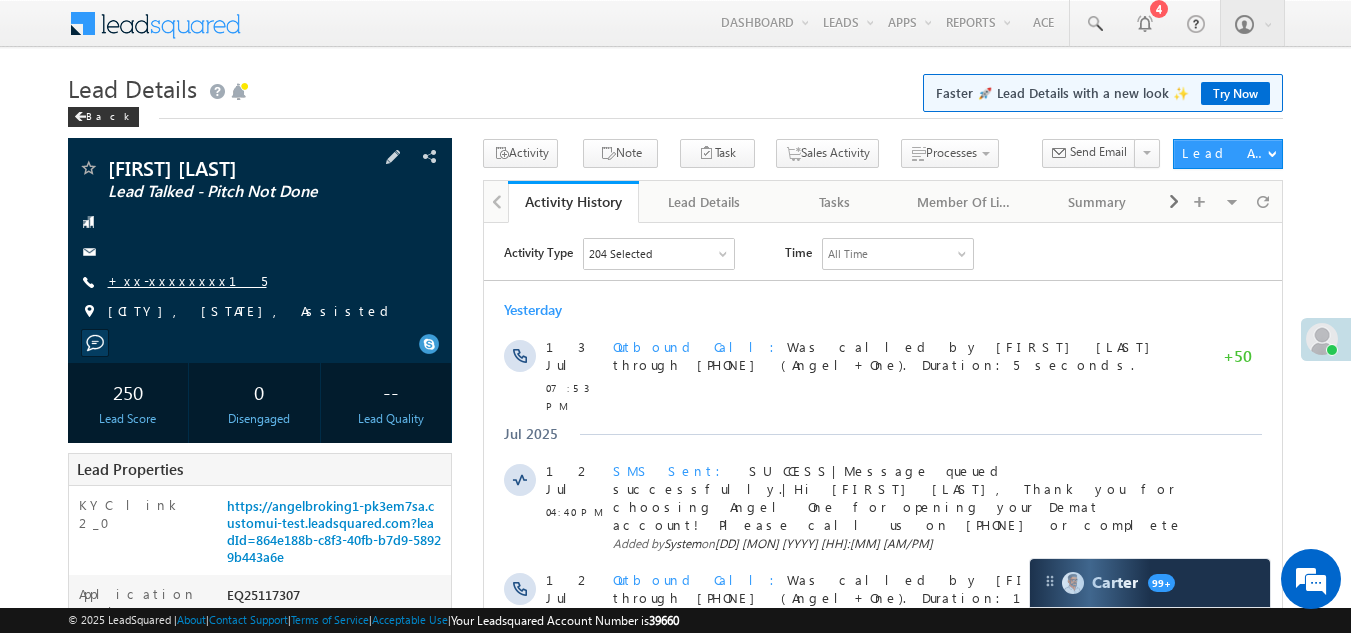click on "+xx-xxxxxxxx15" at bounding box center [187, 280] 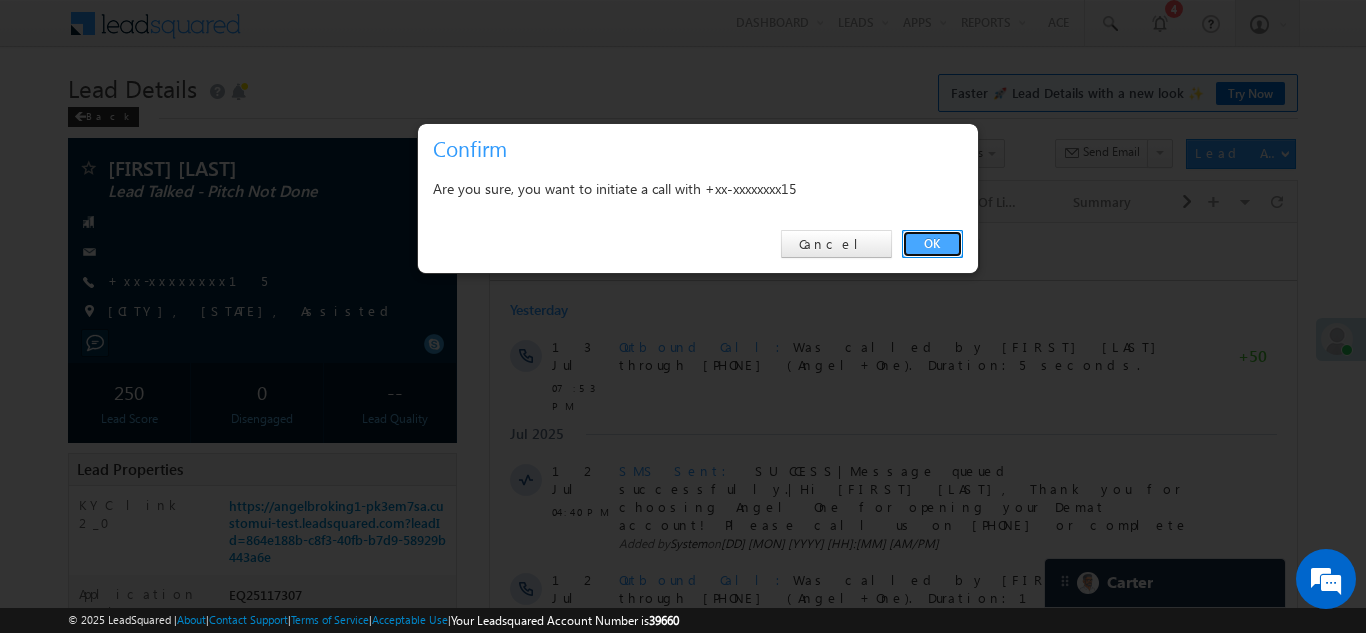 click on "OK" at bounding box center (932, 244) 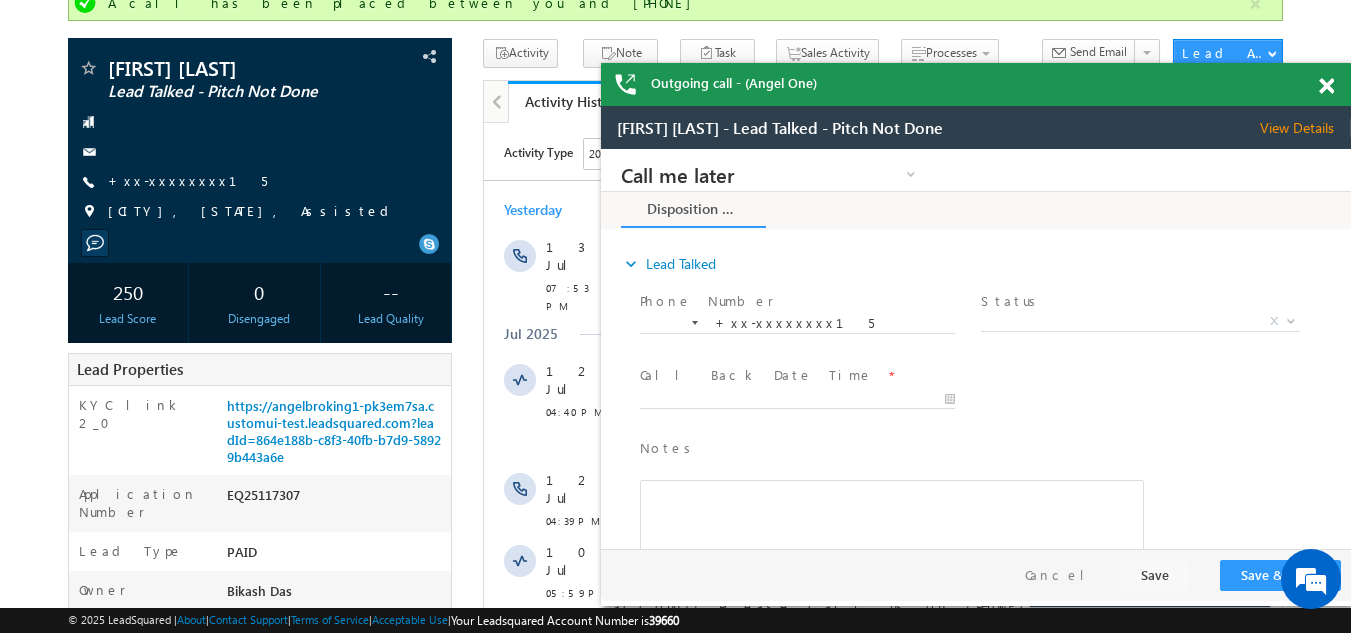 scroll, scrollTop: 0, scrollLeft: 0, axis: both 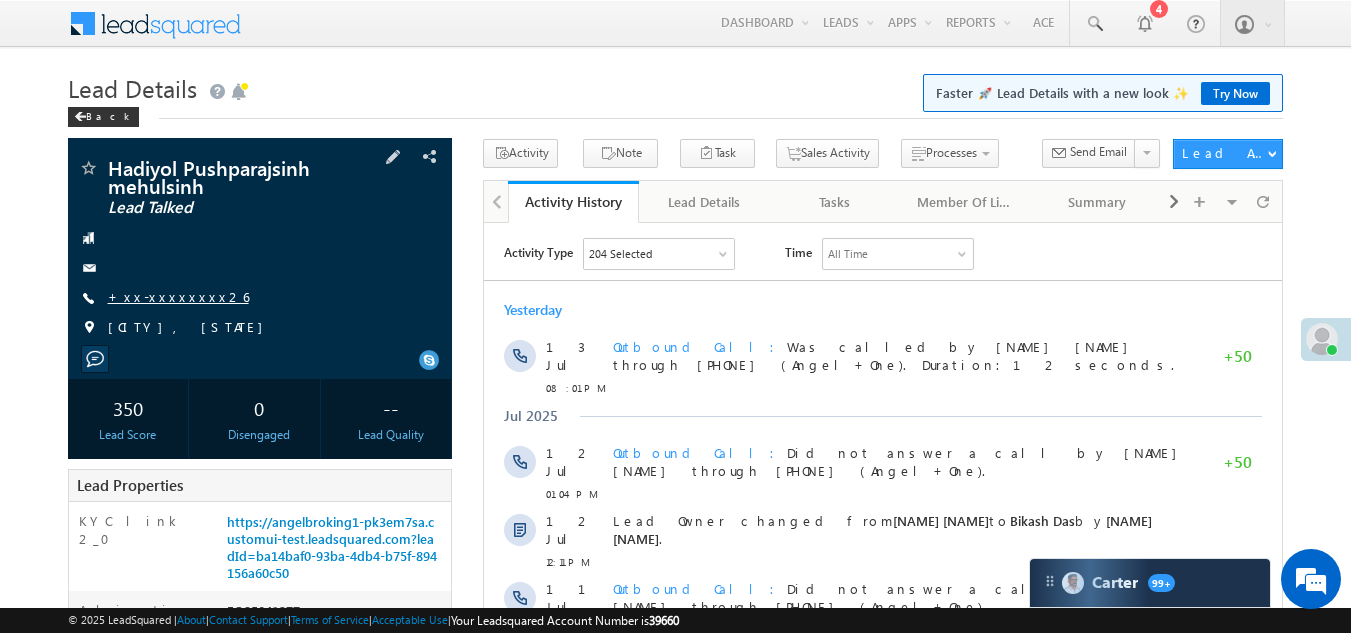 click on "+xx-xxxxxxxx26" at bounding box center (178, 296) 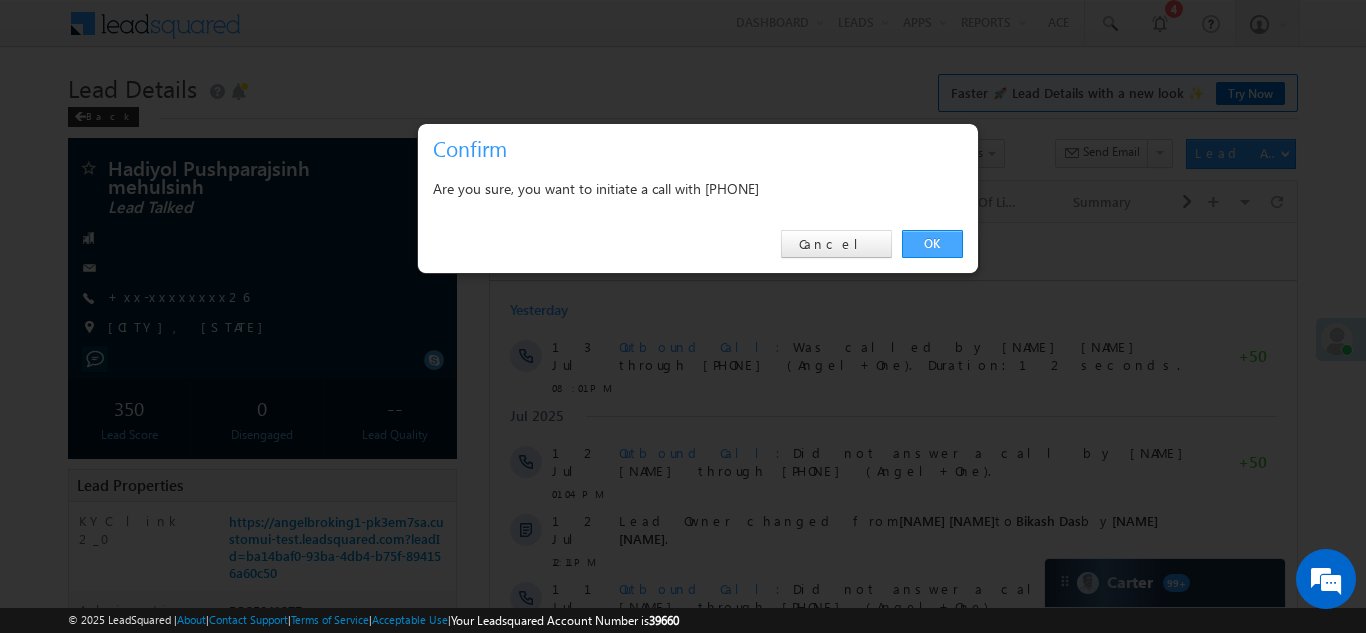 click on "OK" at bounding box center [932, 244] 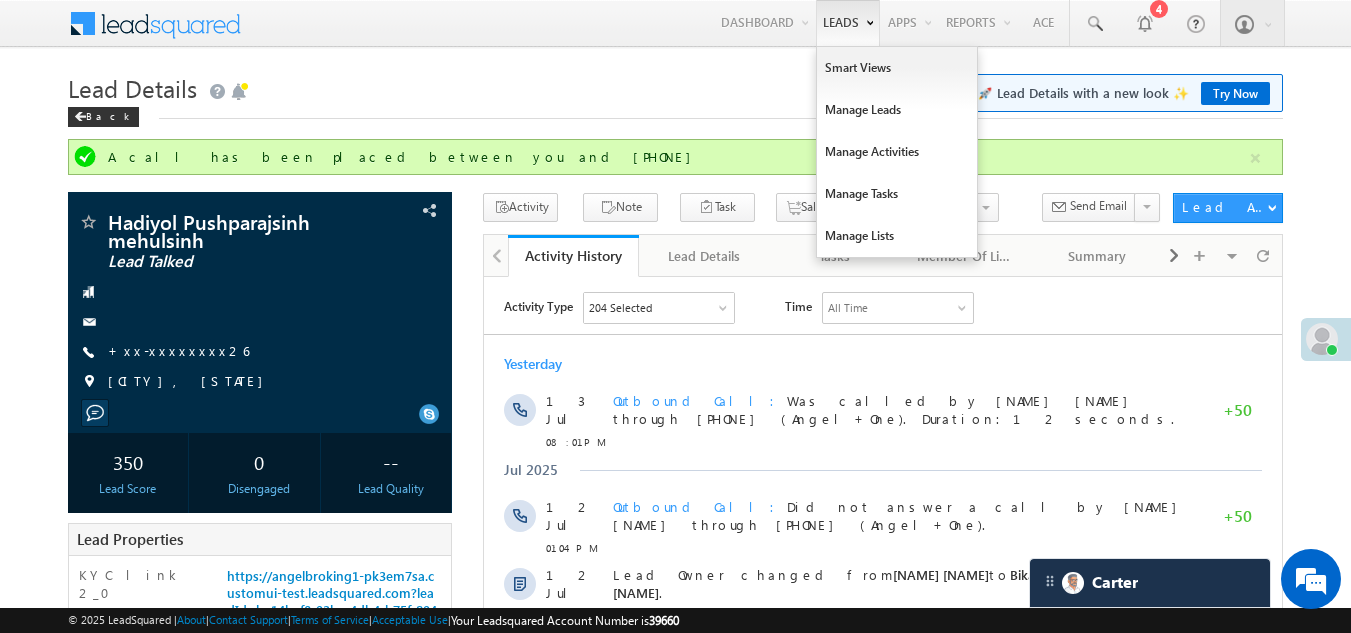 scroll, scrollTop: 0, scrollLeft: 0, axis: both 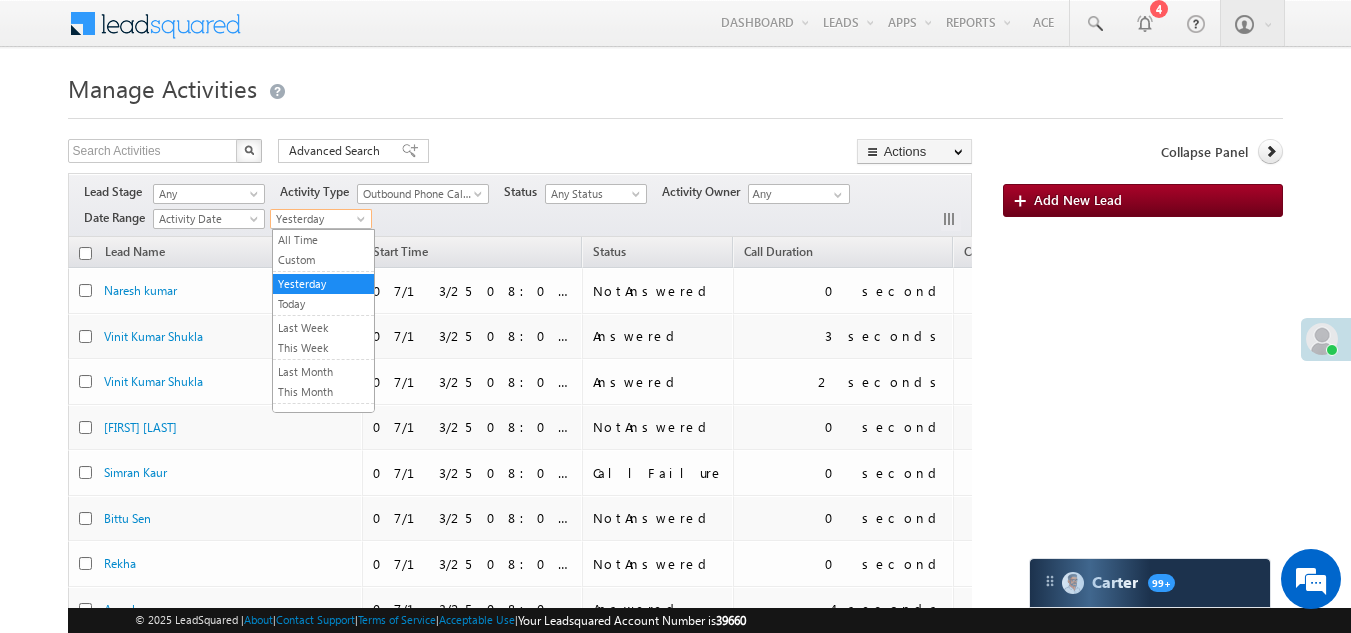 click on "Yesterday" at bounding box center (318, 219) 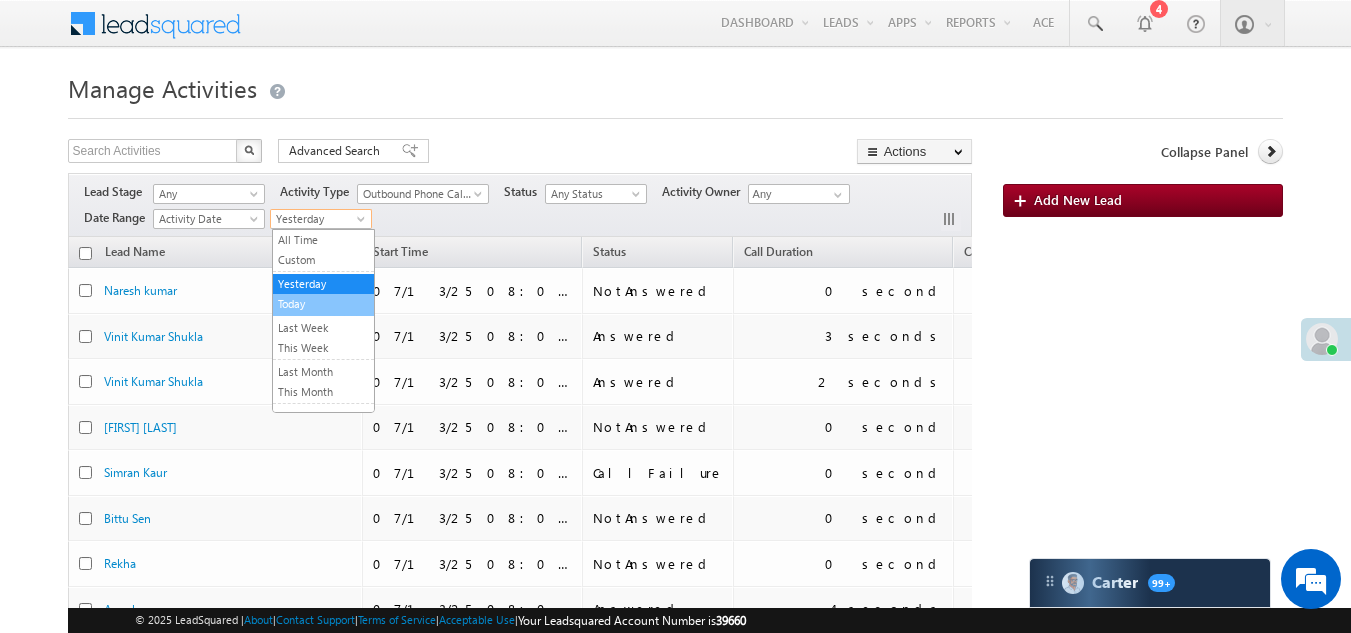 click on "Today" at bounding box center [323, 304] 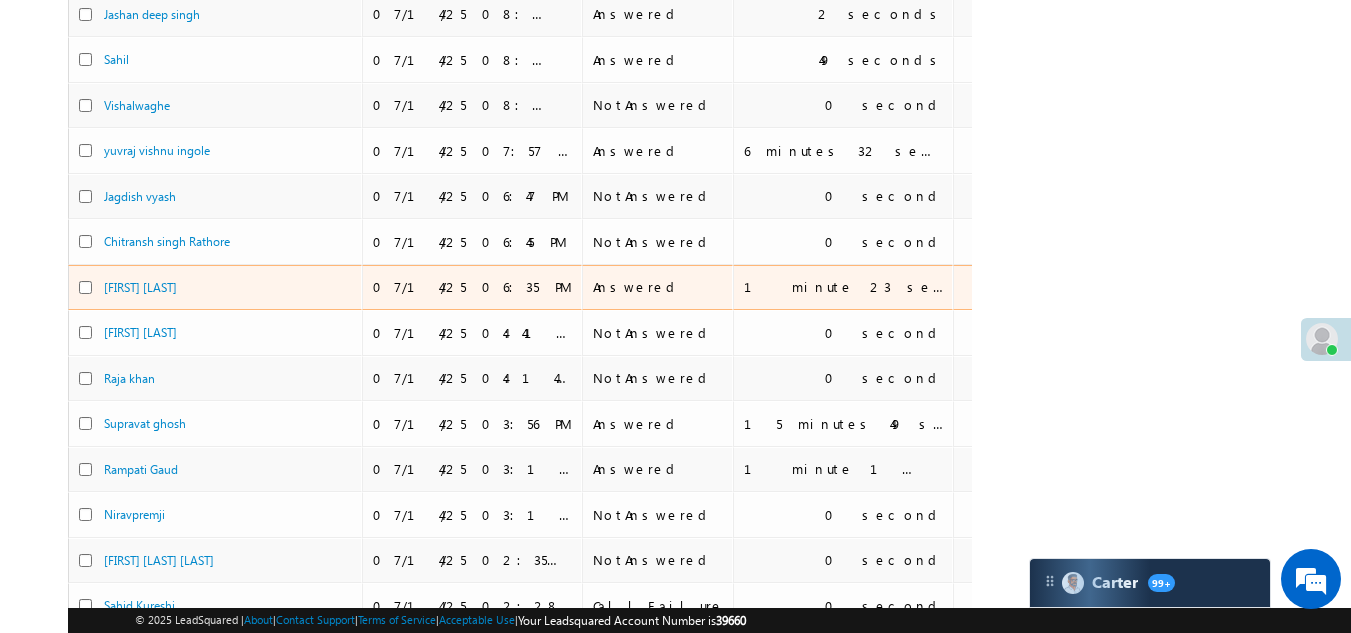 scroll, scrollTop: 948, scrollLeft: 0, axis: vertical 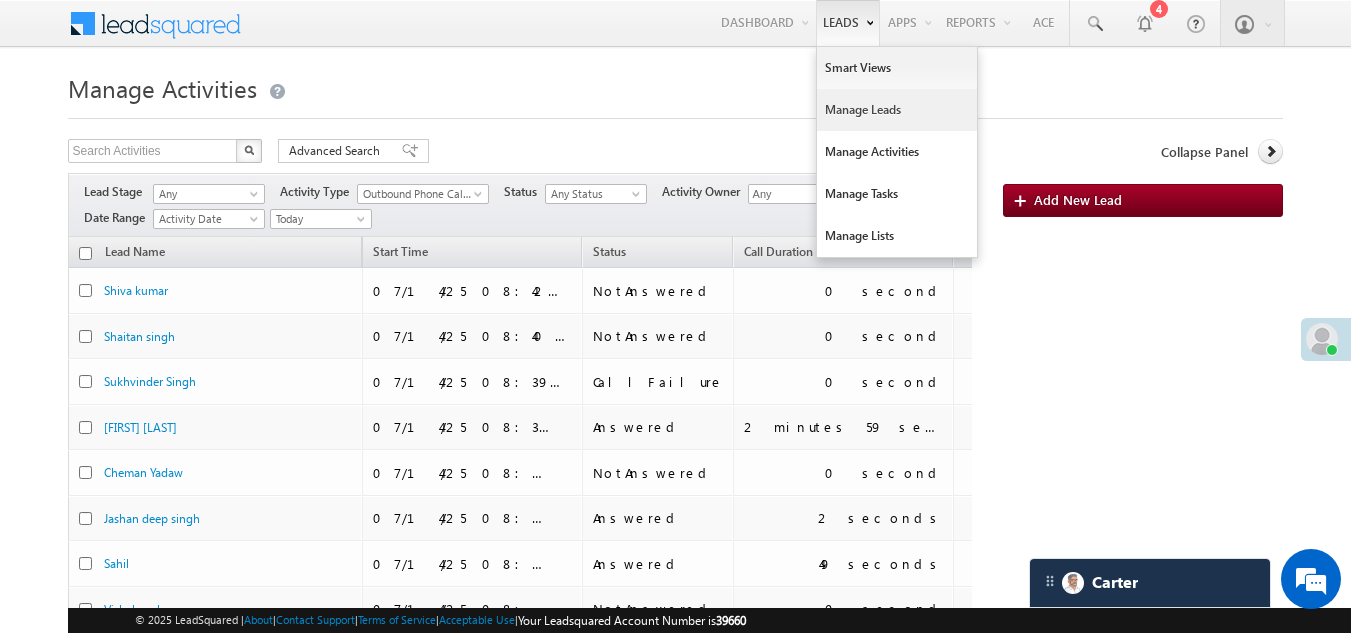 click on "Manage Leads" at bounding box center (897, 110) 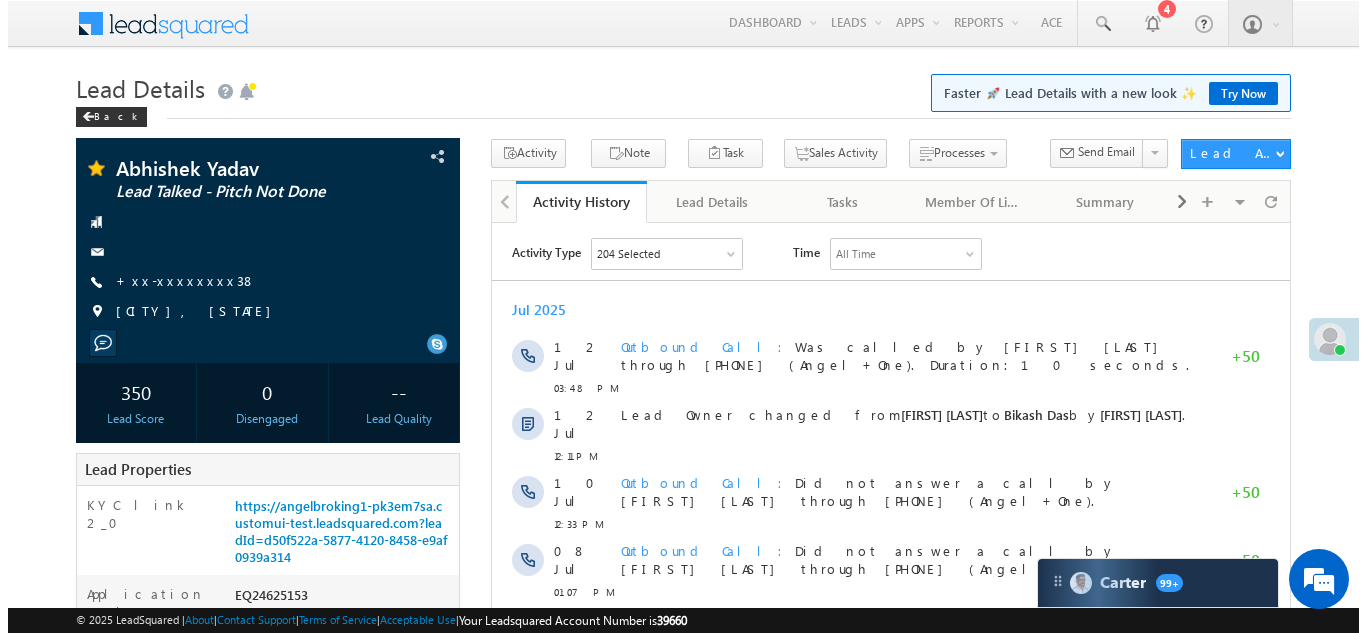 scroll, scrollTop: 0, scrollLeft: 0, axis: both 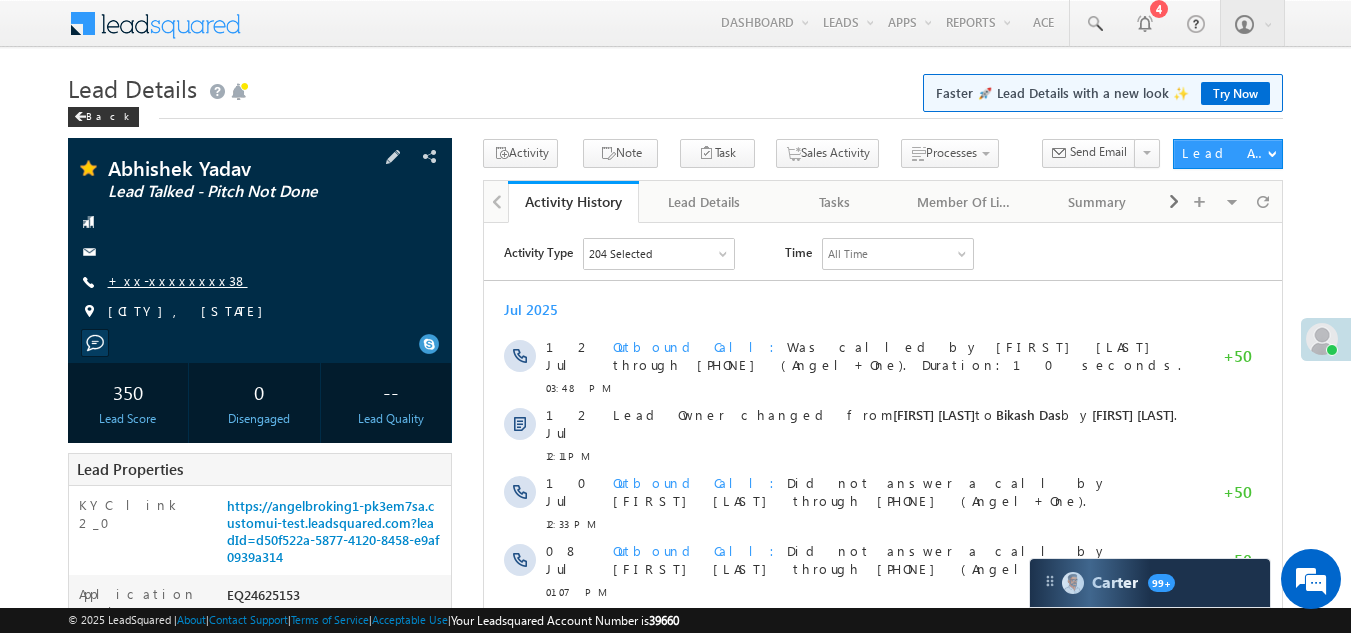 click on "+xx-xxxxxxxx38" at bounding box center [178, 280] 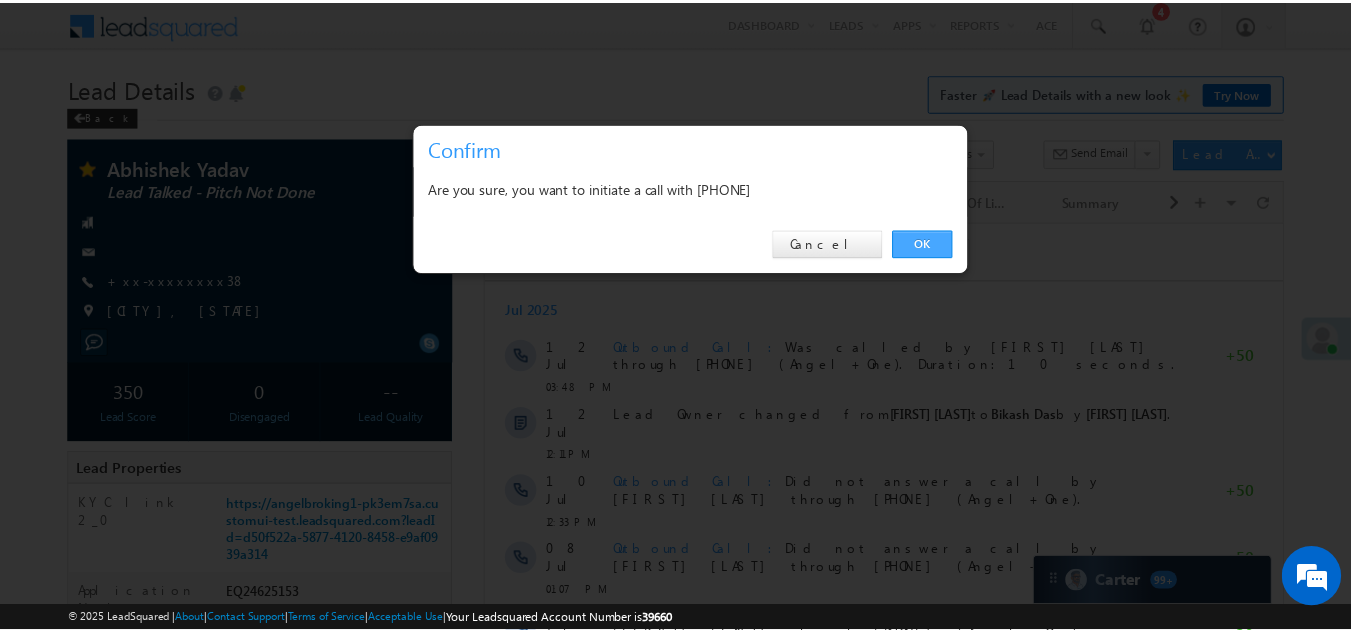 scroll, scrollTop: 0, scrollLeft: 0, axis: both 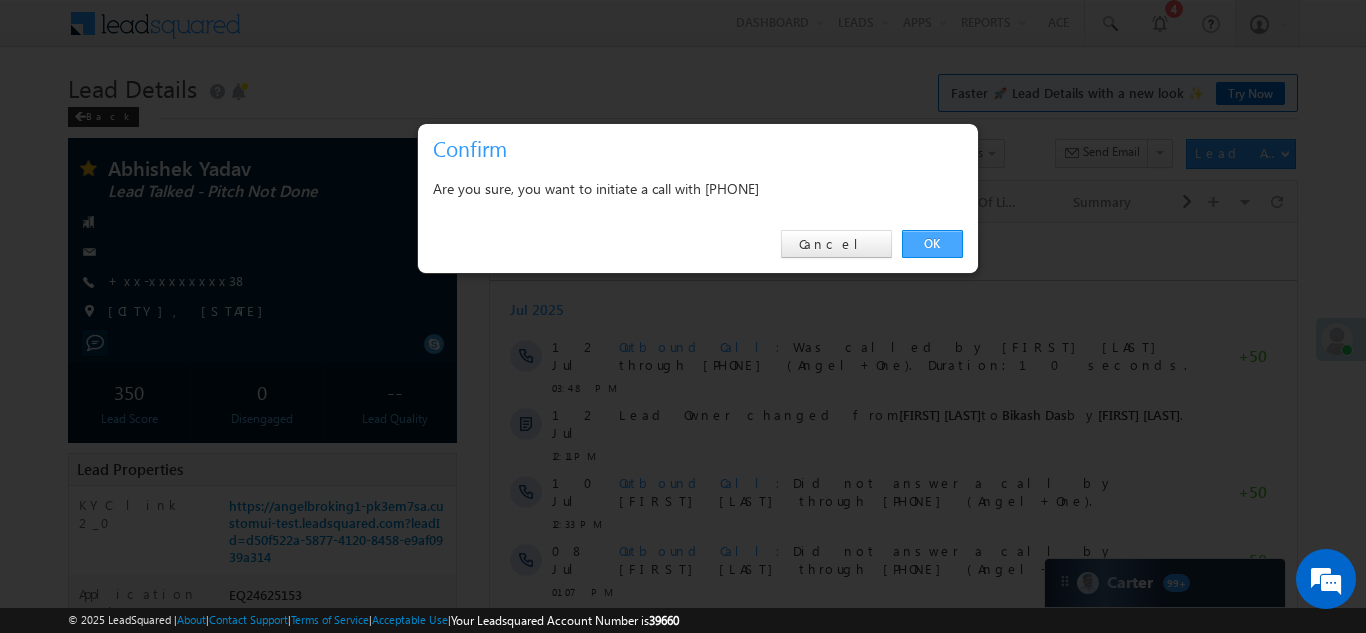 click on "OK" at bounding box center [932, 244] 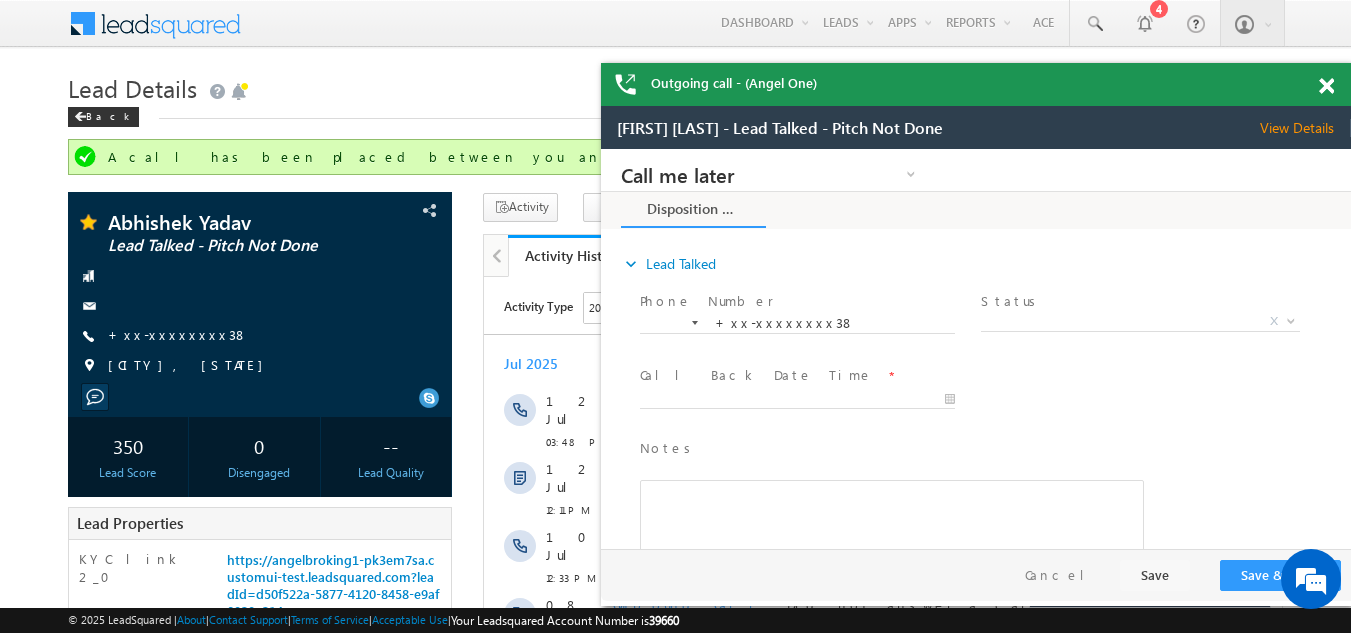 scroll, scrollTop: 0, scrollLeft: 0, axis: both 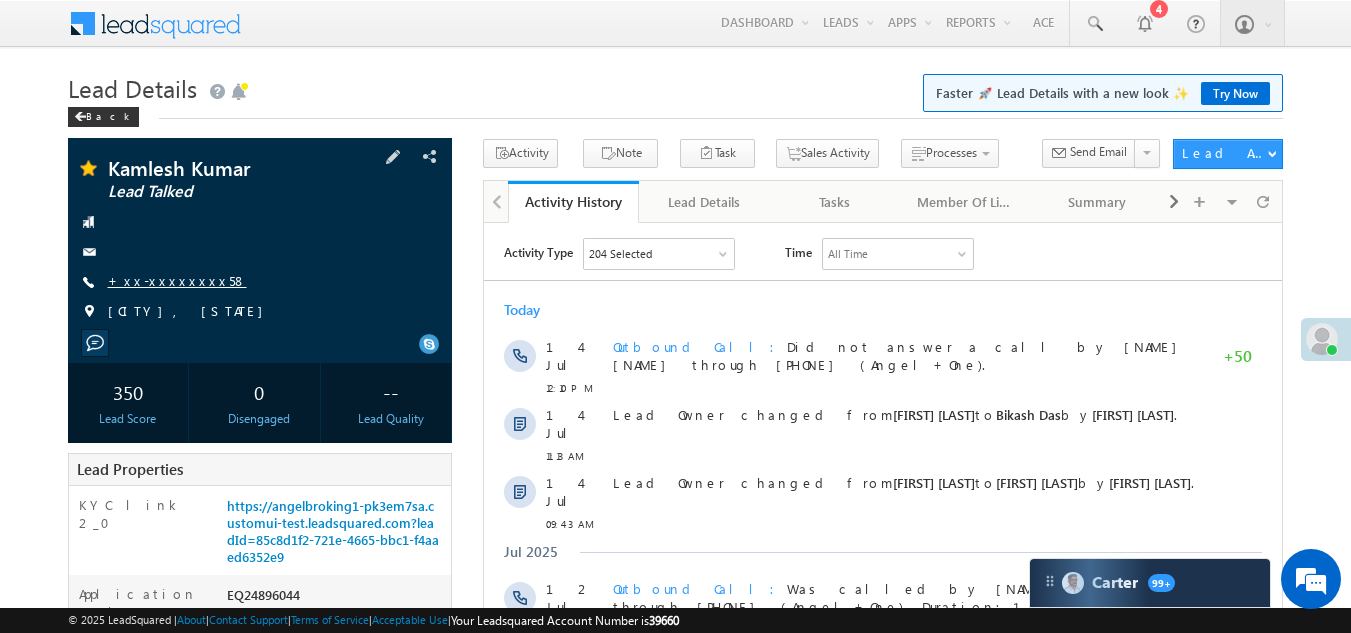 click on "+xx-xxxxxxxx58" at bounding box center (177, 280) 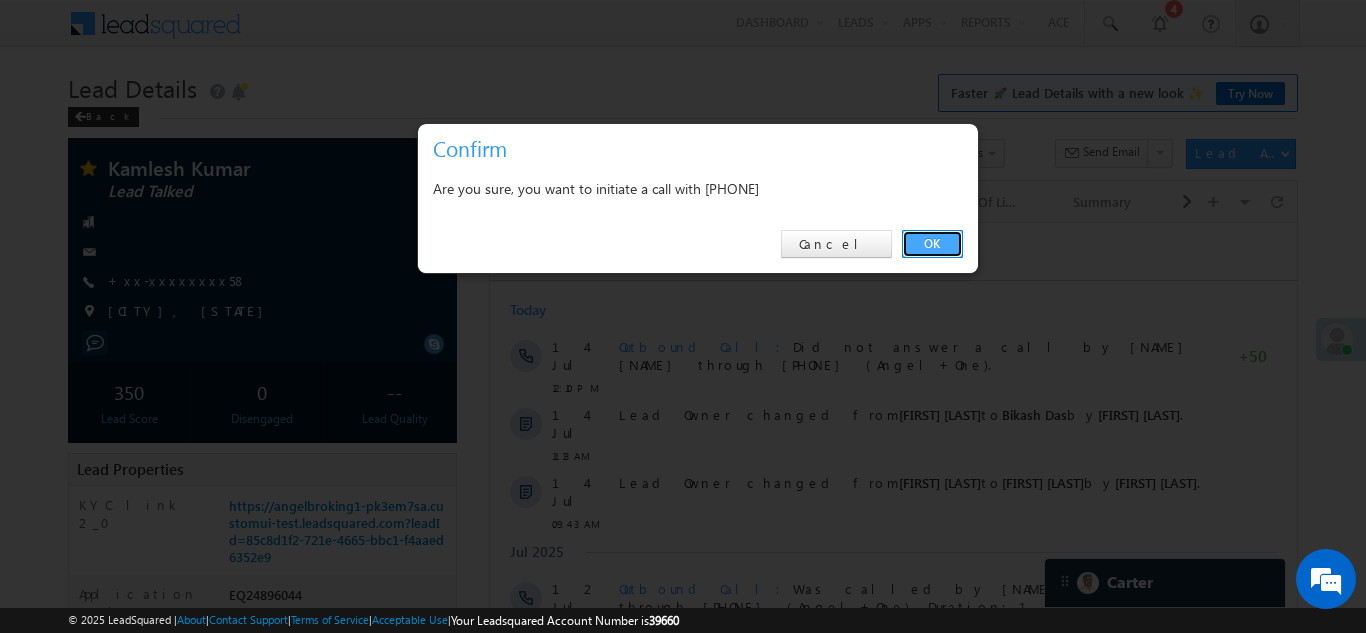 drag, startPoint x: 934, startPoint y: 247, endPoint x: 449, endPoint y: 20, distance: 535.49414 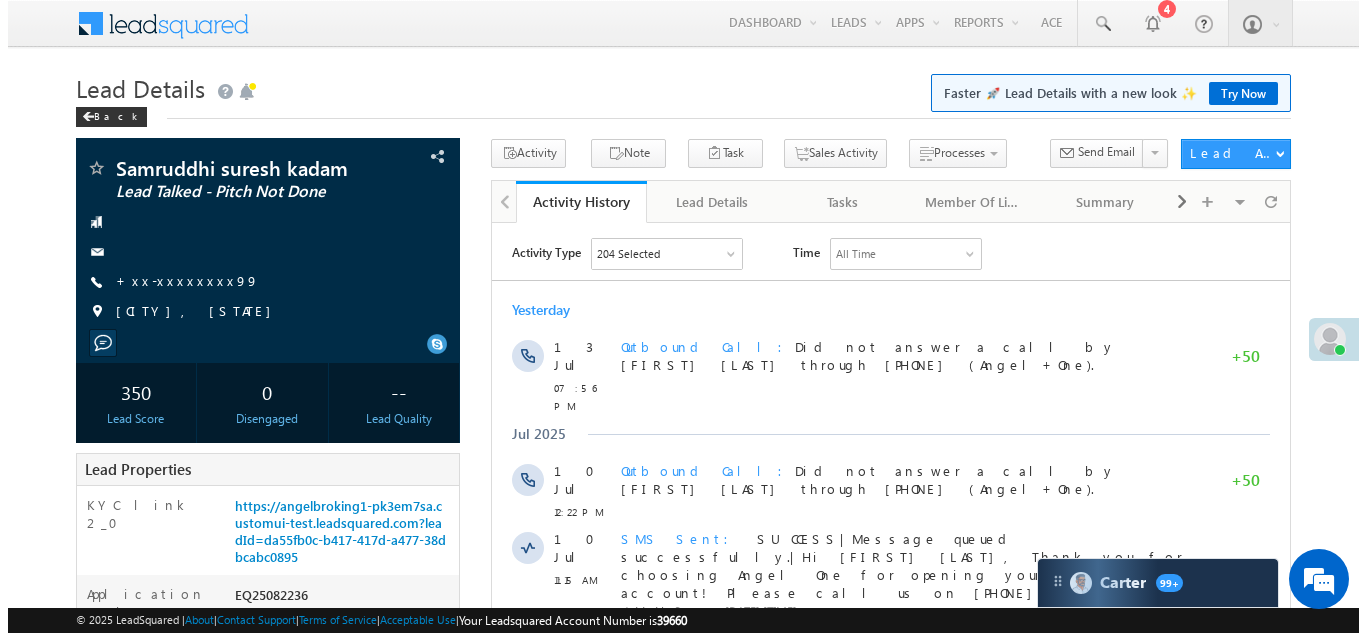 scroll, scrollTop: 0, scrollLeft: 0, axis: both 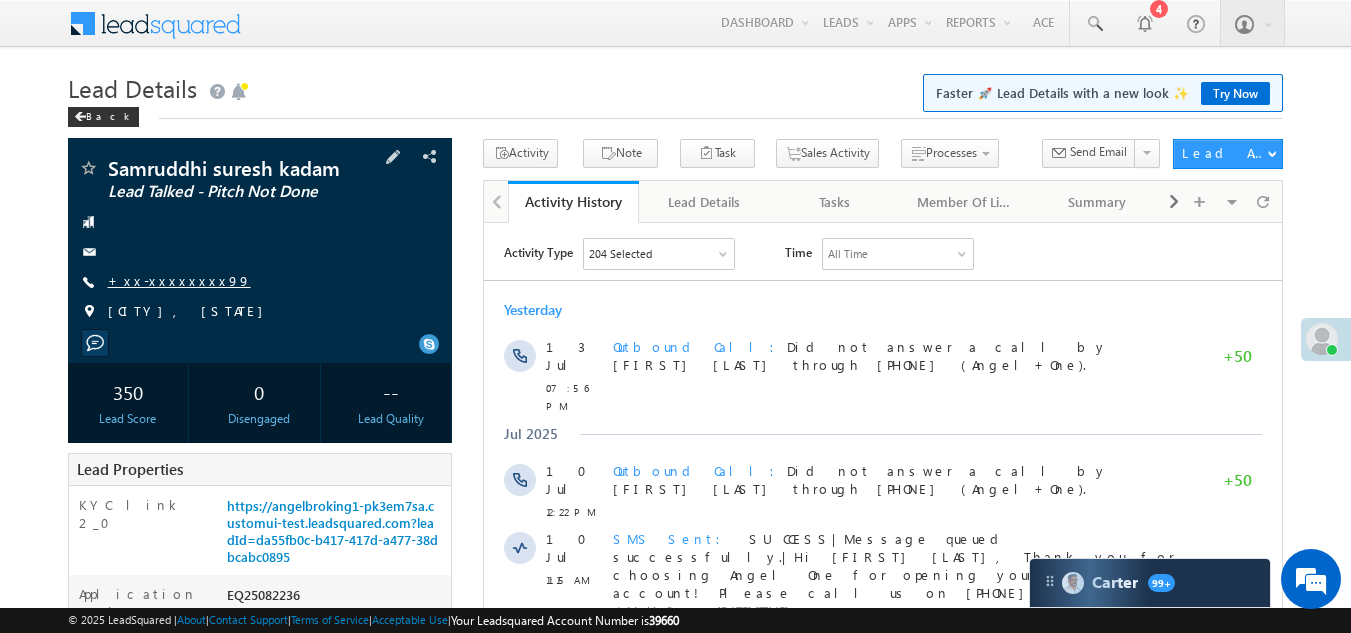 click on "+xx-xxxxxxxx99" at bounding box center [179, 280] 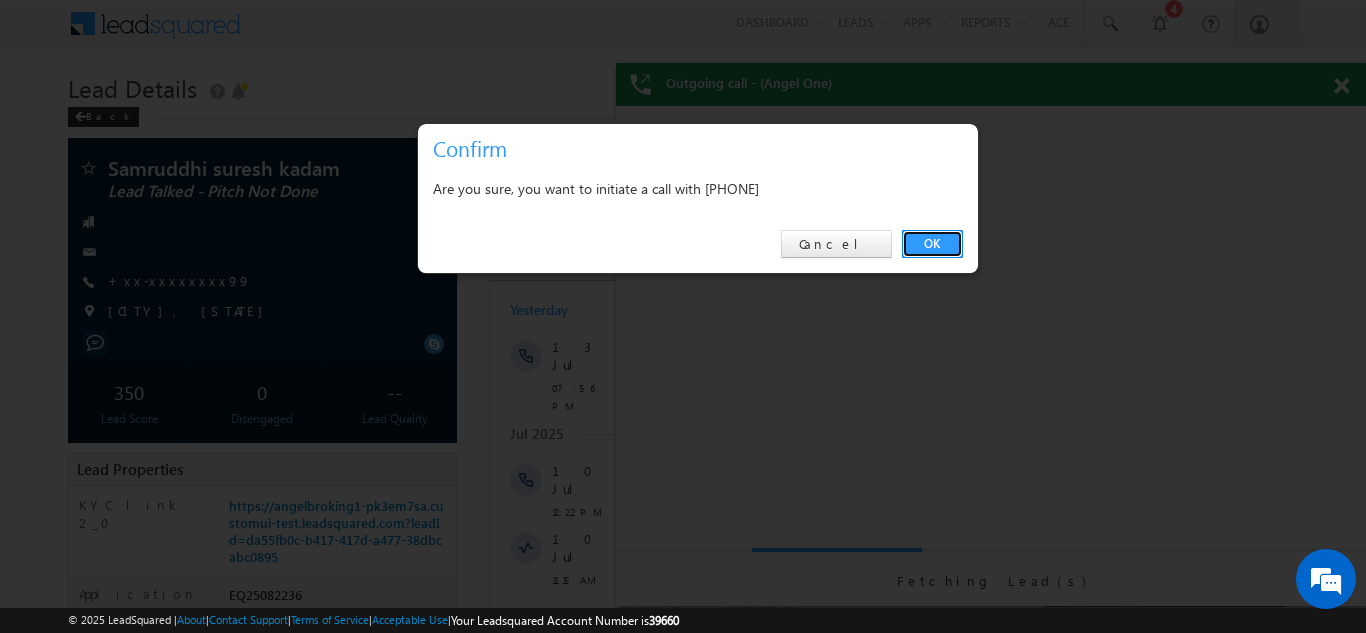 scroll, scrollTop: 0, scrollLeft: 0, axis: both 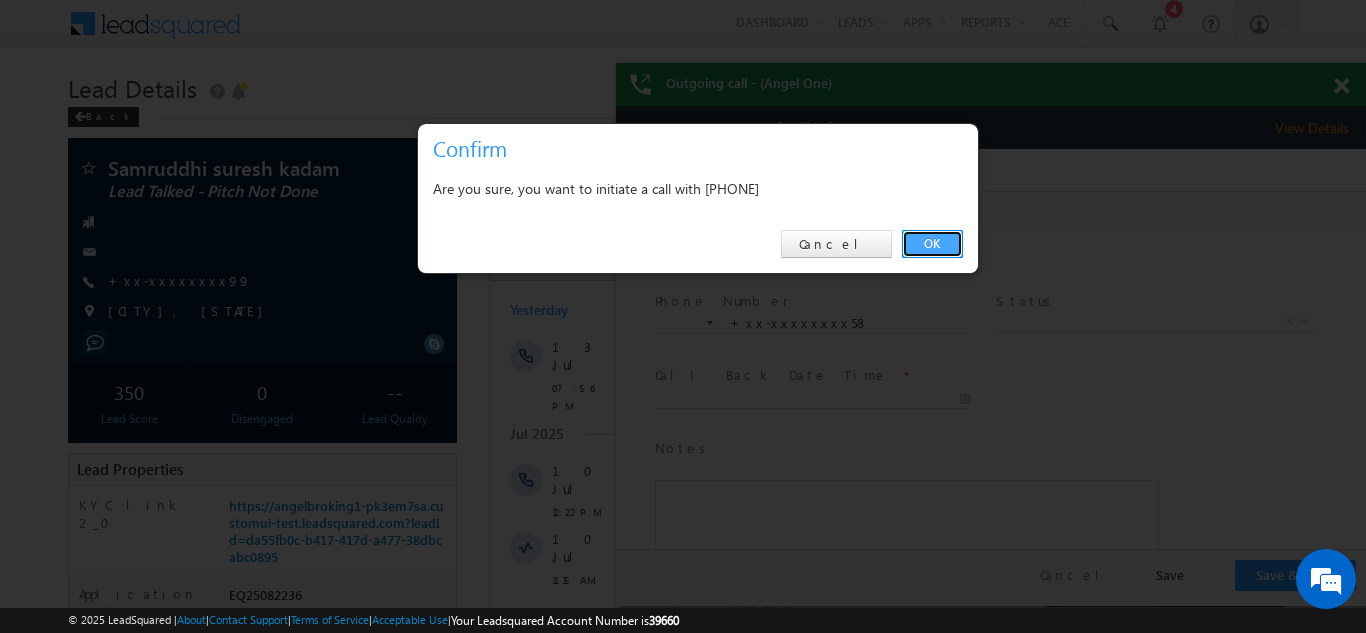 drag, startPoint x: 928, startPoint y: 240, endPoint x: 311, endPoint y: 87, distance: 635.687 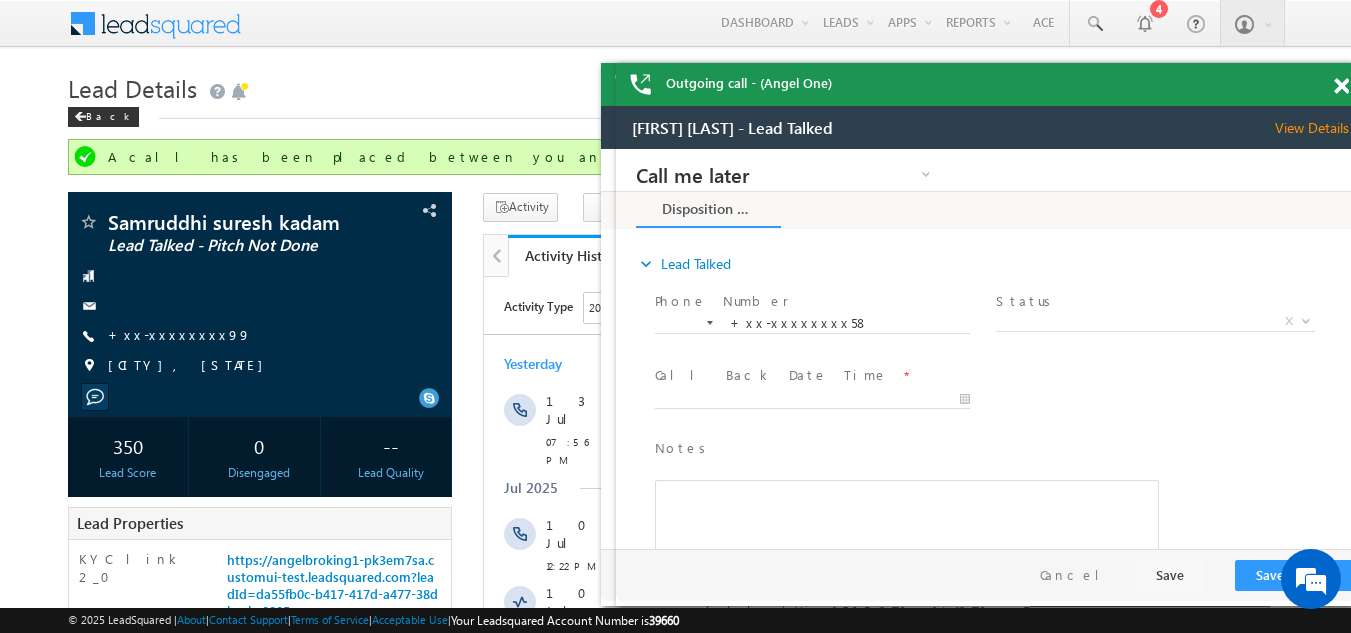 scroll, scrollTop: 0, scrollLeft: 0, axis: both 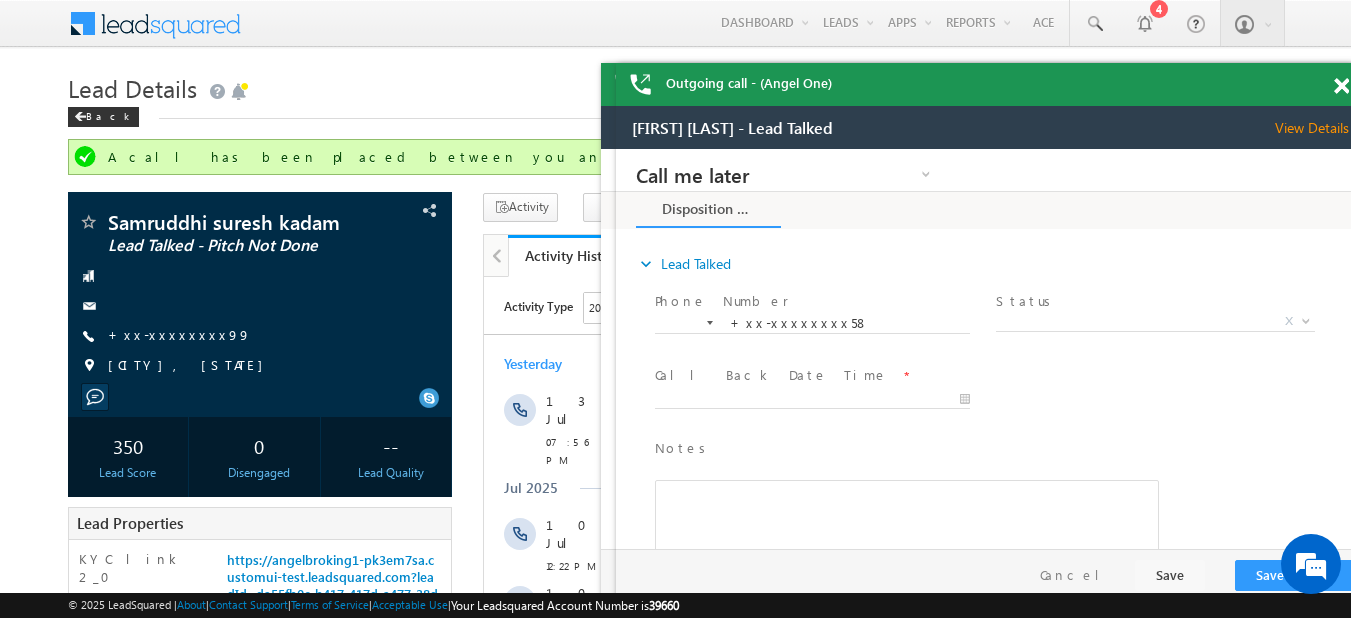 click at bounding box center [1326, 86] 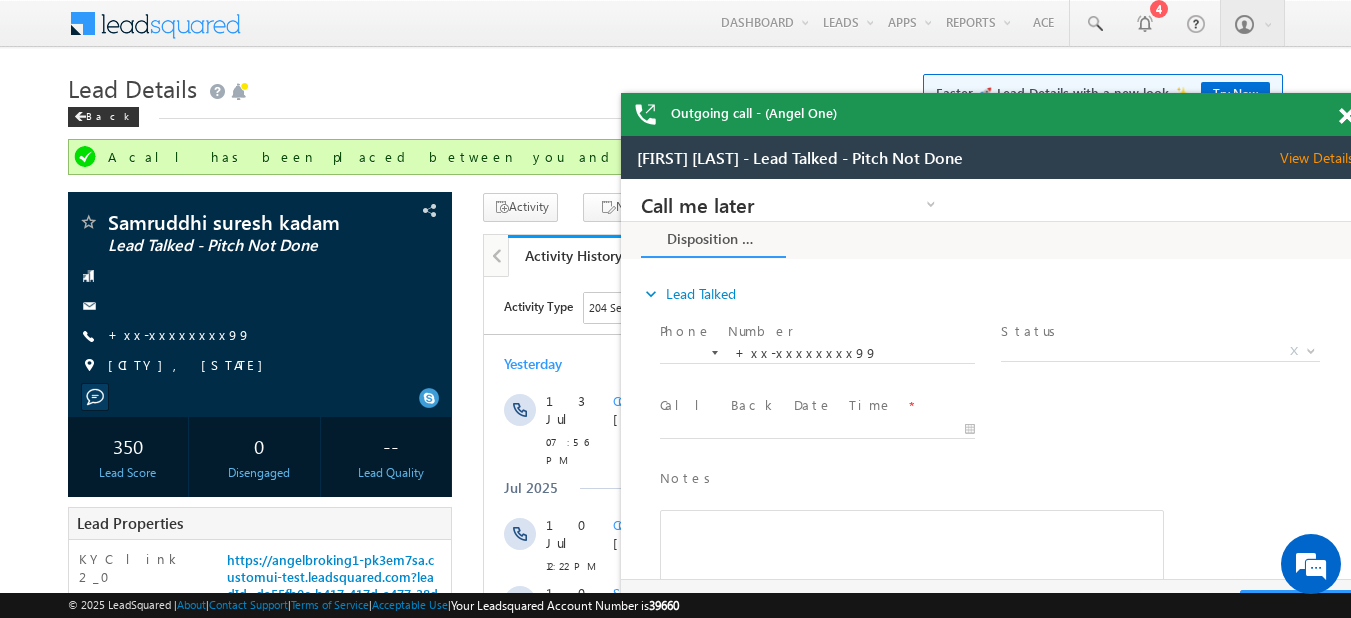 click on "Outgoing call -  (Angel One)" at bounding box center [996, 114] 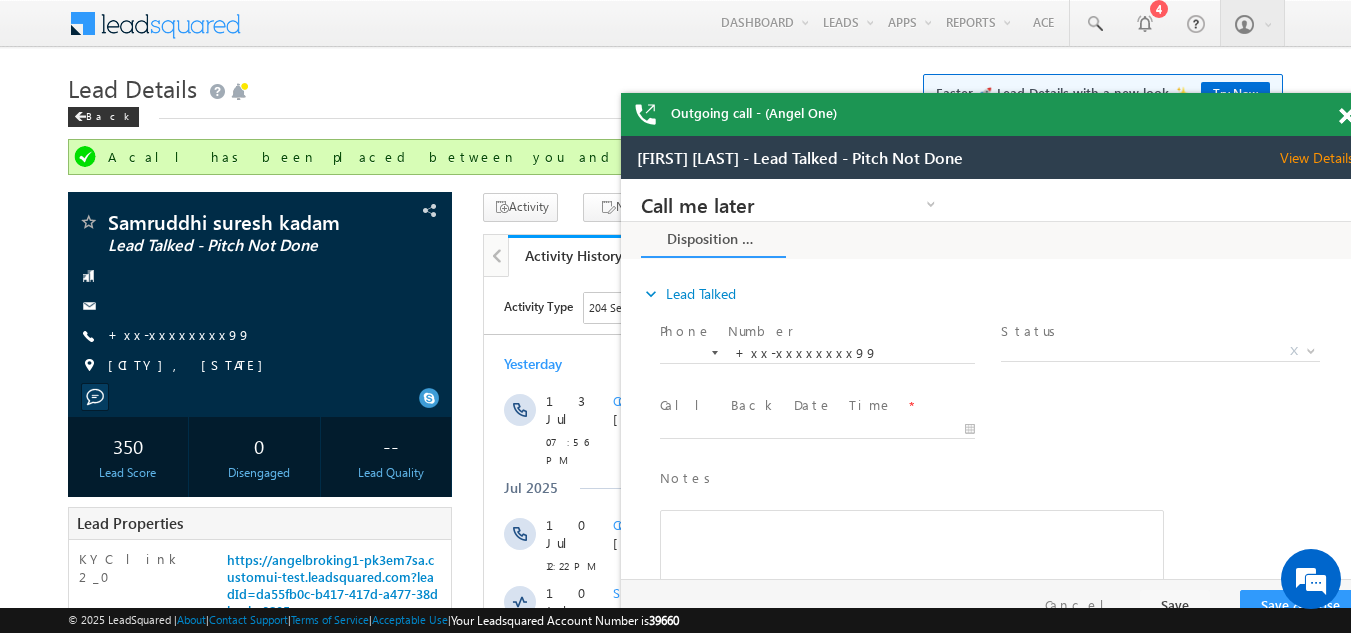 click at bounding box center [1346, 116] 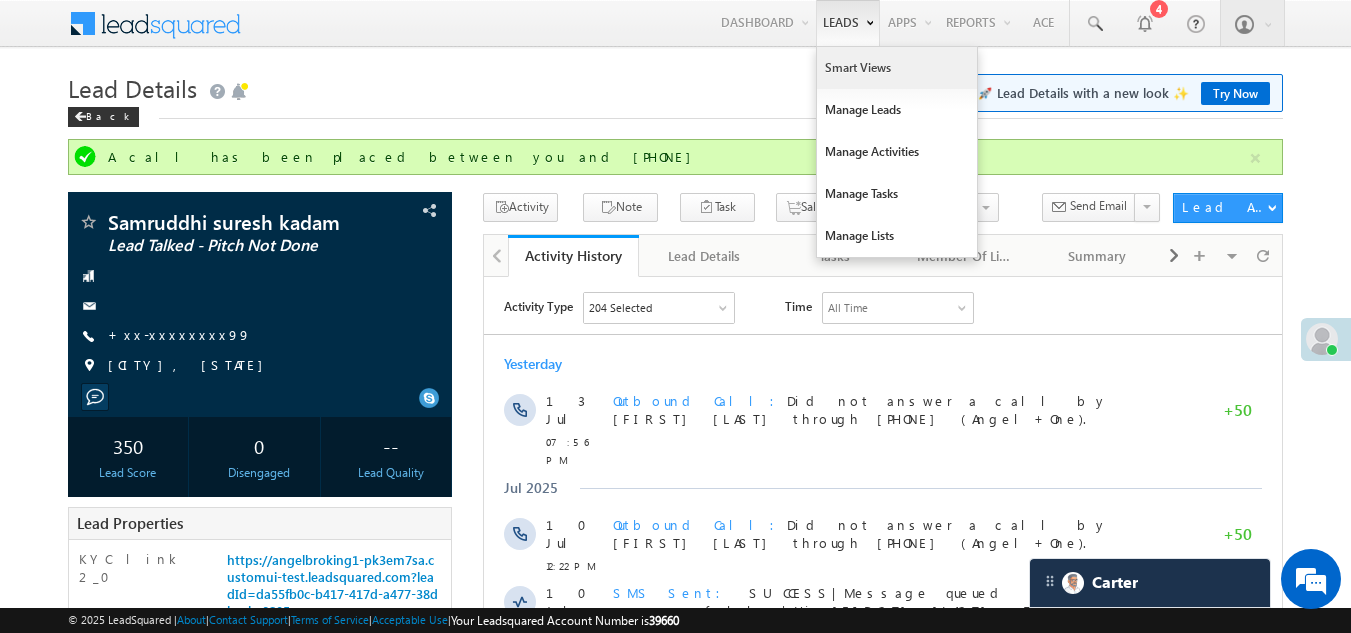 click on "Smart Views" at bounding box center [897, 68] 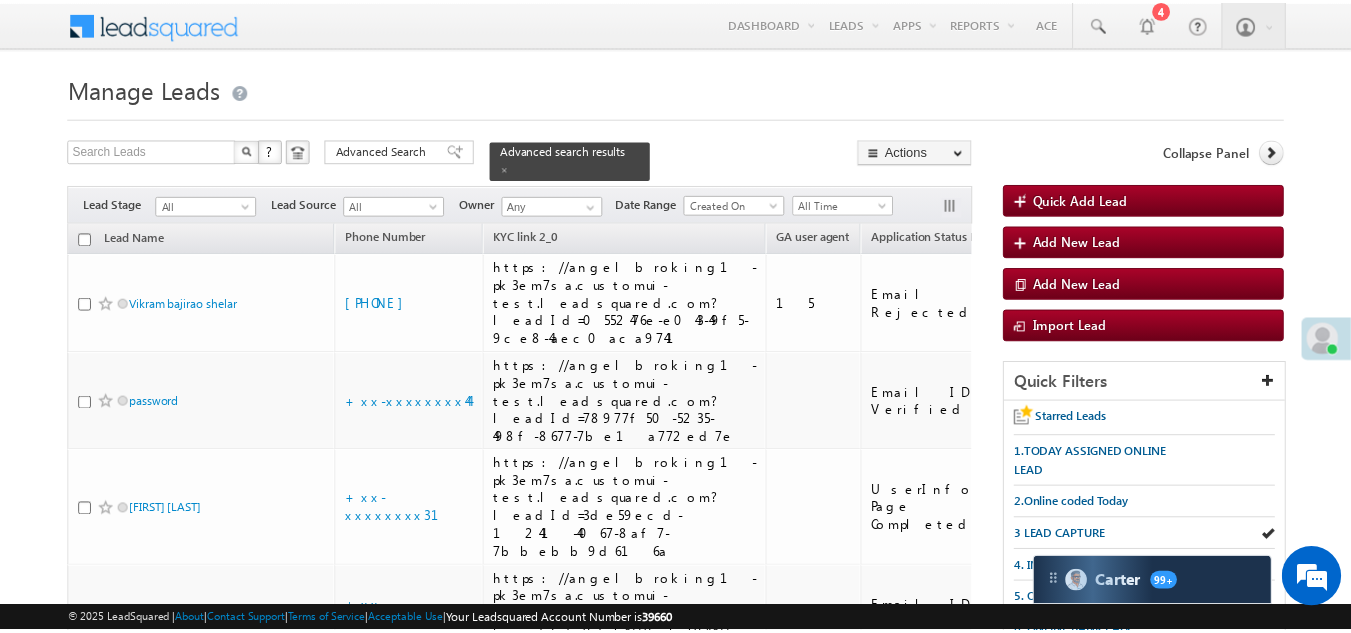 scroll, scrollTop: 0, scrollLeft: 0, axis: both 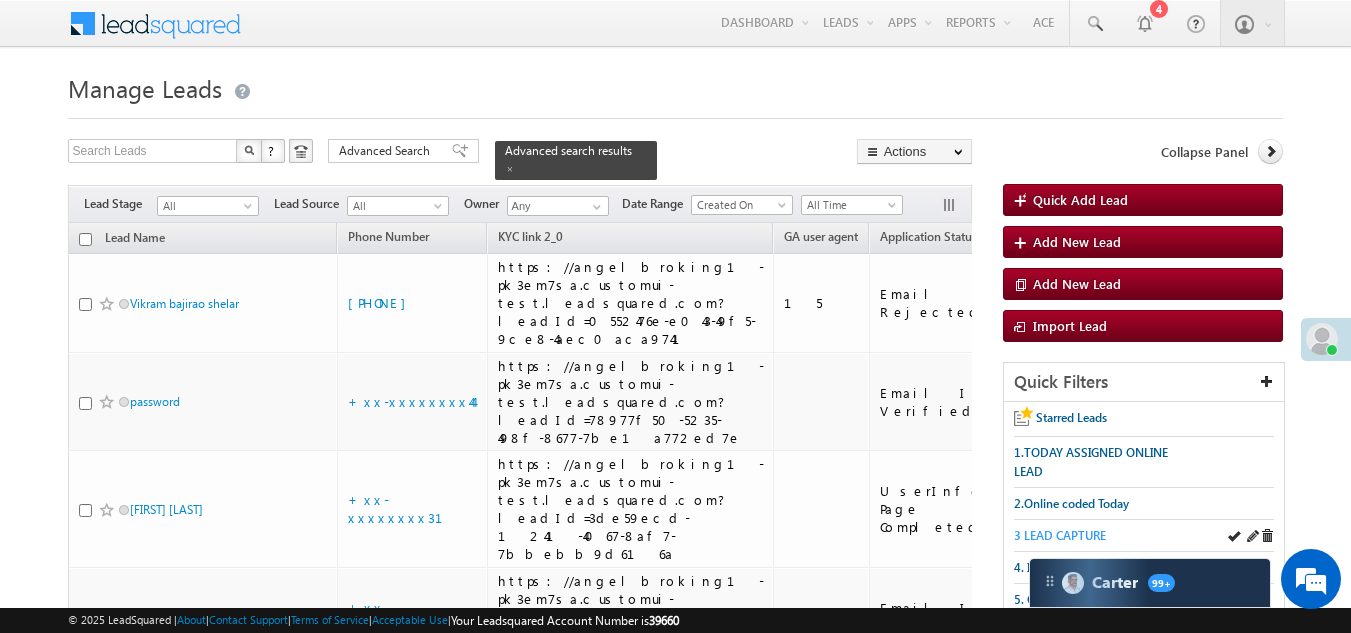 click on "3 LEAD CAPTURE" at bounding box center (1060, 535) 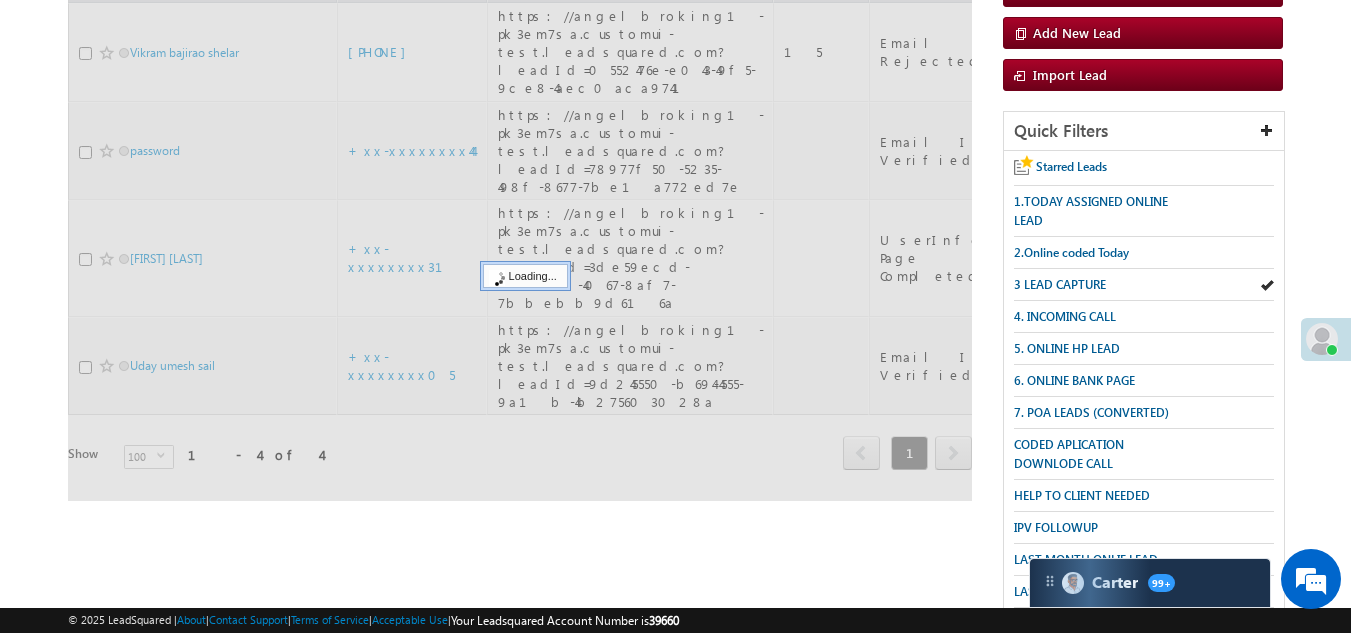 scroll, scrollTop: 499, scrollLeft: 0, axis: vertical 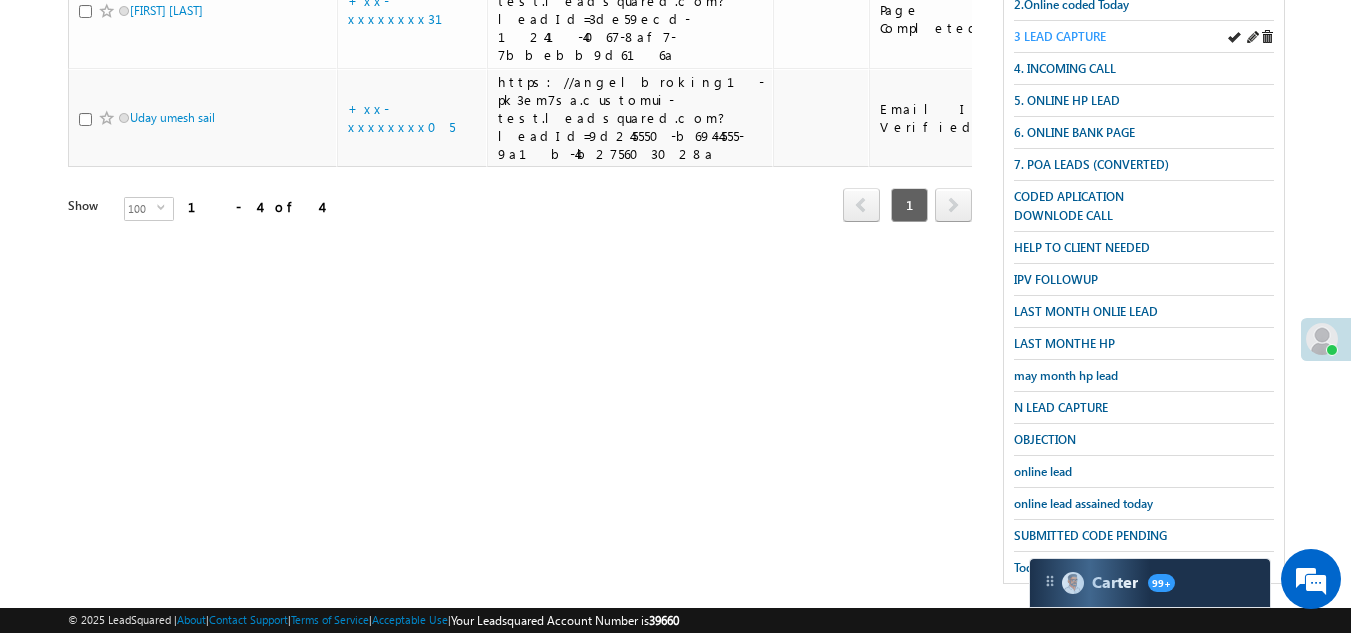 click on "3 LEAD CAPTURE" at bounding box center [1060, 36] 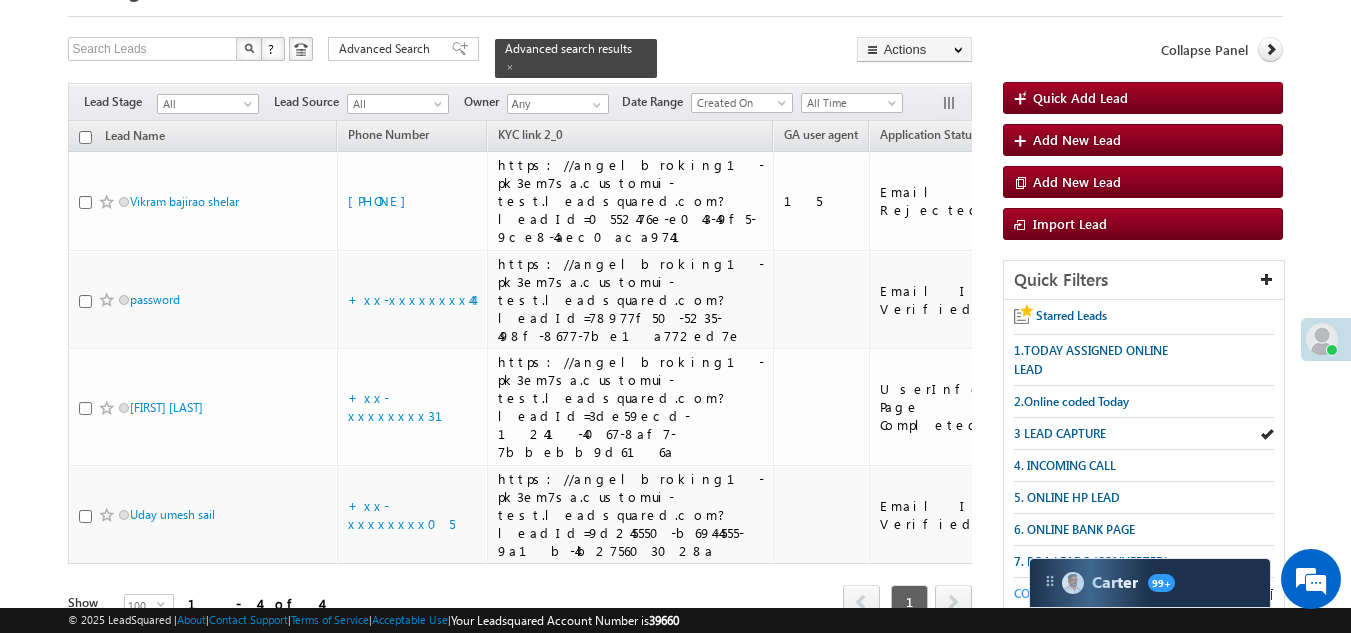 scroll, scrollTop: 200, scrollLeft: 0, axis: vertical 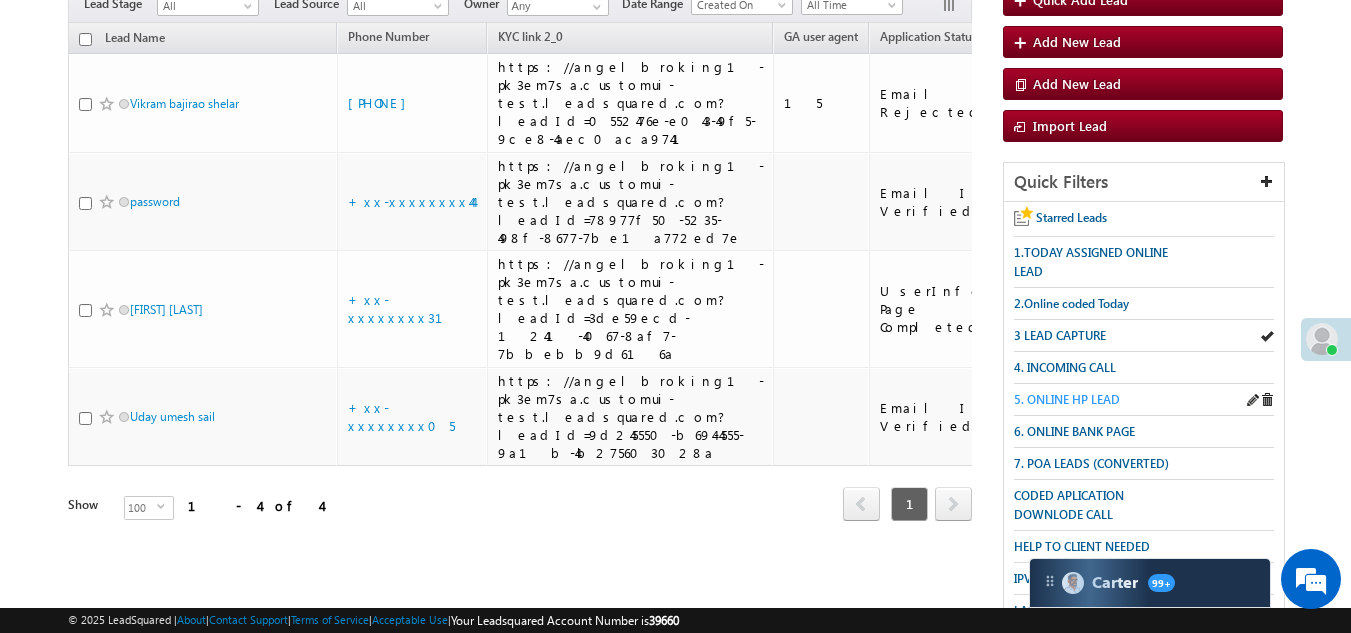click on "5. ONLINE HP LEAD" at bounding box center [1067, 399] 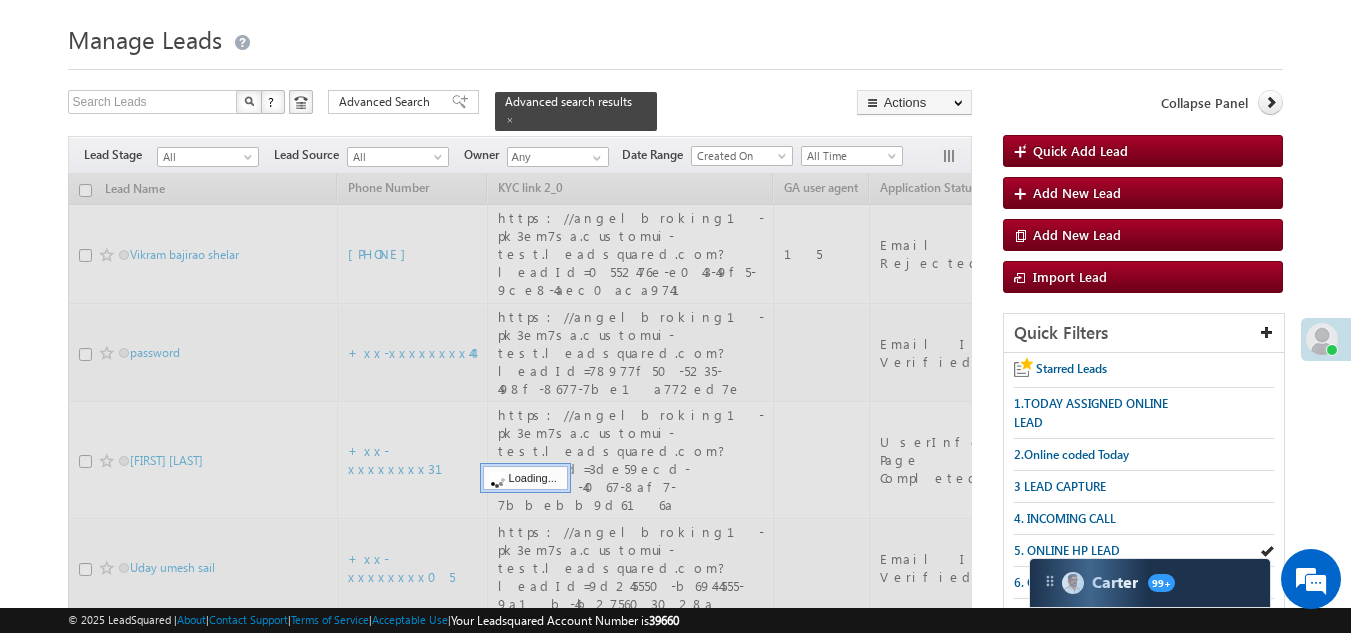 scroll, scrollTop: 0, scrollLeft: 0, axis: both 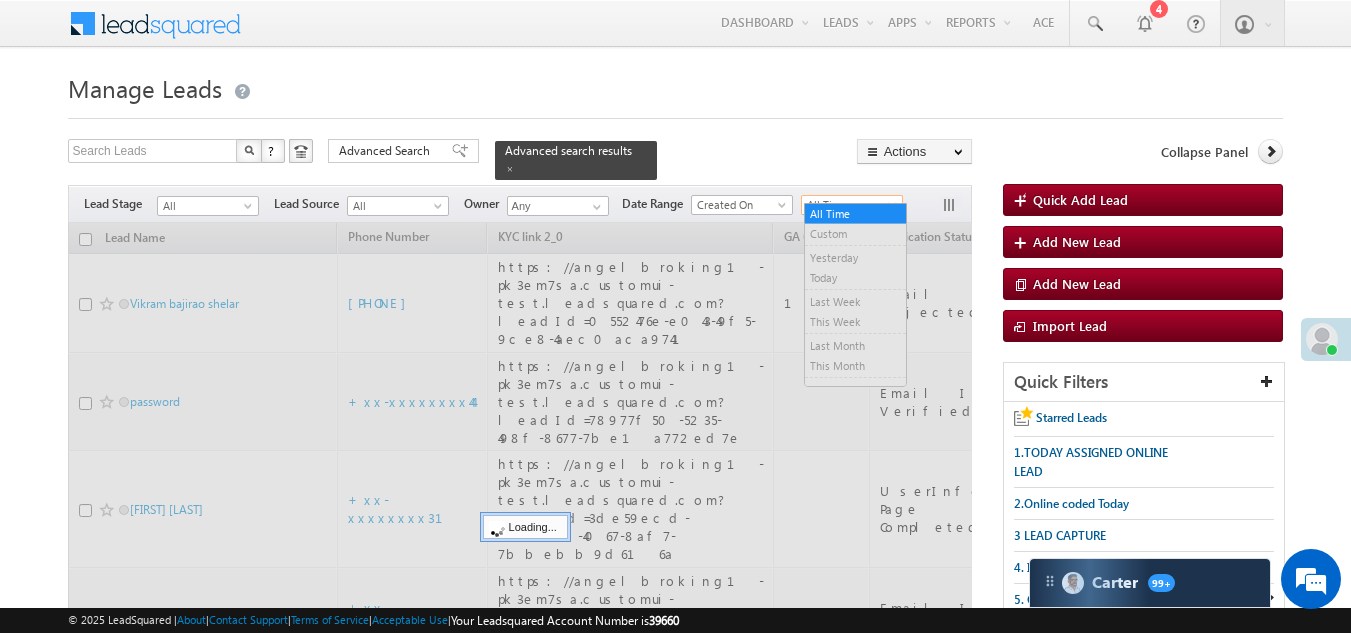 click on "All Time" at bounding box center (849, 205) 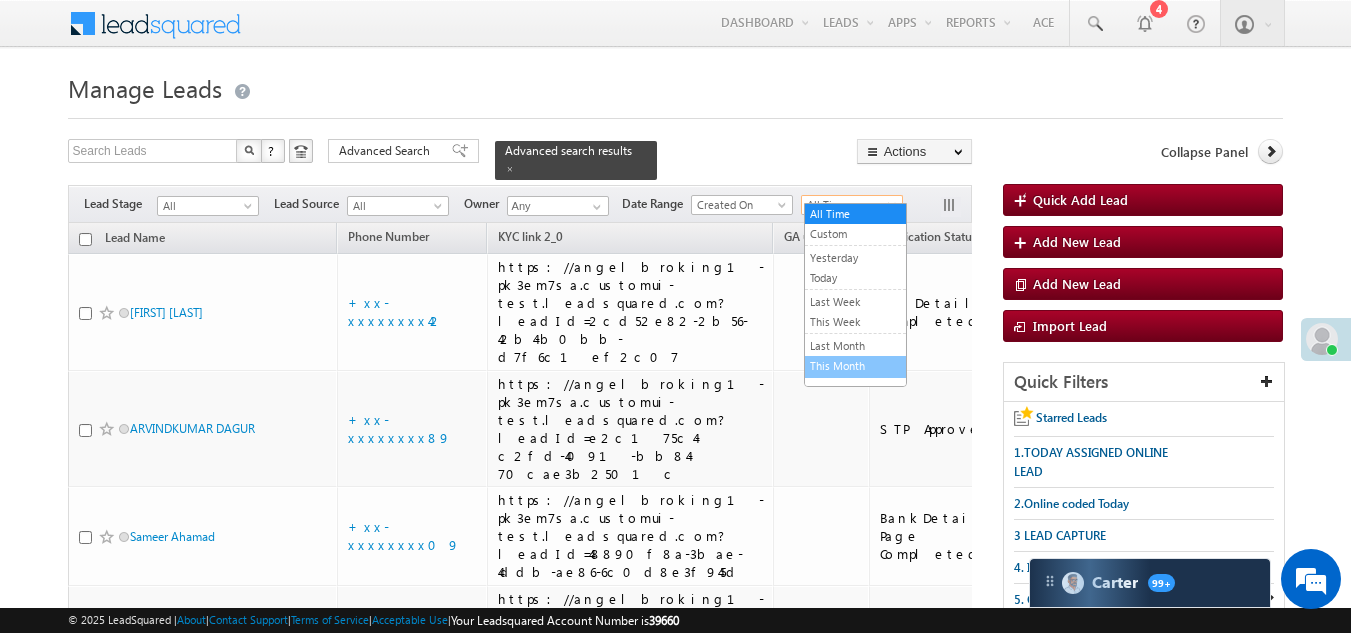 click on "This Month" at bounding box center [855, 366] 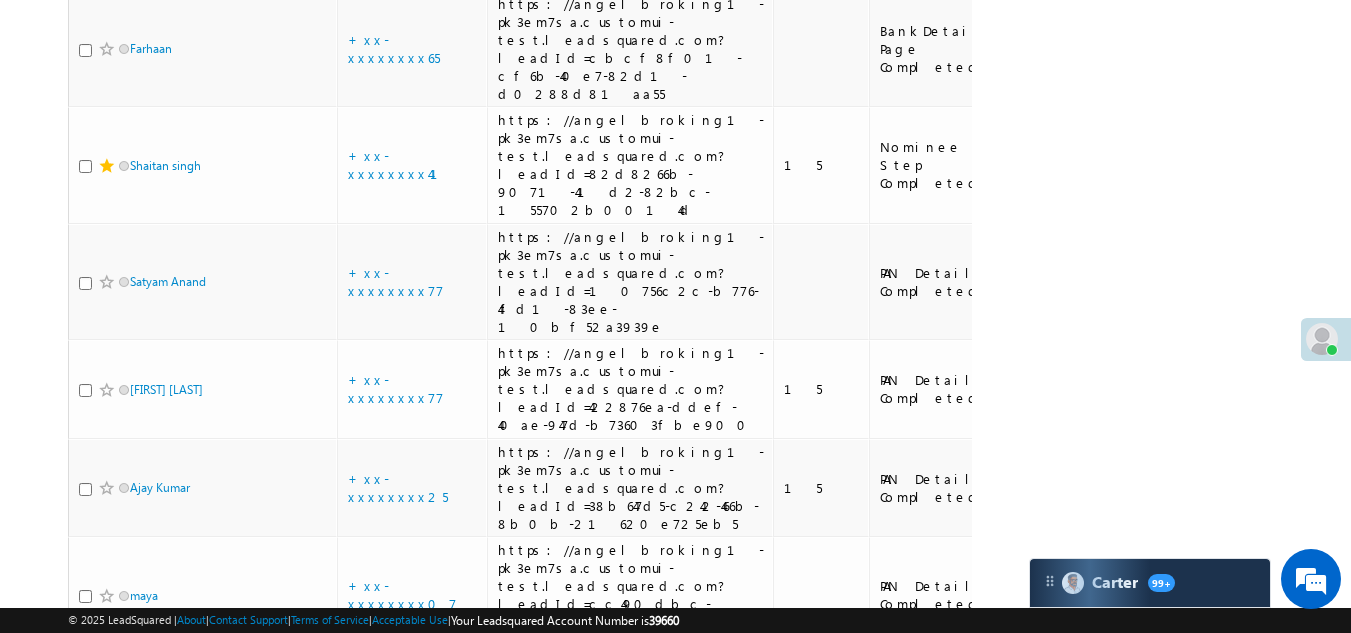 scroll, scrollTop: 2700, scrollLeft: 0, axis: vertical 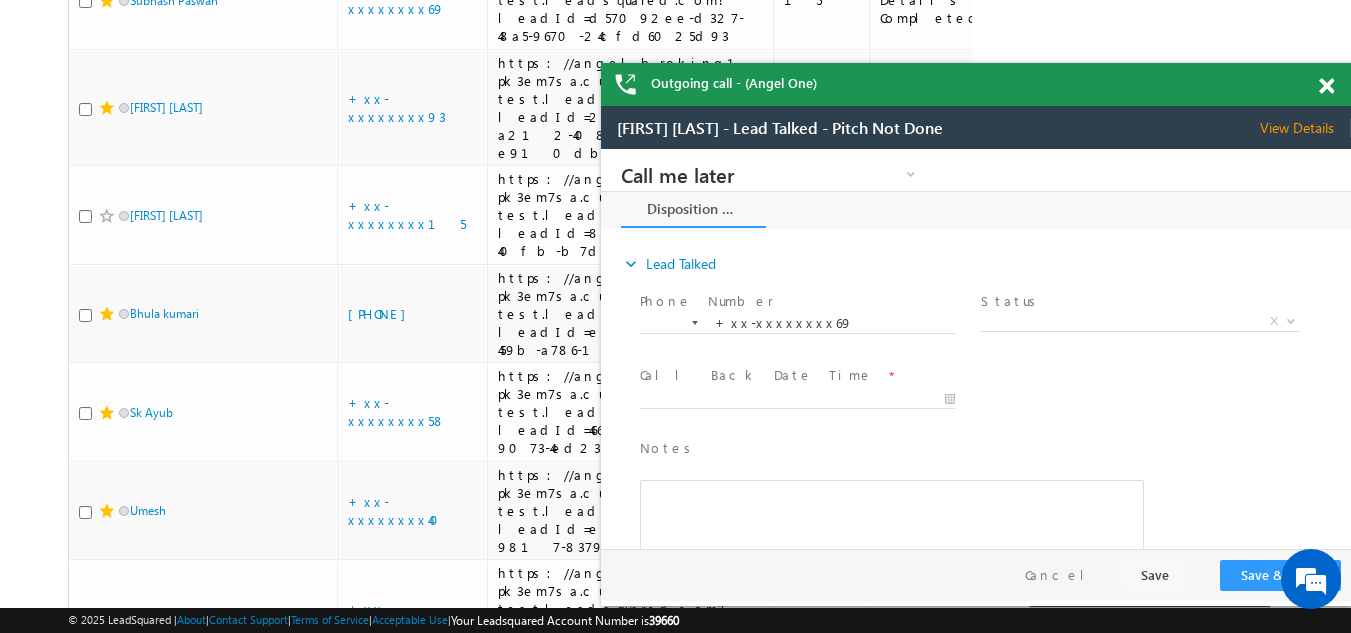 click at bounding box center (1326, 86) 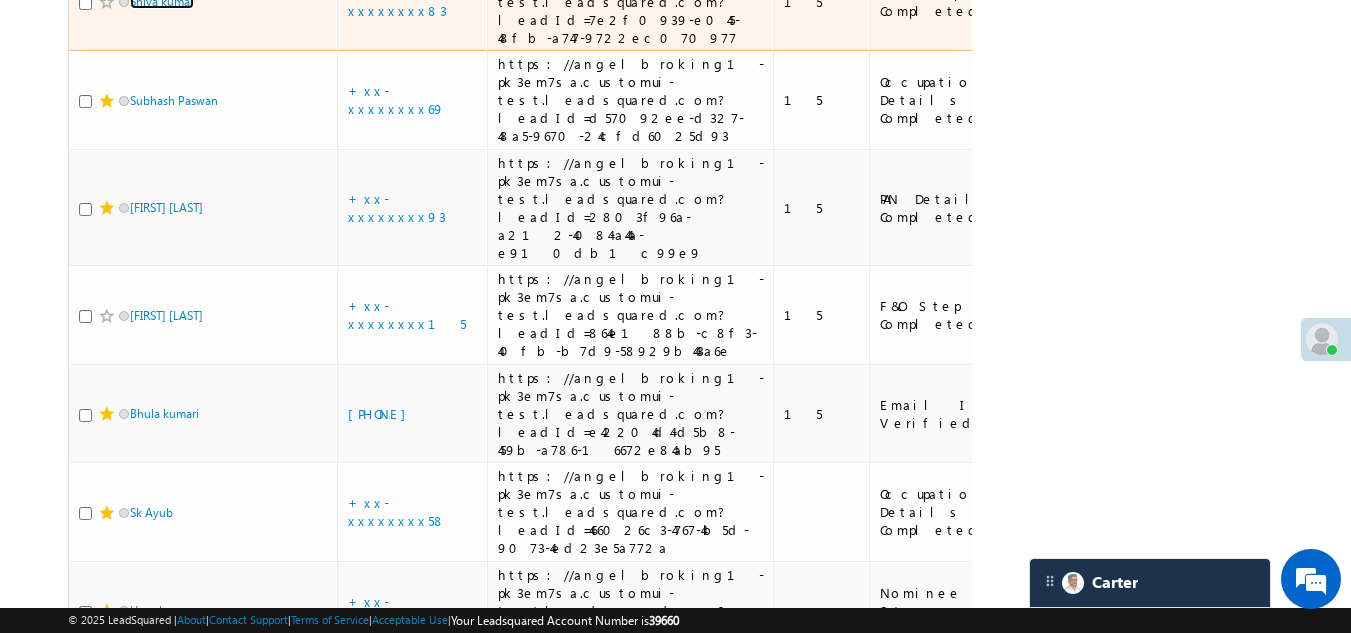 scroll, scrollTop: 4500, scrollLeft: 0, axis: vertical 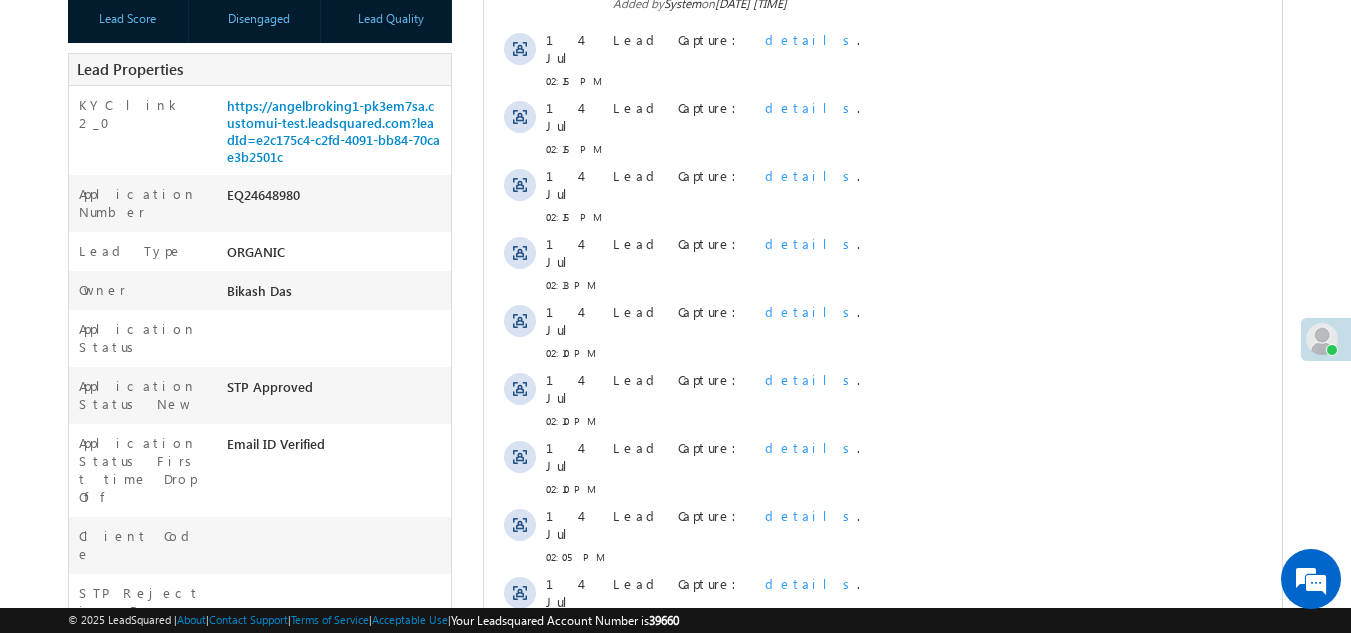 click on "Show More" at bounding box center [883, 669] 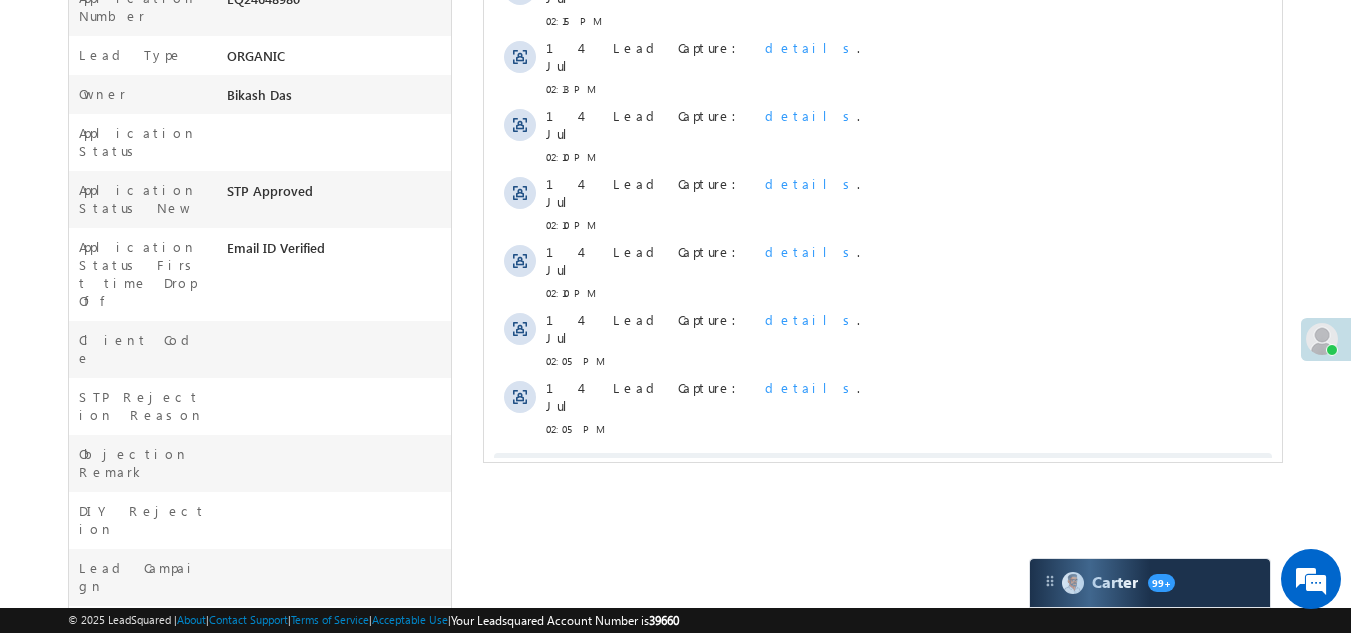 scroll, scrollTop: 800, scrollLeft: 0, axis: vertical 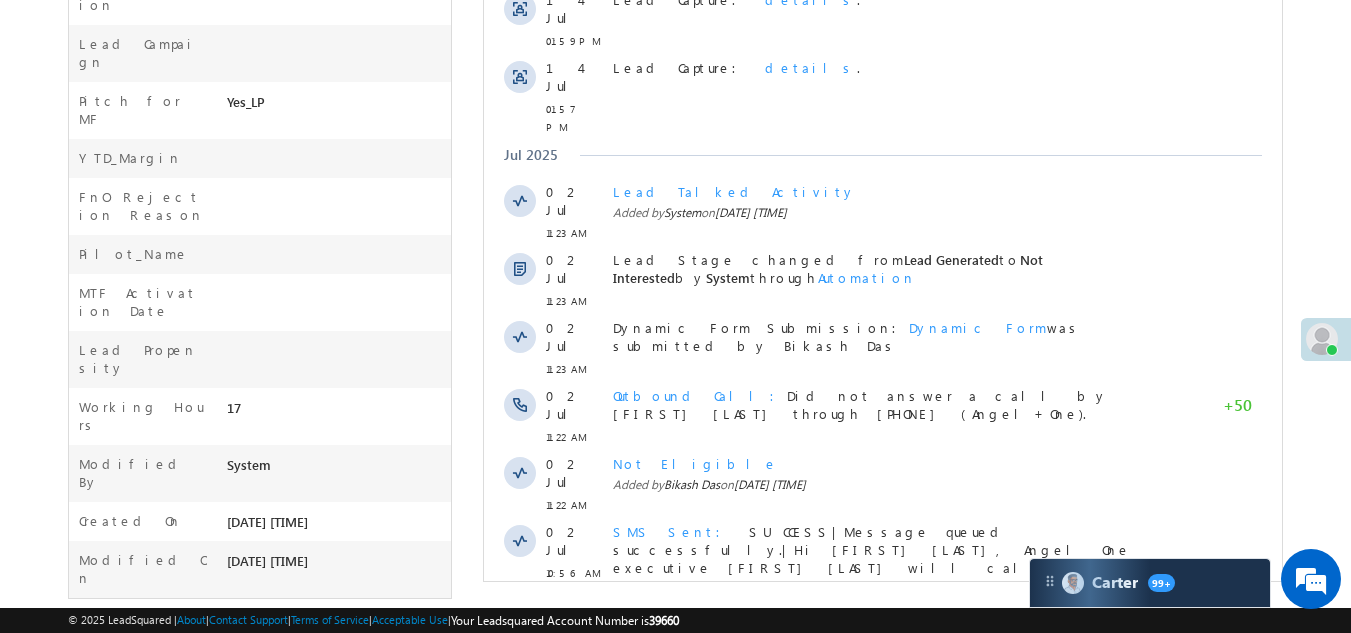 click on "Show More" at bounding box center [883, 726] 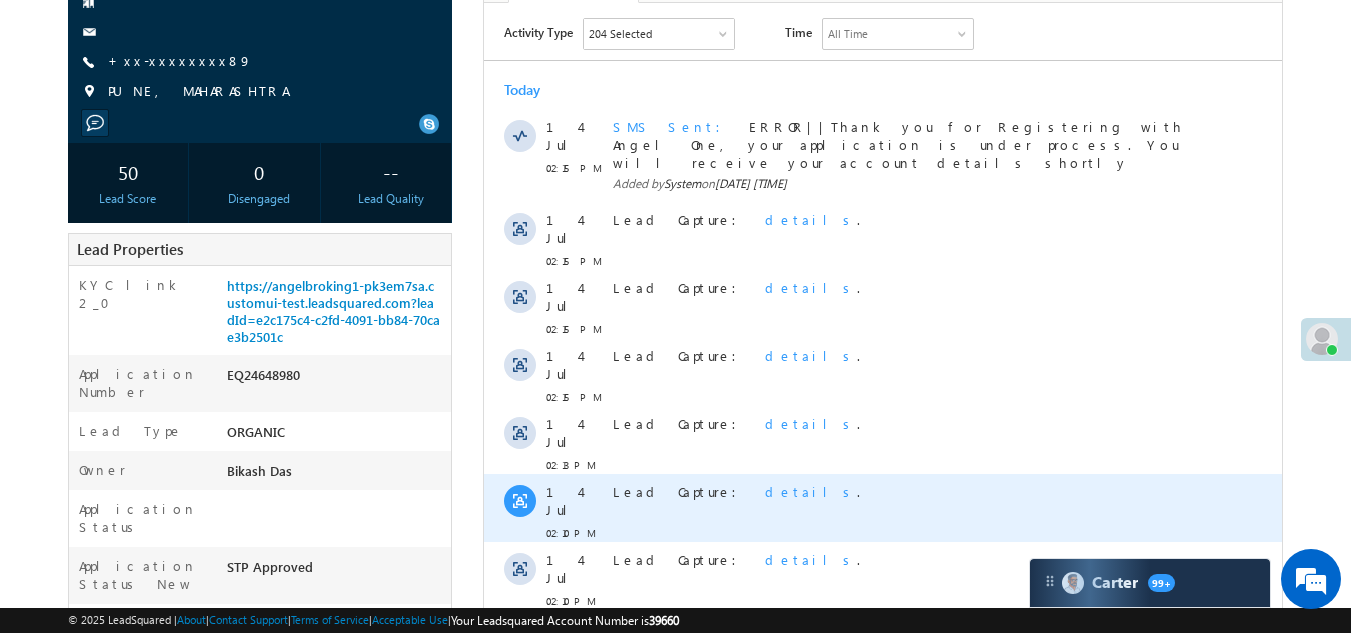 scroll, scrollTop: 0, scrollLeft: 0, axis: both 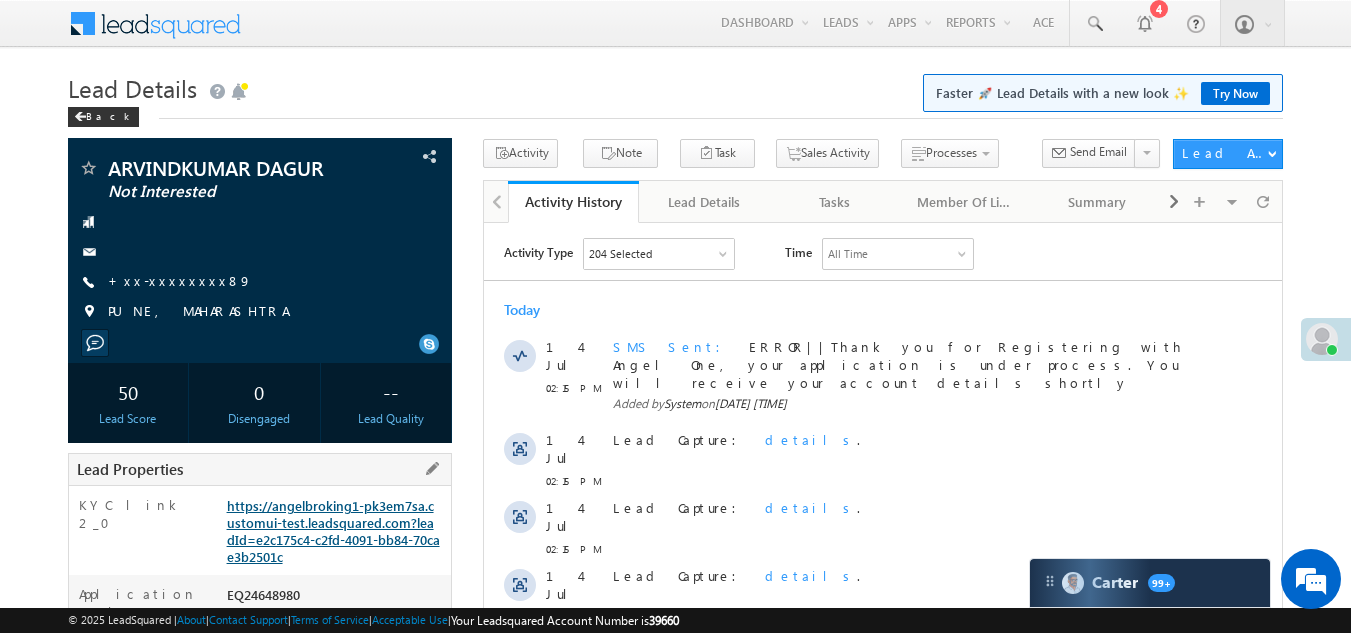 click on "https://angelbroking1-pk3em7sa.customui-test.leadsquared.com?leadId=e2c175c4-c2fd-4091-bb84-70cae3b2501c" at bounding box center (333, 531) 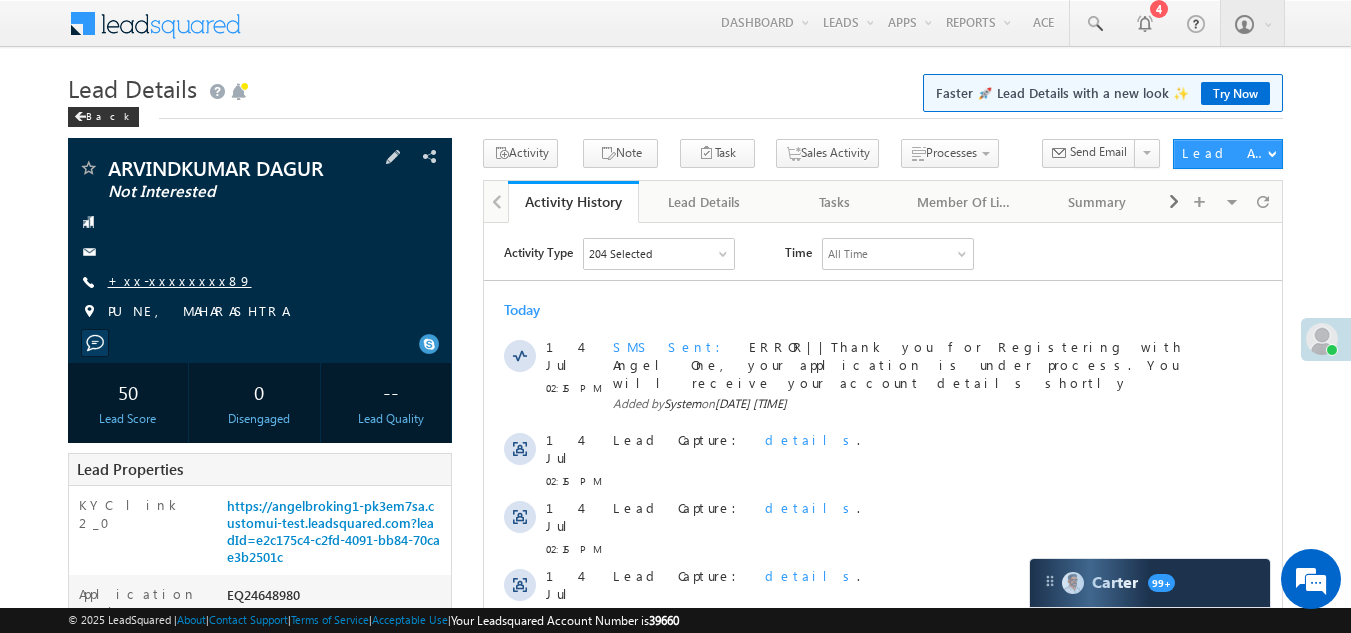 click on "+xx-xxxxxxxx89" at bounding box center [180, 280] 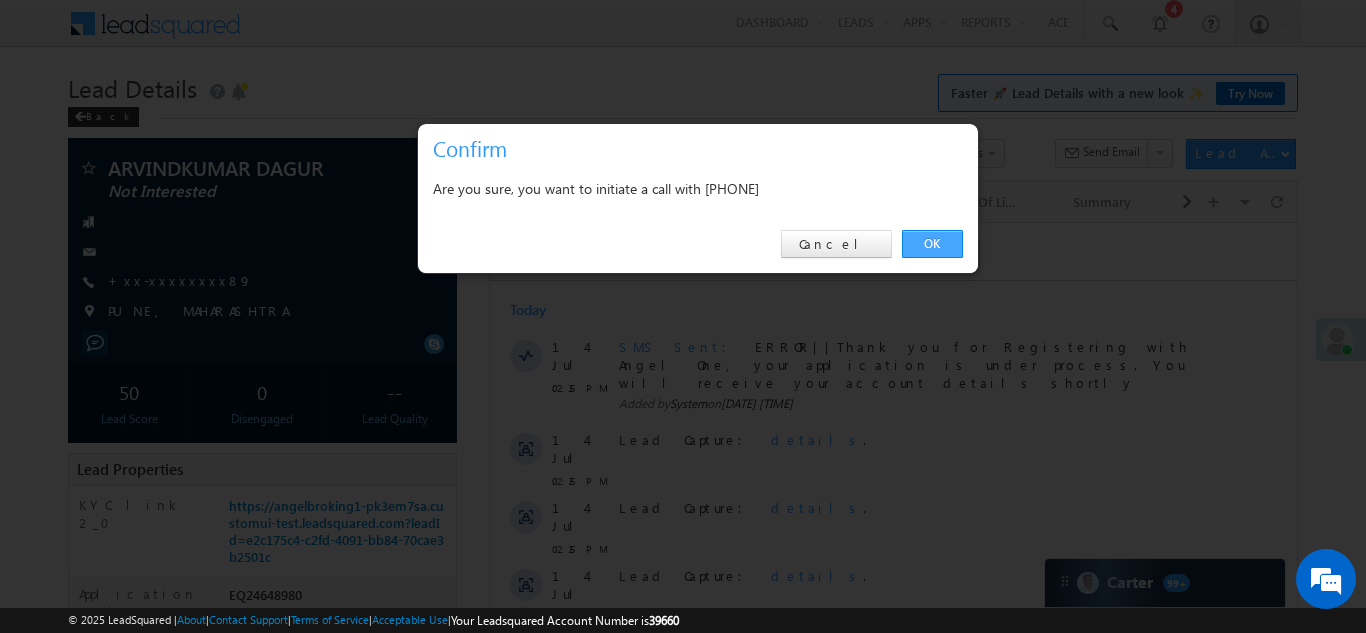 click on "OK" at bounding box center [932, 244] 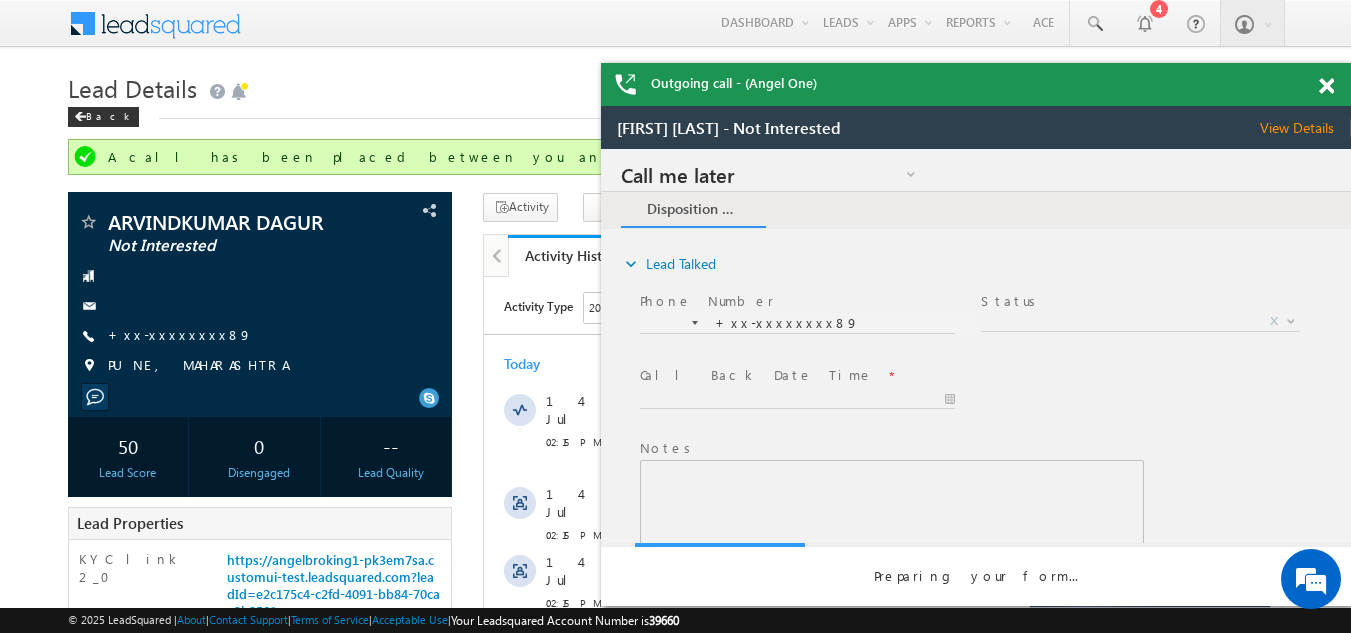 scroll, scrollTop: 0, scrollLeft: 0, axis: both 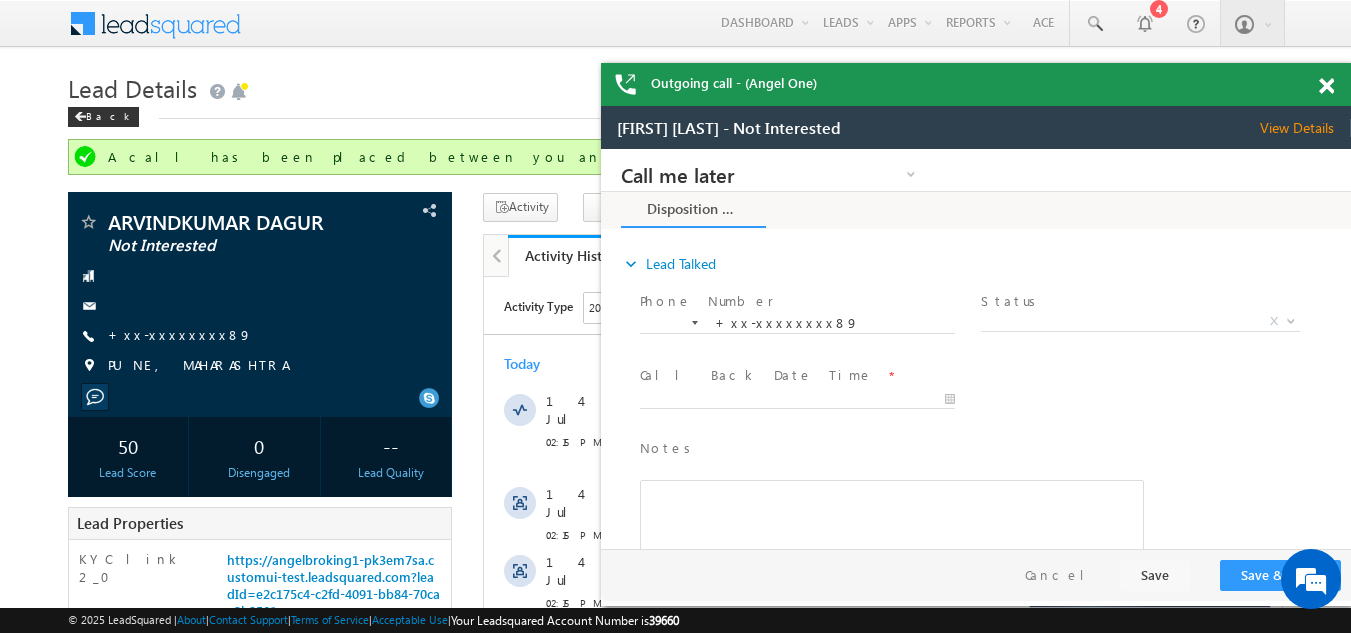 click on "Status
*" at bounding box center [1139, 302] 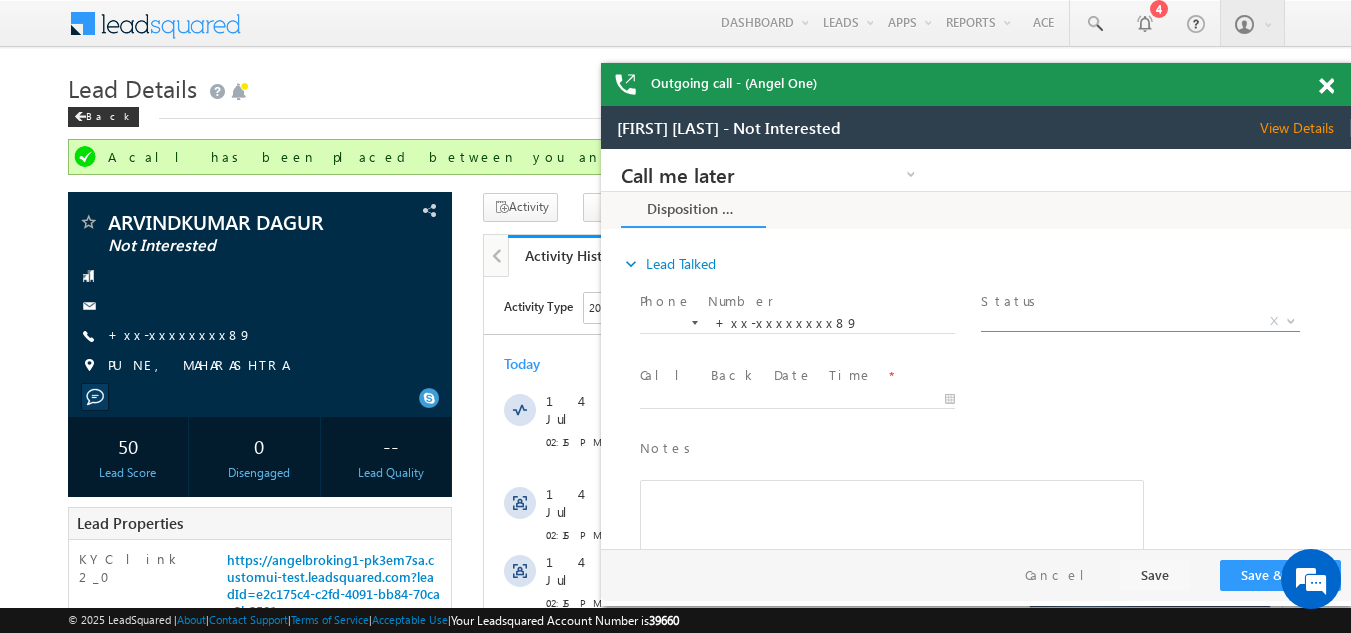 click on "X" at bounding box center (1140, 322) 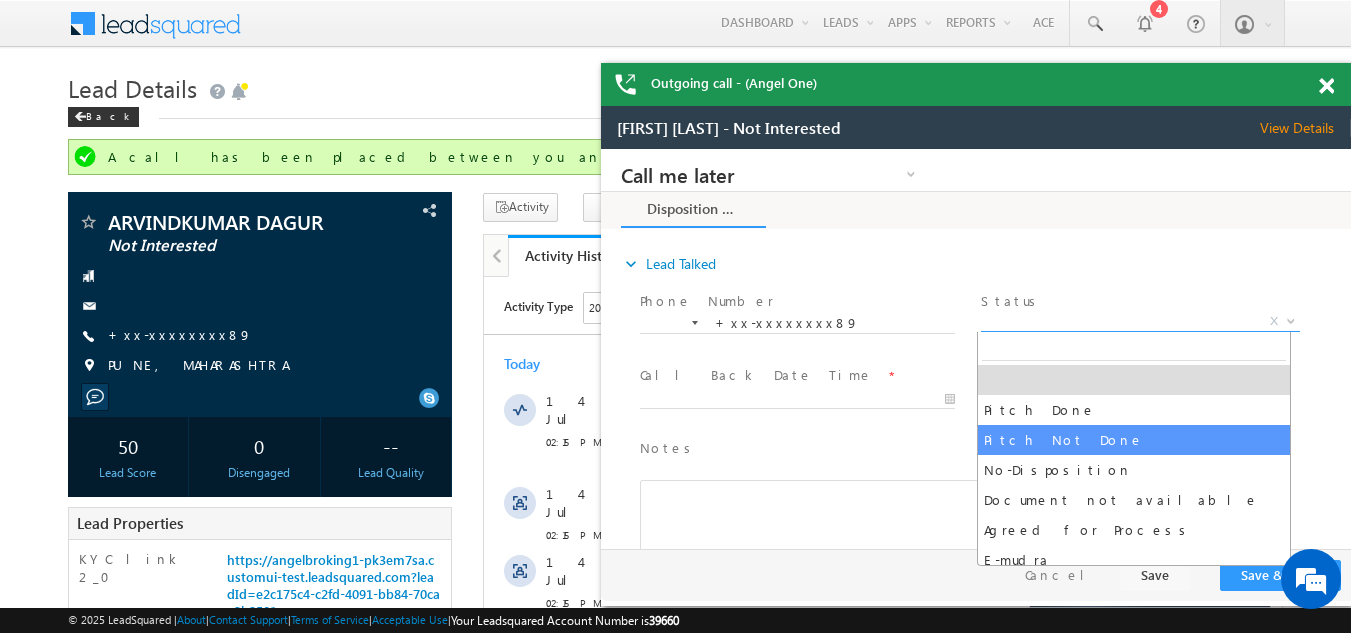 select on "Pitch Not Done" 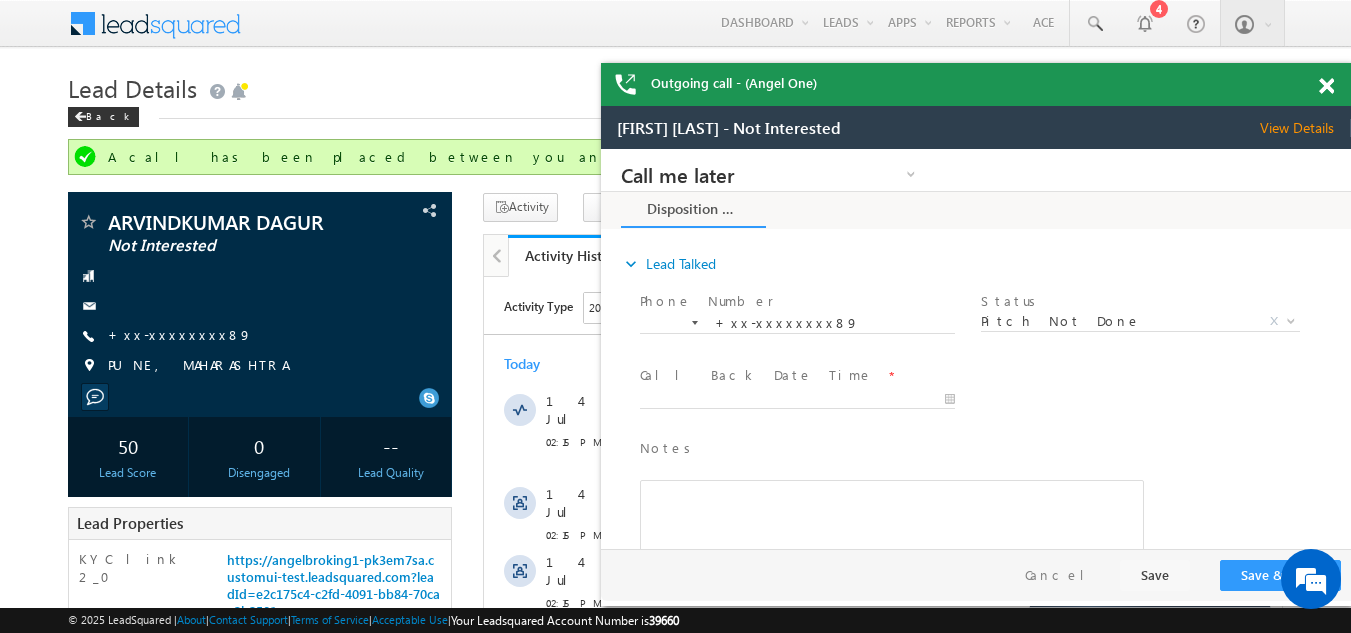 click at bounding box center [806, 399] 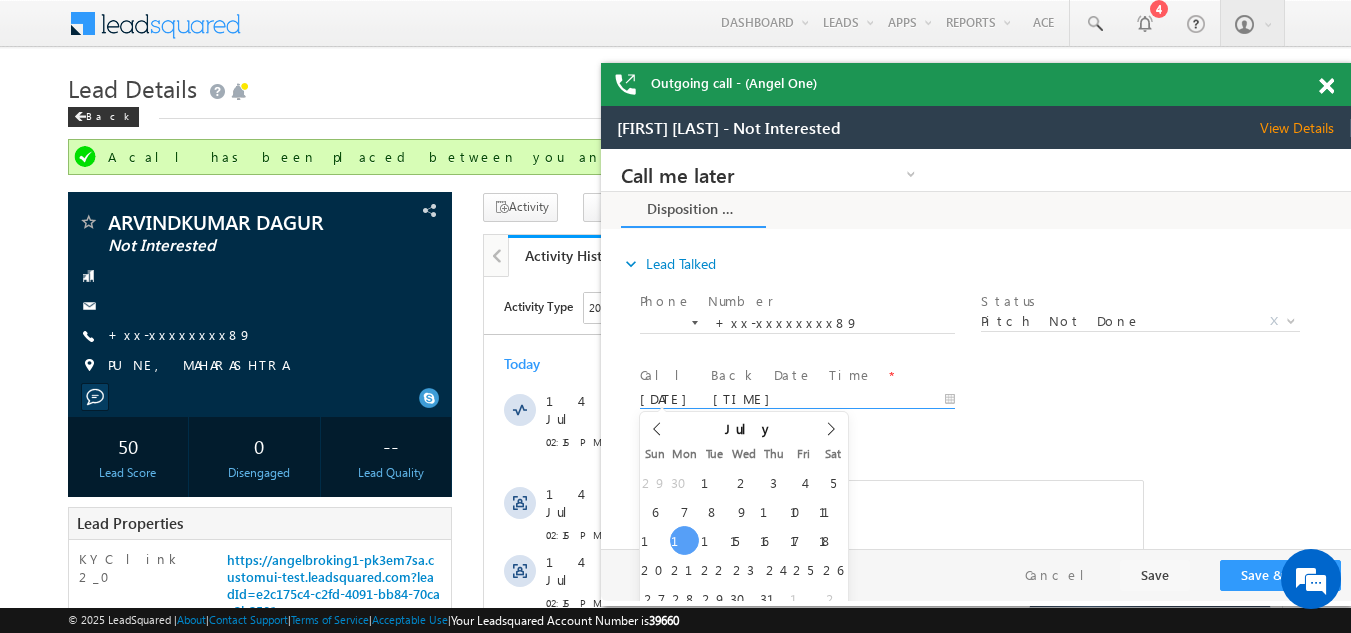 click on "[DATE] [TIME]" at bounding box center [797, 400] 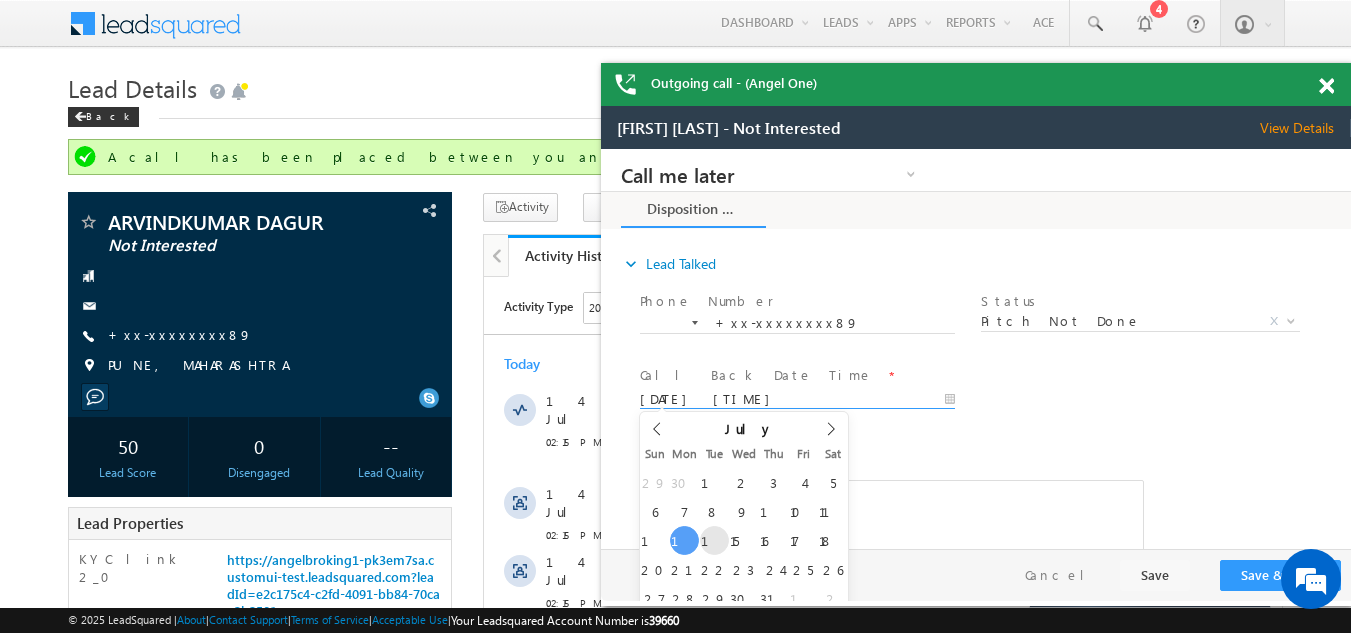 type on "[DATE] [TIME]" 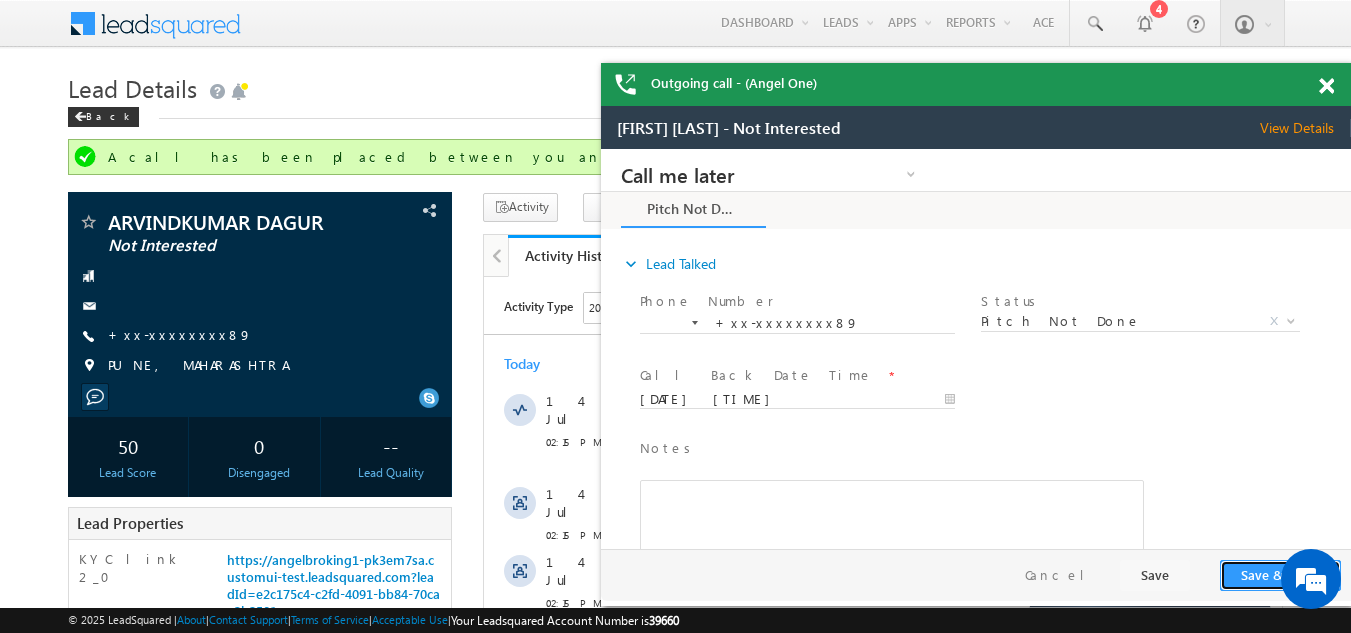 click on "Save & Close" at bounding box center (1280, 575) 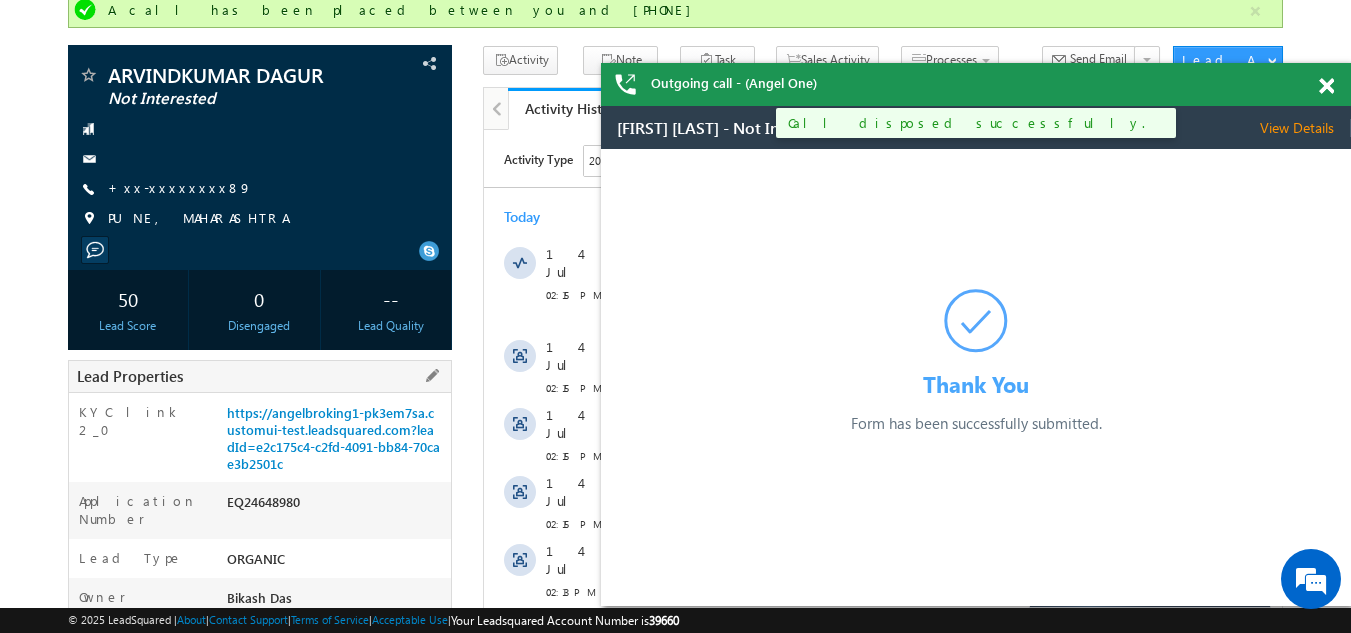scroll, scrollTop: 300, scrollLeft: 0, axis: vertical 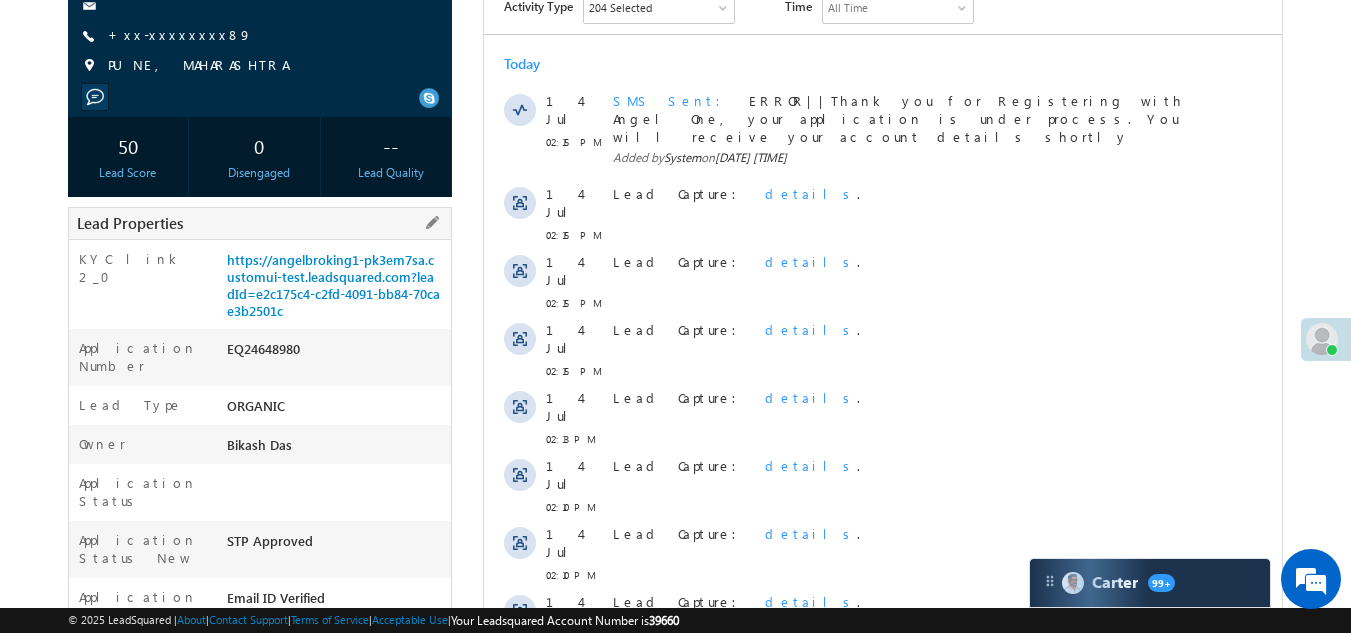 drag, startPoint x: 226, startPoint y: 347, endPoint x: 306, endPoint y: 347, distance: 80 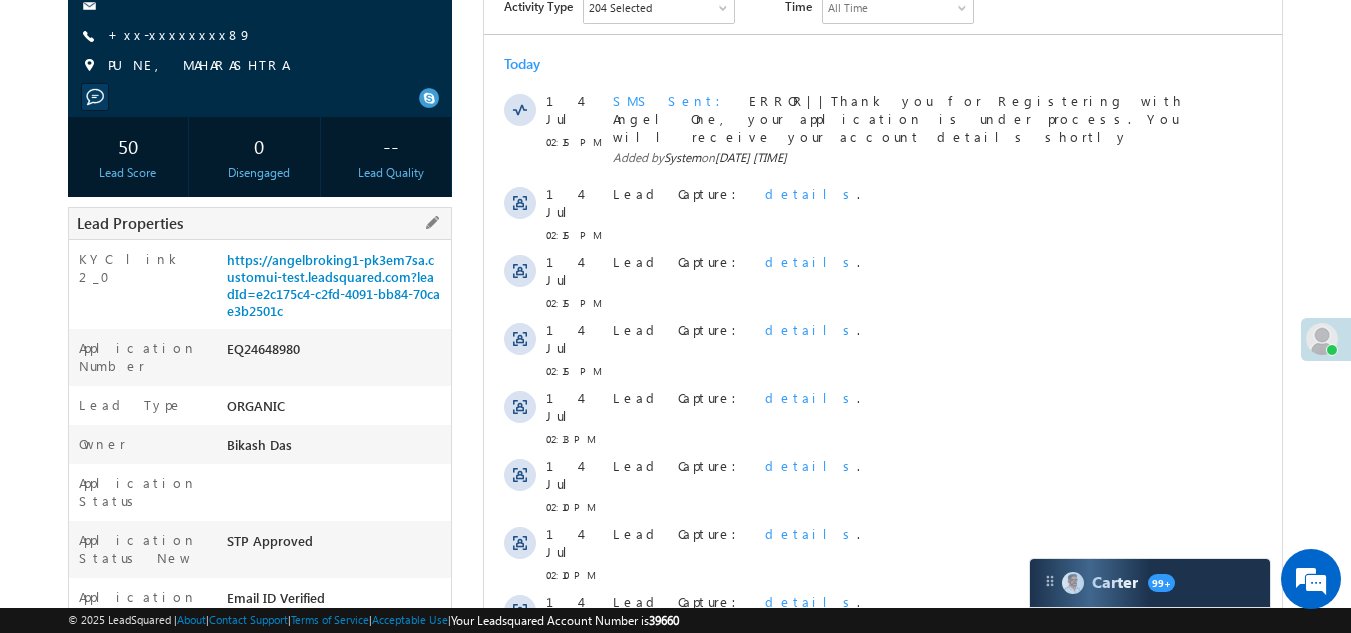 copy on "EQ24648980" 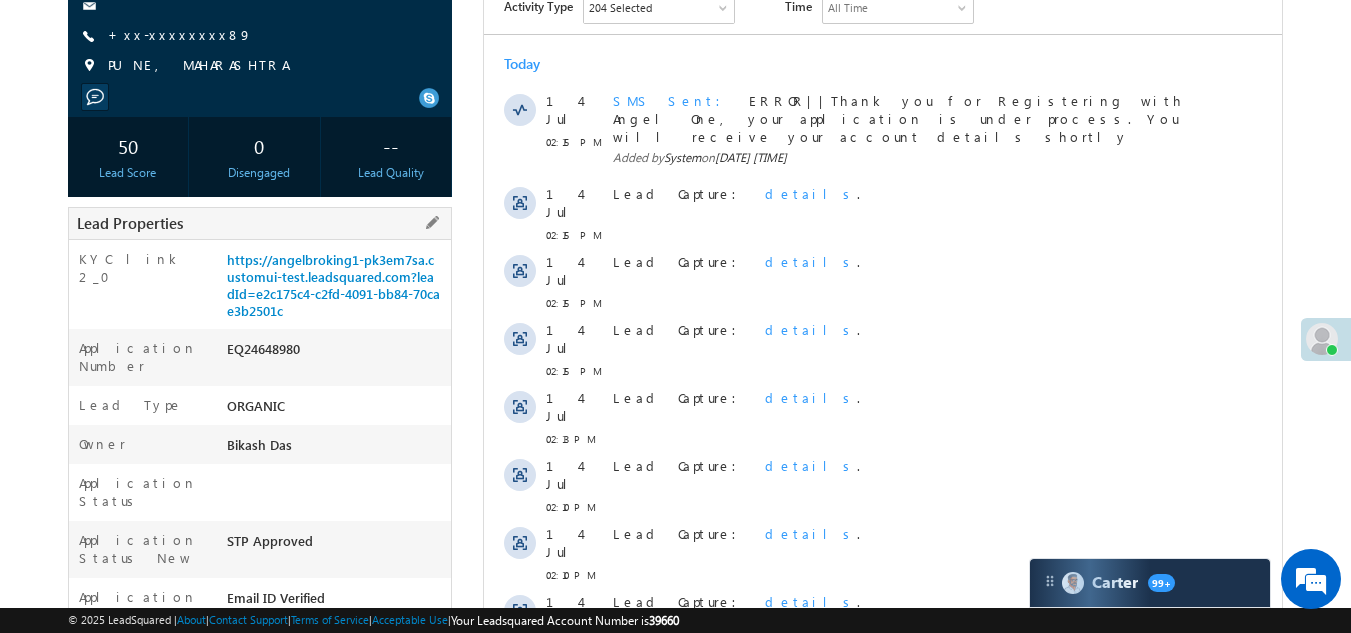 copy on "EQ24648980" 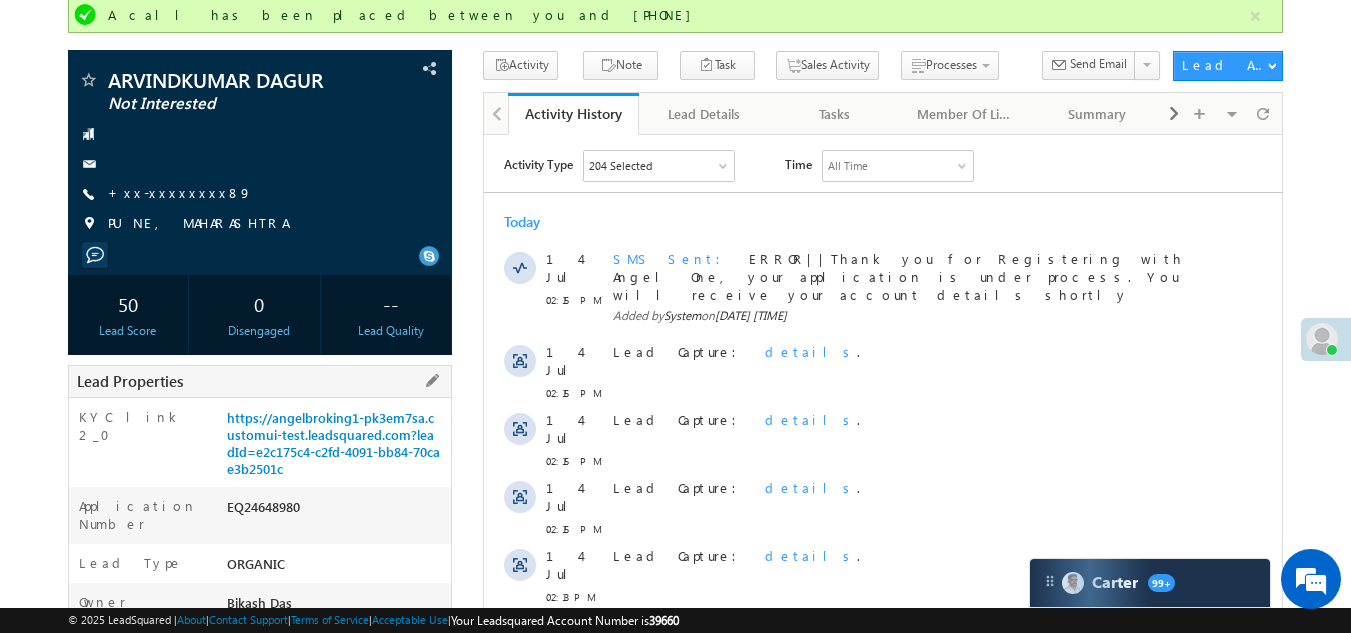 scroll, scrollTop: 0, scrollLeft: 0, axis: both 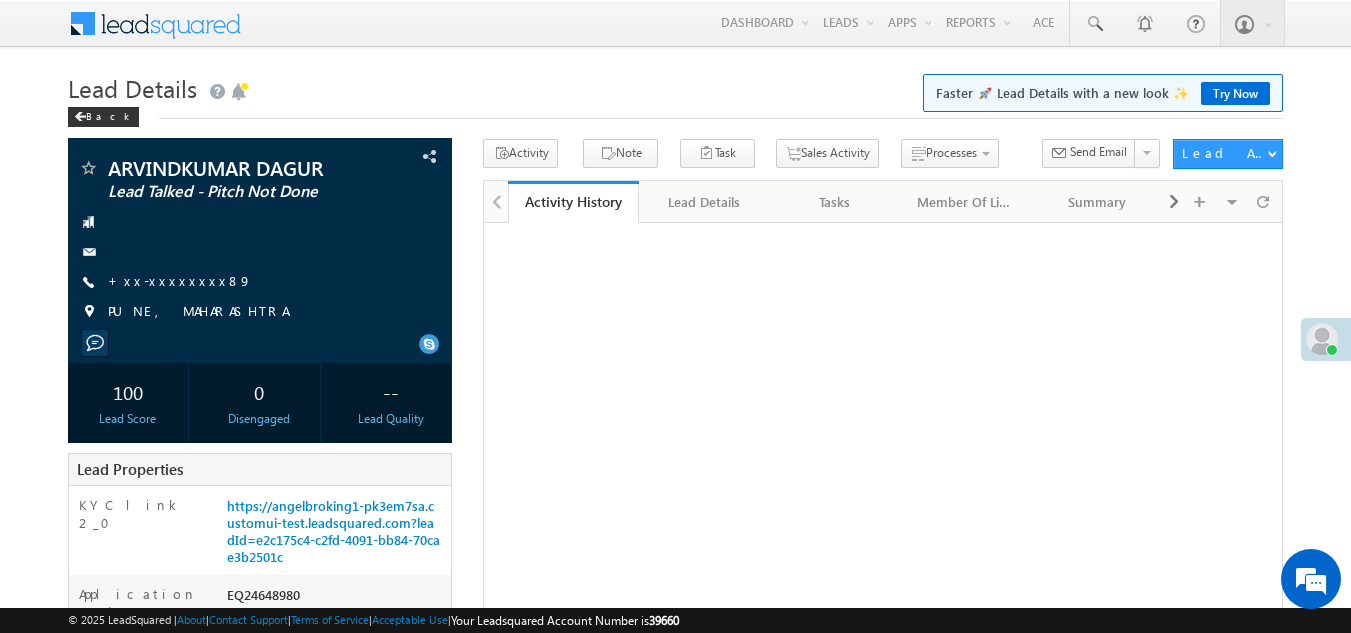 click on "+xx-xxxxxxxx89" at bounding box center (180, 280) 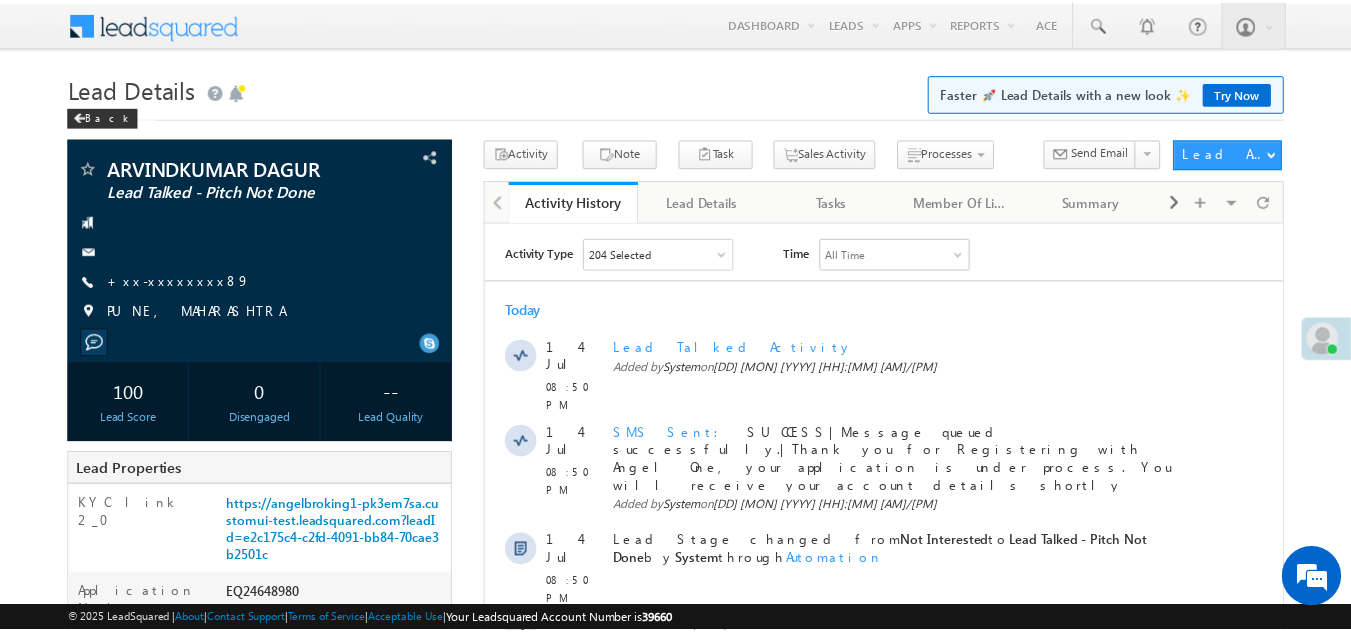 scroll, scrollTop: 0, scrollLeft: 0, axis: both 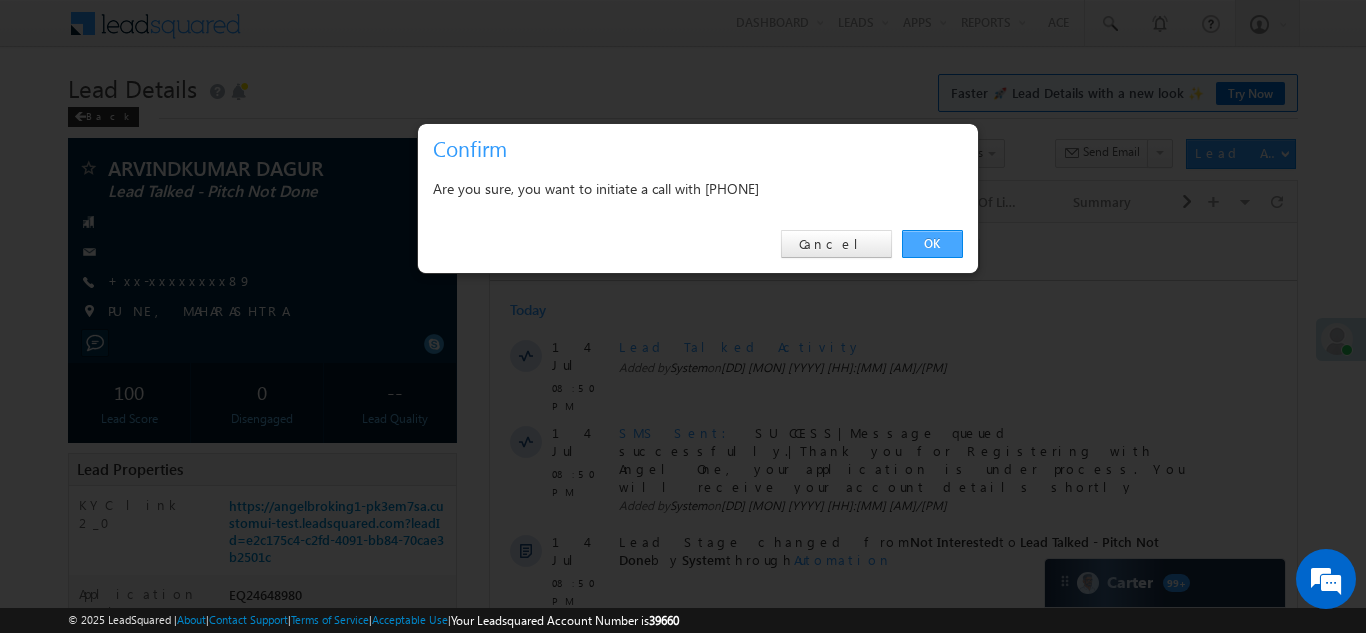 click on "OK" at bounding box center (932, 244) 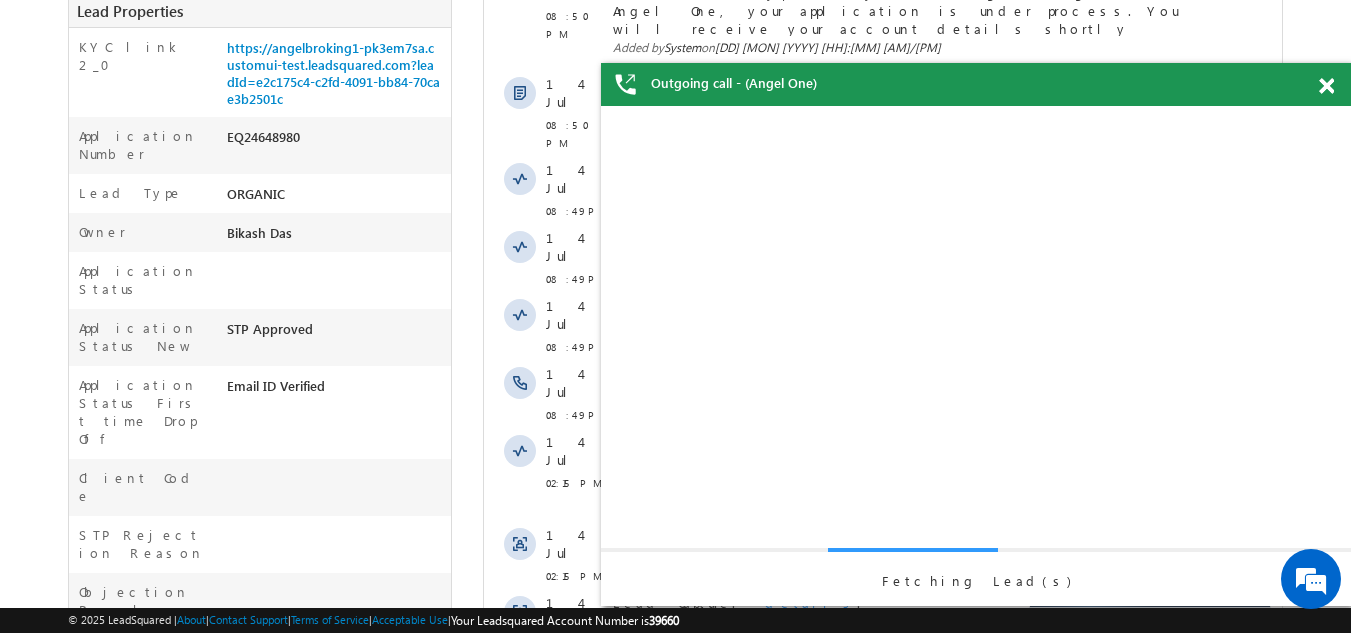 scroll, scrollTop: 0, scrollLeft: 0, axis: both 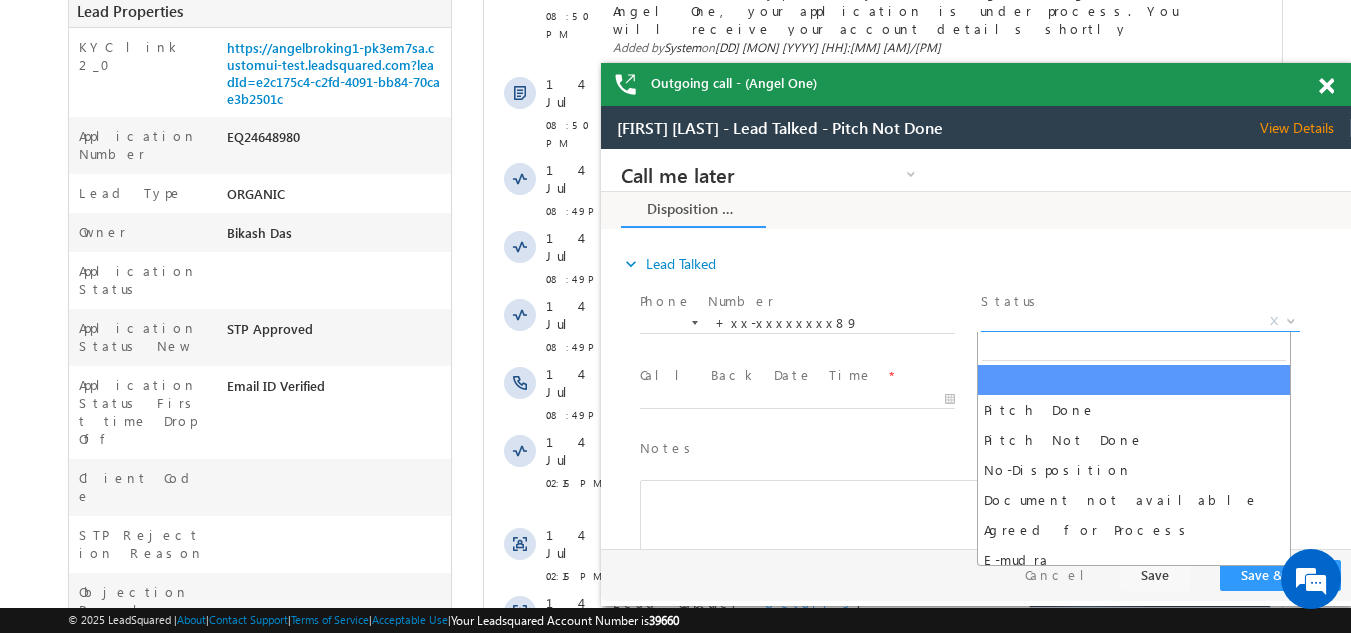 click on "X" at bounding box center [1140, 322] 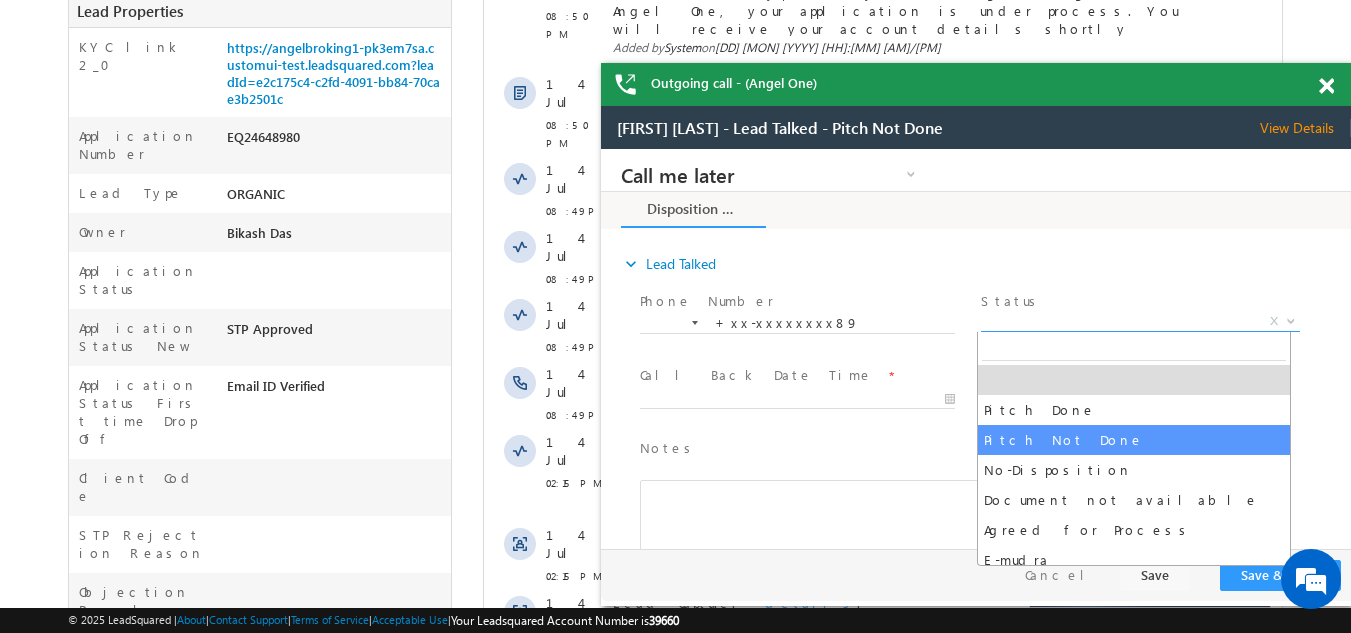 select on "Pitch Not Done" 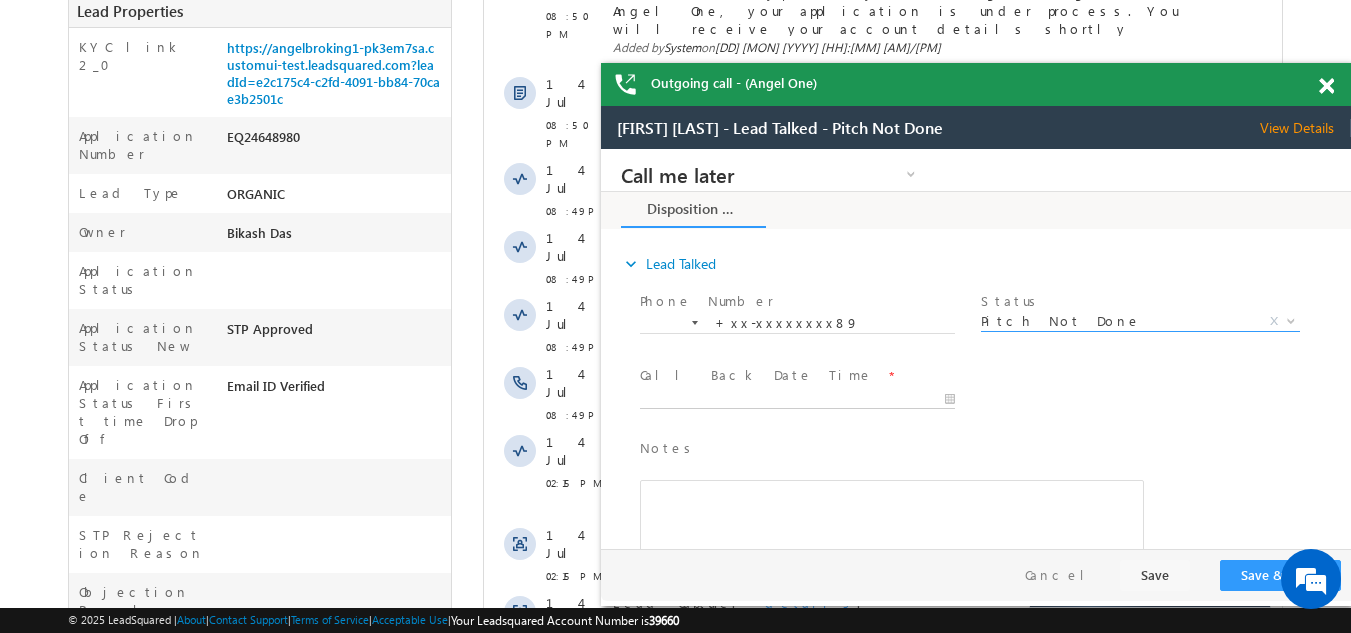 type on "[MM]/[DD]/[YY] [H]:[MM] [AM]/[PM]" 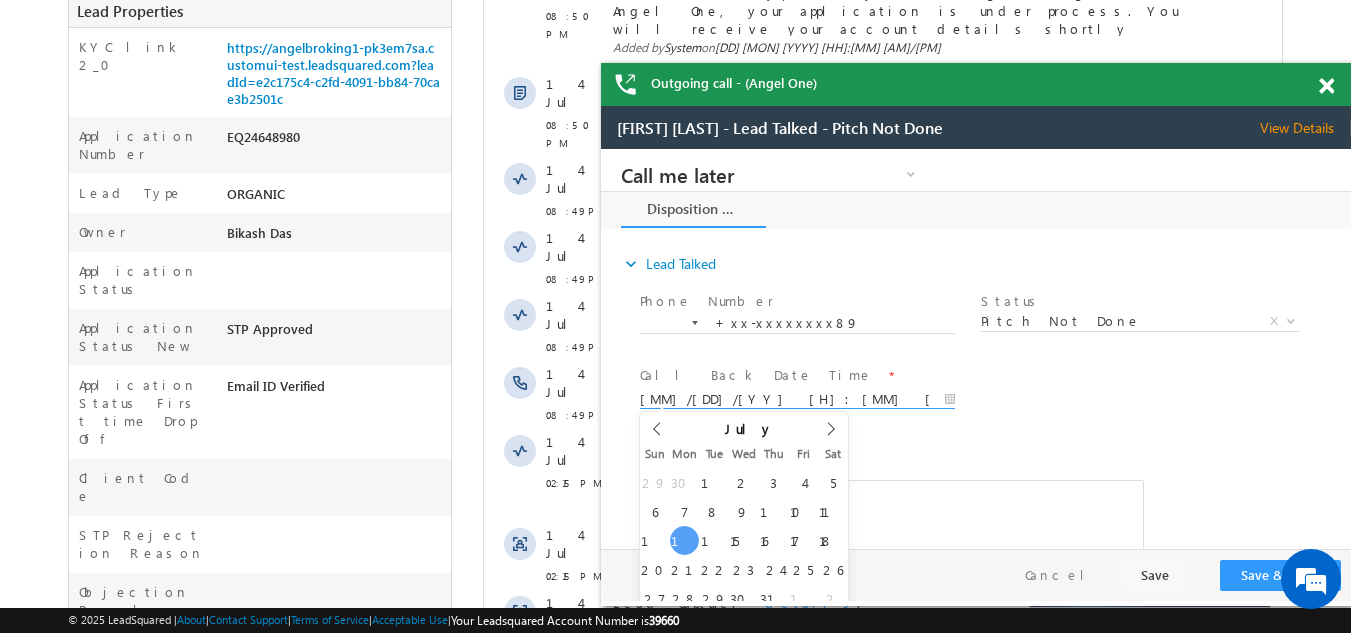 click on "[MM]/[DD]/[YY] [H]:[MM] [AM]/[PM]" at bounding box center [797, 400] 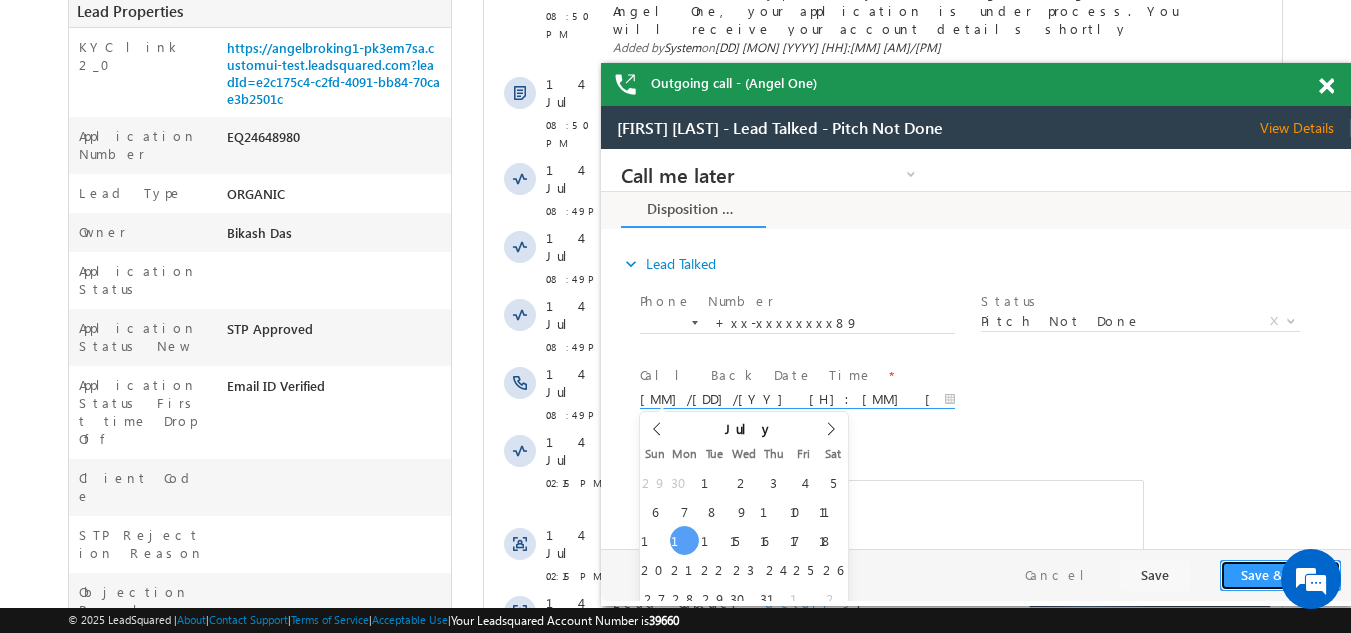 click on "Save & Close" at bounding box center (1280, 575) 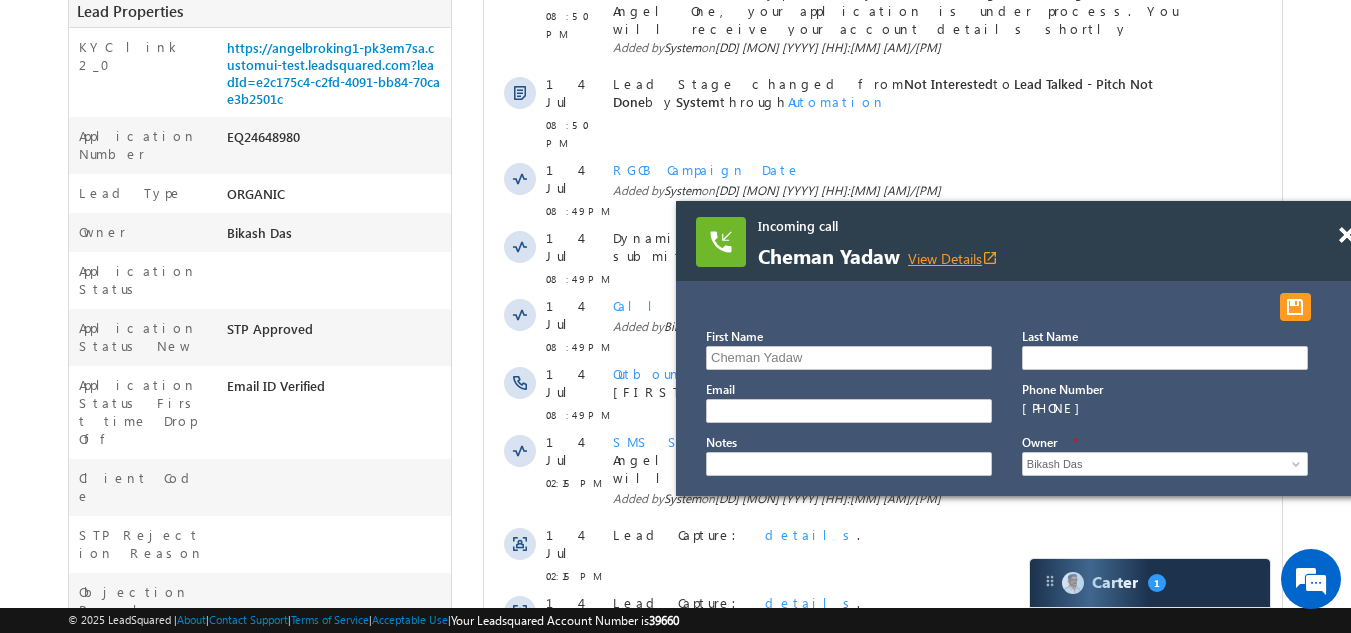 click on "View Details  open_in_new" at bounding box center [953, 258] 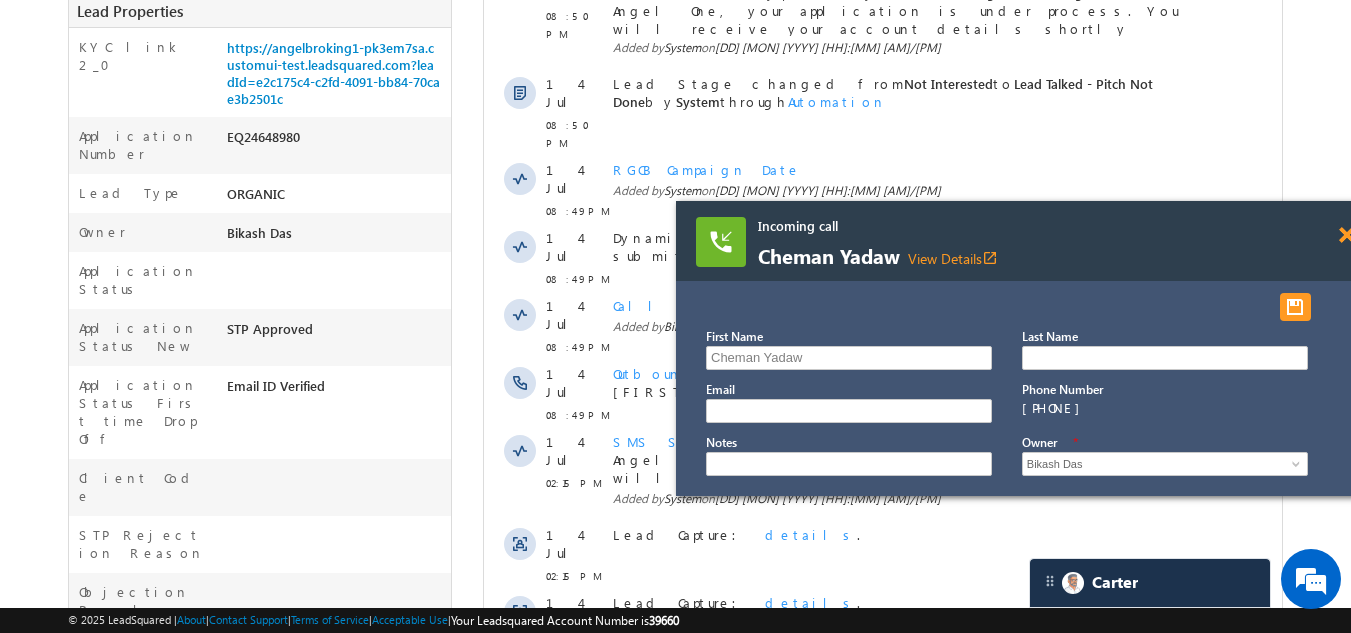 click at bounding box center (1346, 235) 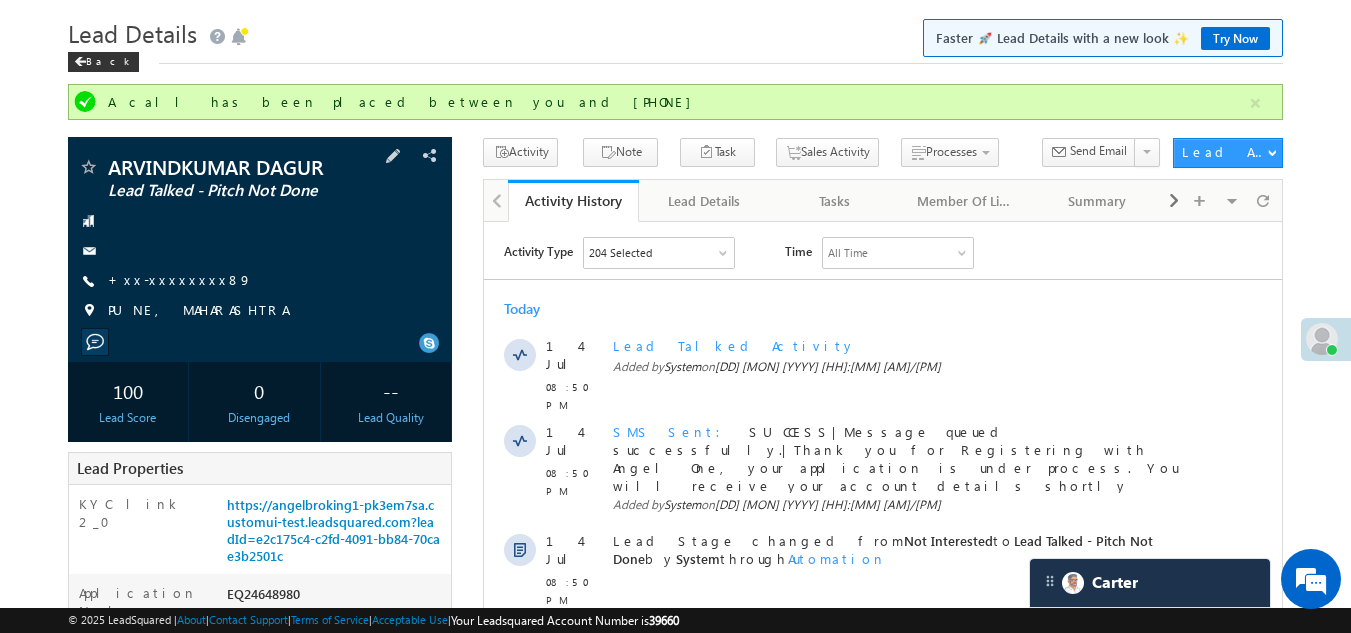 scroll, scrollTop: 0, scrollLeft: 0, axis: both 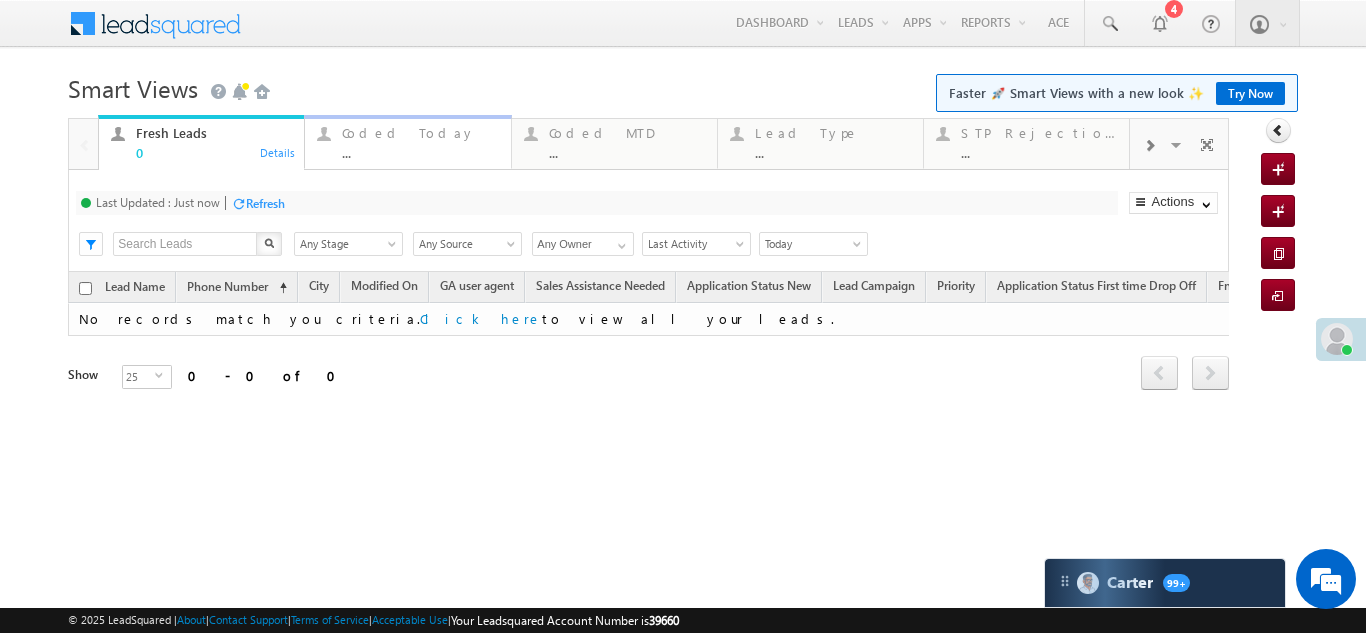 click on "Coded Today" at bounding box center (420, 133) 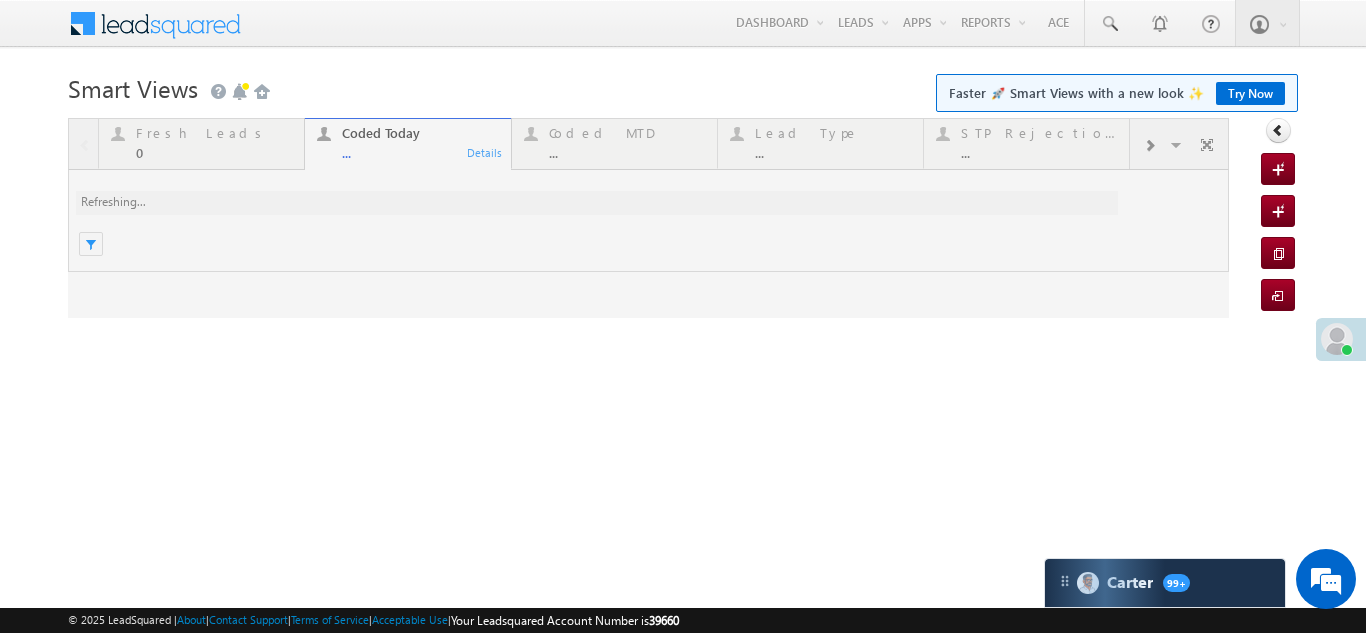 scroll, scrollTop: 0, scrollLeft: 0, axis: both 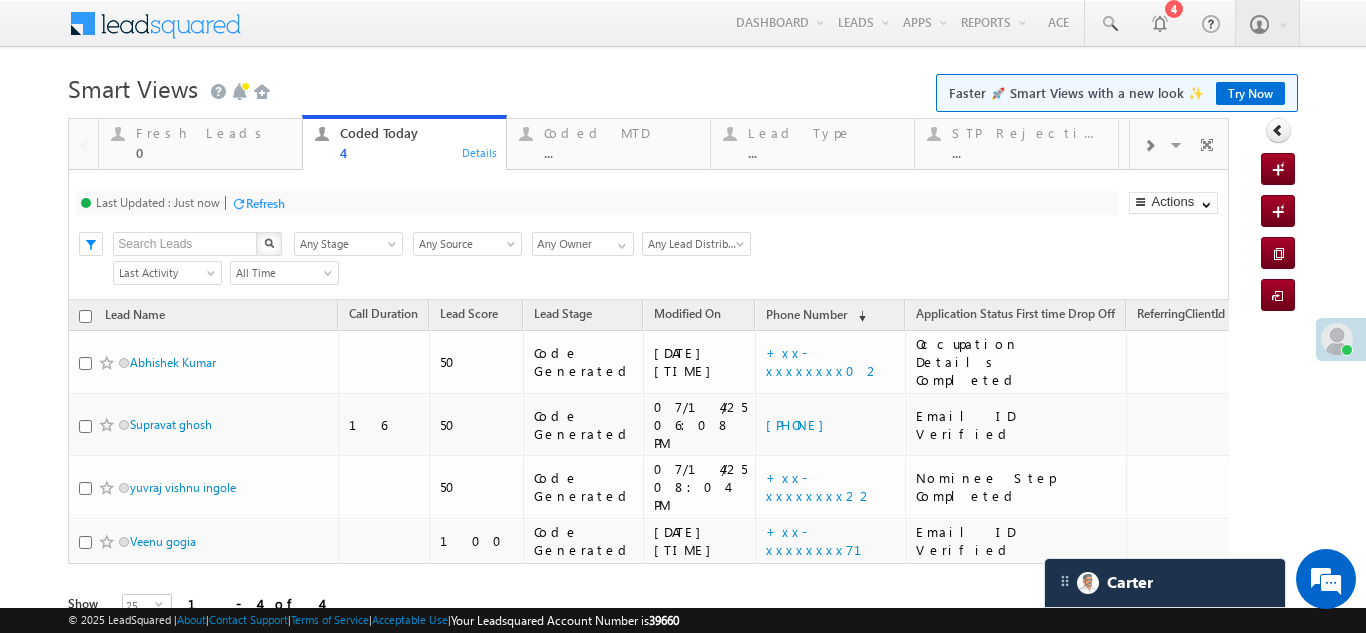 click on "Refresh" at bounding box center (265, 203) 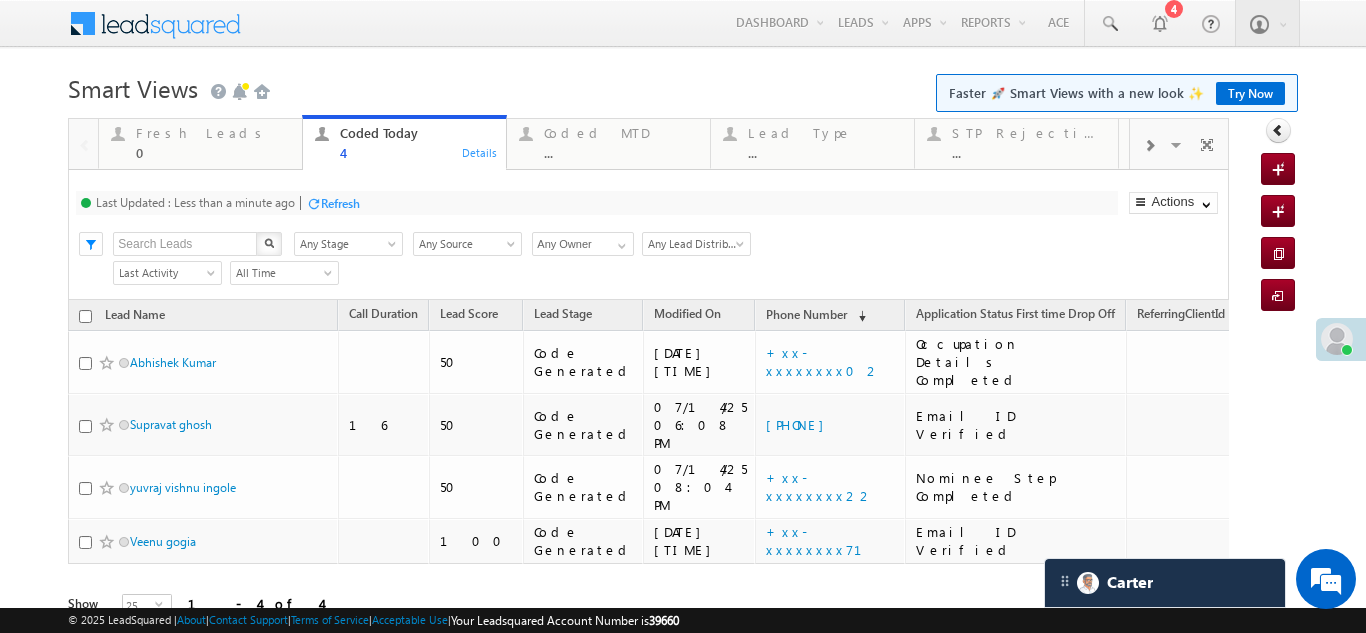 click on "Refresh" at bounding box center [340, 203] 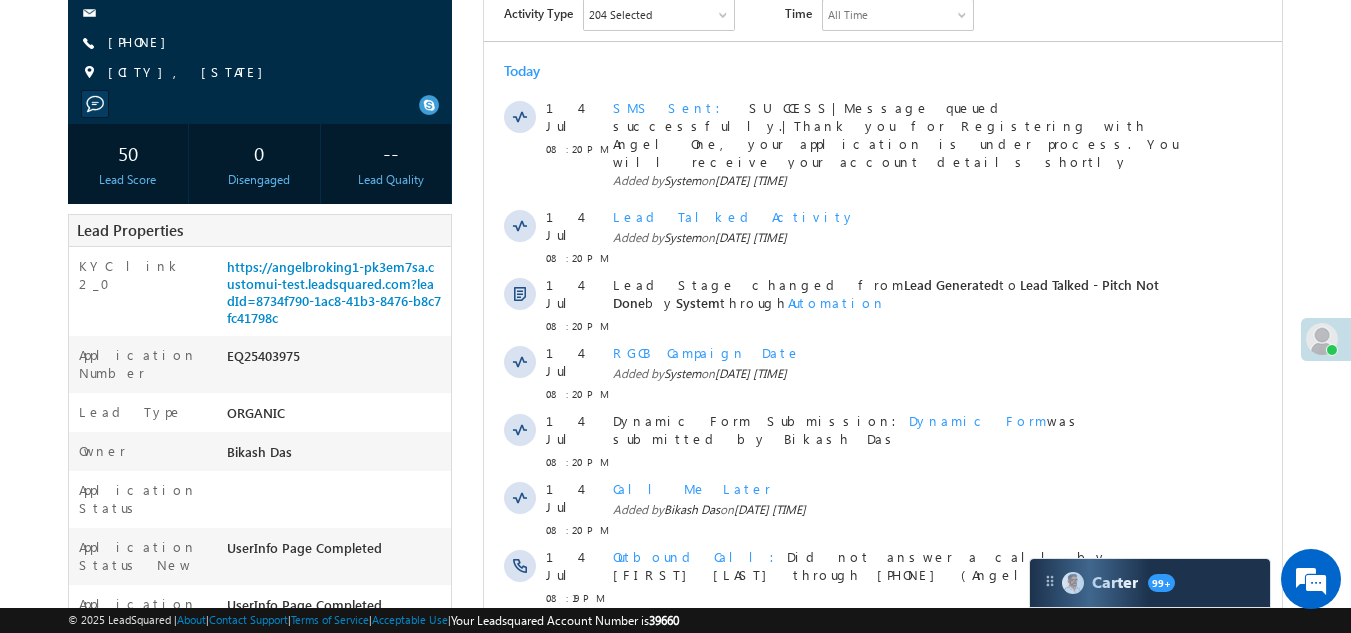 scroll, scrollTop: 0, scrollLeft: 0, axis: both 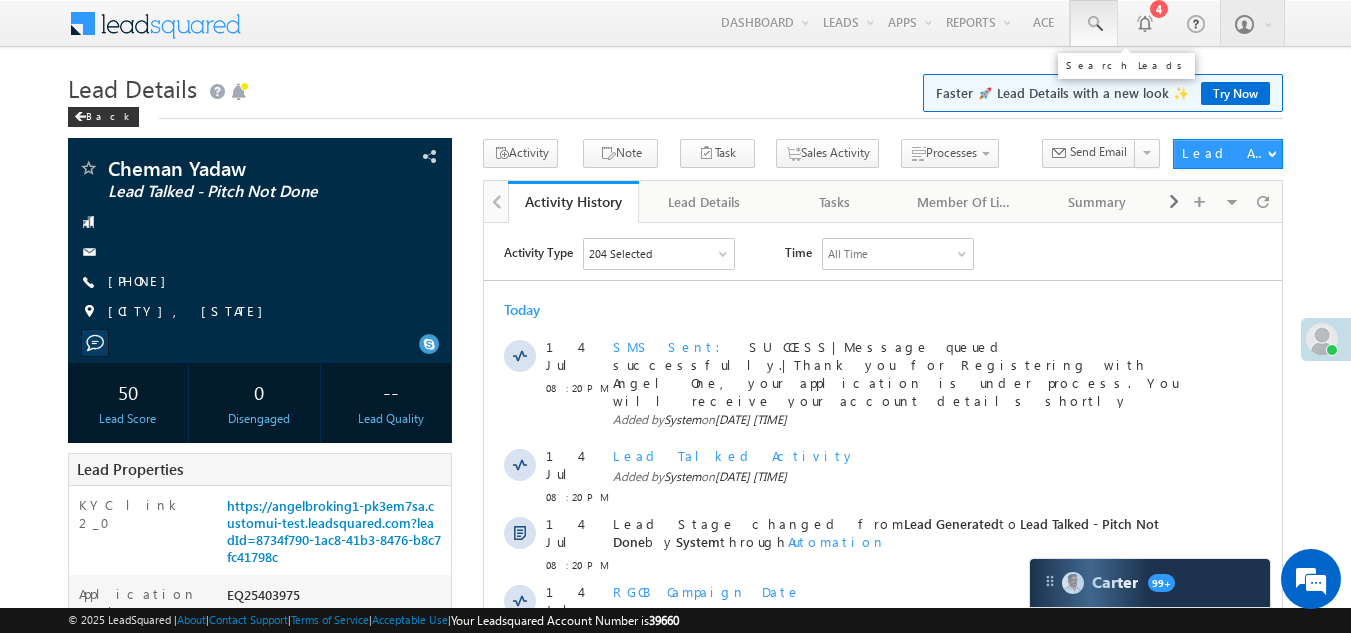click at bounding box center (1094, 24) 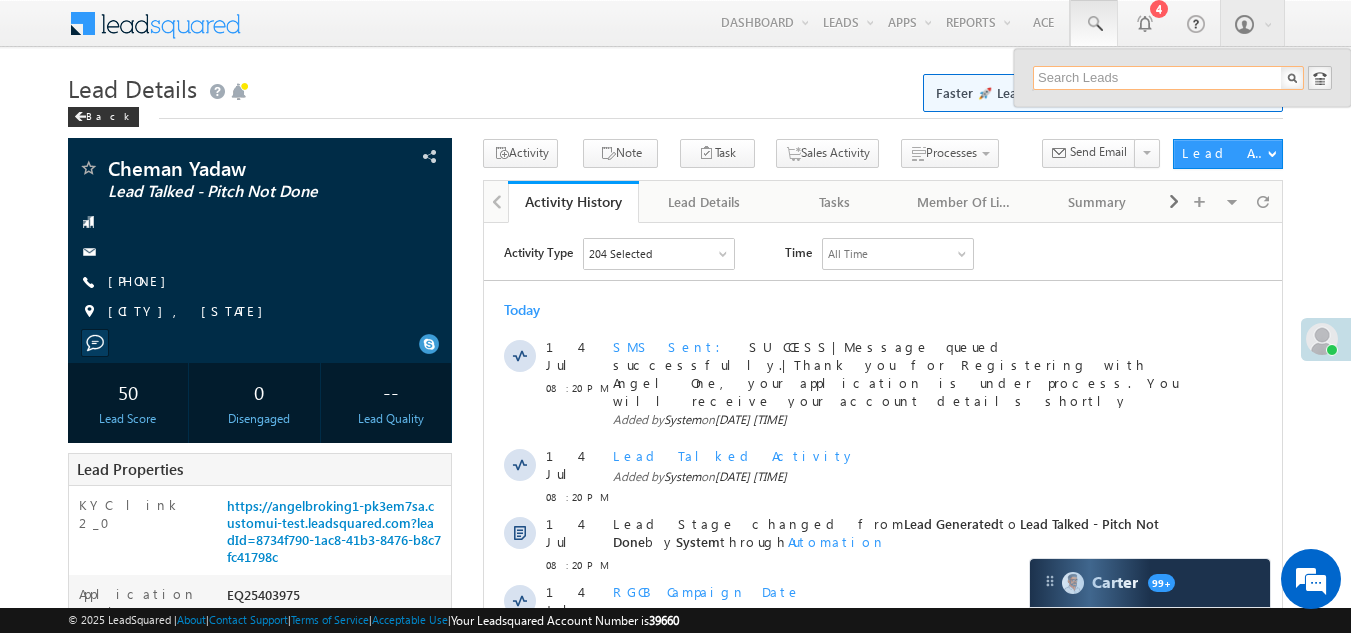 paste on "EQ25305576" 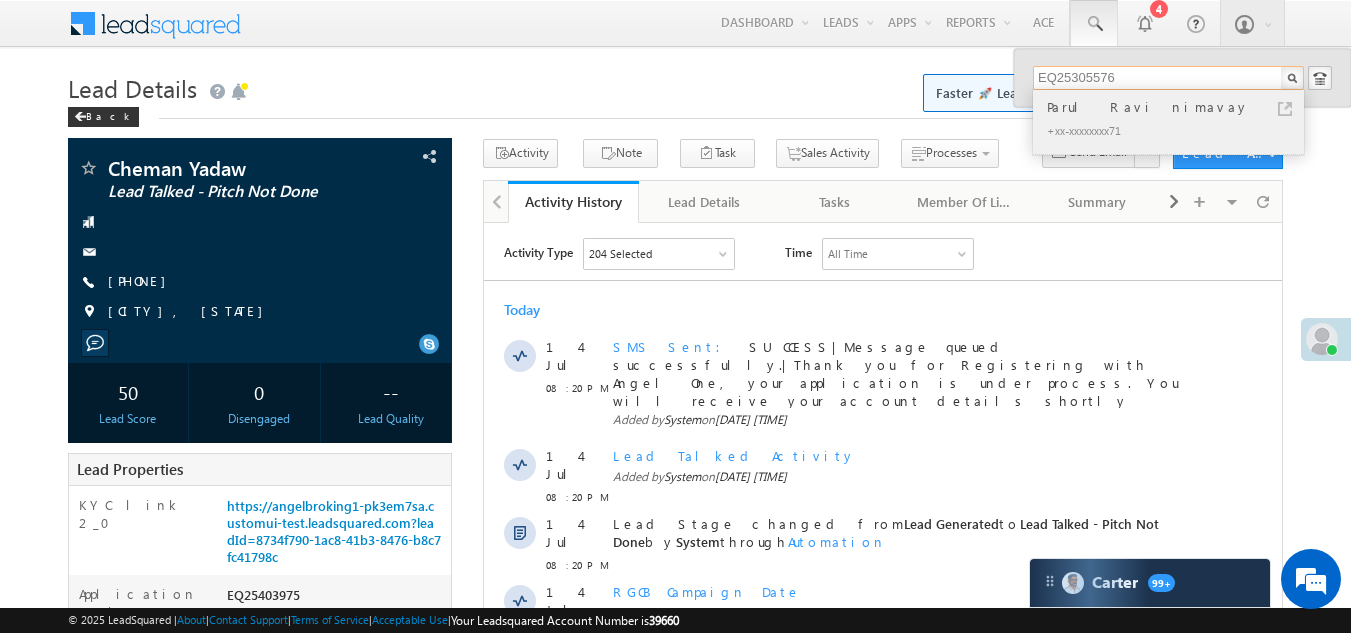 type on "EQ25305576" 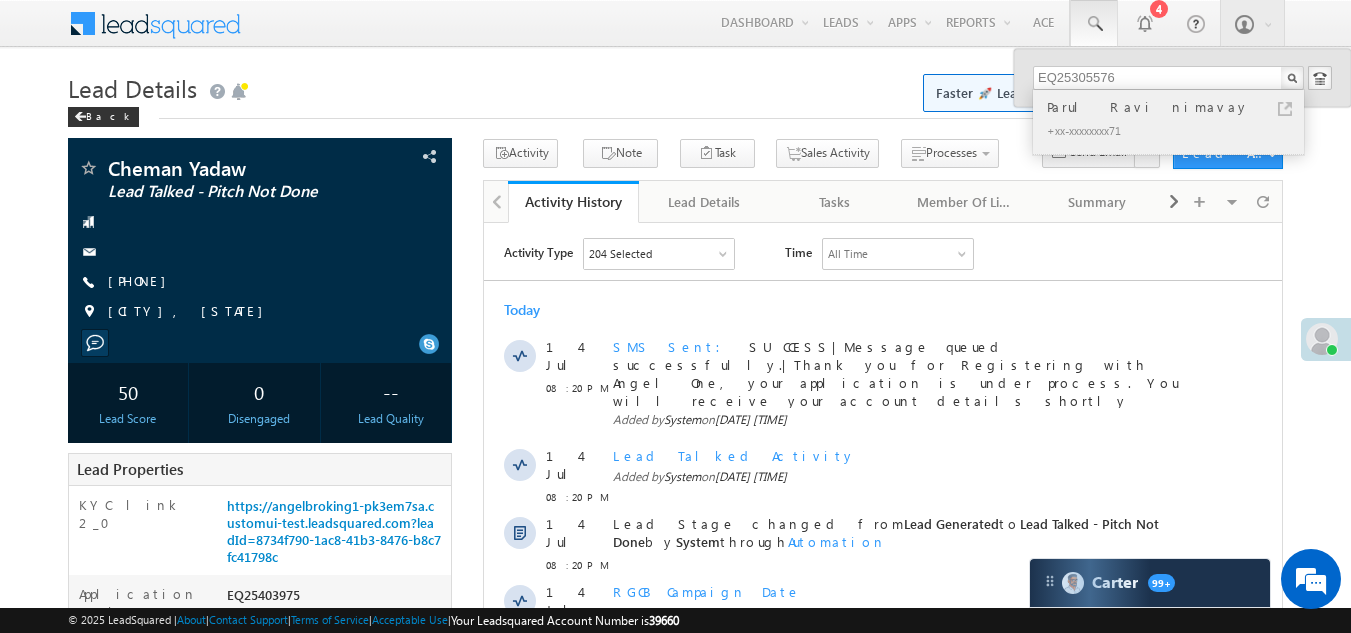 click on "+xx-xxxxxxxx71" at bounding box center (1177, 130) 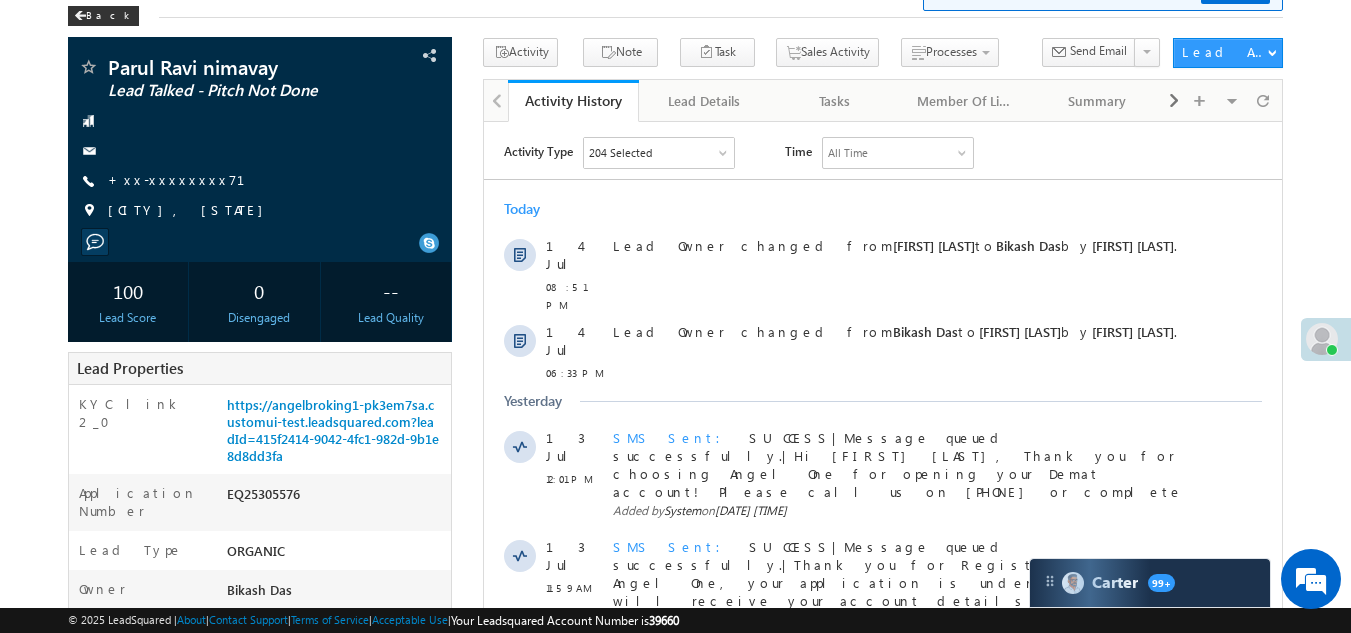 scroll, scrollTop: 0, scrollLeft: 0, axis: both 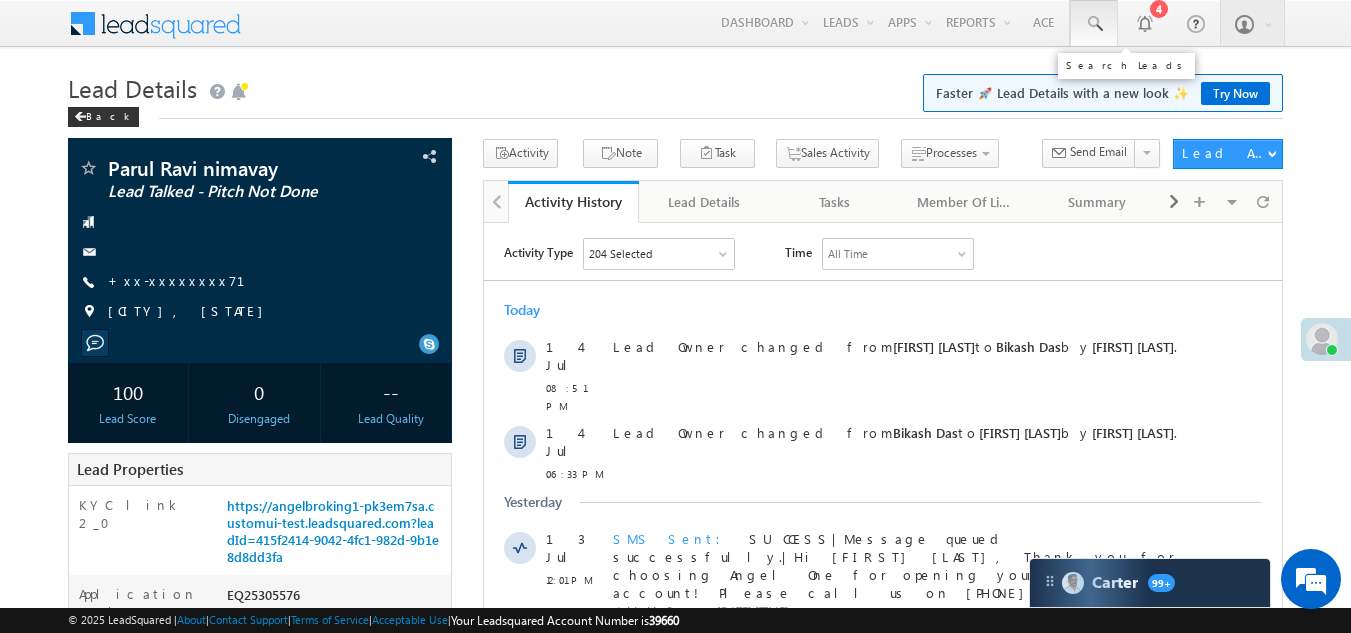 click at bounding box center (1094, 24) 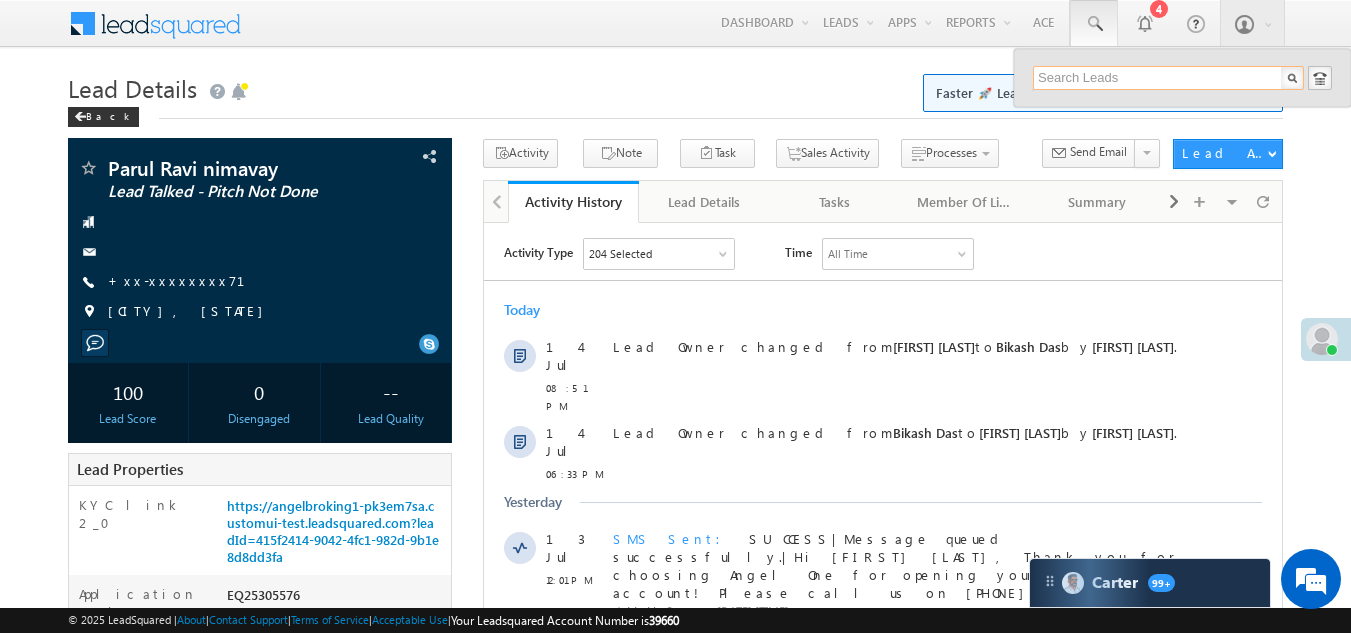 paste on "EQ25366018" 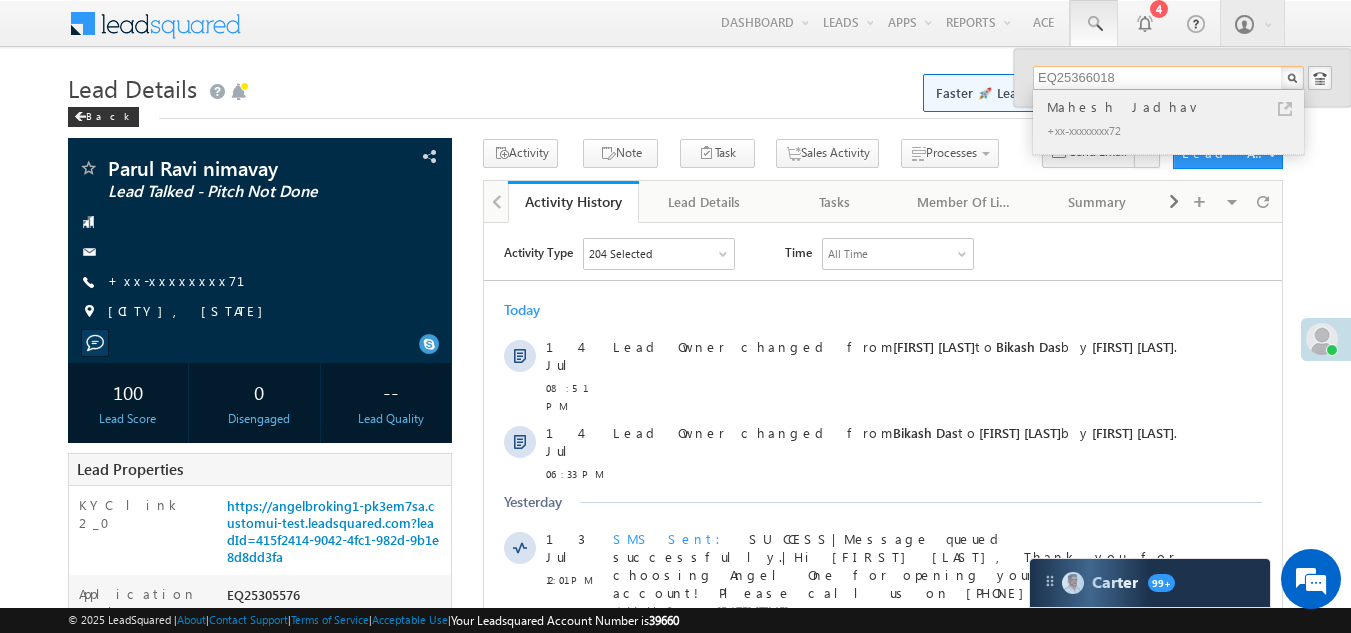 type on "EQ25366018" 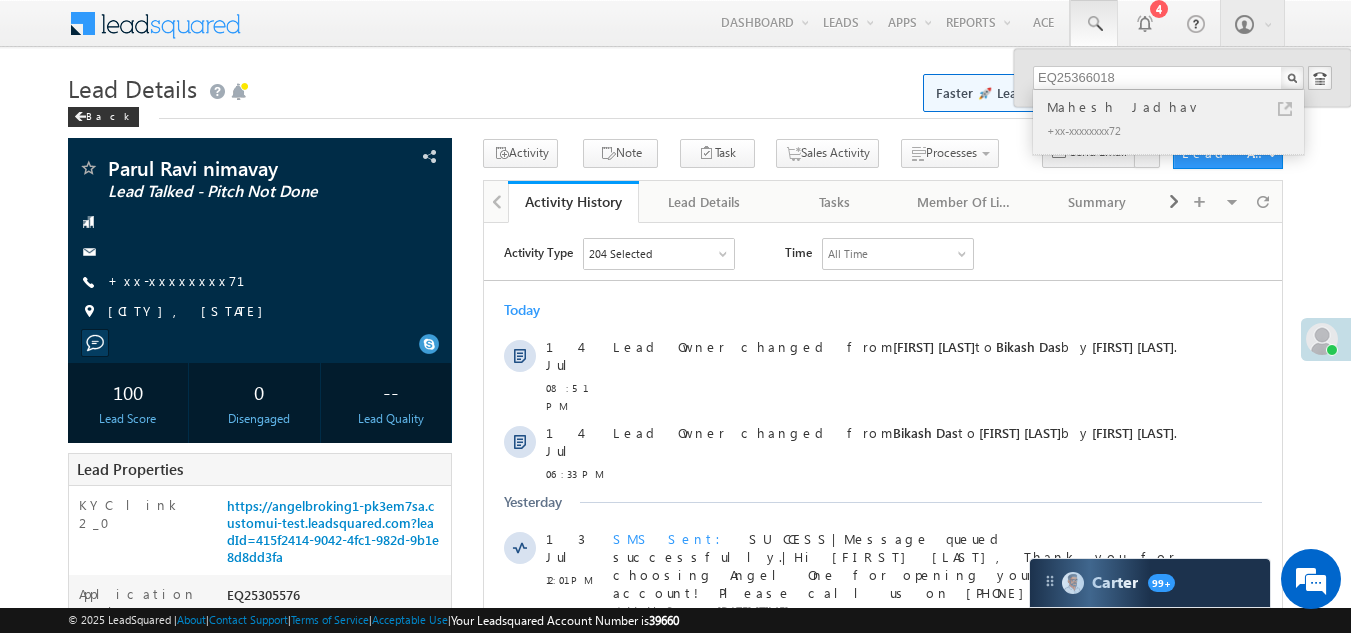 click on "Mahesh Jadhav" at bounding box center [1177, 107] 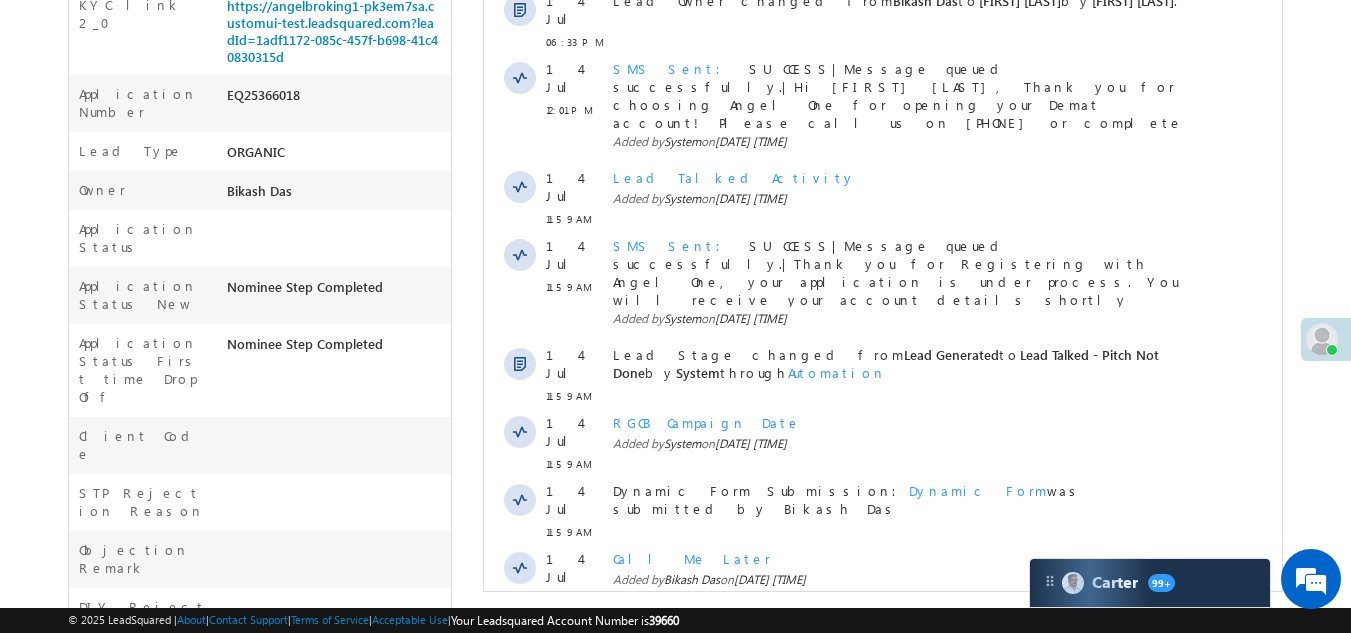 scroll, scrollTop: 200, scrollLeft: 0, axis: vertical 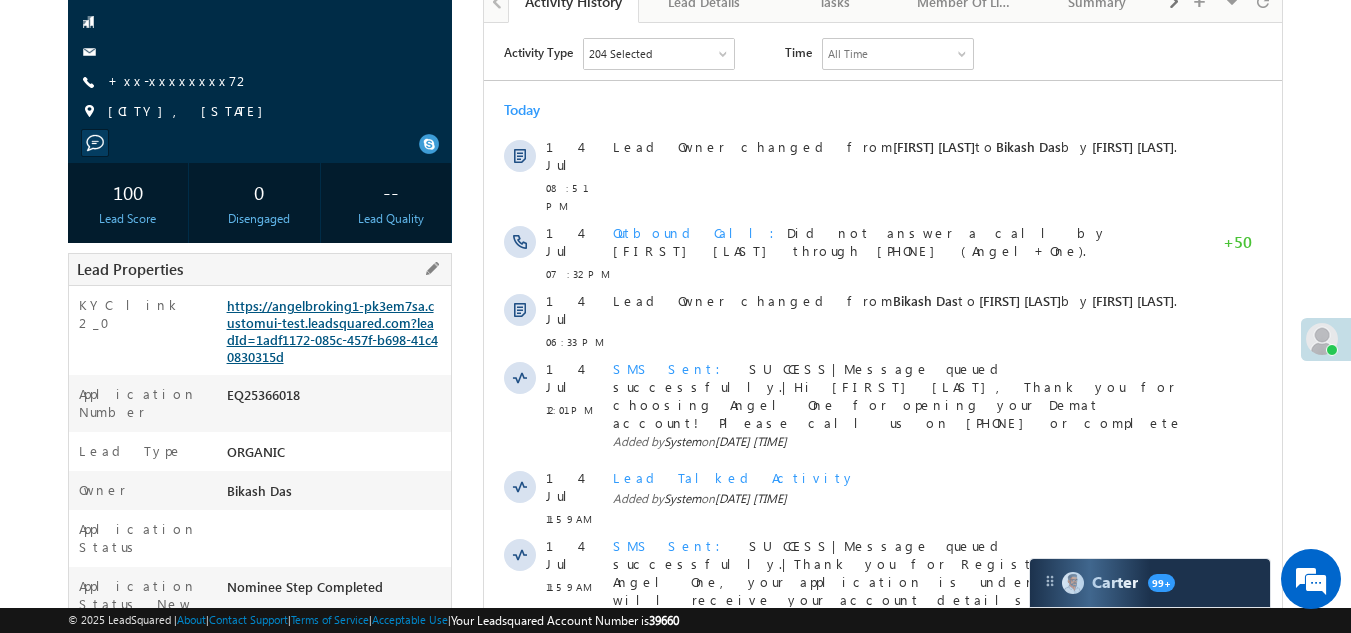 click on "https://angelbroking1-pk3em7sa.customui-test.leadsquared.com?leadId=1adf1172-085c-457f-b698-41c40830315d" at bounding box center [332, 331] 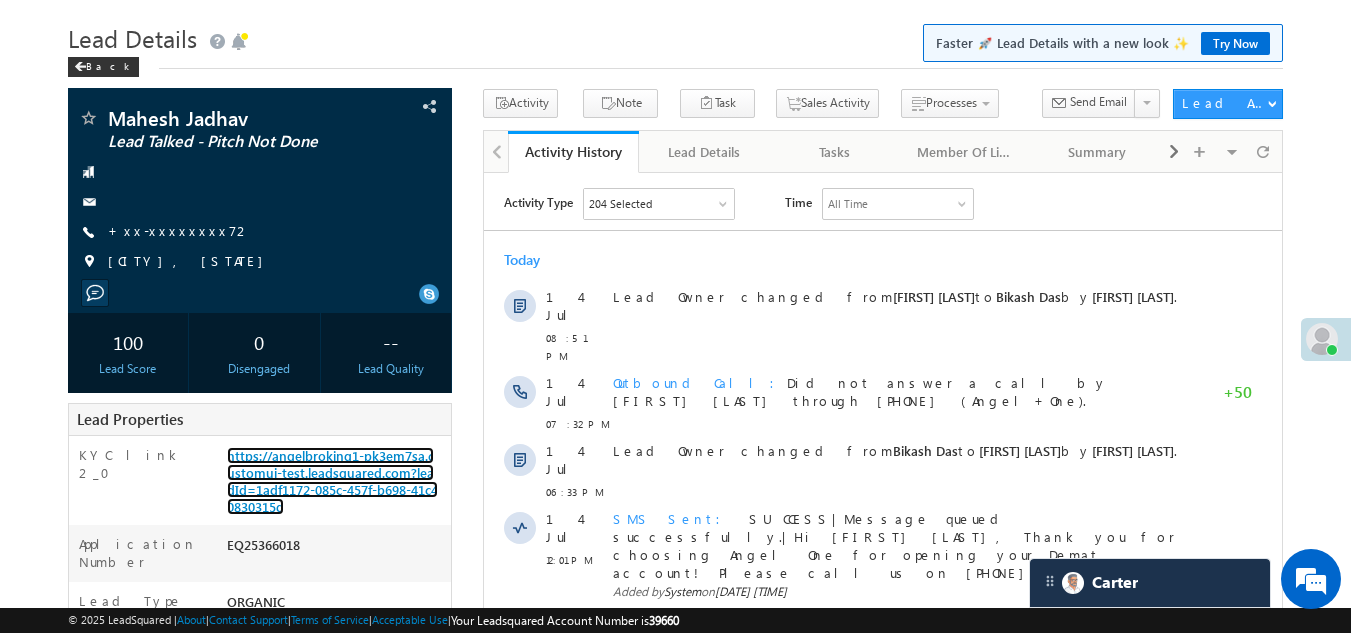 scroll, scrollTop: 0, scrollLeft: 0, axis: both 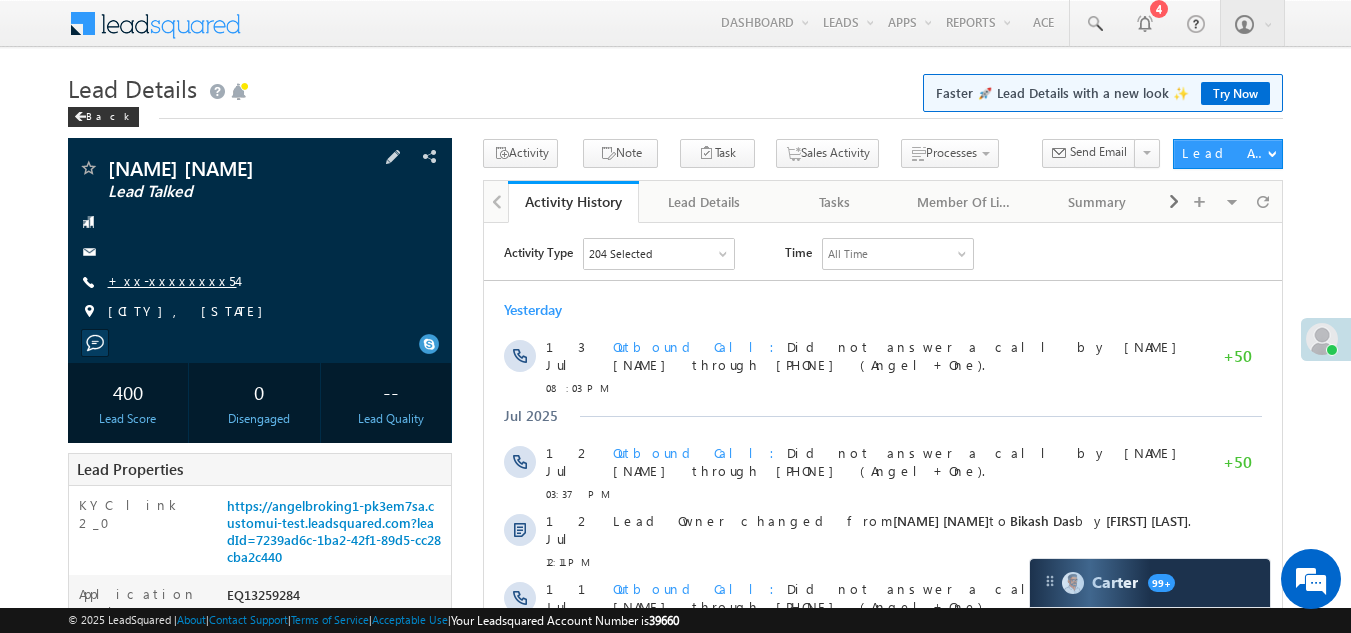 click on "+xx-xxxxxxxx54" at bounding box center [172, 280] 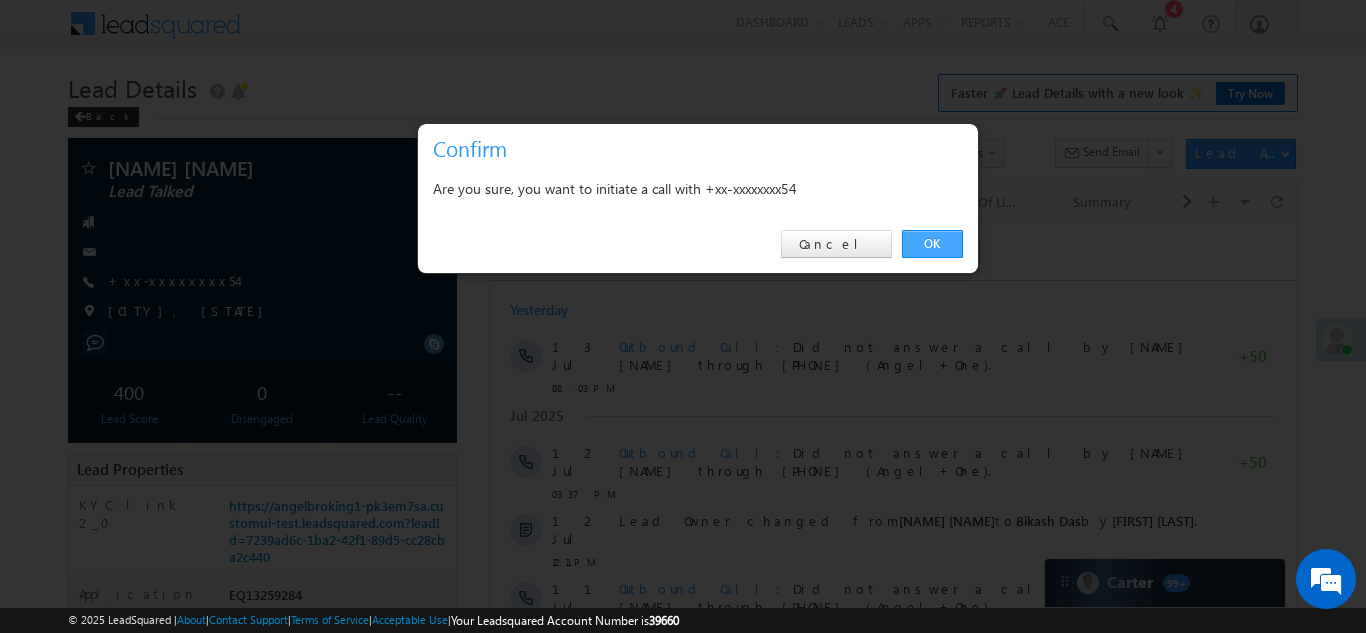 click on "OK" at bounding box center [932, 244] 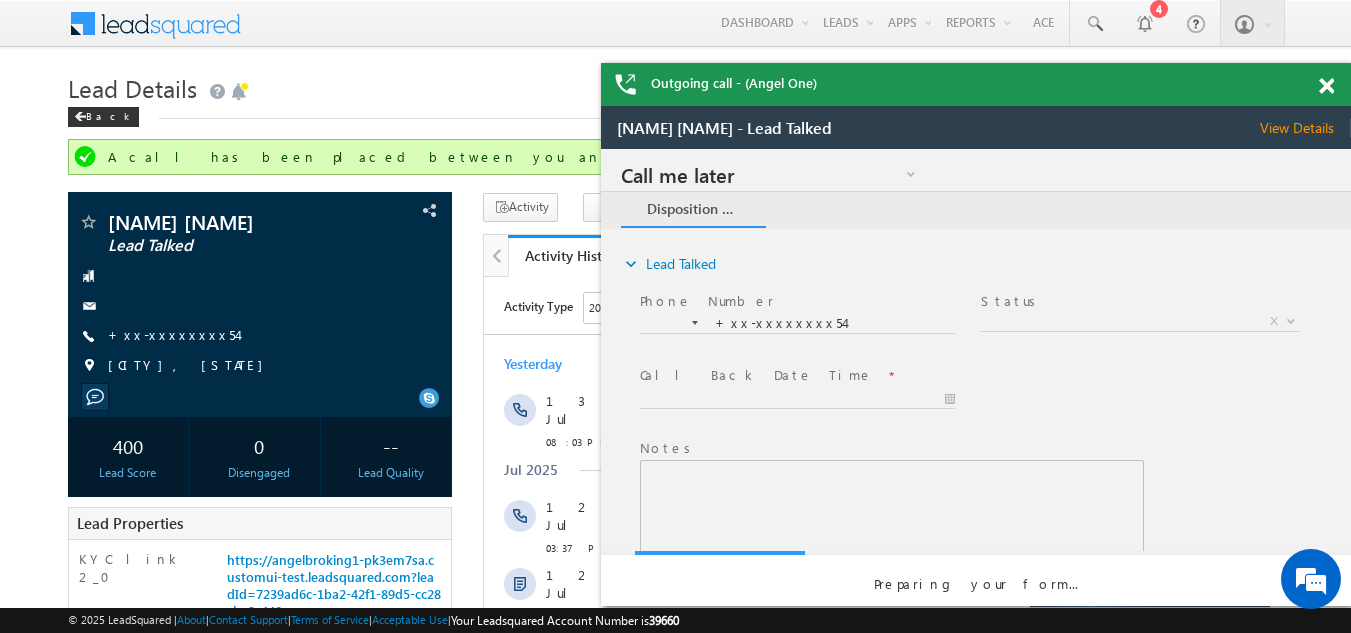 scroll, scrollTop: 0, scrollLeft: 0, axis: both 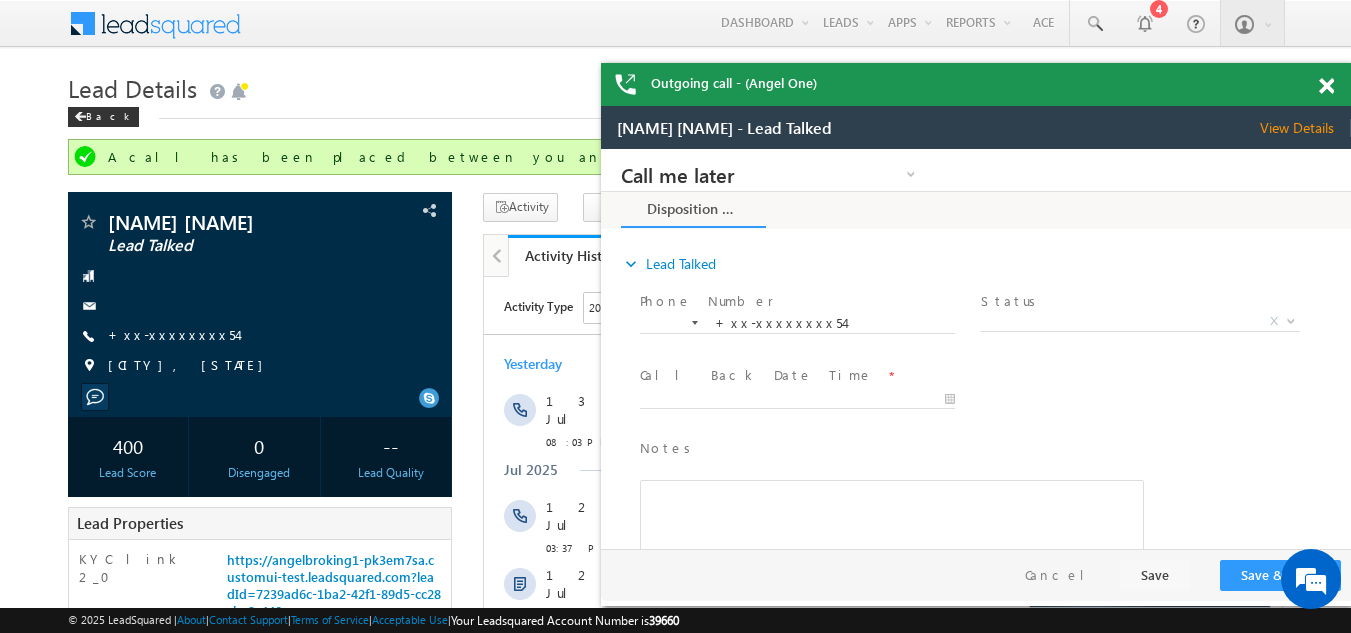 click at bounding box center (1326, 86) 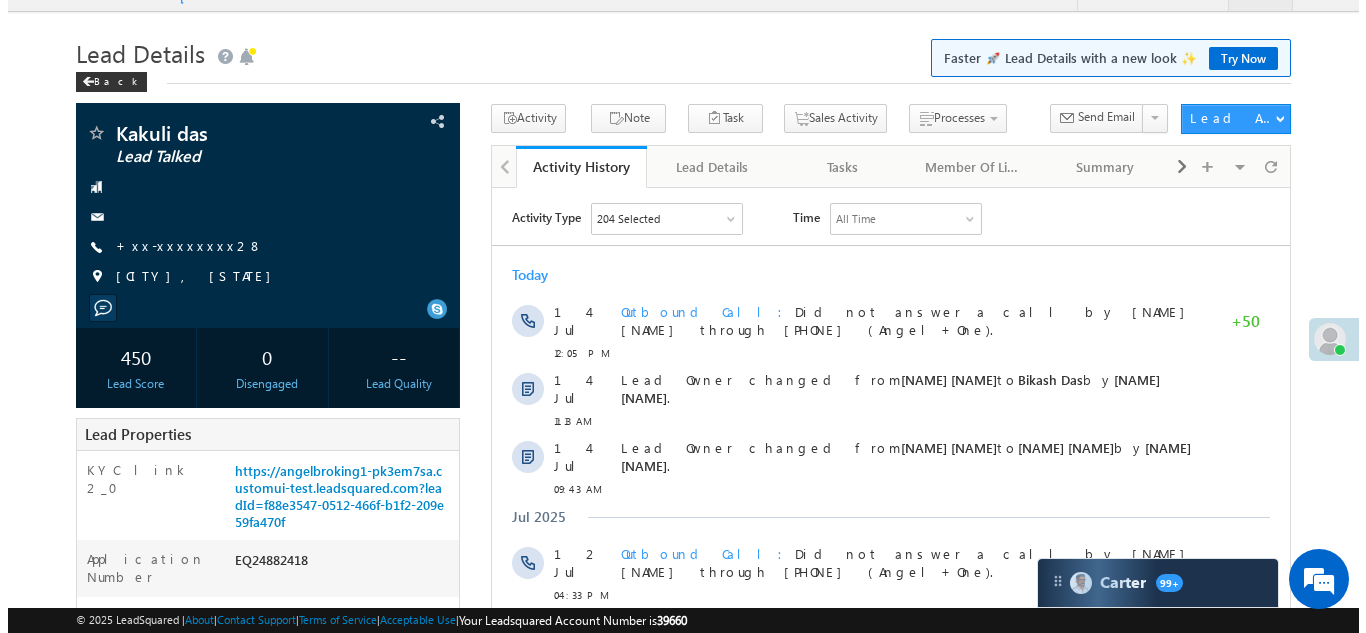 scroll, scrollTop: 0, scrollLeft: 0, axis: both 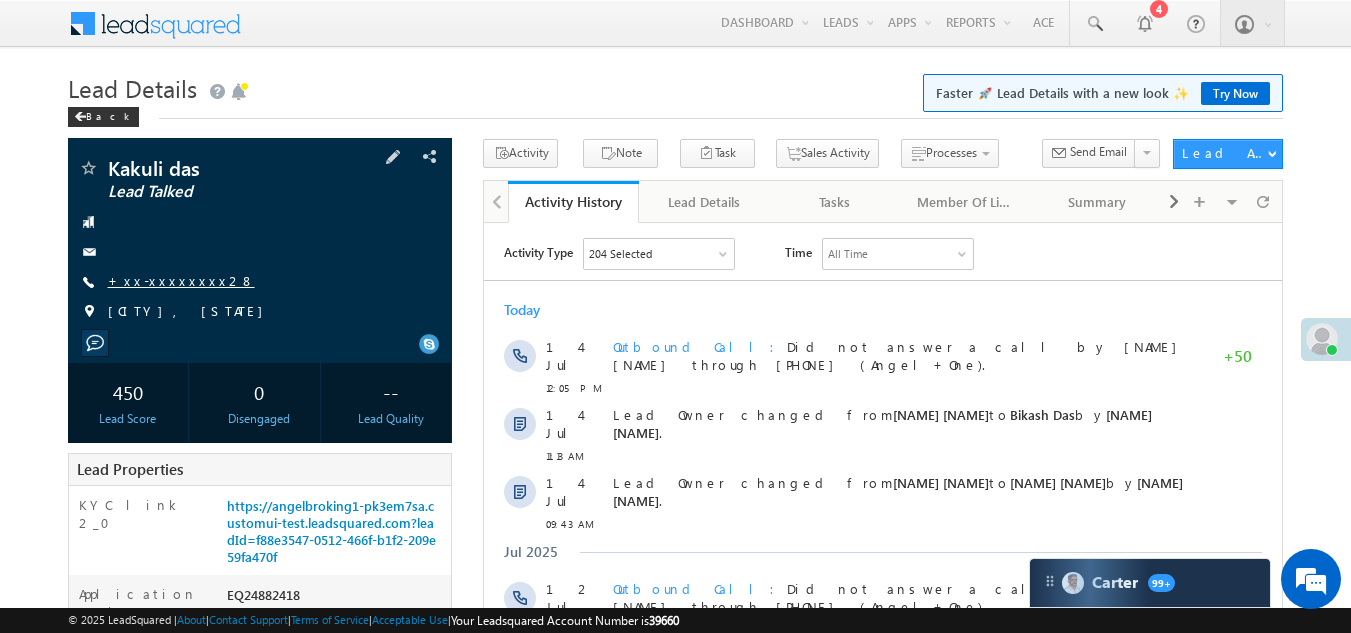 click on "+xx-xxxxxxxx28" at bounding box center [181, 280] 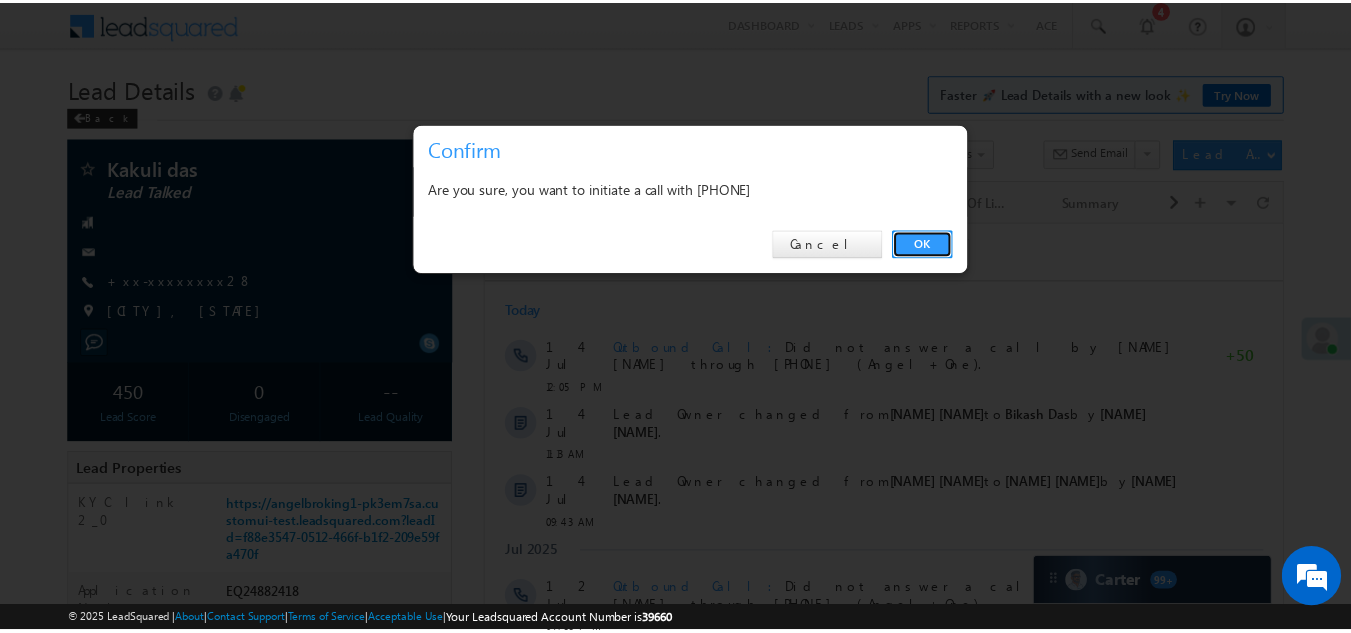 scroll, scrollTop: 0, scrollLeft: 0, axis: both 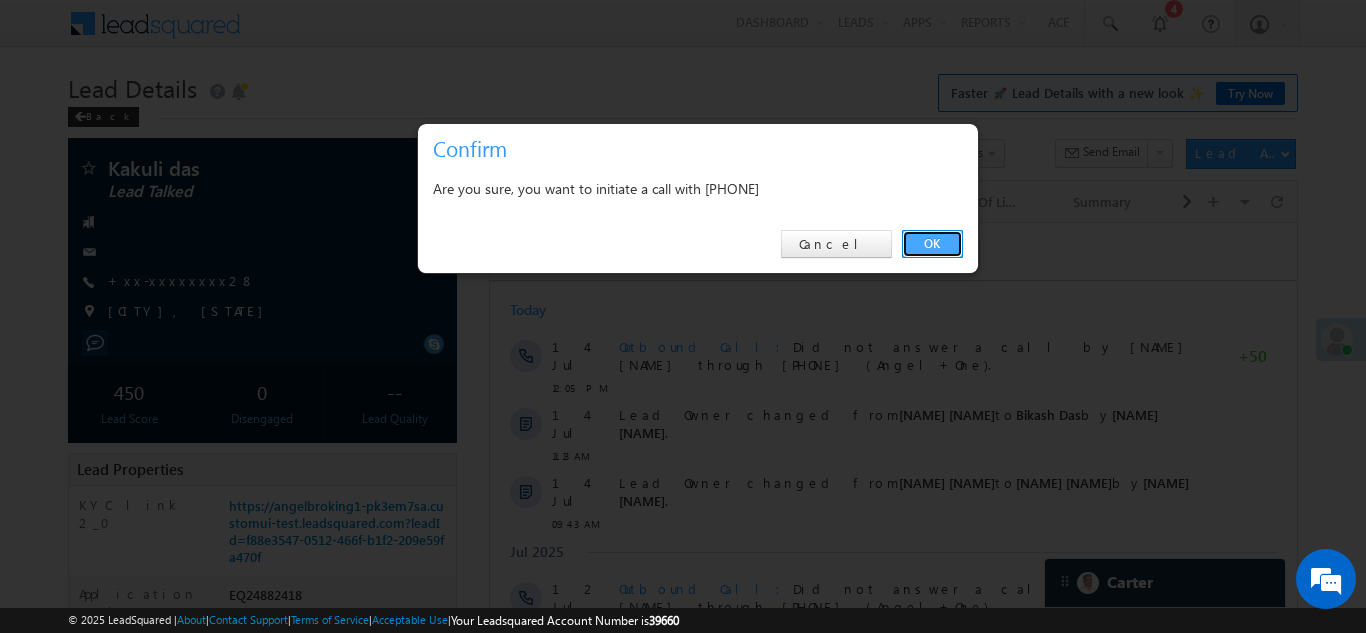 click on "OK" at bounding box center [932, 244] 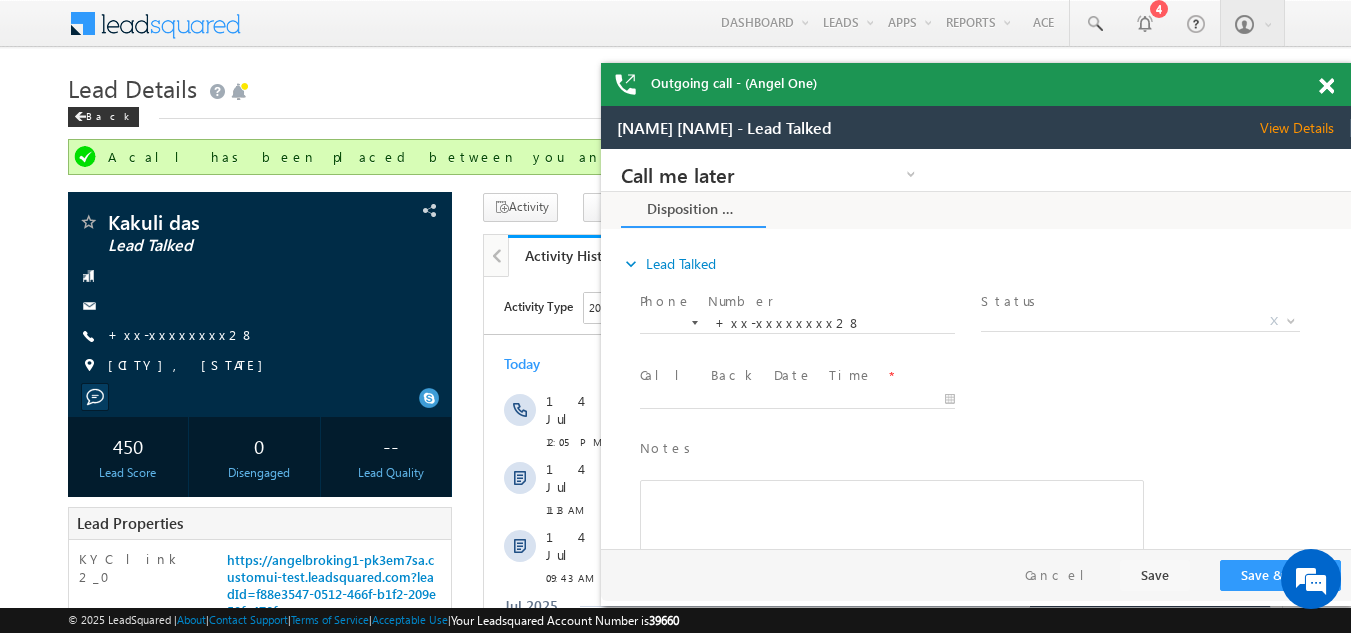 scroll, scrollTop: 0, scrollLeft: 0, axis: both 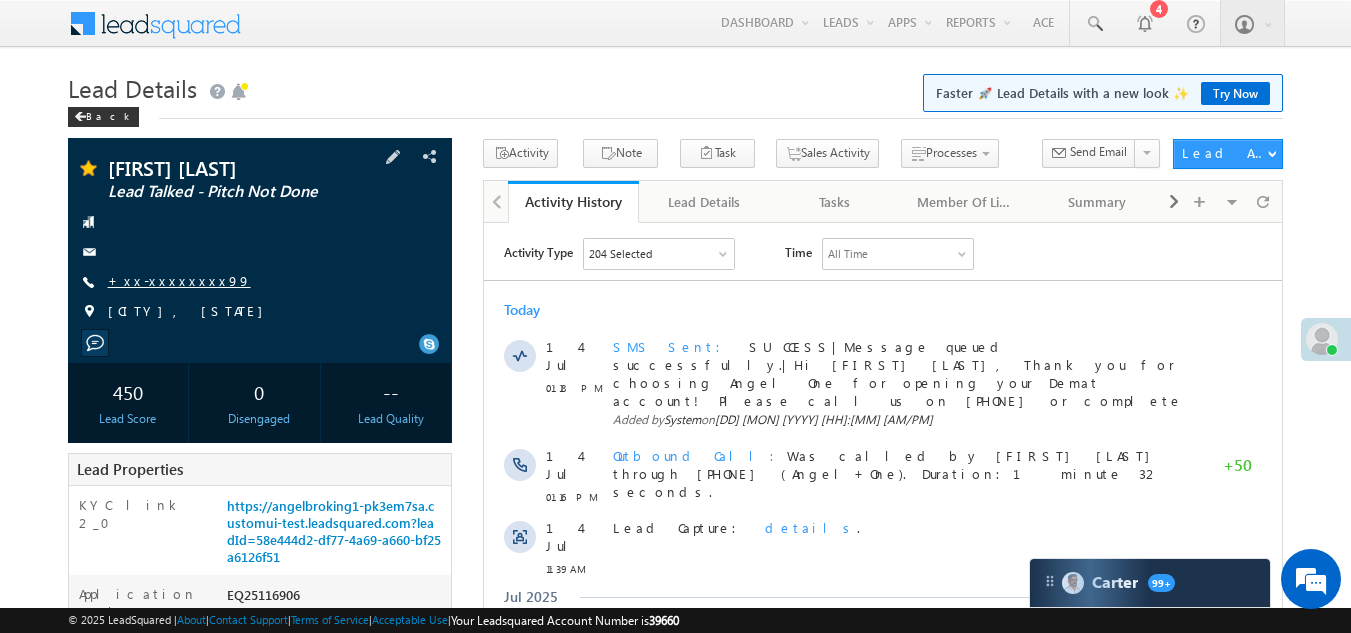 click on "+xx-xxxxxxxx99" at bounding box center [179, 280] 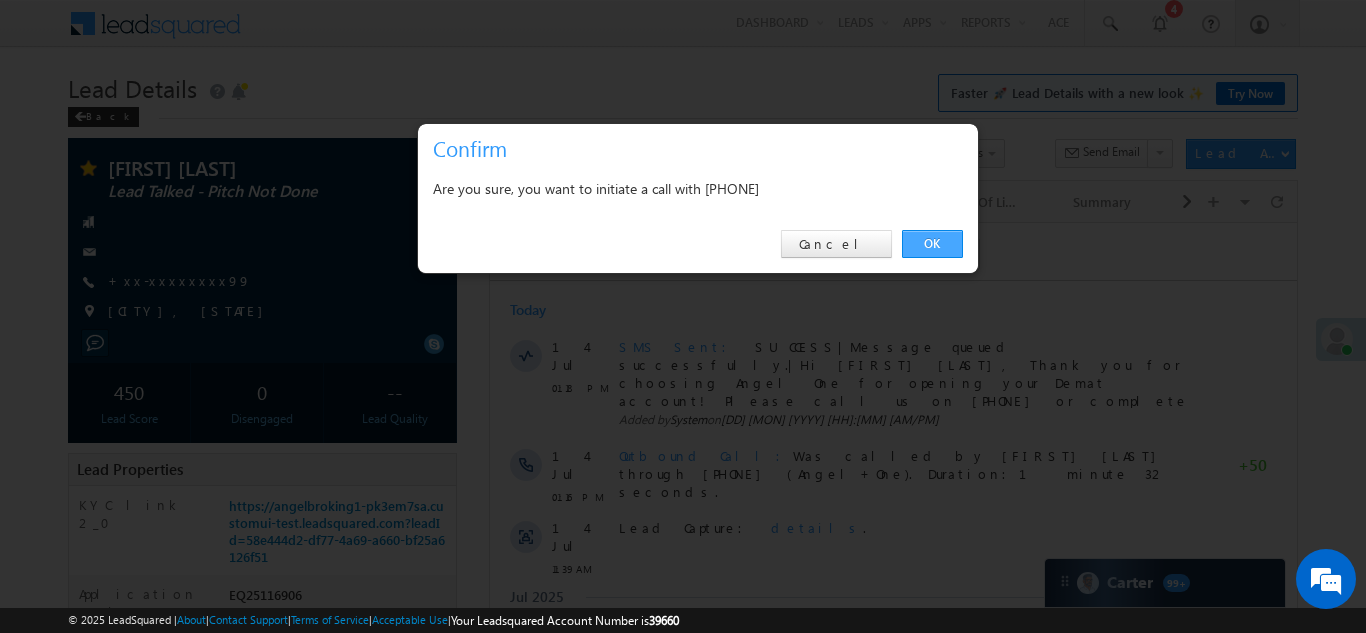 drag, startPoint x: 924, startPoint y: 243, endPoint x: 441, endPoint y: 13, distance: 534.9664 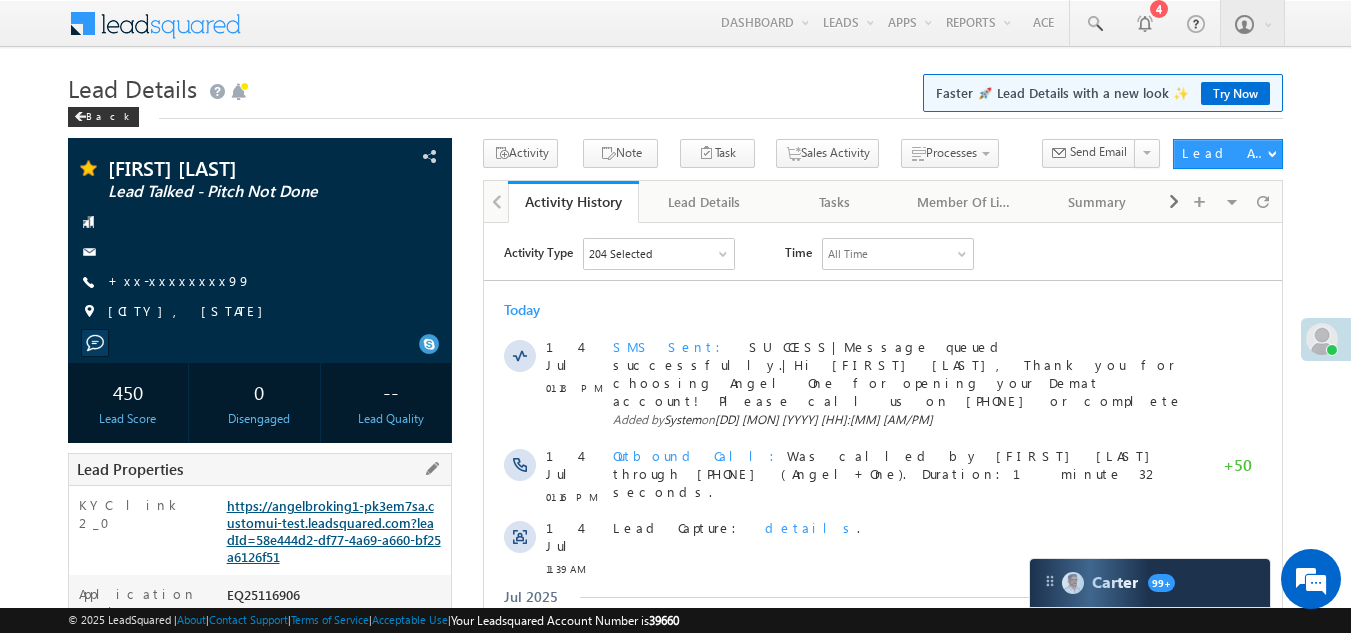 click on "https://angelbroking1-pk3em7sa.customui-test.leadsquared.com?leadId=58e444d2-df77-4a69-a660-bf25a6126f51" at bounding box center [334, 531] 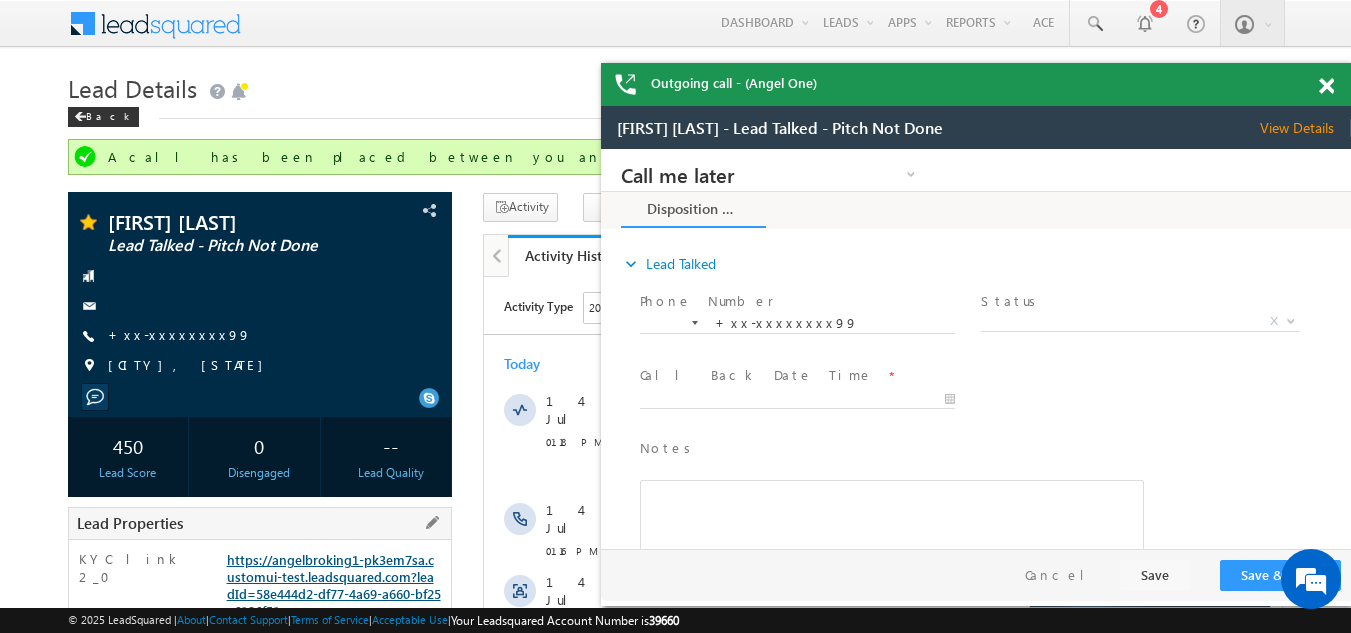 scroll, scrollTop: 0, scrollLeft: 0, axis: both 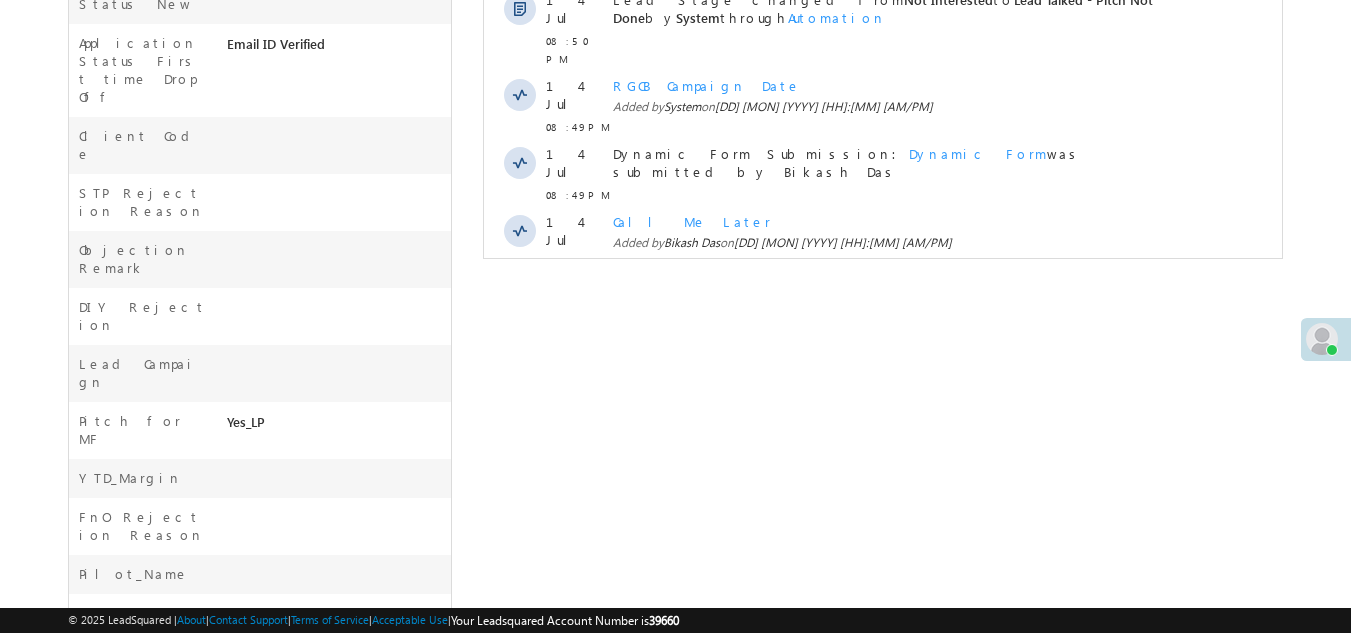 click on "Show More" at bounding box center [883, 375] 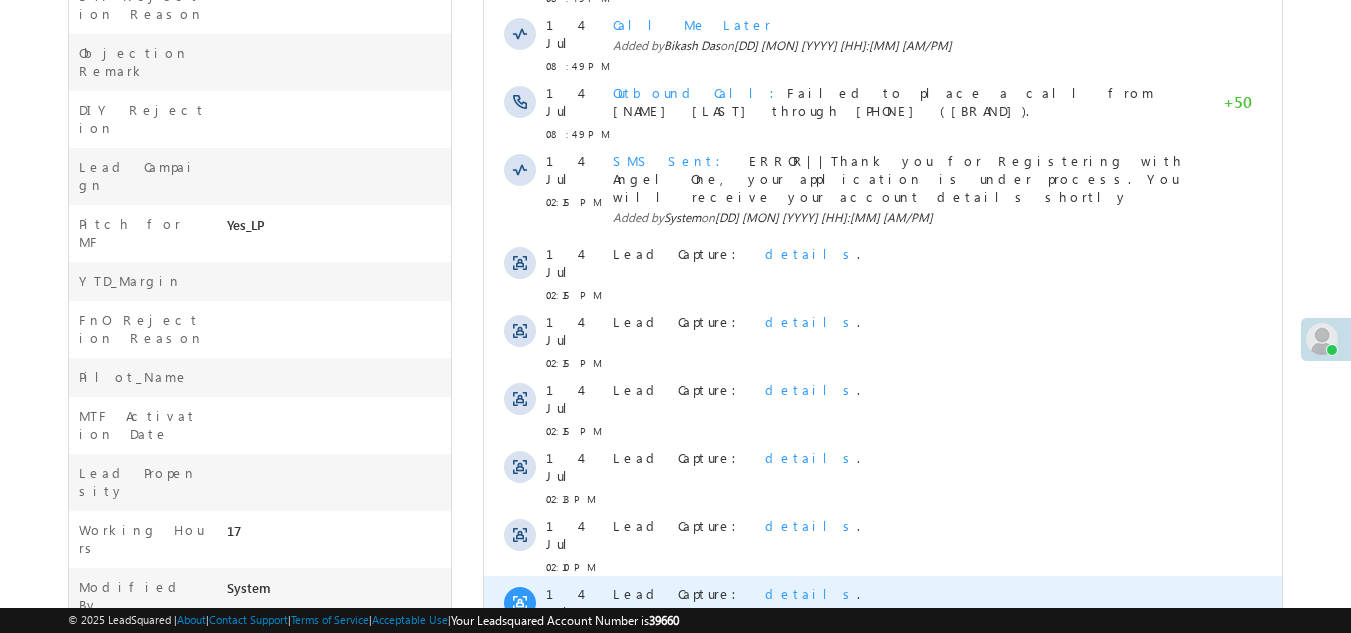 scroll, scrollTop: 1064, scrollLeft: 0, axis: vertical 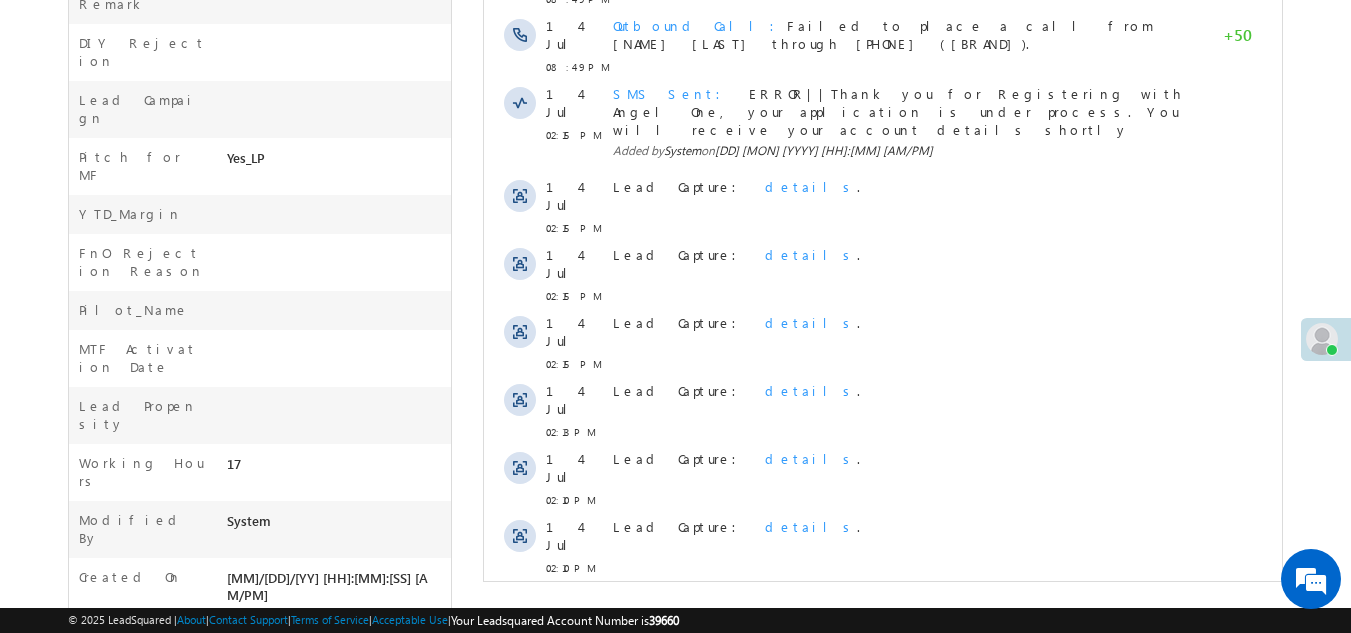 click on "Show More" at bounding box center [883, 816] 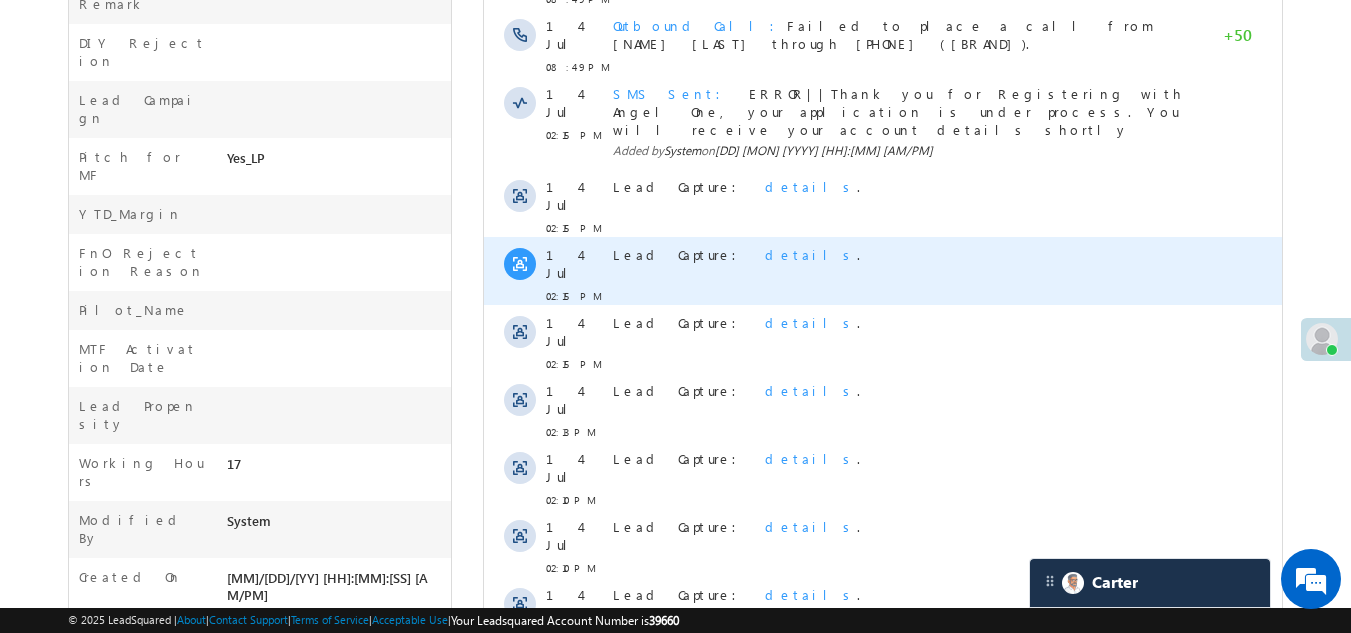 scroll, scrollTop: 0, scrollLeft: 0, axis: both 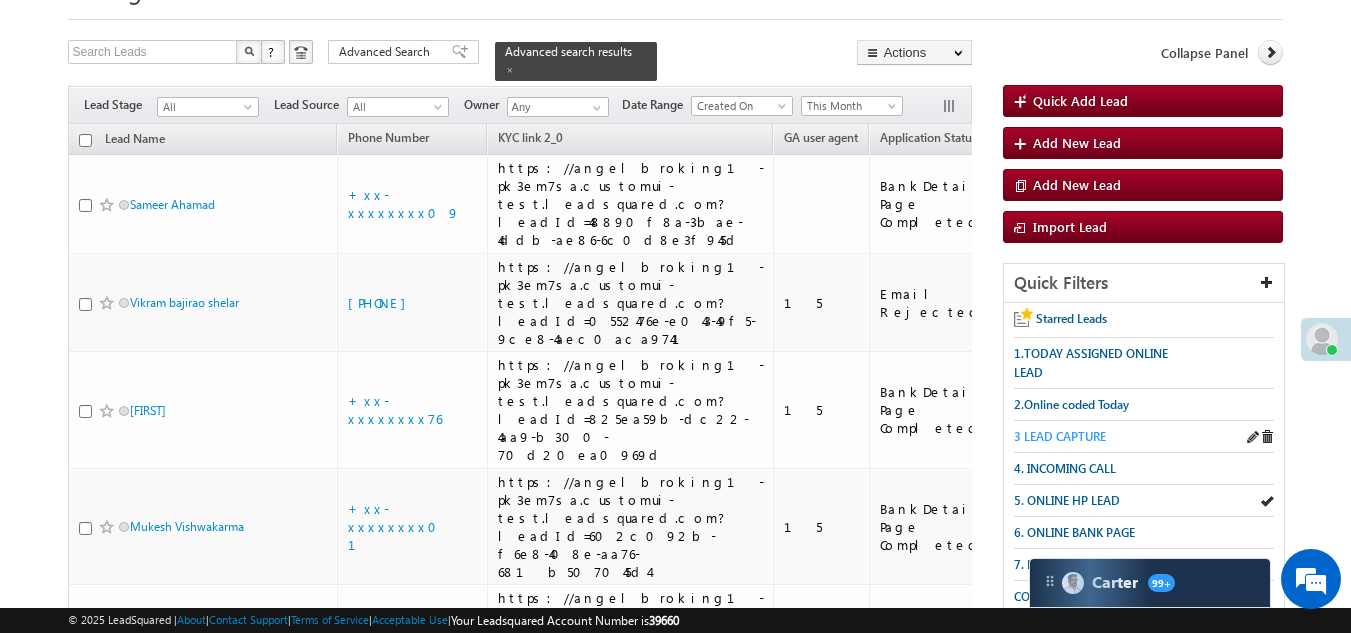 click on "3 LEAD CAPTURE" at bounding box center [1060, 436] 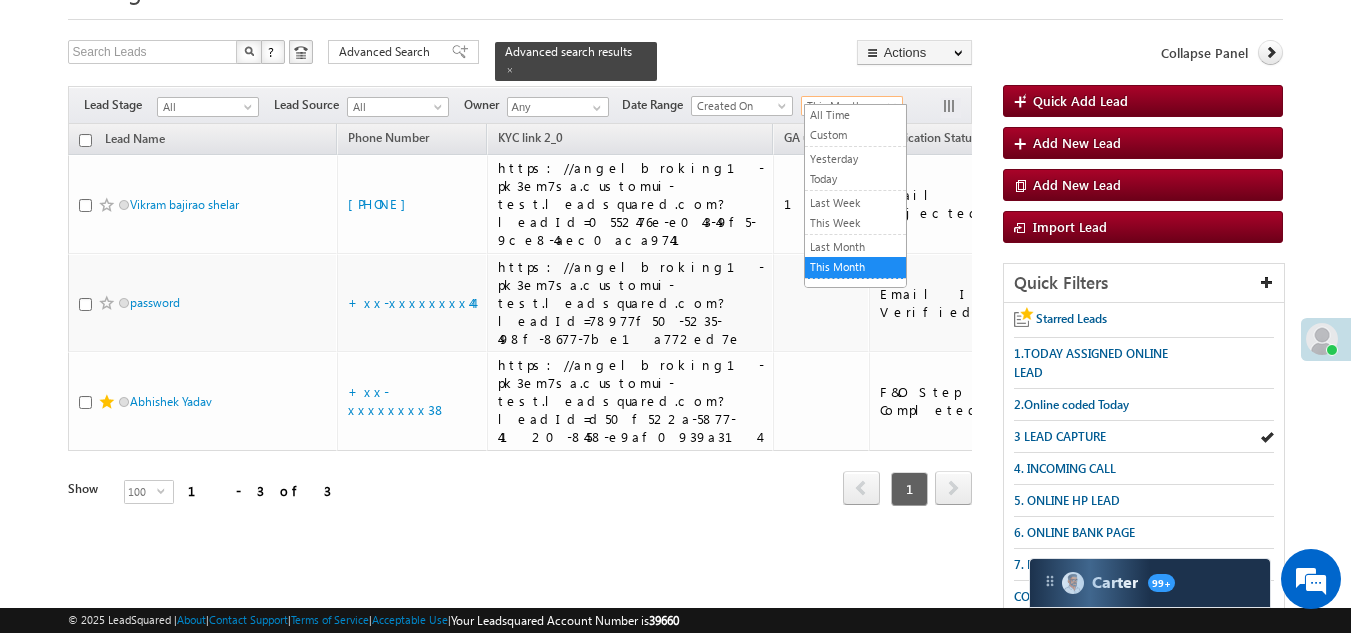 click on "This Month" at bounding box center [849, 106] 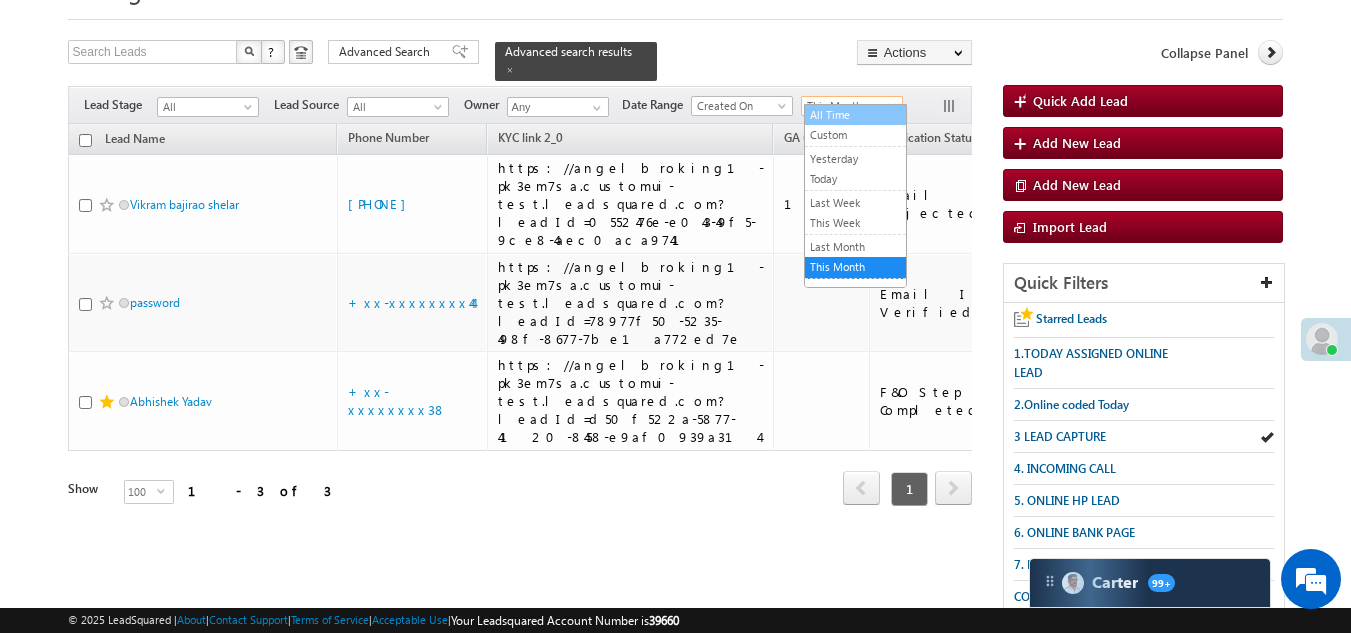 click on "All Time" at bounding box center [855, 115] 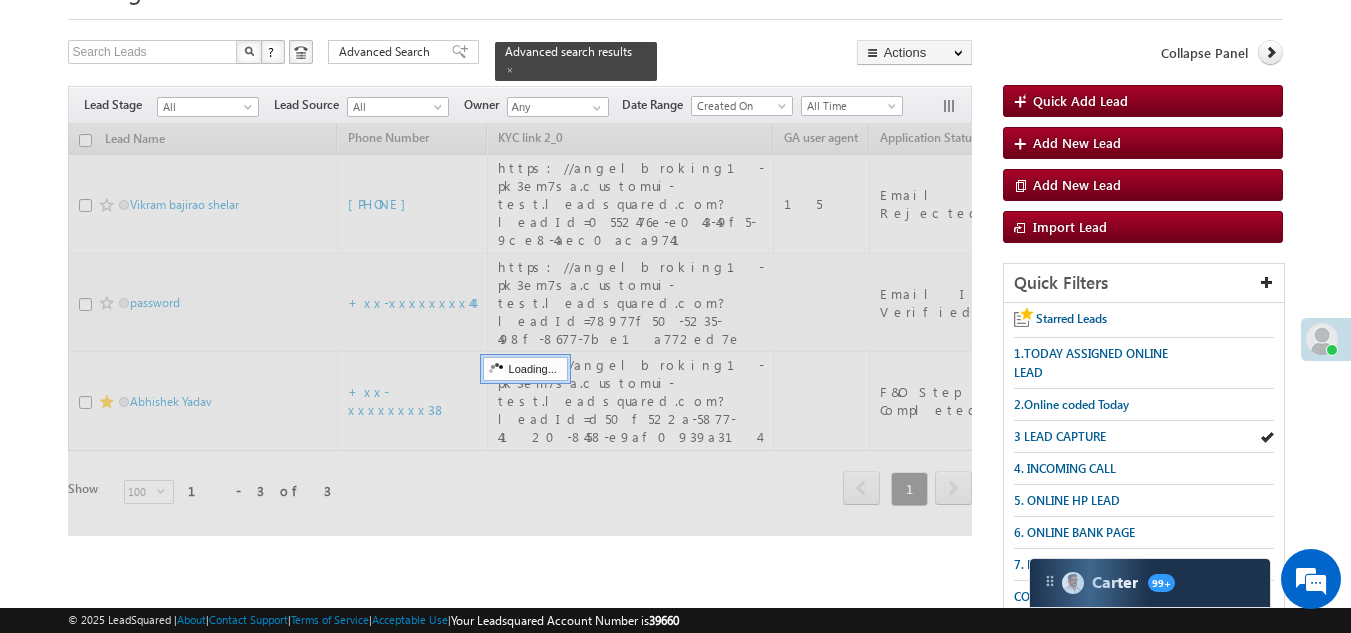 scroll, scrollTop: 371, scrollLeft: 0, axis: vertical 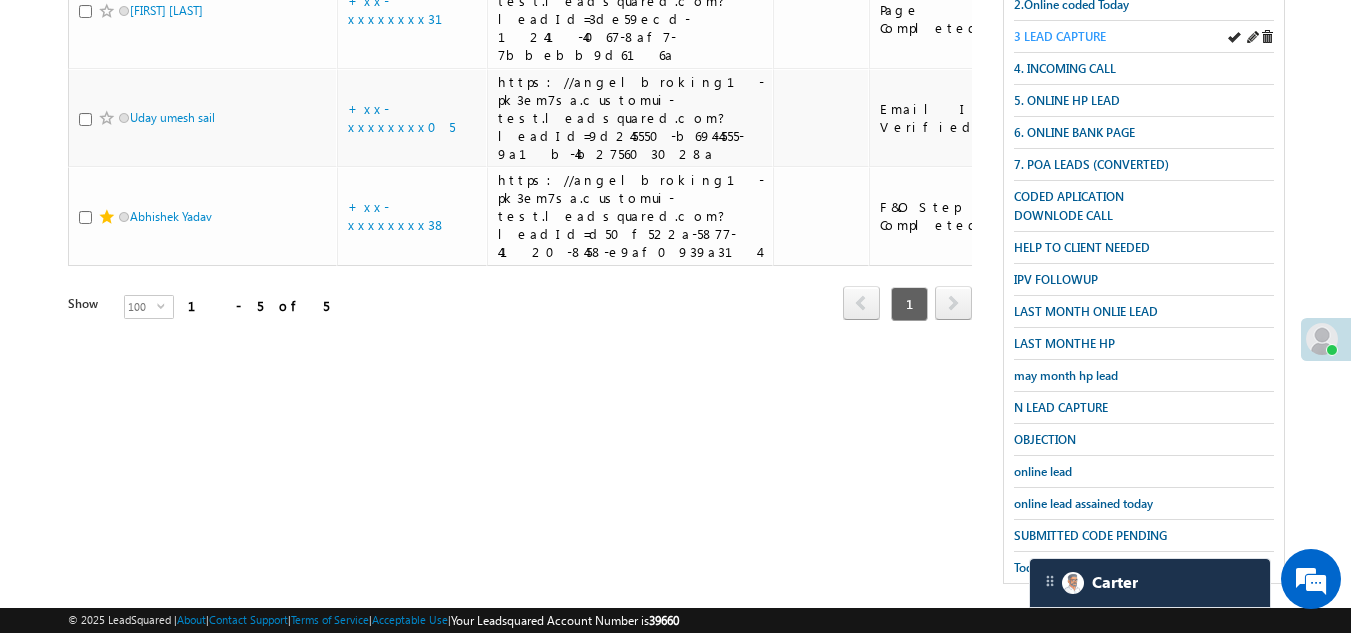 click on "3 LEAD CAPTURE" at bounding box center [1060, 36] 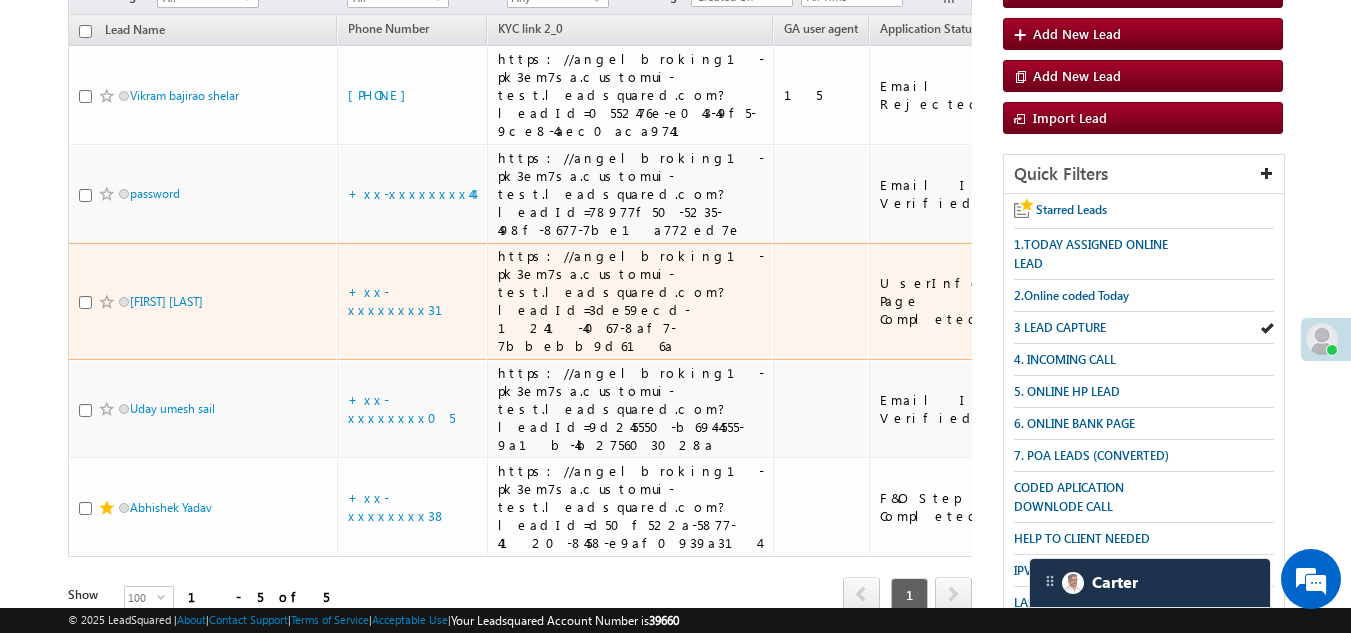 scroll, scrollTop: 0, scrollLeft: 0, axis: both 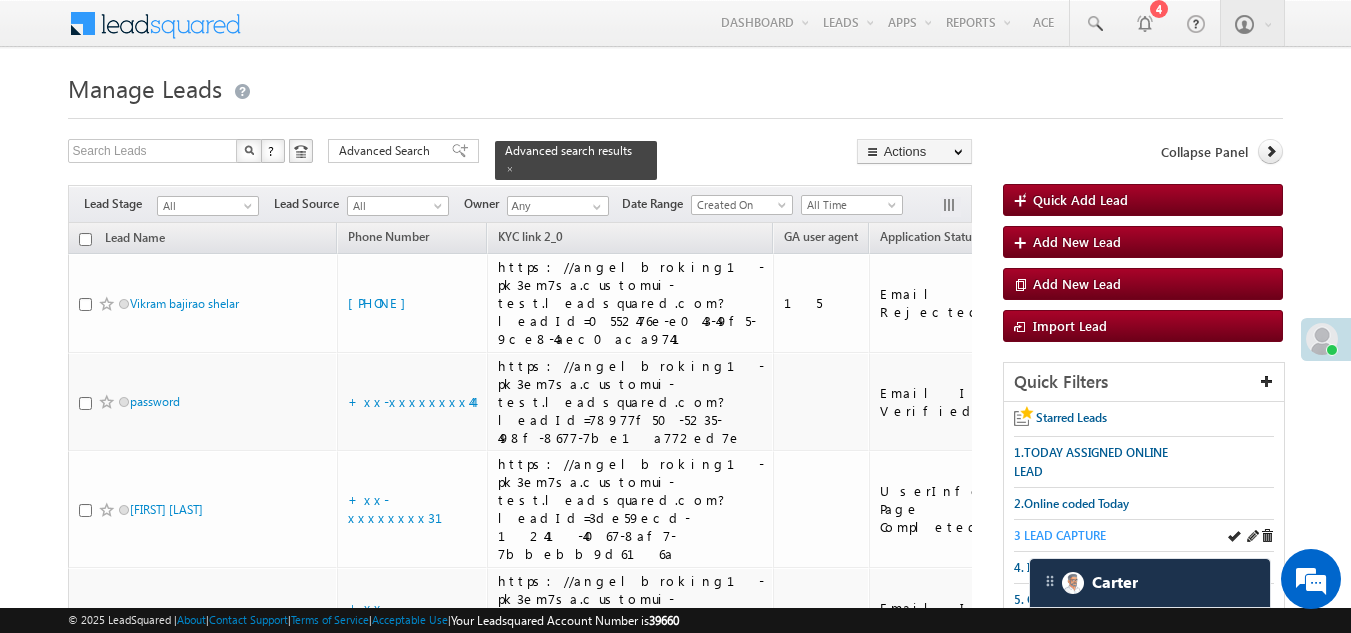 click on "3 LEAD CAPTURE" at bounding box center [1060, 535] 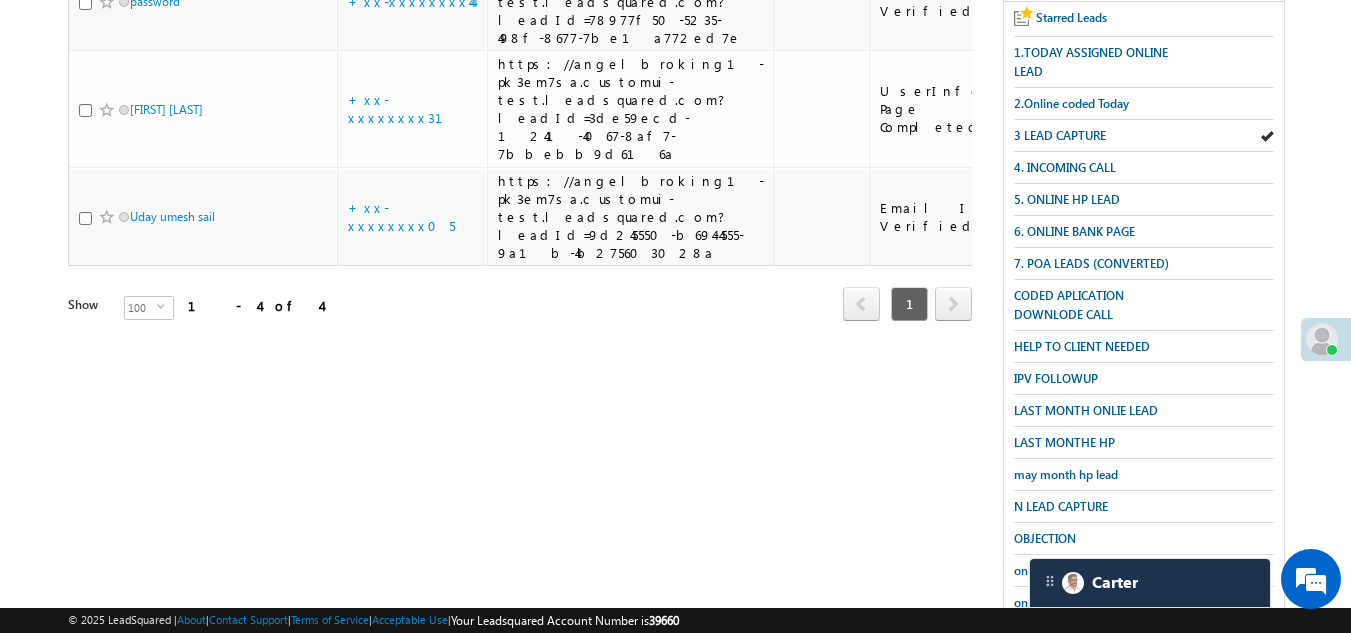 scroll, scrollTop: 100, scrollLeft: 0, axis: vertical 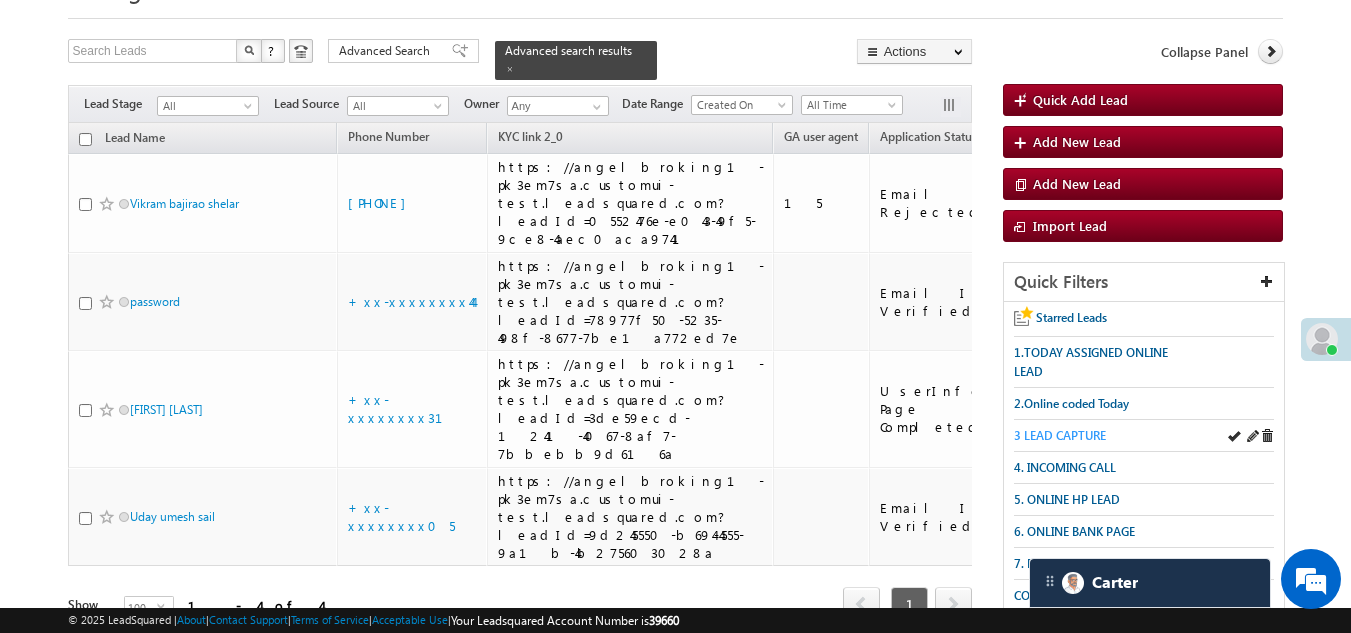 click on "3 LEAD CAPTURE" at bounding box center (1060, 435) 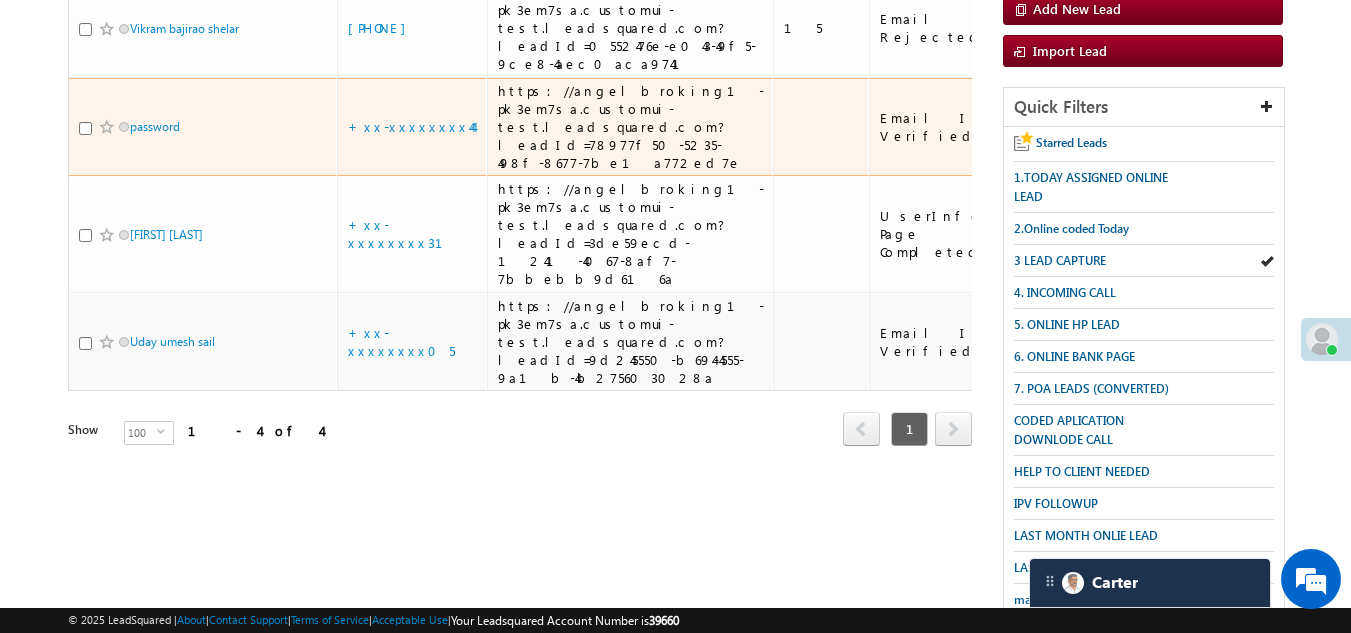 scroll, scrollTop: 400, scrollLeft: 0, axis: vertical 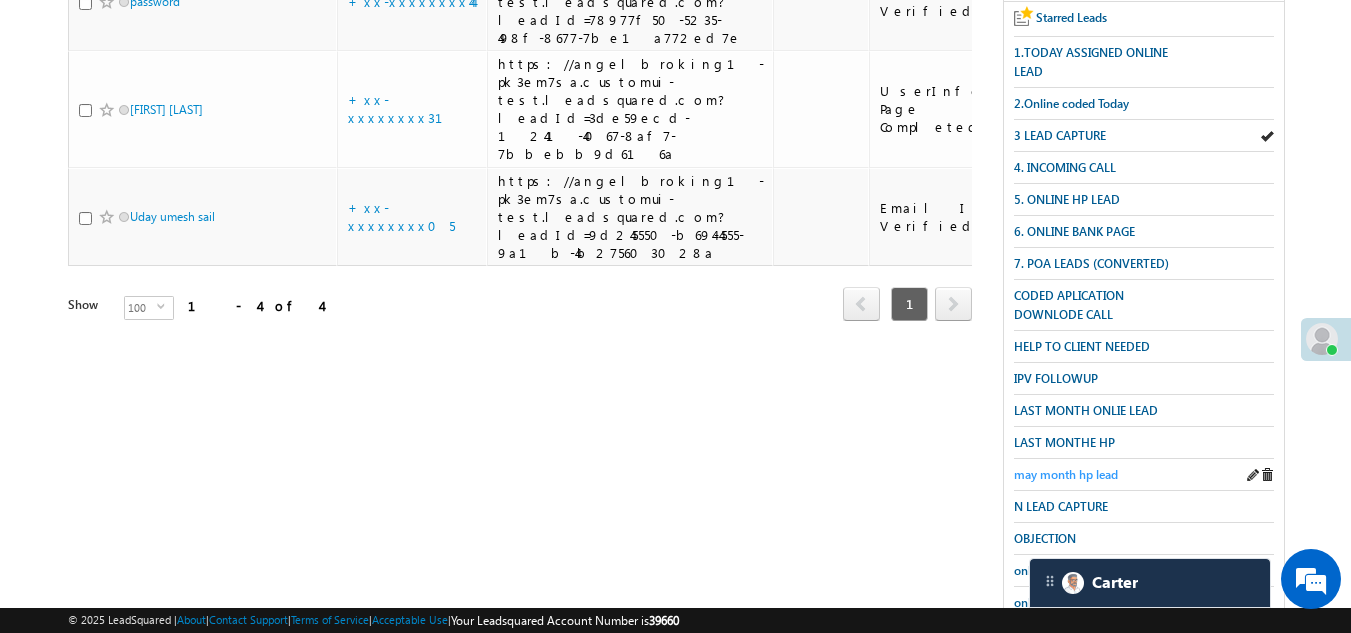 click on "may month hp lead" at bounding box center [1066, 474] 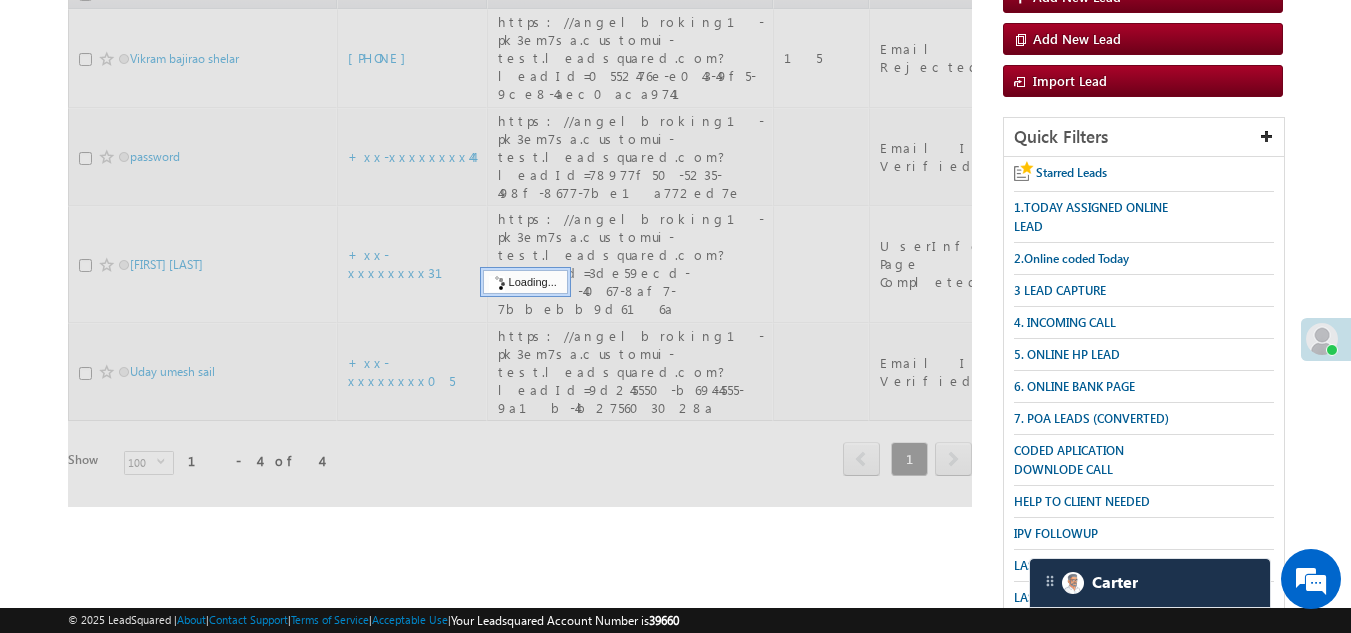 scroll, scrollTop: 0, scrollLeft: 0, axis: both 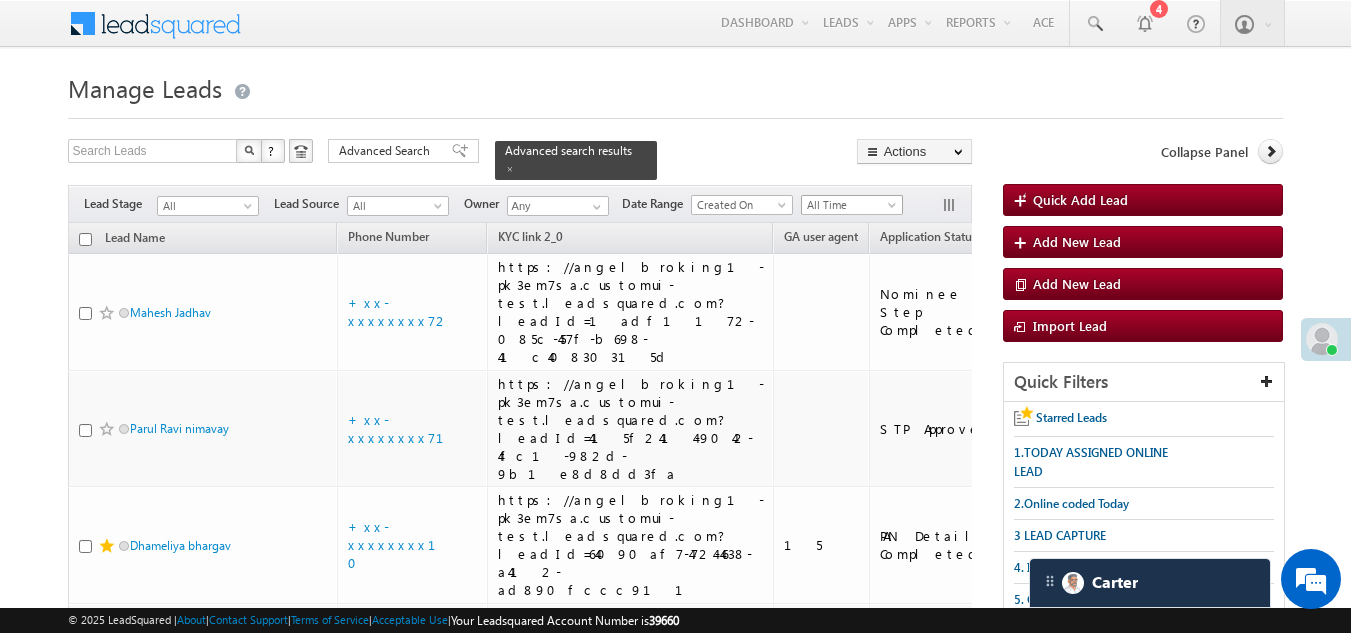 click on "All Time" at bounding box center (849, 205) 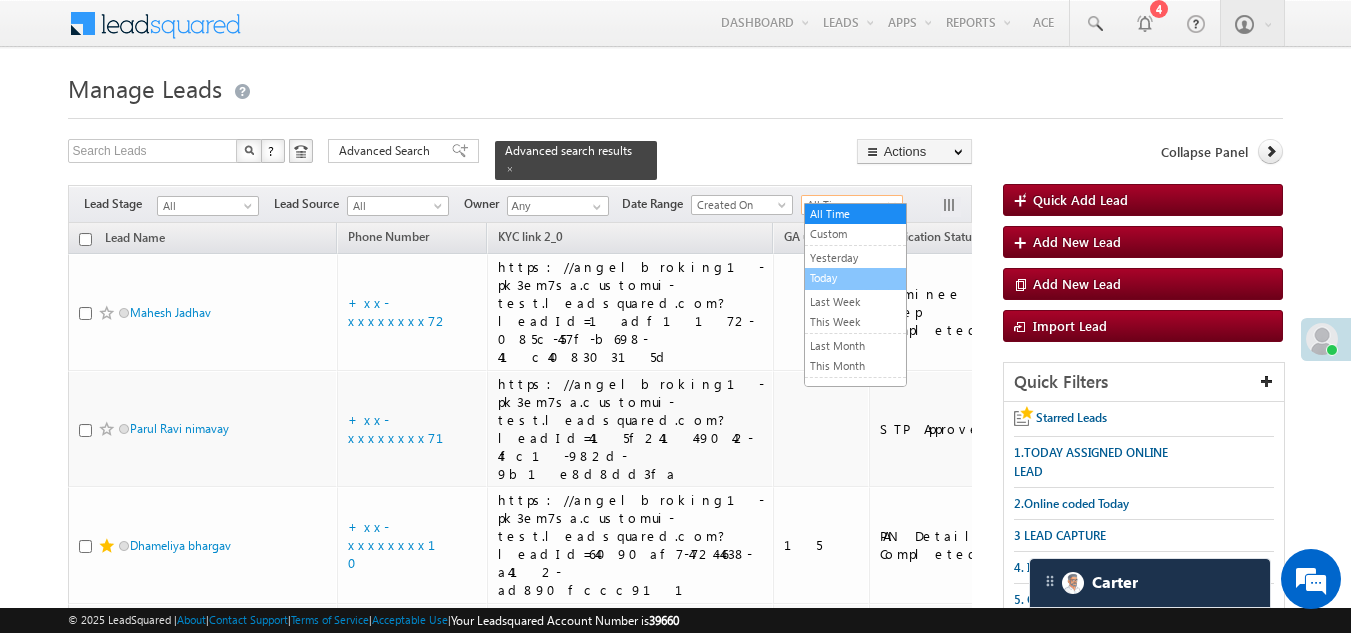 click on "Today" at bounding box center (855, 278) 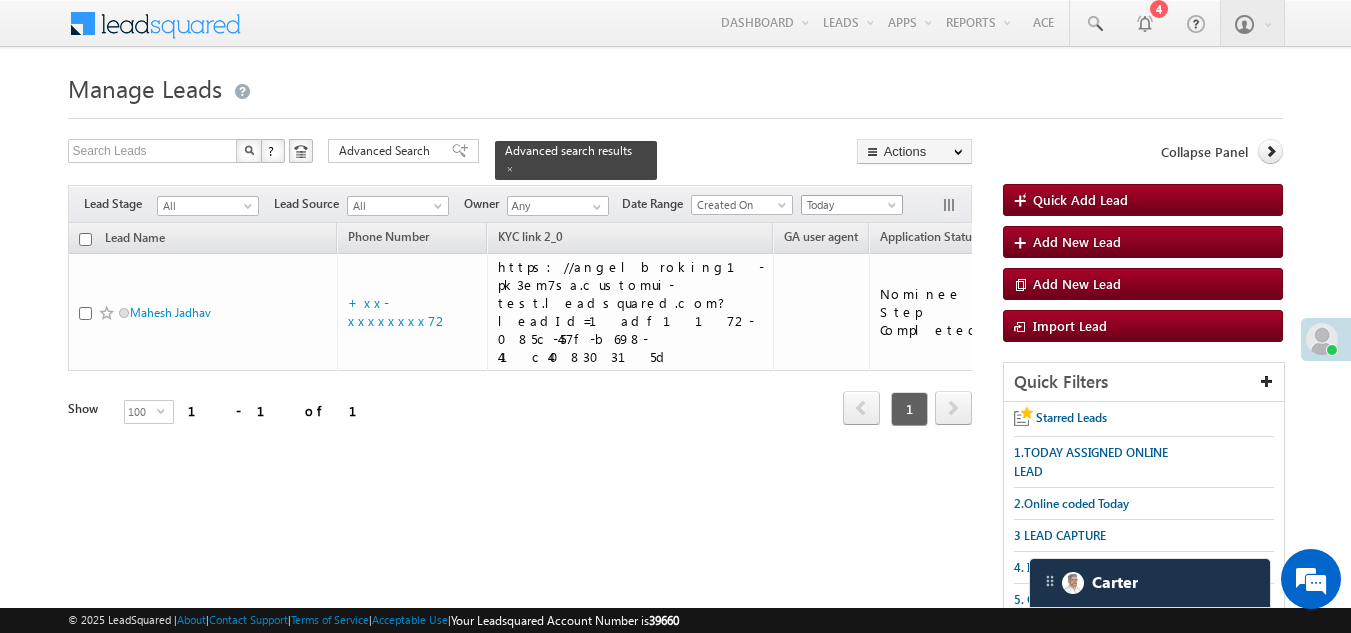 click on "Today" at bounding box center [849, 205] 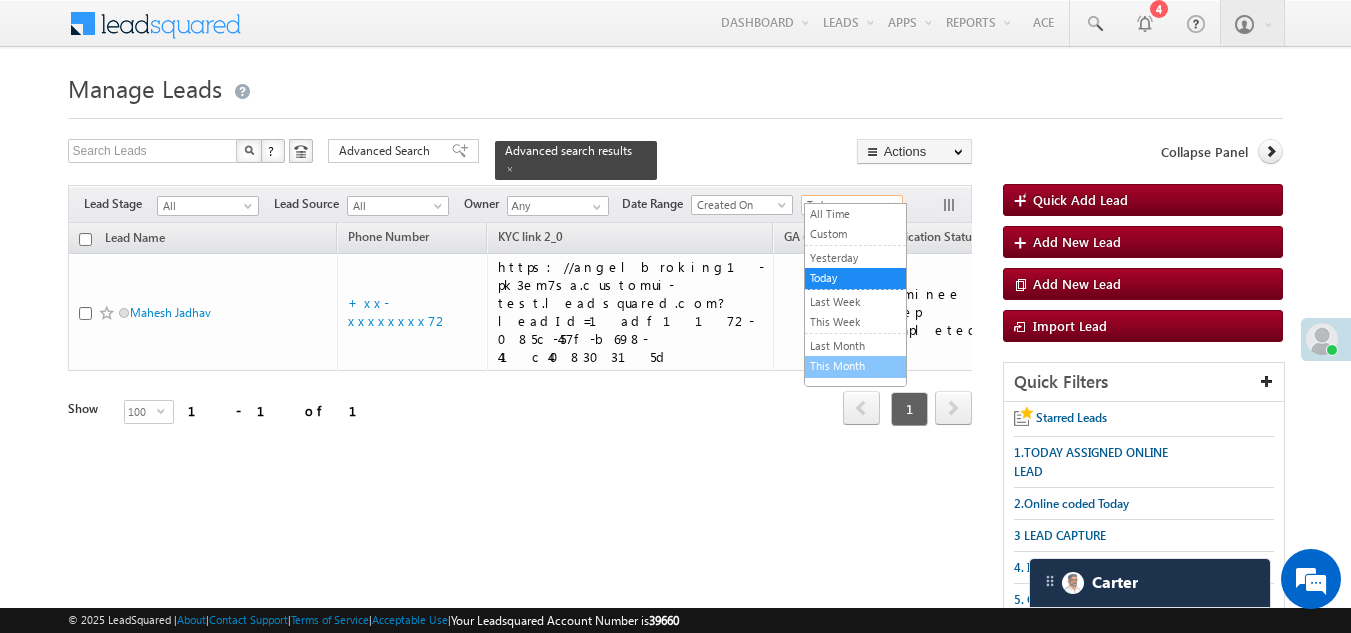 click on "This Month" at bounding box center (855, 366) 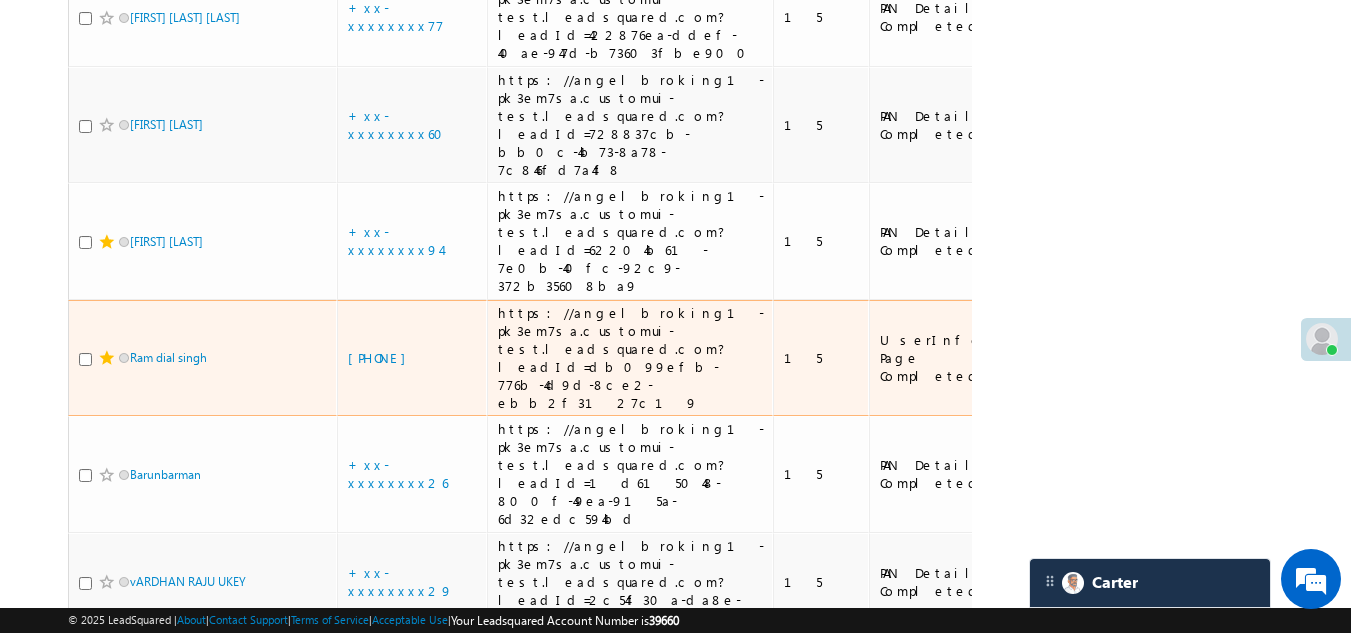 scroll, scrollTop: 900, scrollLeft: 0, axis: vertical 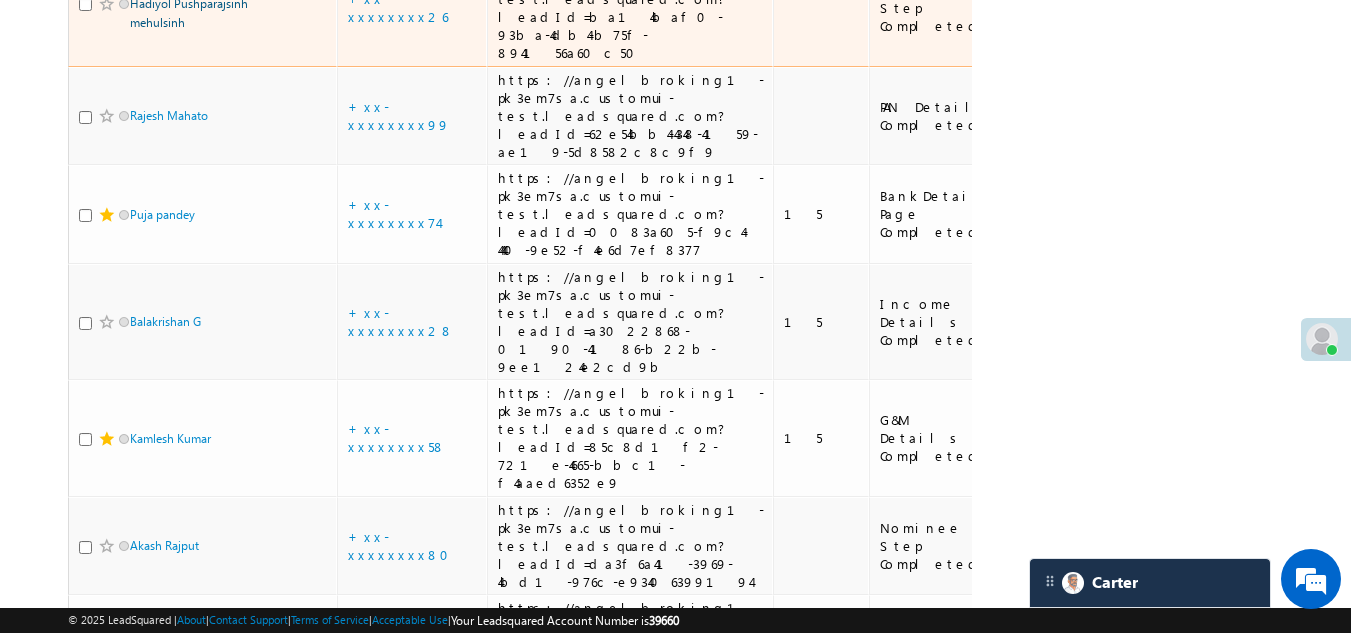 drag, startPoint x: 136, startPoint y: 396, endPoint x: 151, endPoint y: 404, distance: 17 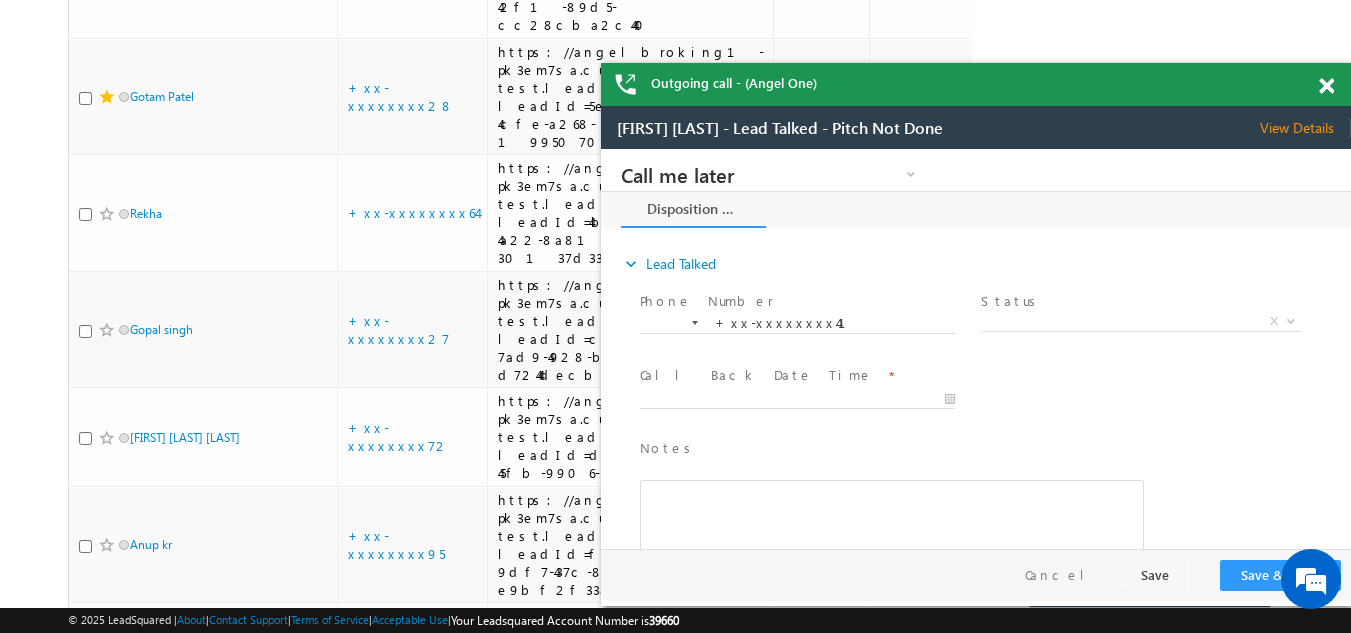 scroll, scrollTop: 0, scrollLeft: 0, axis: both 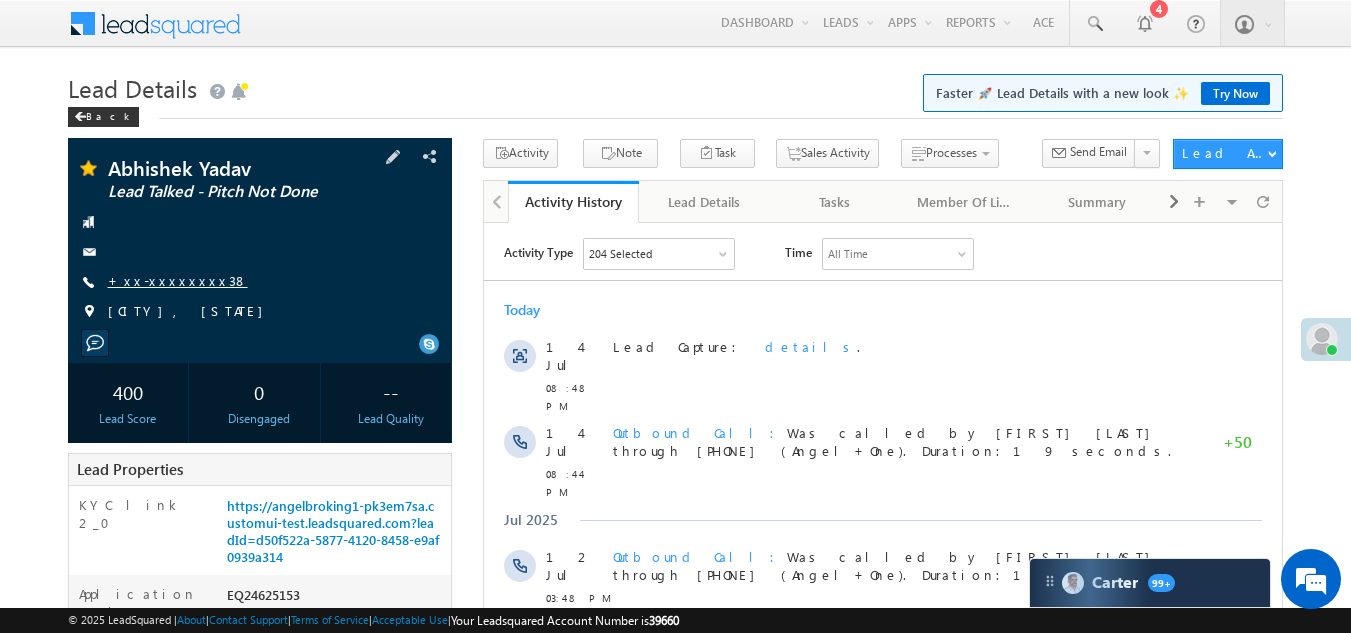 click on "+xx-xxxxxxxx38" at bounding box center (178, 280) 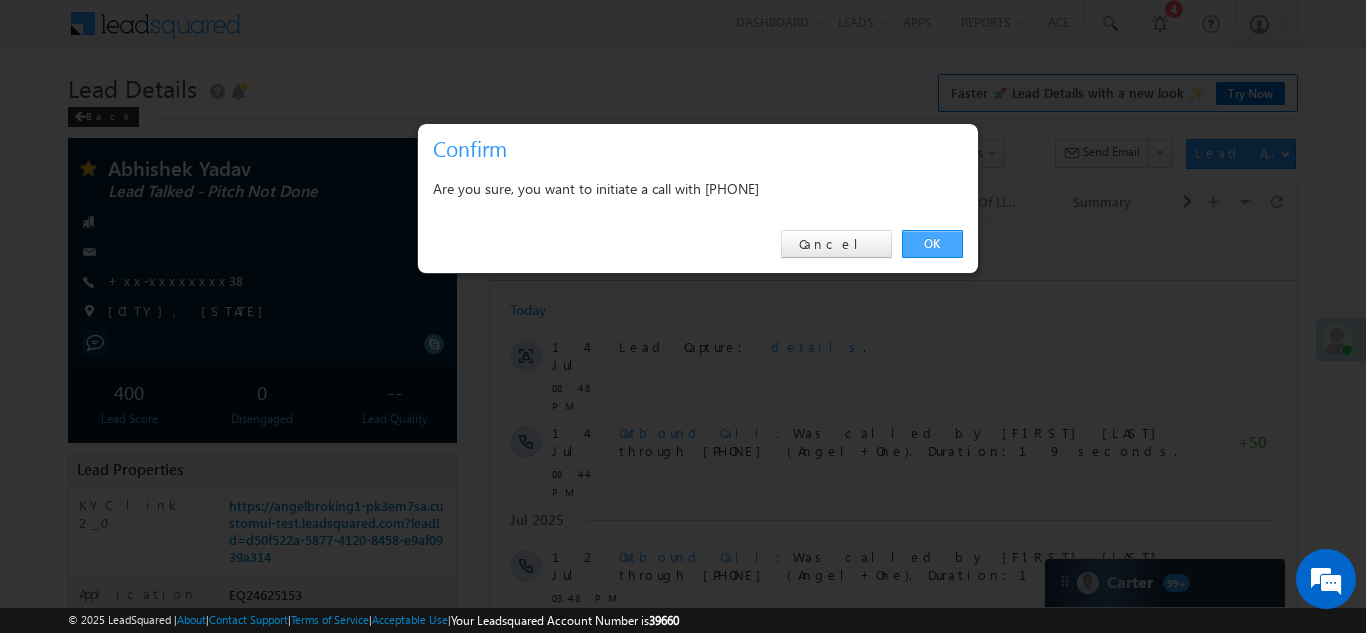 click on "OK" at bounding box center [932, 244] 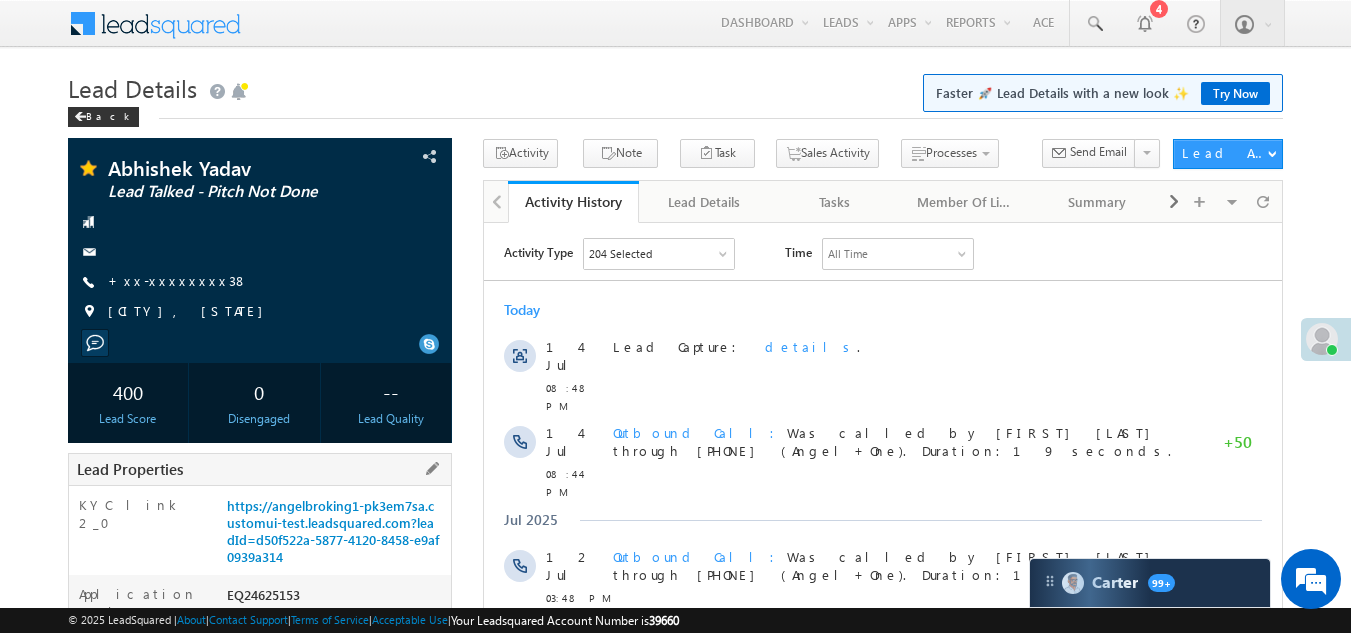 scroll, scrollTop: 0, scrollLeft: 0, axis: both 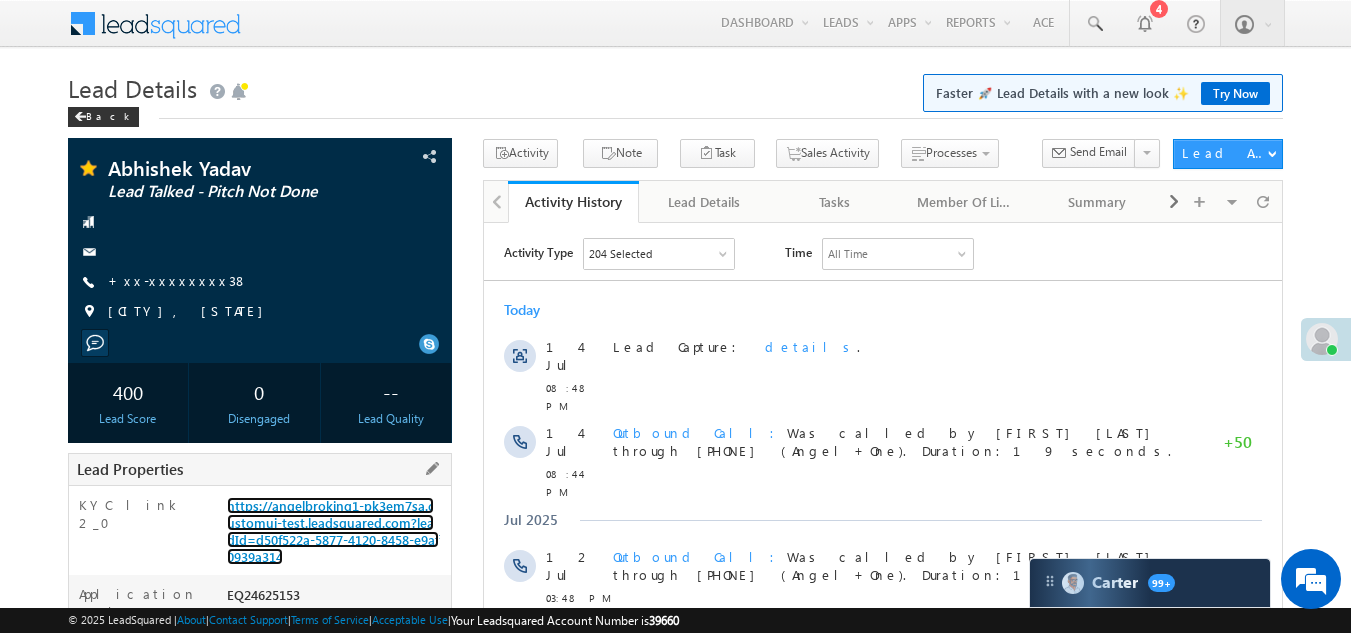 click on "Lead Properties
KYC link 2_0
https://angelbroking1-pk3em7sa.customui-test.leadsquared.com?leadId=d50f522a-5877-4120-8458-e9af0939a314
Application Number
EQ24625153
Lead Type
ORGANIC
Owner
*
[FIRST] [LAST]
Application Status" at bounding box center [260, 1086] 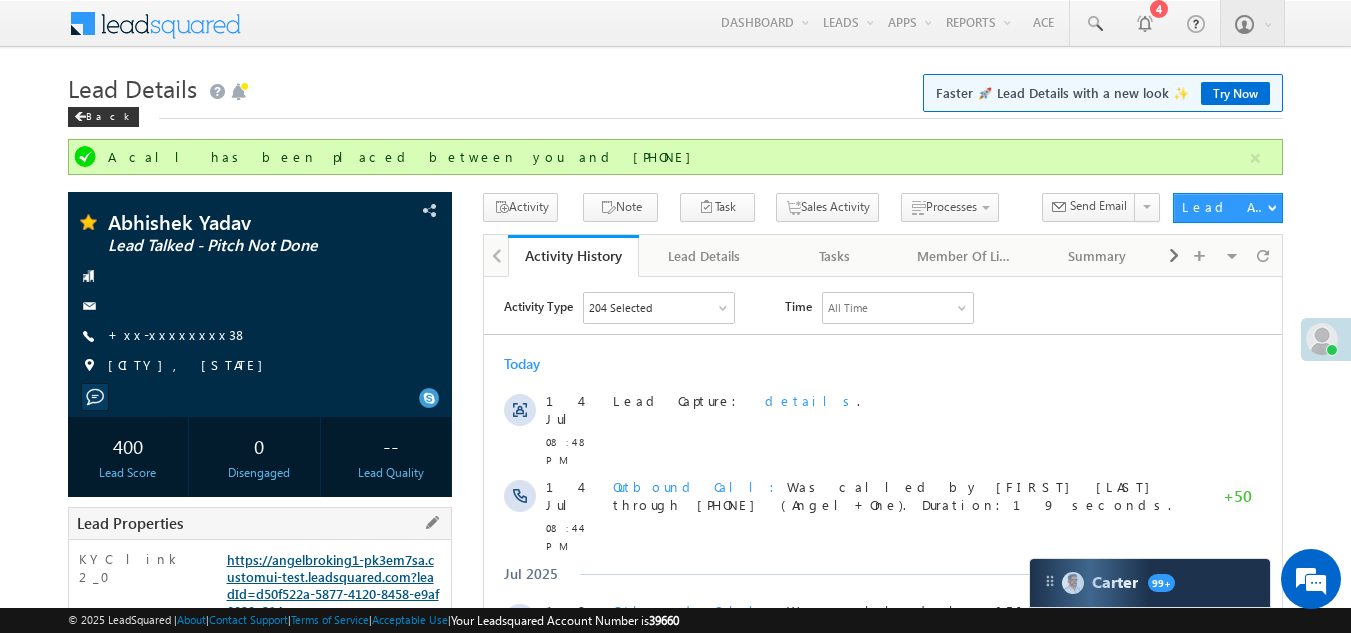 click on "https://angelbroking1-pk3em7sa.customui-test.leadsquared.com?leadId=d50f522a-5877-4120-8458-e9af0939a314" at bounding box center [333, 585] 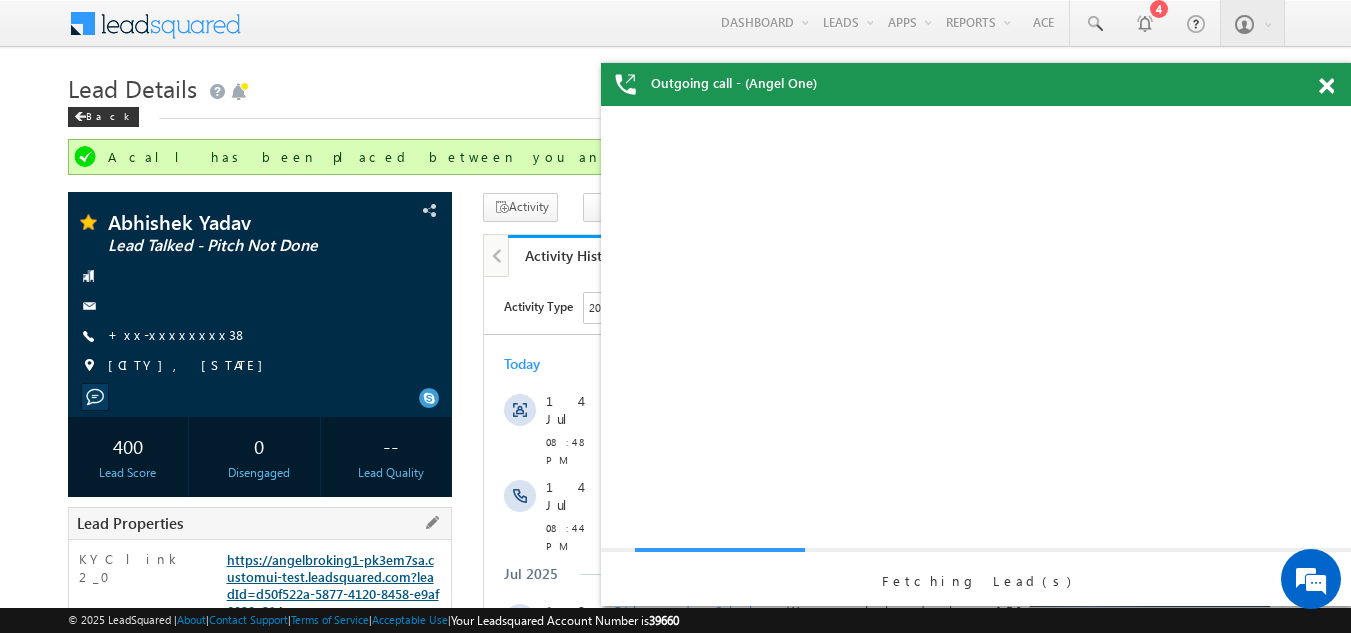 scroll, scrollTop: 0, scrollLeft: 0, axis: both 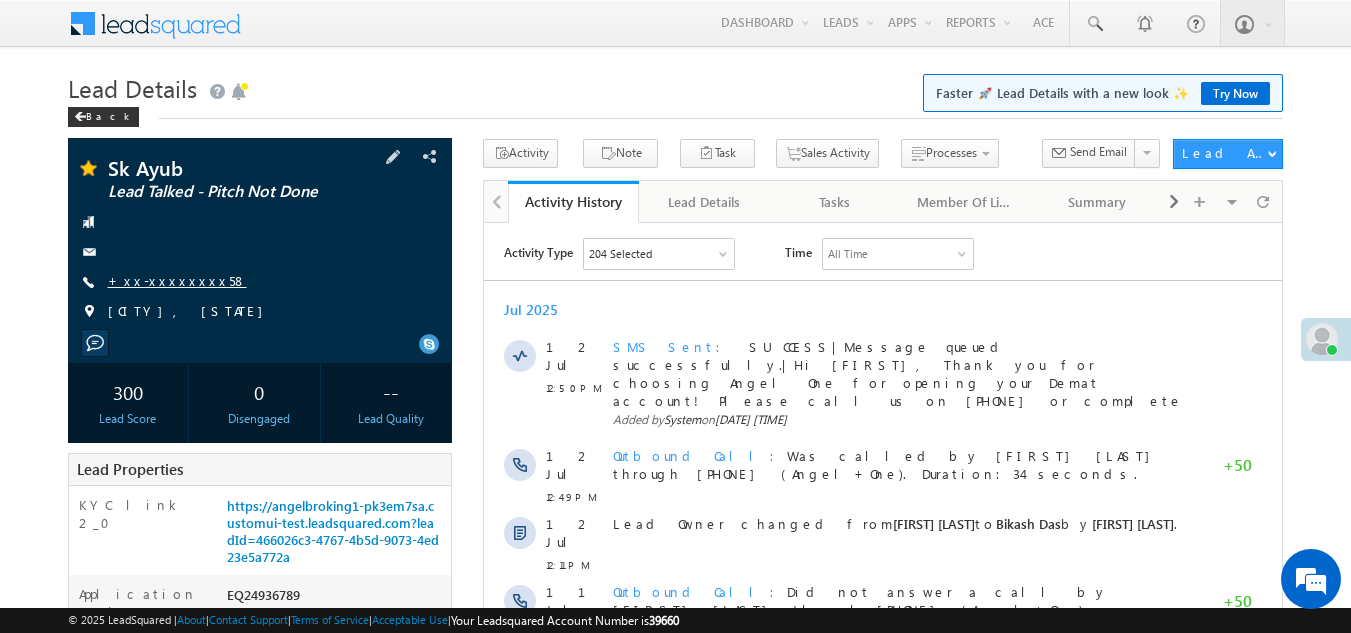 click on "+xx-xxxxxxxx58" at bounding box center [177, 280] 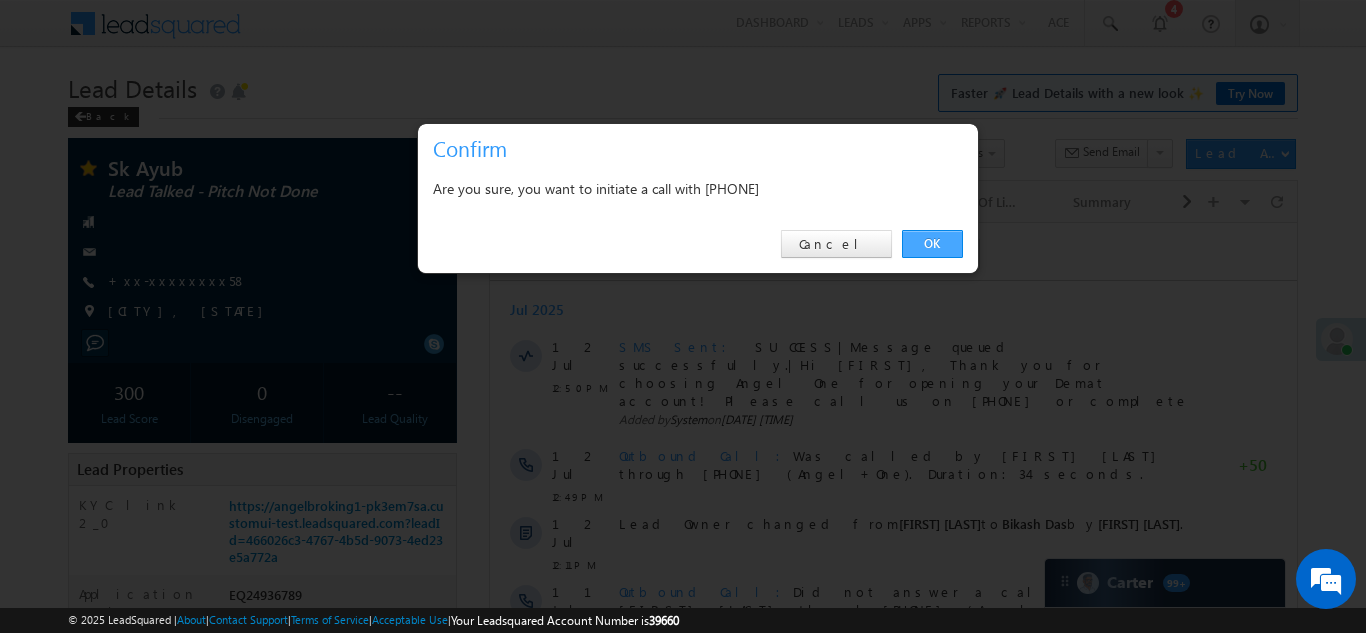 click on "OK" at bounding box center [932, 244] 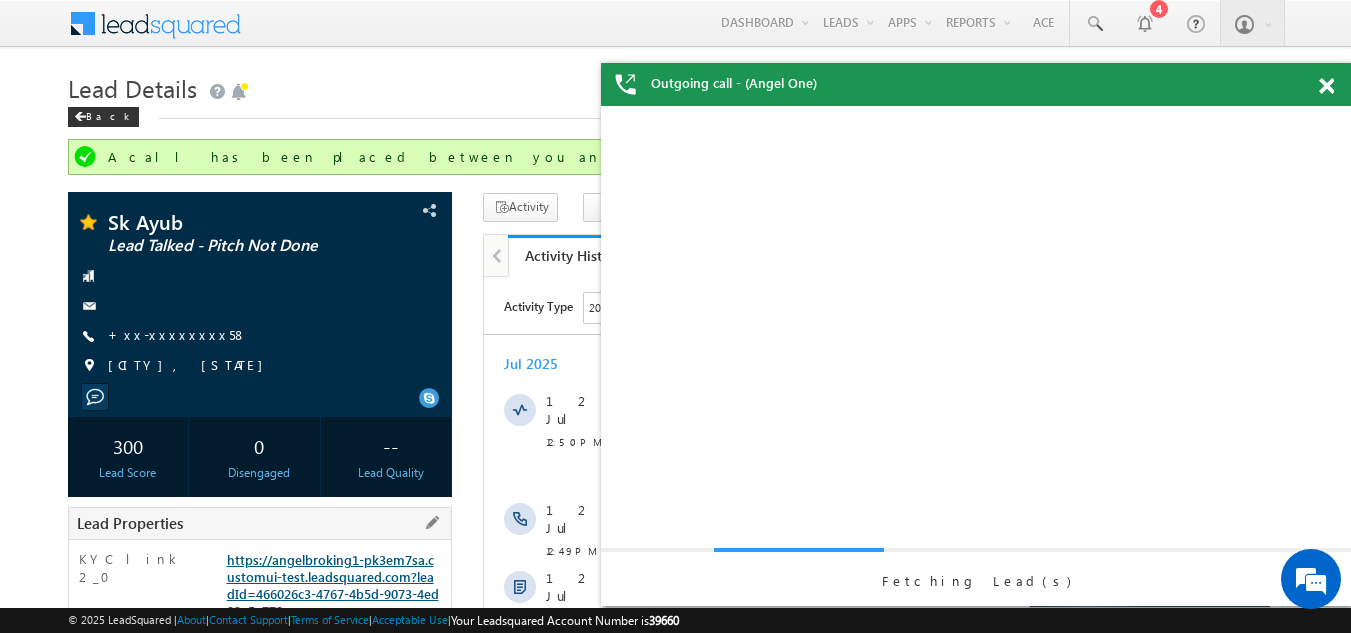 scroll, scrollTop: 0, scrollLeft: 0, axis: both 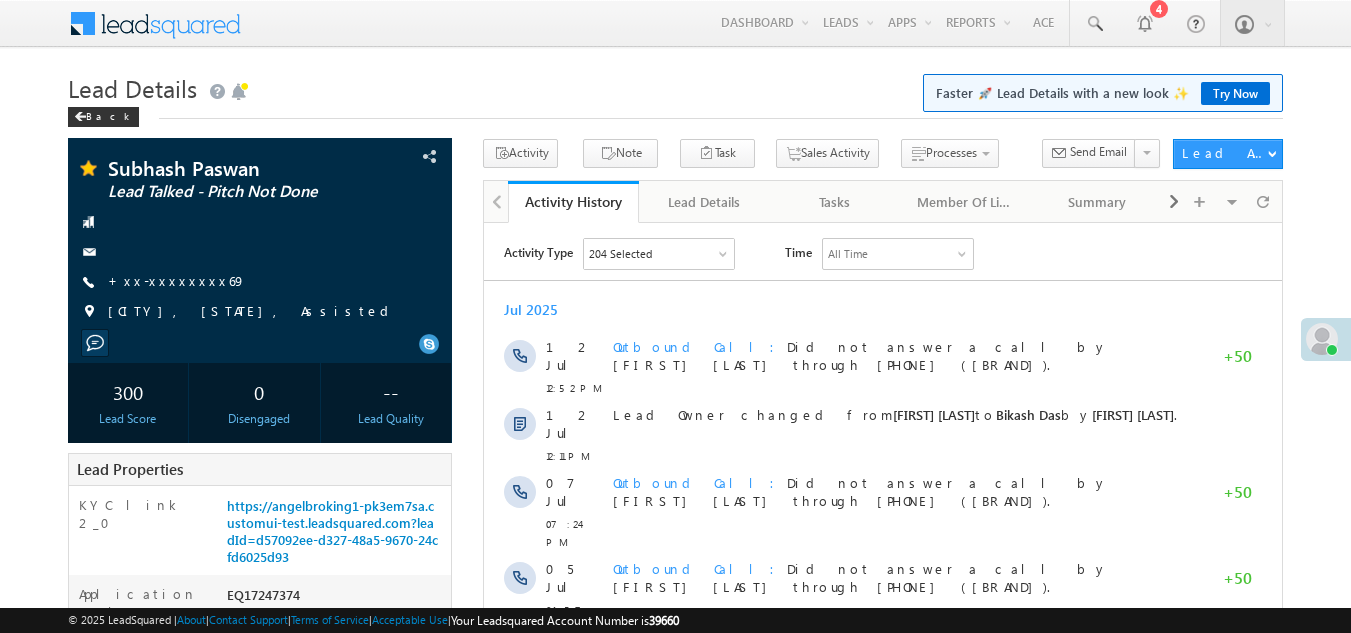 click on "+xx-xxxxxxxx69" at bounding box center (177, 280) 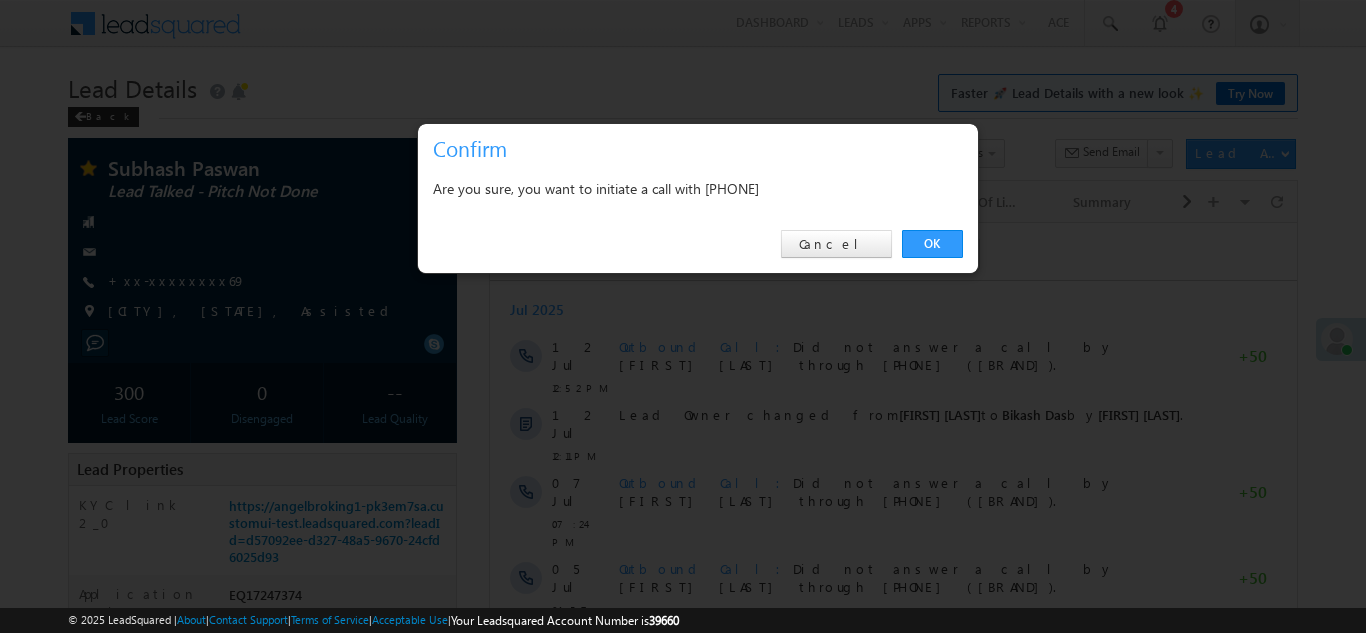 click on "OK" at bounding box center (932, 244) 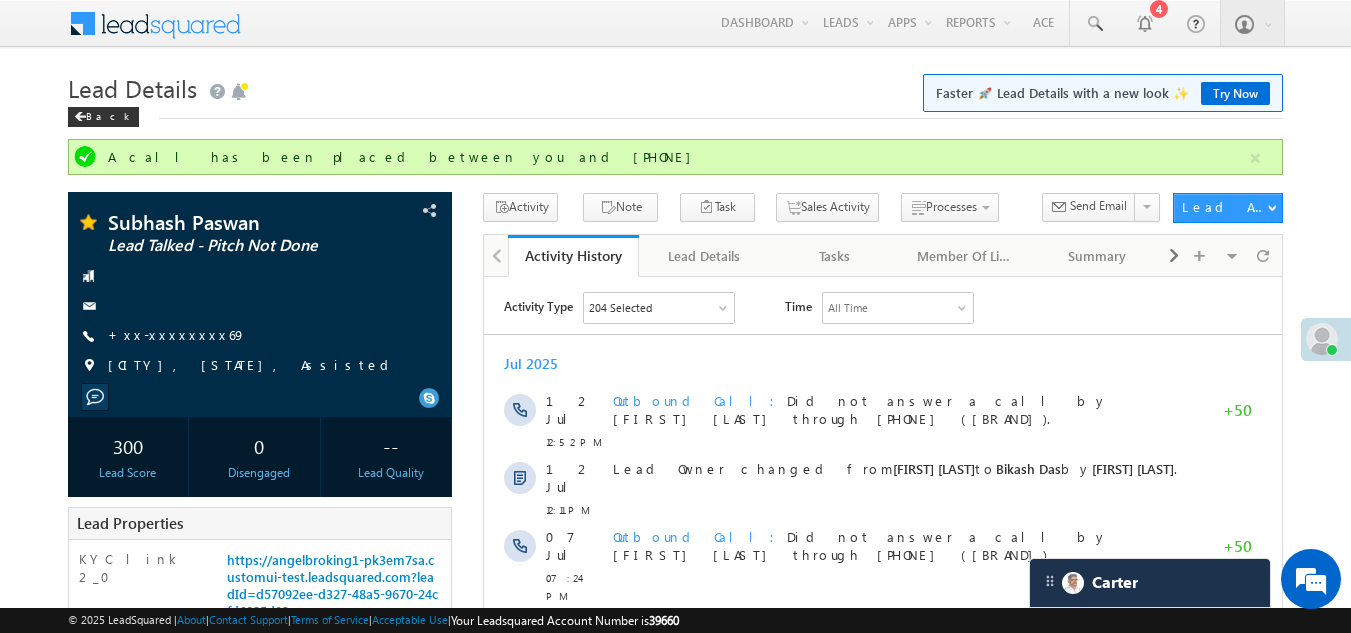 scroll, scrollTop: 0, scrollLeft: 0, axis: both 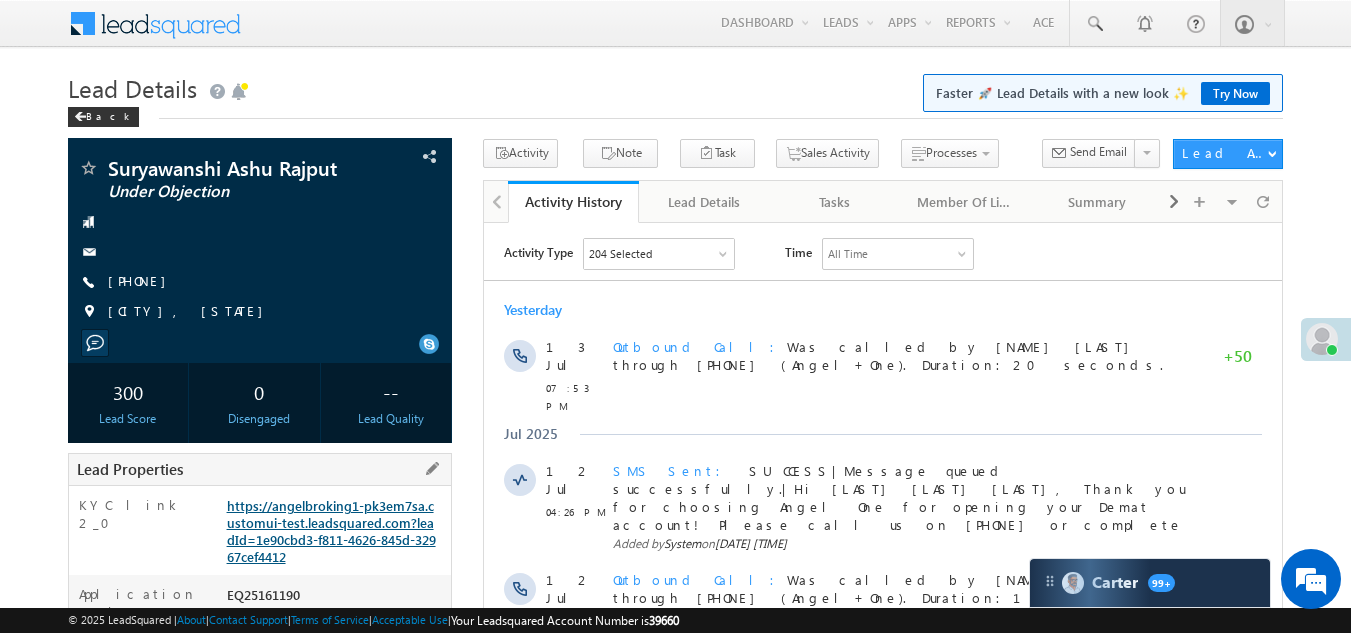 click on "https://angelbroking1-pk3em7sa.customui-test.leadsquared.com?leadId=1e90cbd3-f811-4626-845d-32967cef4412" at bounding box center (331, 531) 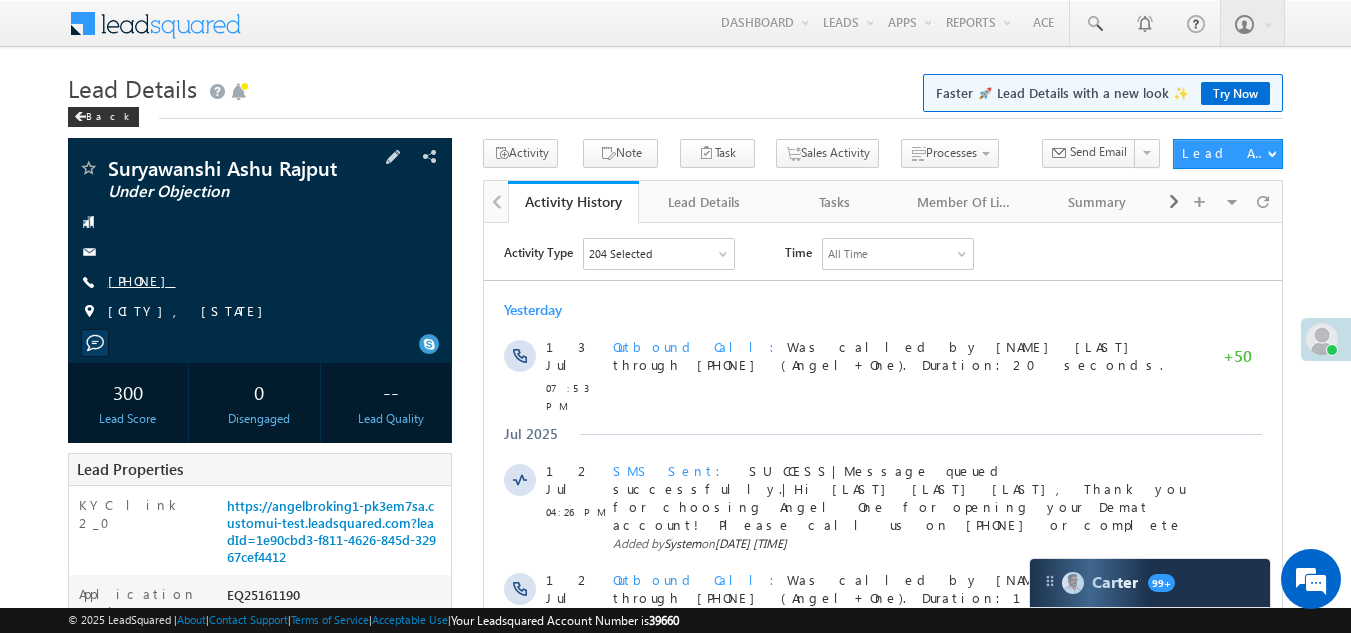 click on "[PHONE]" at bounding box center (142, 280) 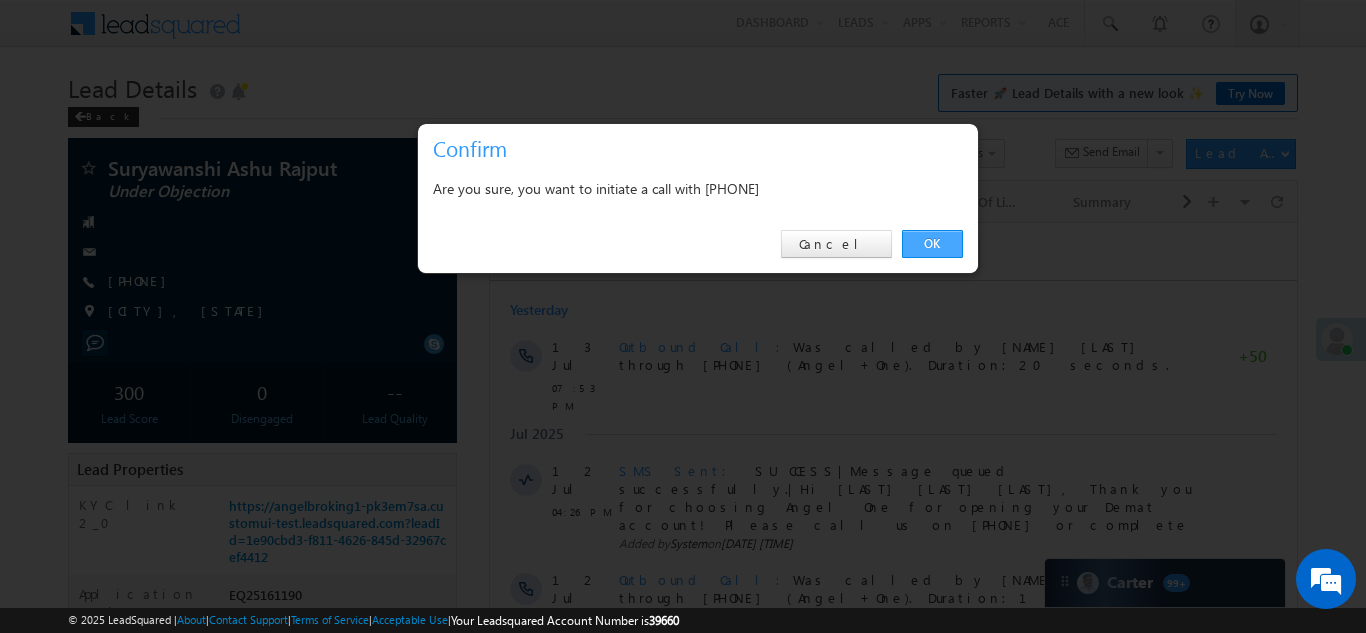 click on "OK" at bounding box center [932, 244] 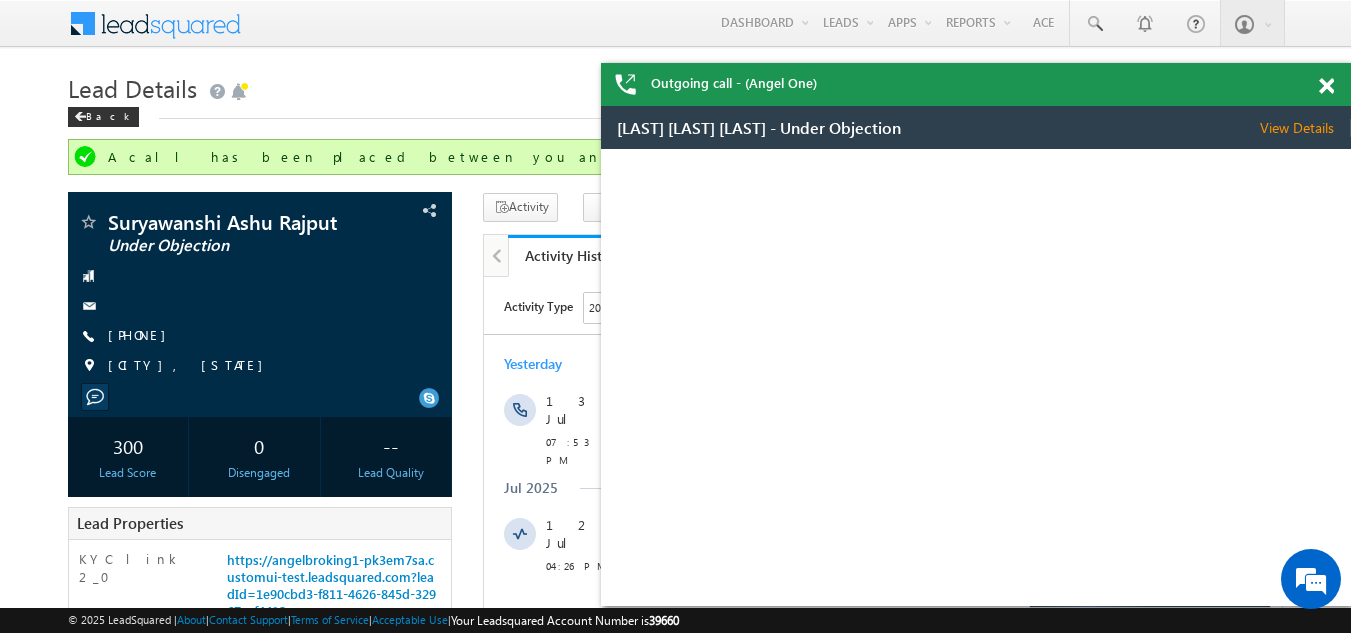 scroll, scrollTop: 0, scrollLeft: 0, axis: both 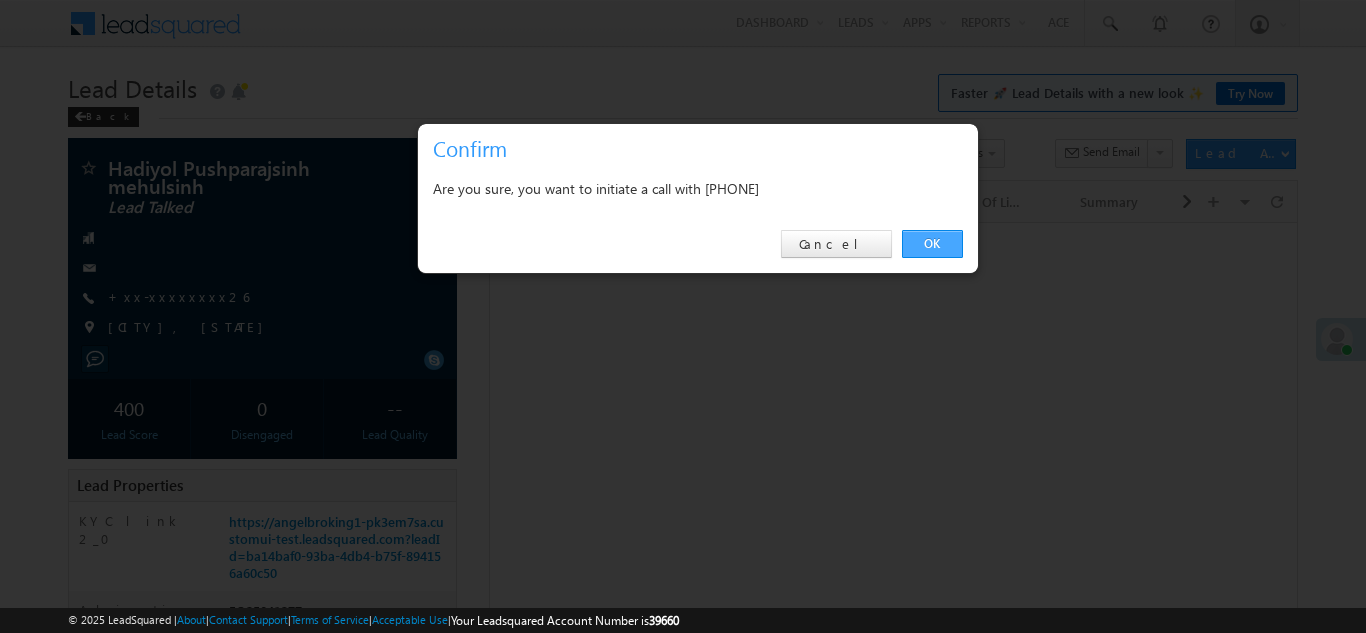 click on "OK" at bounding box center [932, 244] 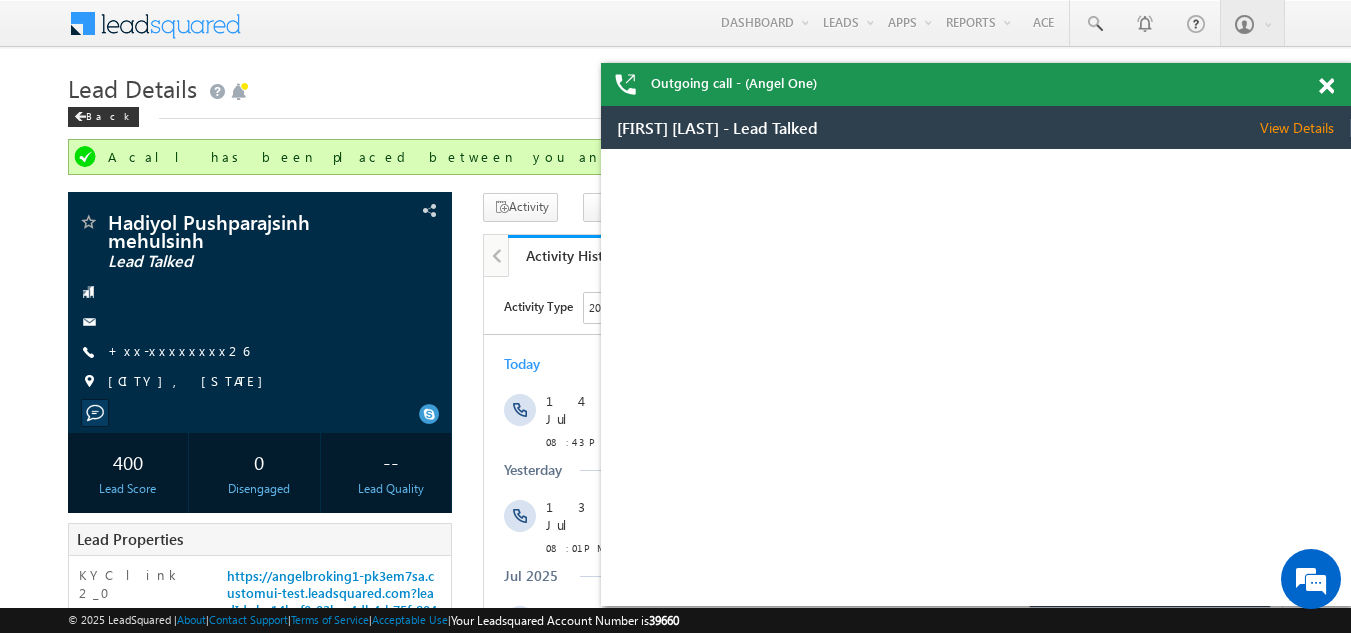 scroll, scrollTop: 0, scrollLeft: 0, axis: both 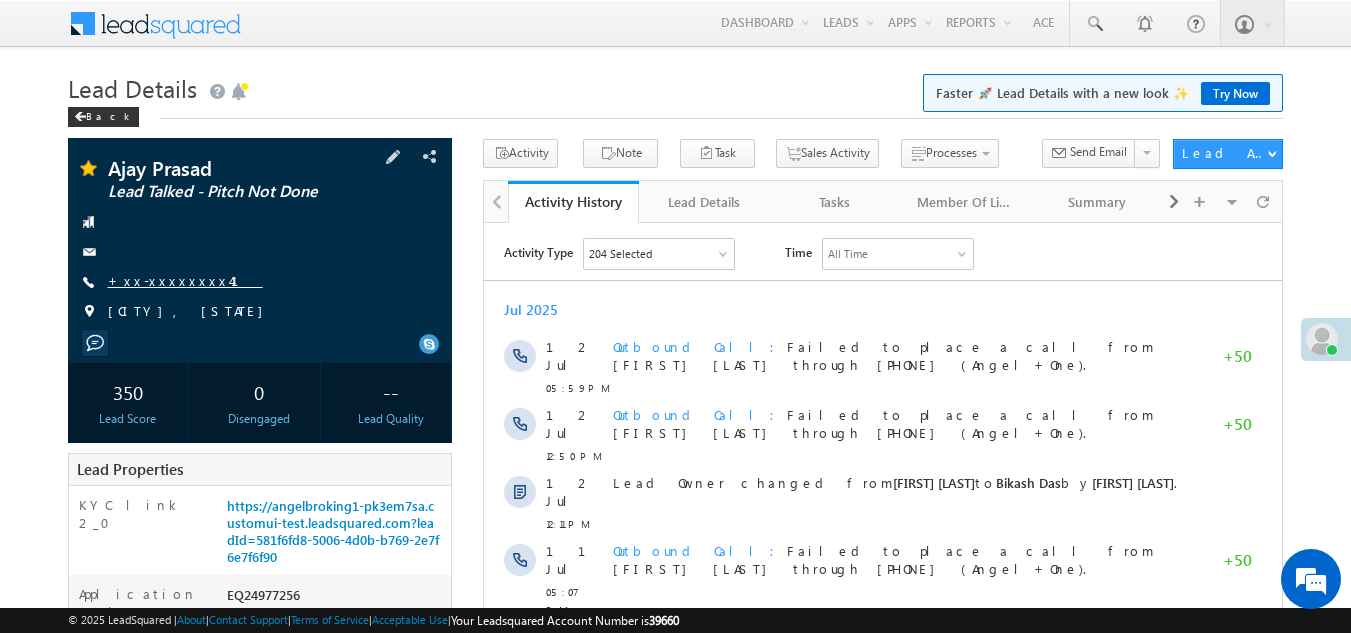click on "+xx-xxxxxxxx41" at bounding box center (185, 280) 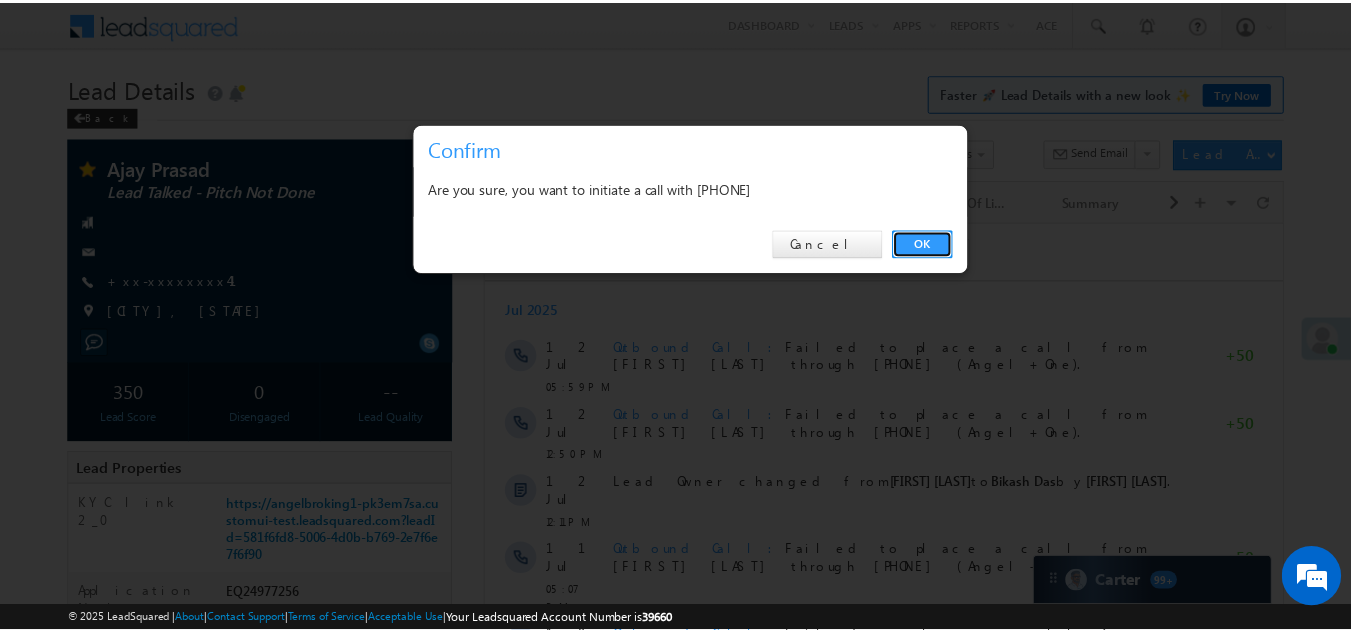 scroll, scrollTop: 0, scrollLeft: 0, axis: both 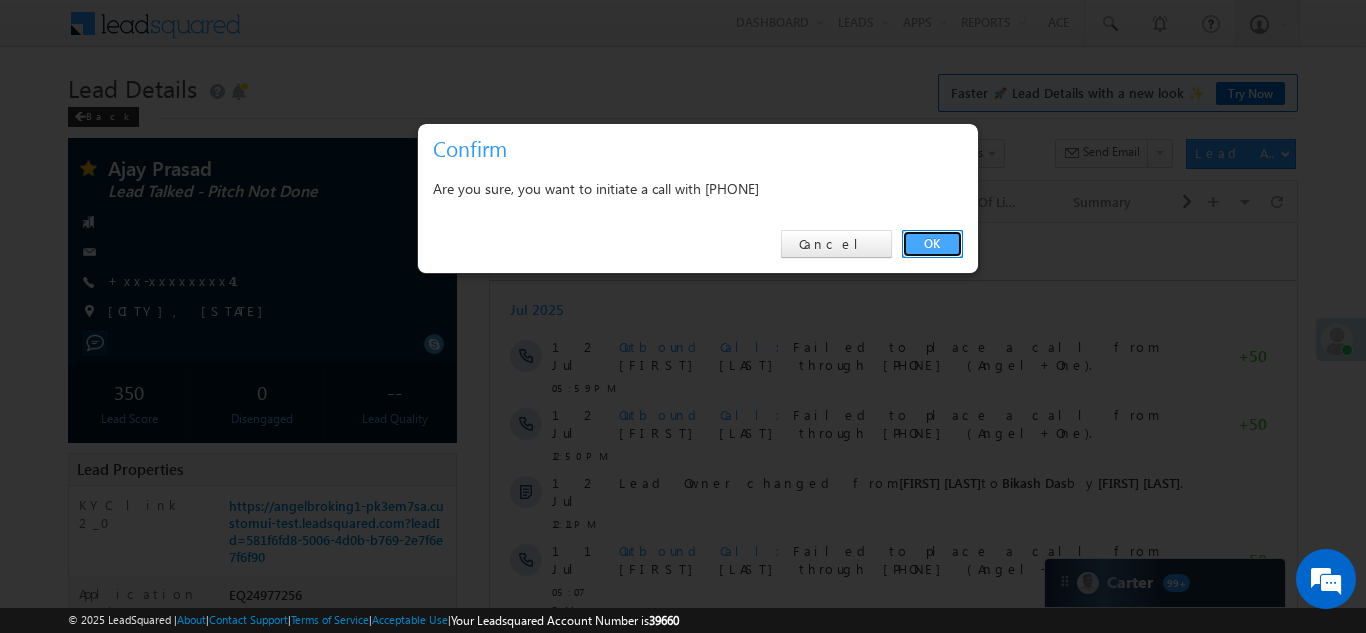 click on "OK" at bounding box center (932, 244) 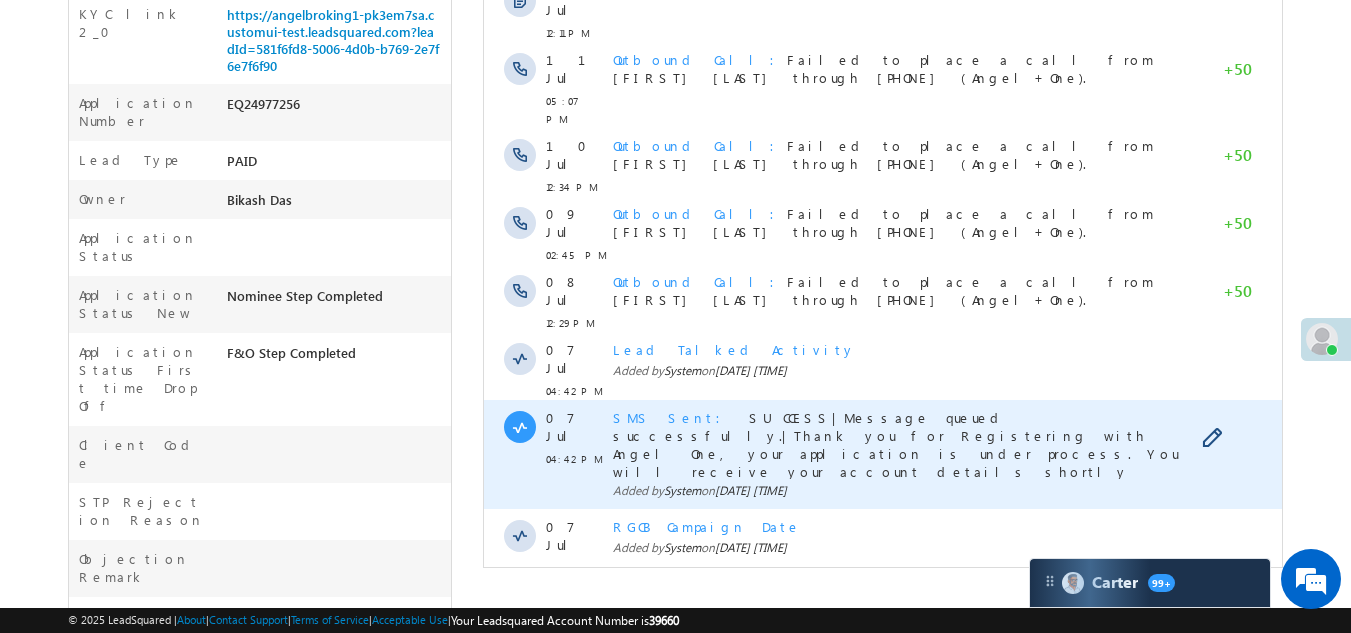 scroll, scrollTop: 700, scrollLeft: 0, axis: vertical 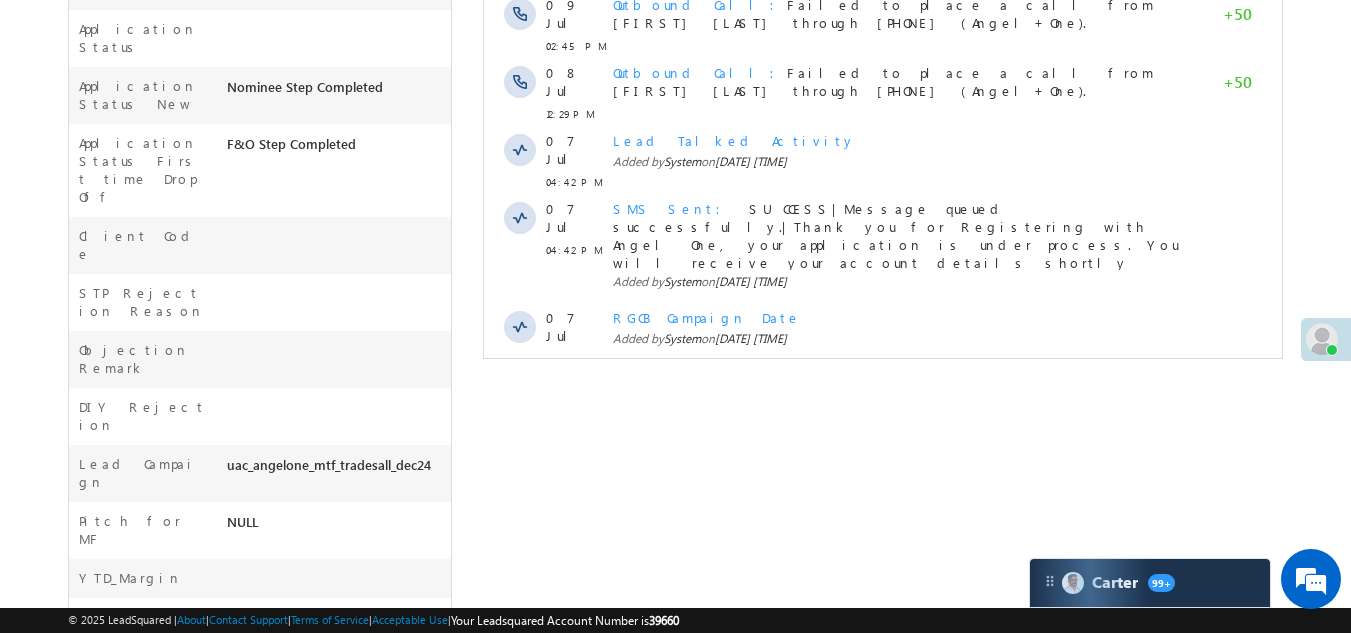 click on "Show More" at bounding box center [883, 403] 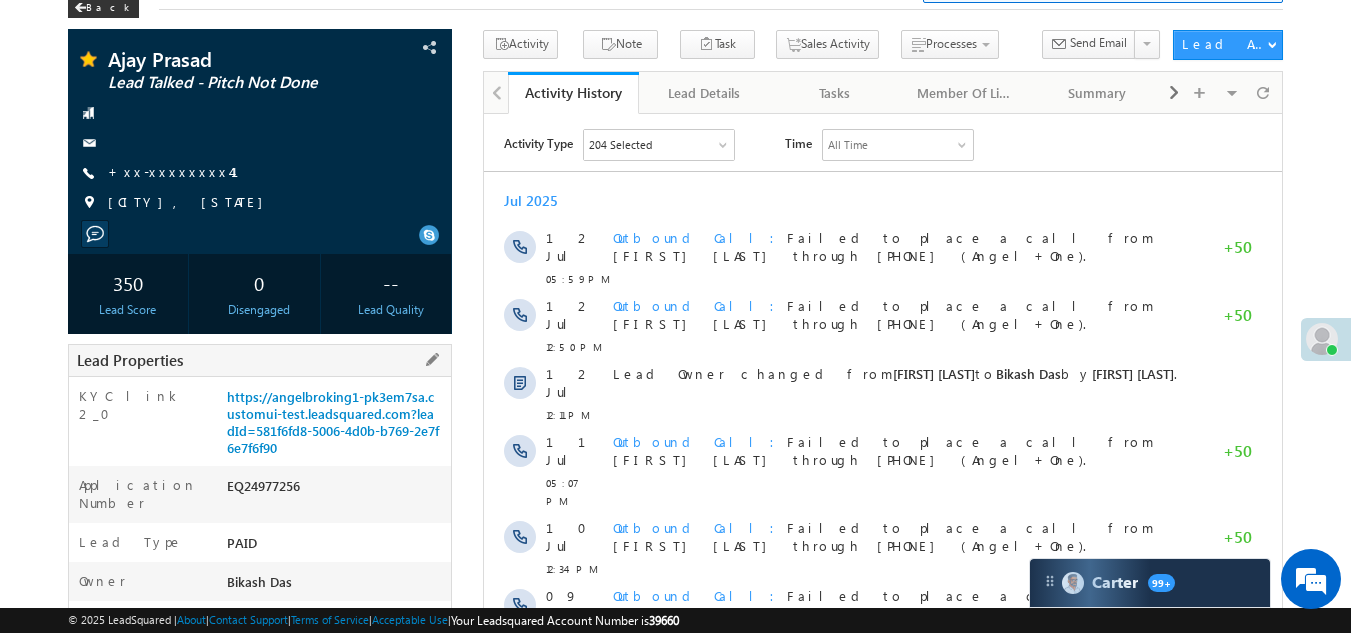 scroll, scrollTop: 0, scrollLeft: 0, axis: both 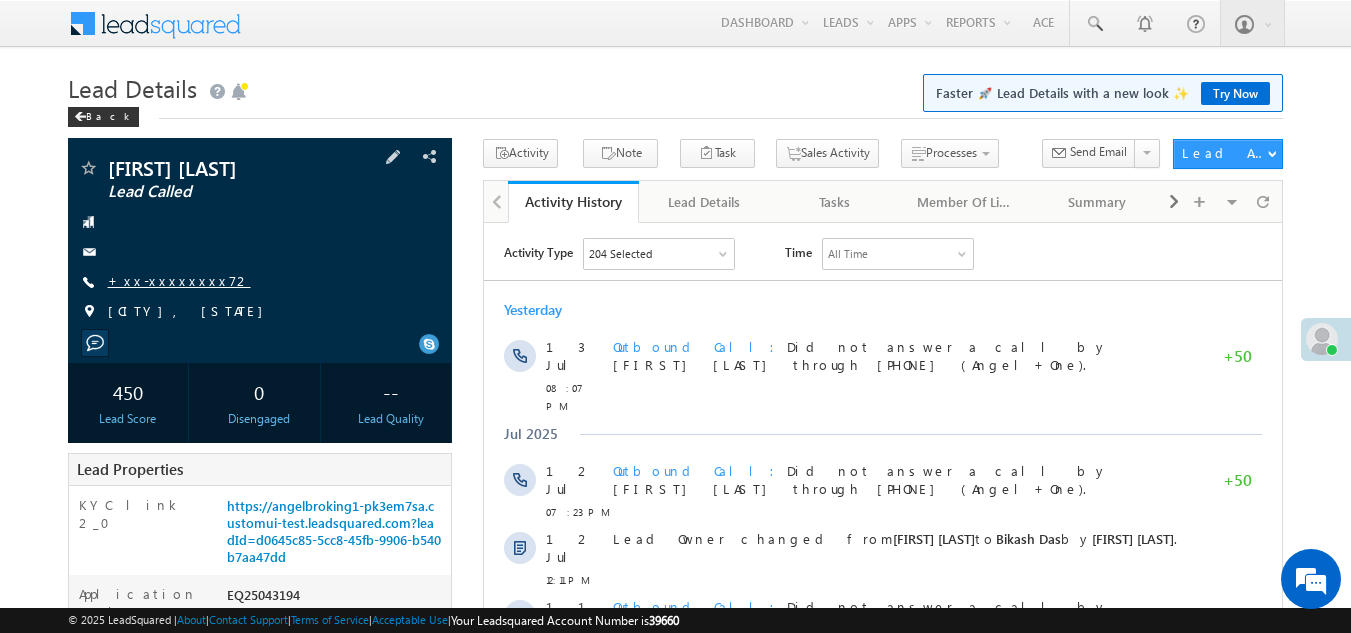 click on "+xx-xxxxxxxx72" at bounding box center [179, 280] 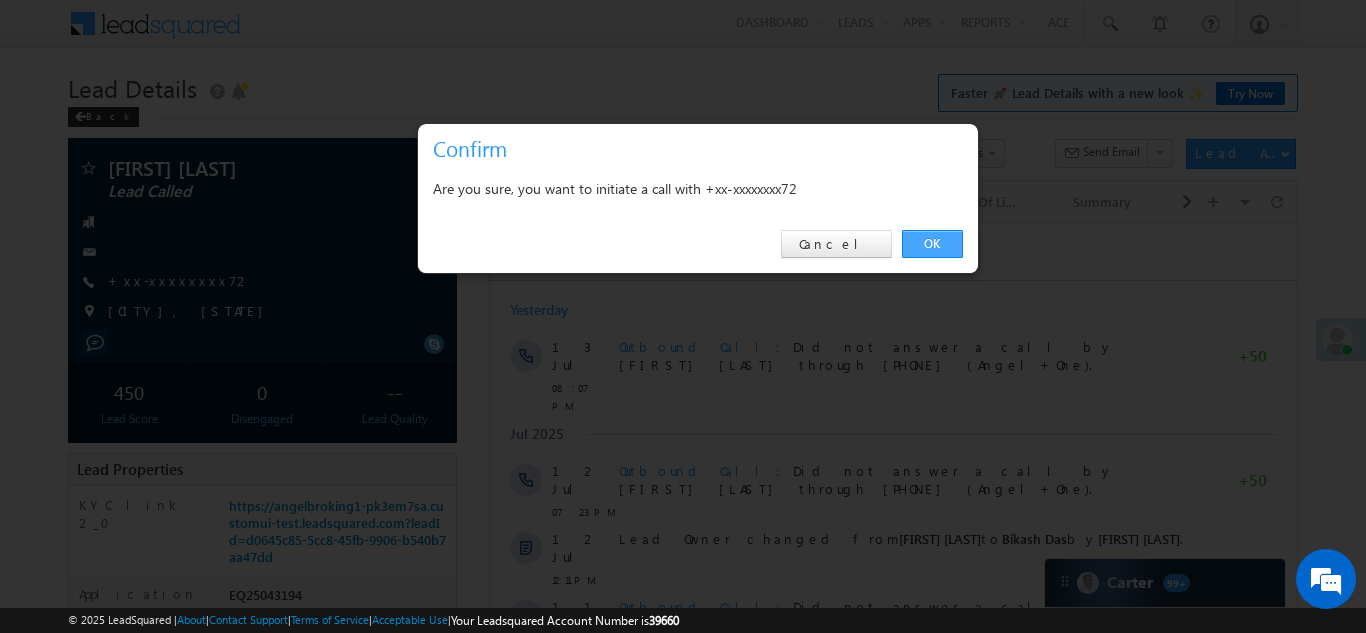click on "OK" at bounding box center [932, 244] 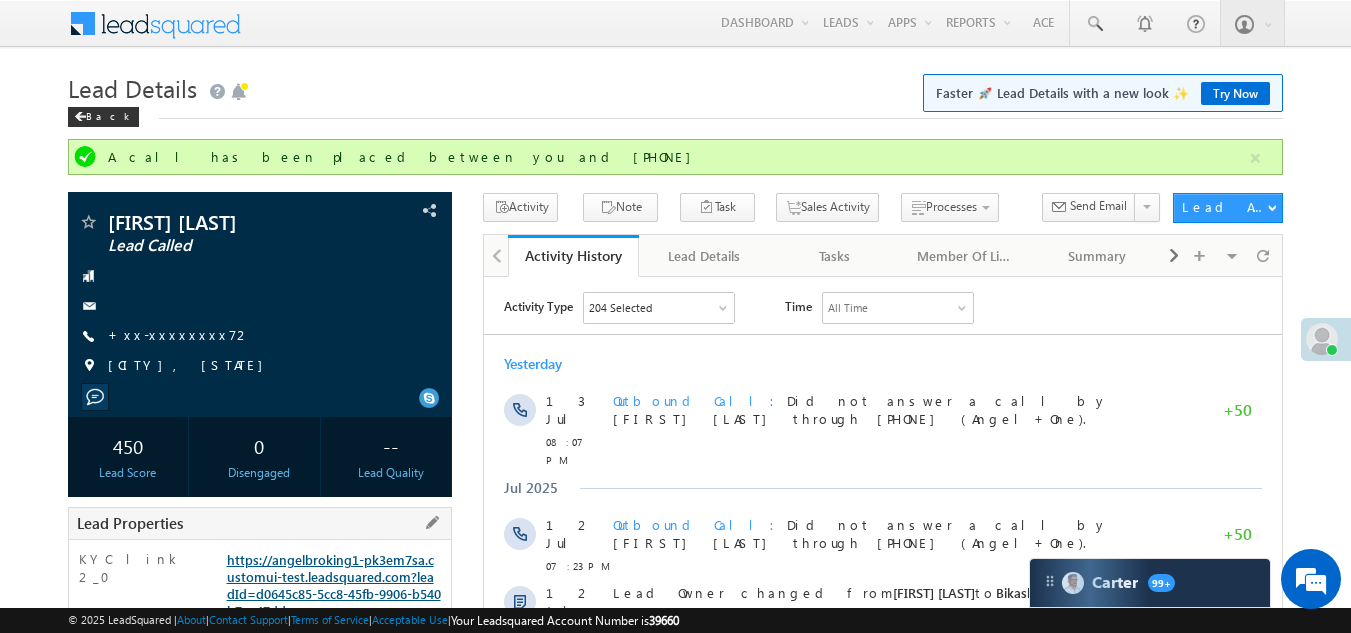 click on "https://angelbroking1-pk3em7sa.customui-test.leadsquared.com?leadId=d0645c85-5cc8-45fb-9906-b540b7aa47dd" at bounding box center (334, 585) 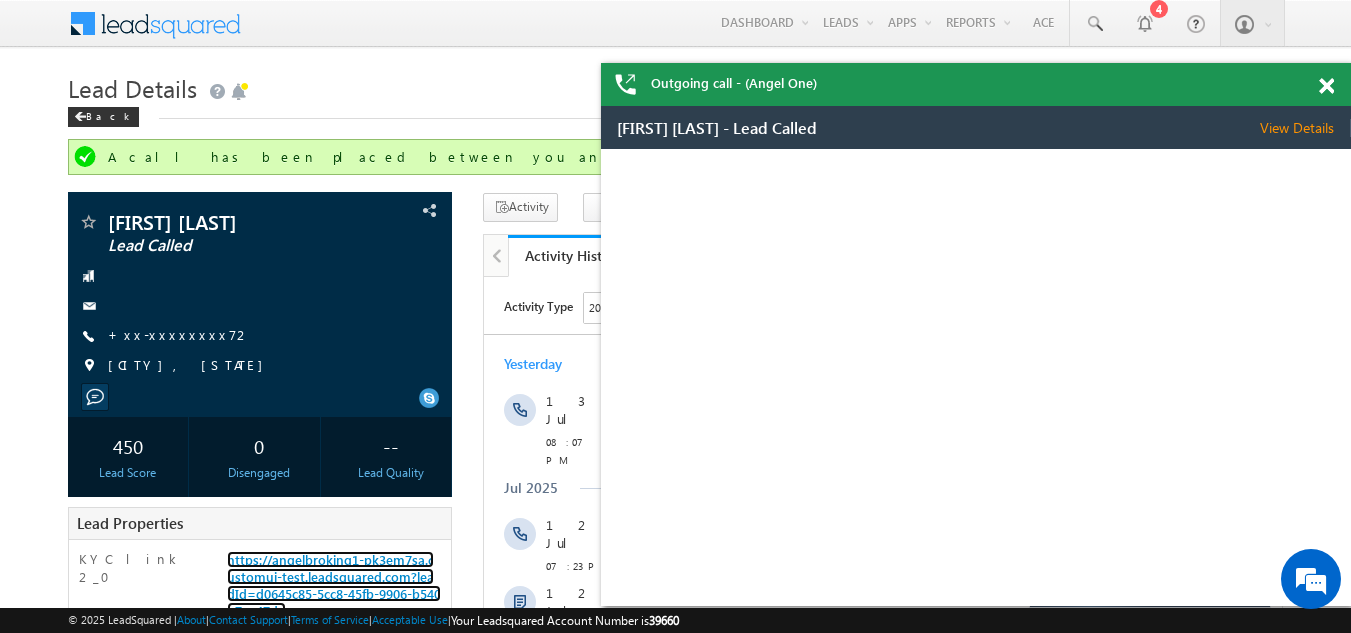 scroll, scrollTop: 0, scrollLeft: 0, axis: both 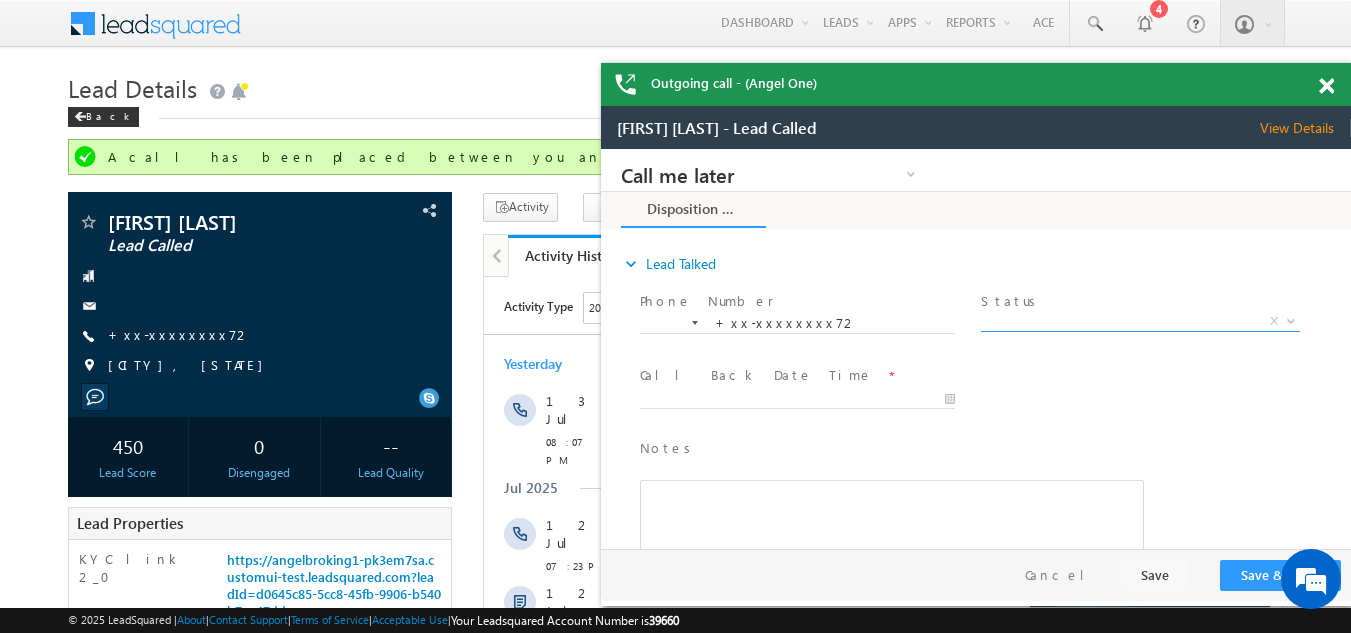 click on "X" at bounding box center (1140, 322) 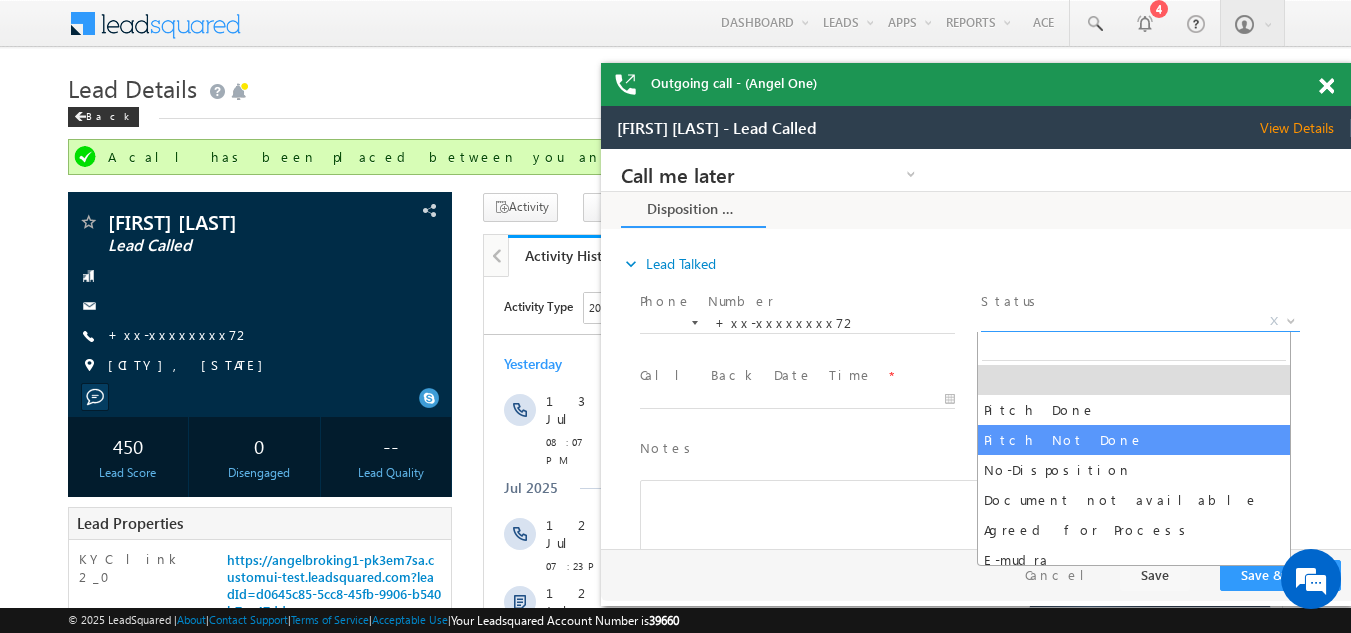 select on "Pitch Not Done" 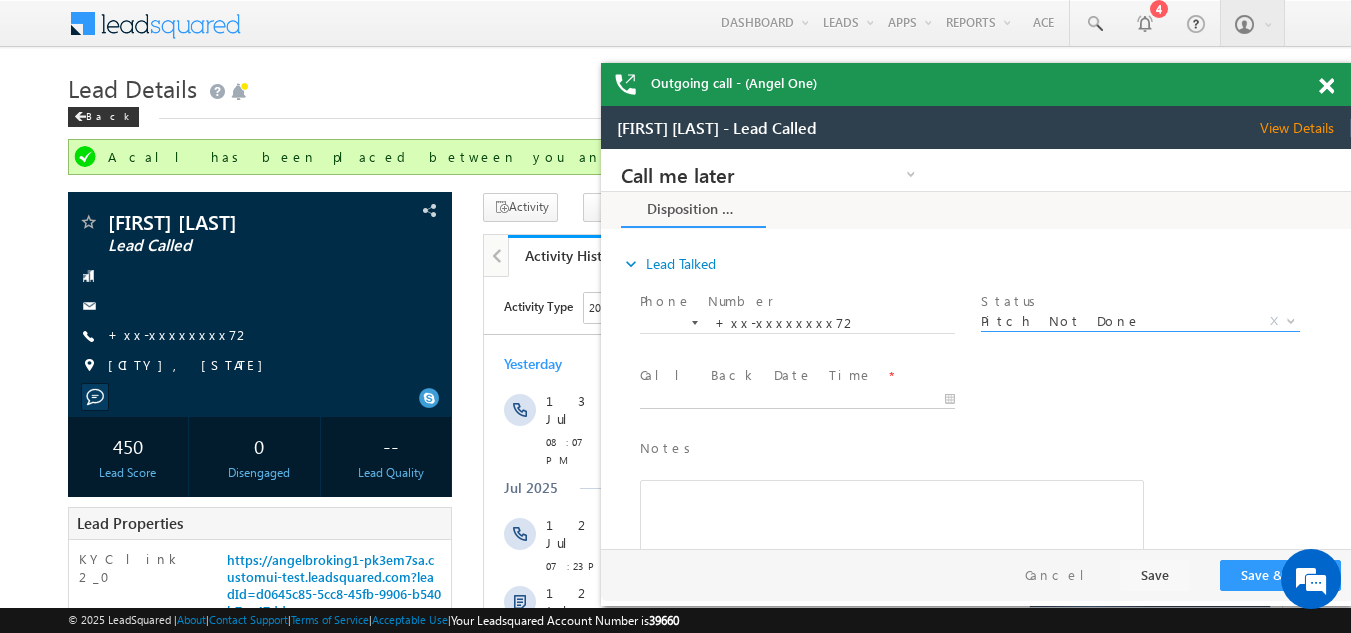 type on "[DATE] [TIME]" 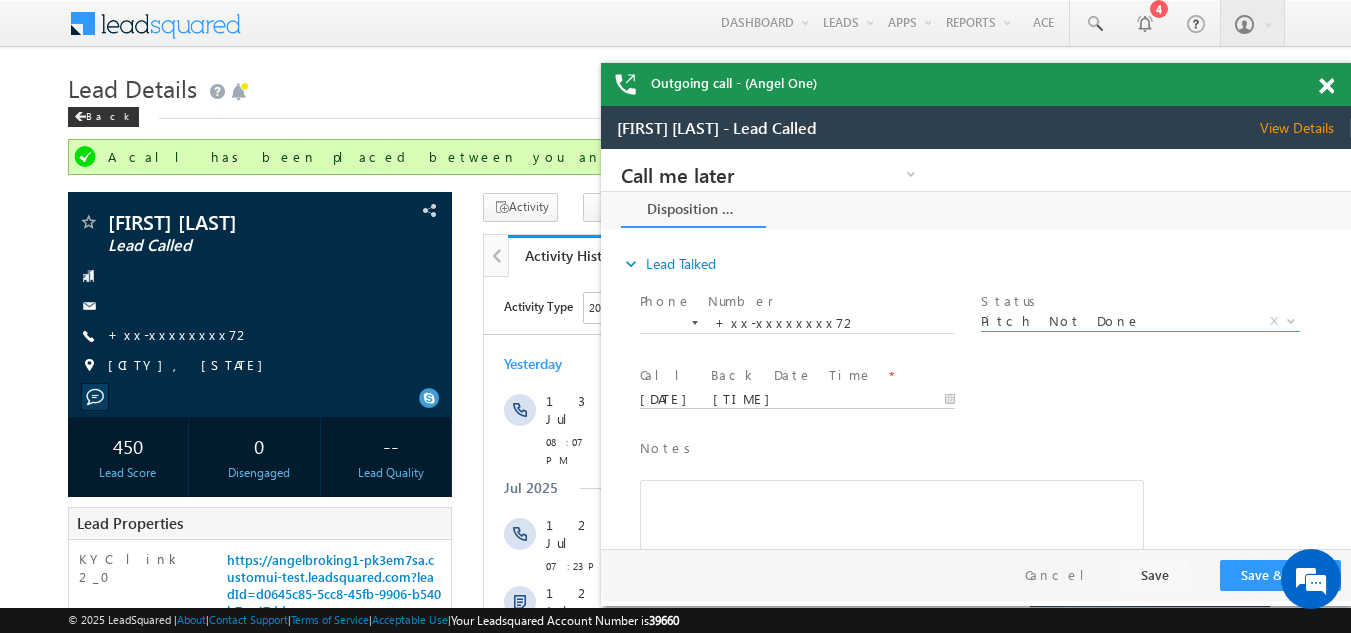click on "[DATE] [TIME]" at bounding box center [797, 400] 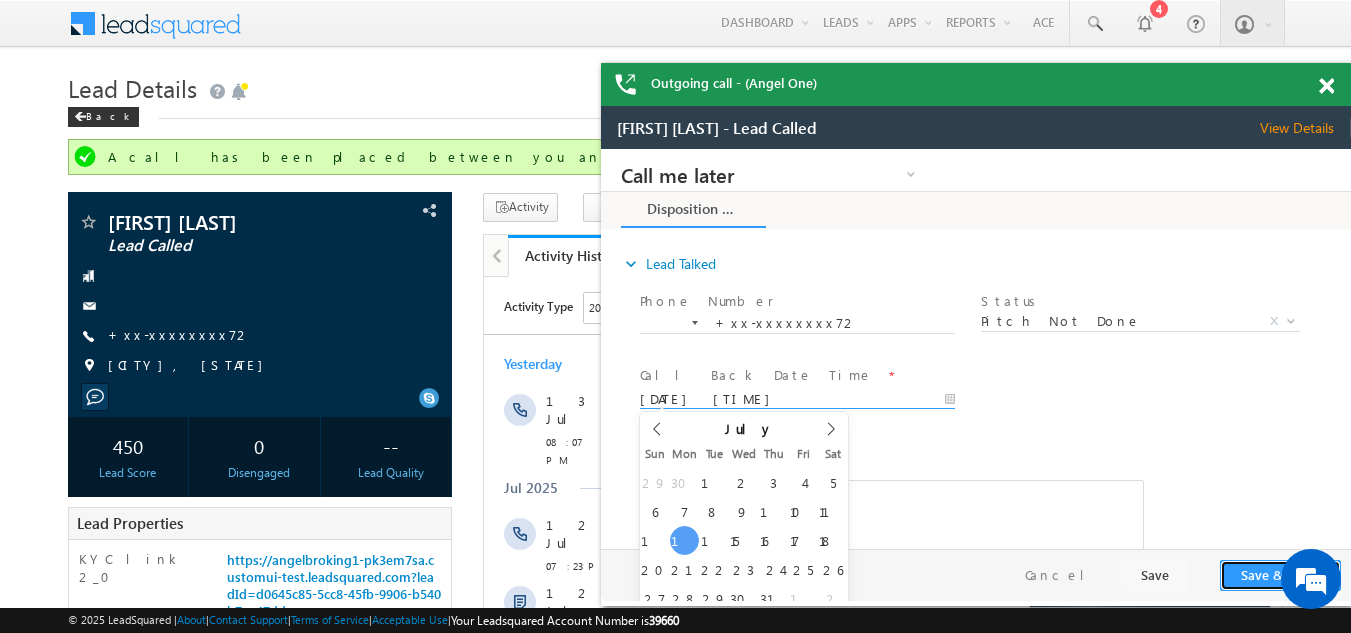click on "Save & Close" at bounding box center [1280, 575] 